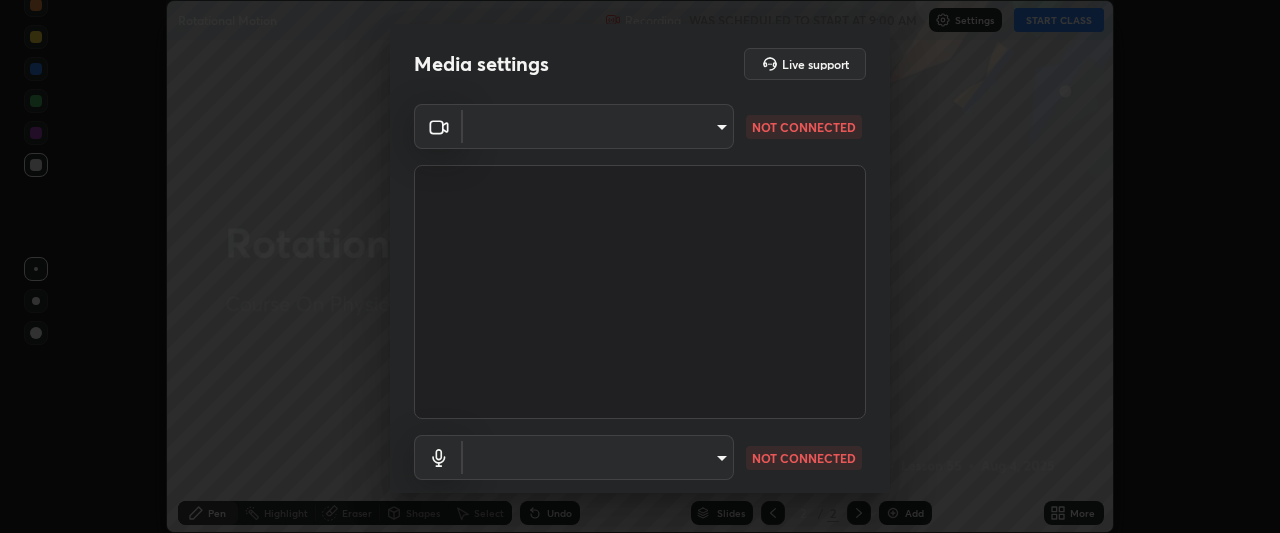 scroll, scrollTop: 0, scrollLeft: 0, axis: both 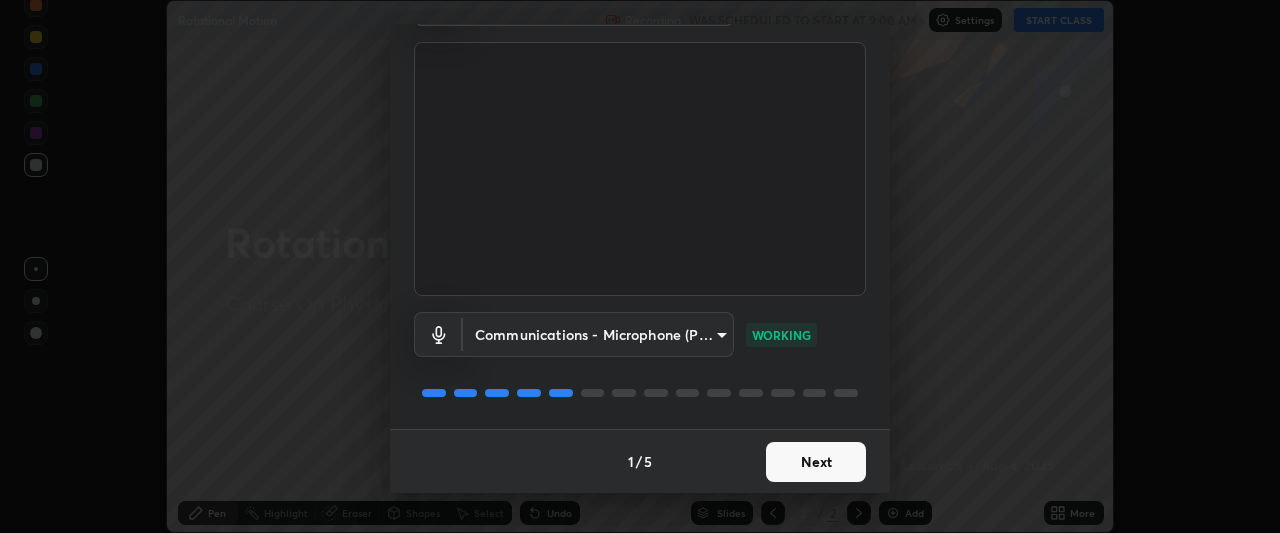click on "Next" at bounding box center (816, 462) 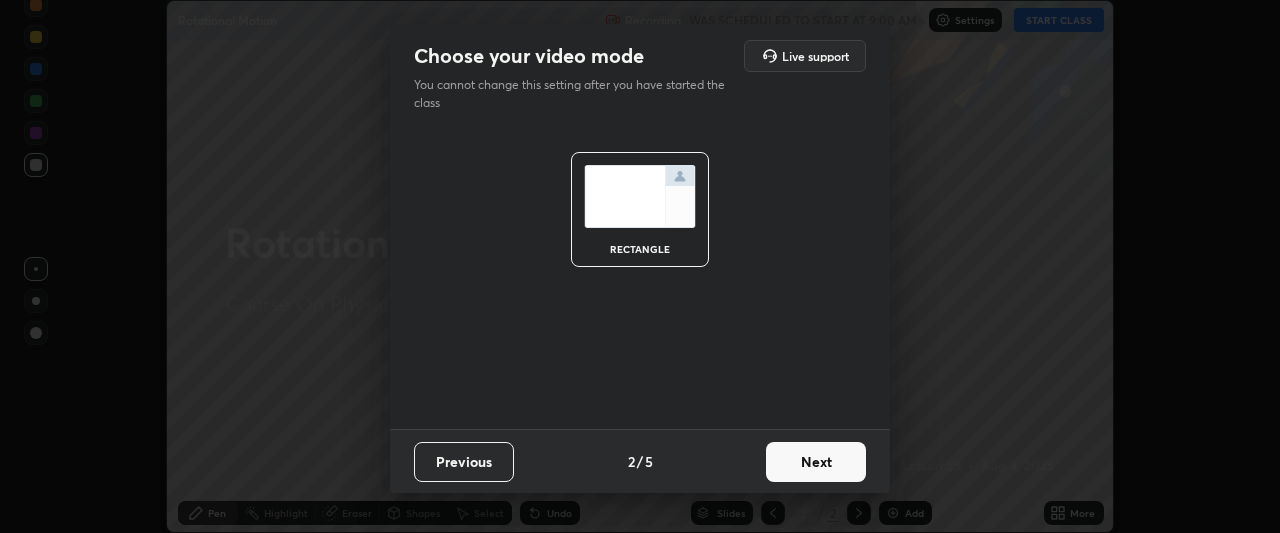 click on "Next" at bounding box center (816, 462) 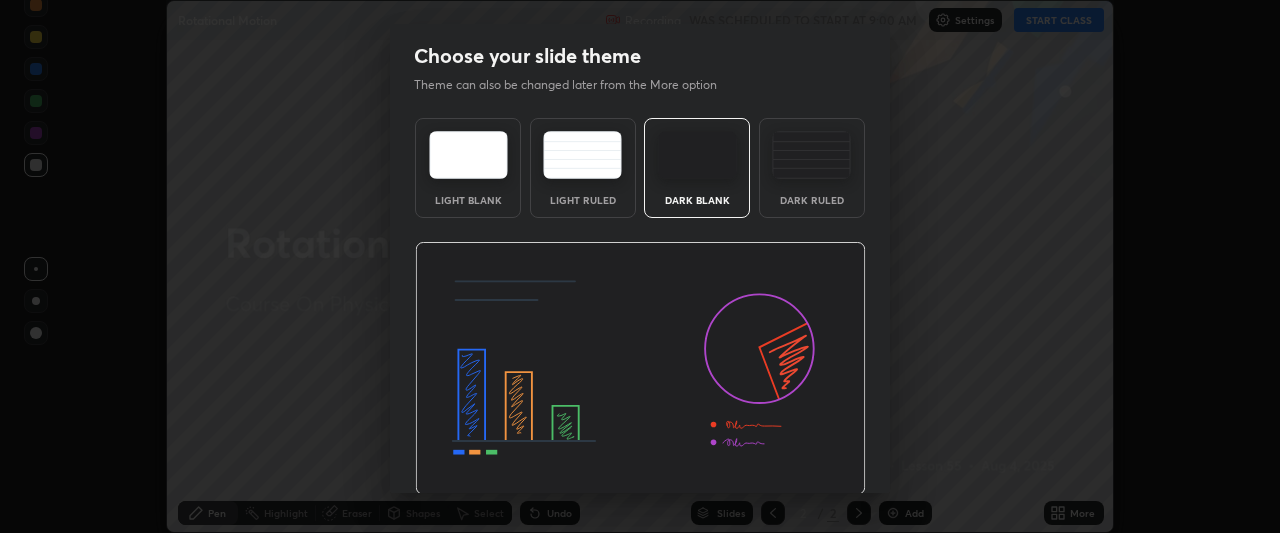 click at bounding box center [640, 369] 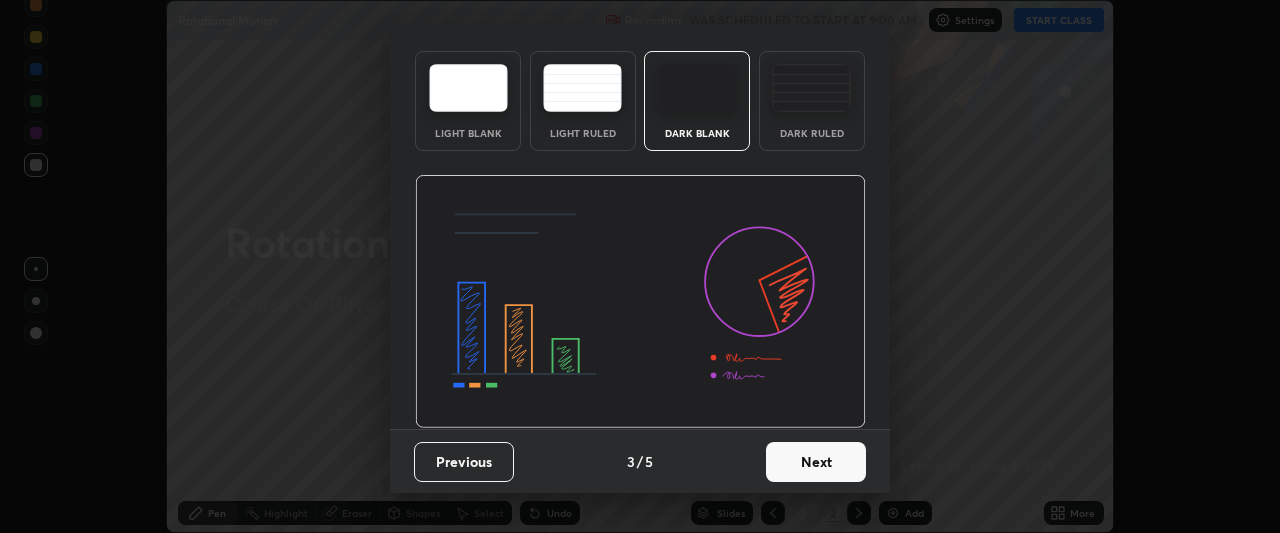 click on "Next" at bounding box center [816, 462] 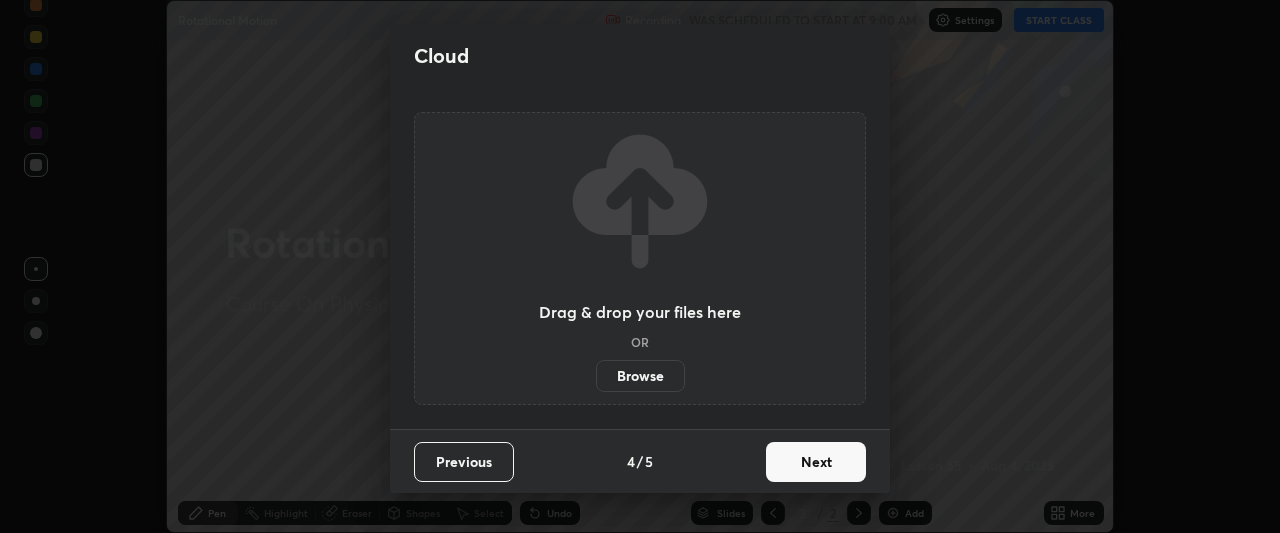 scroll, scrollTop: 0, scrollLeft: 0, axis: both 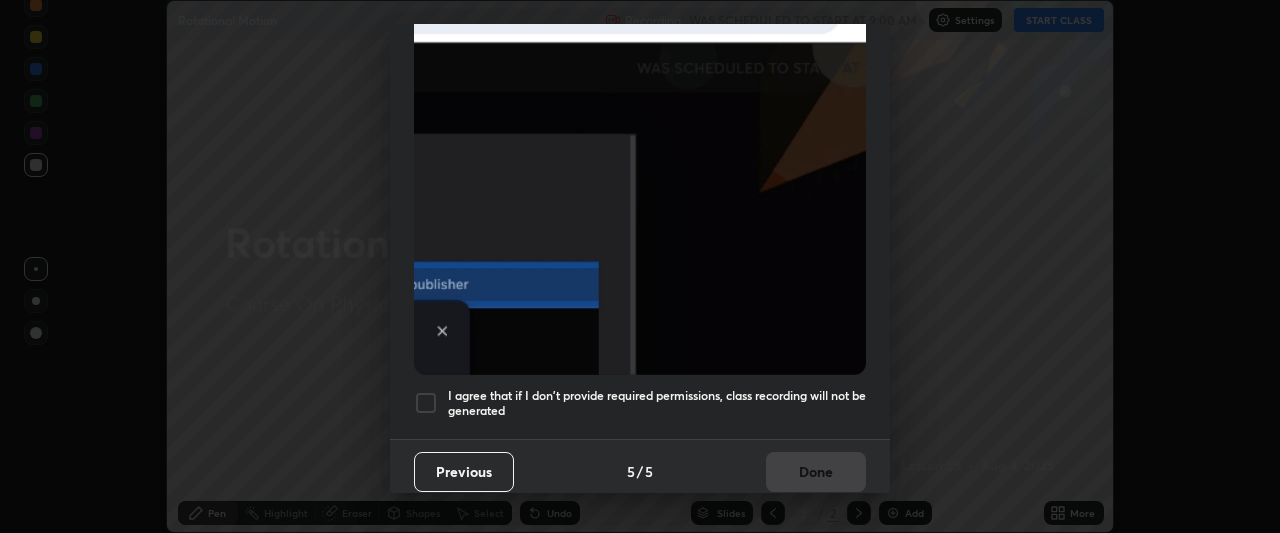click at bounding box center (426, 403) 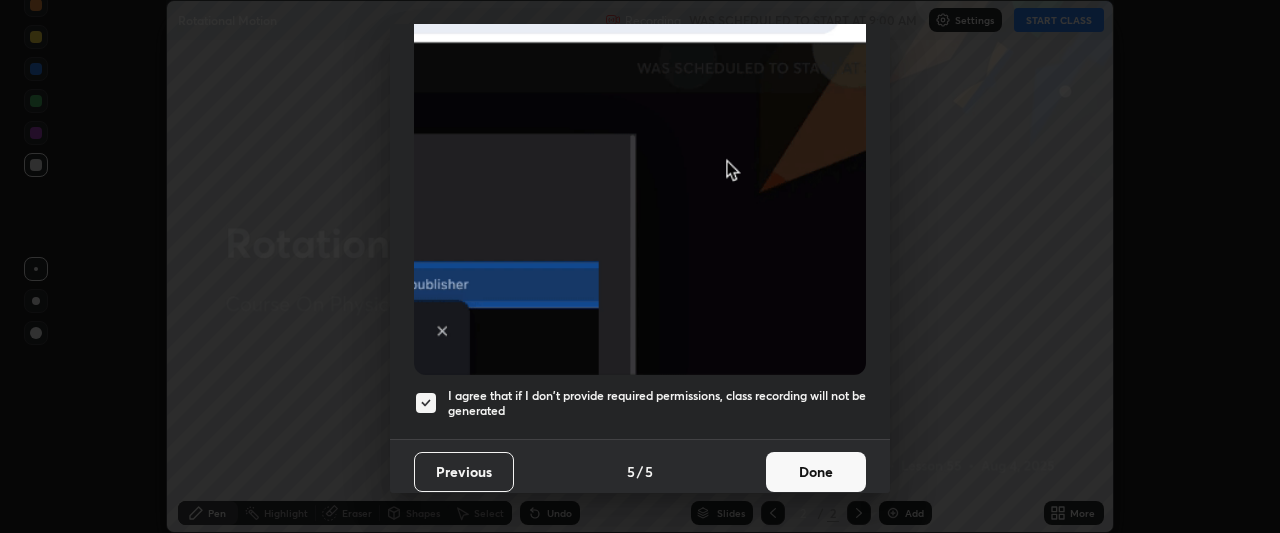 click on "Done" at bounding box center [816, 472] 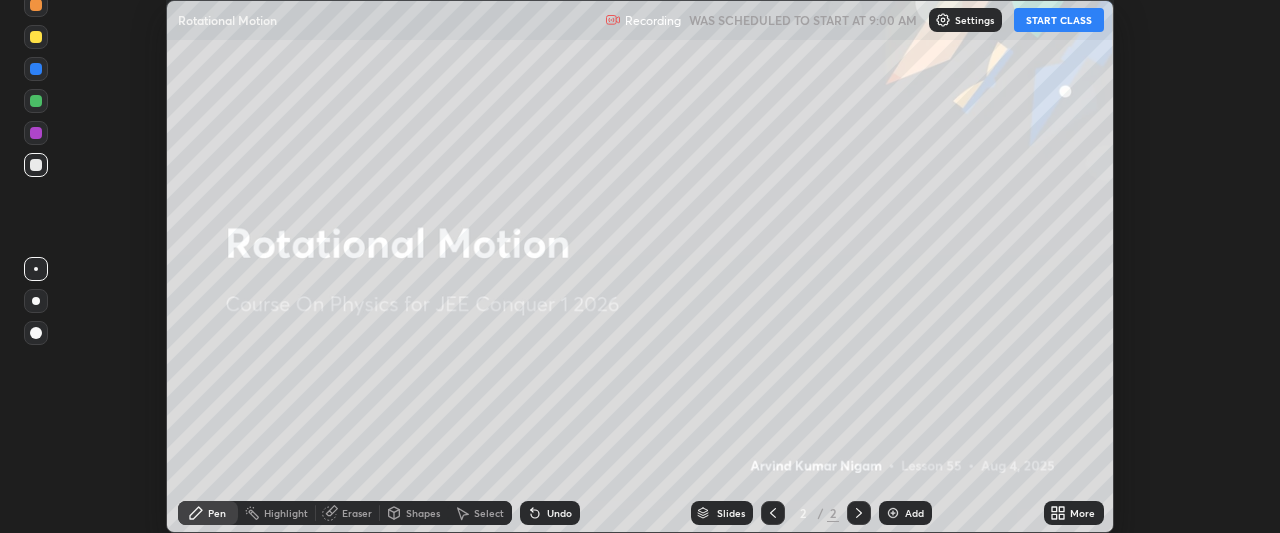 click on "START CLASS" at bounding box center (1059, 20) 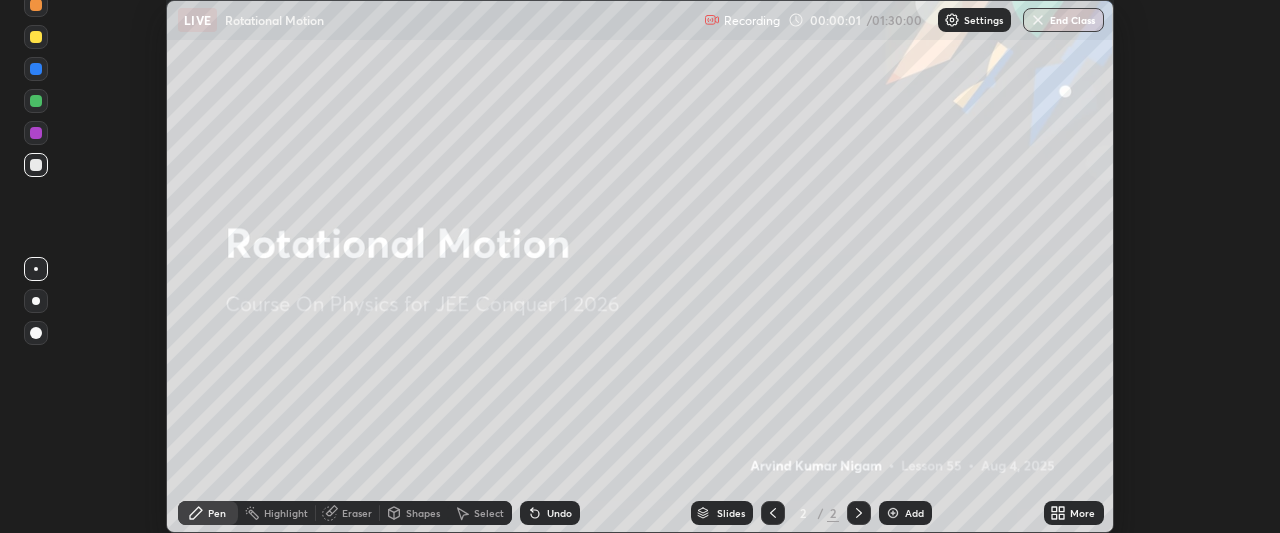 click on "More" at bounding box center [1082, 513] 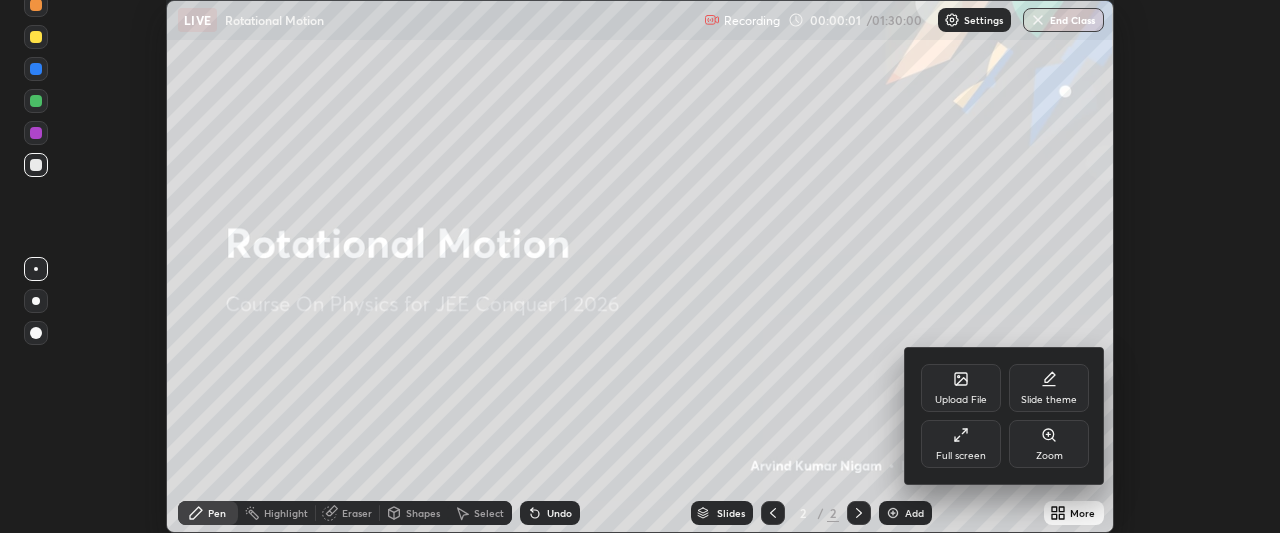 click on "Full screen" at bounding box center [961, 444] 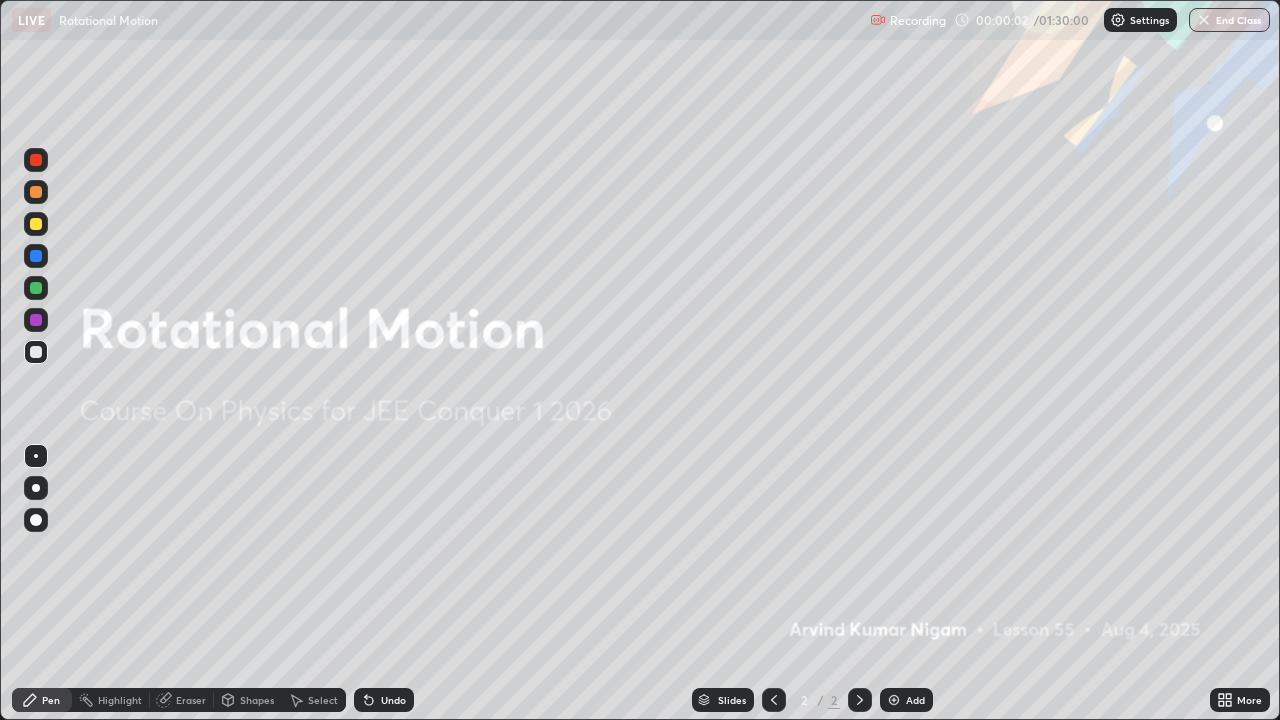 scroll, scrollTop: 99280, scrollLeft: 98720, axis: both 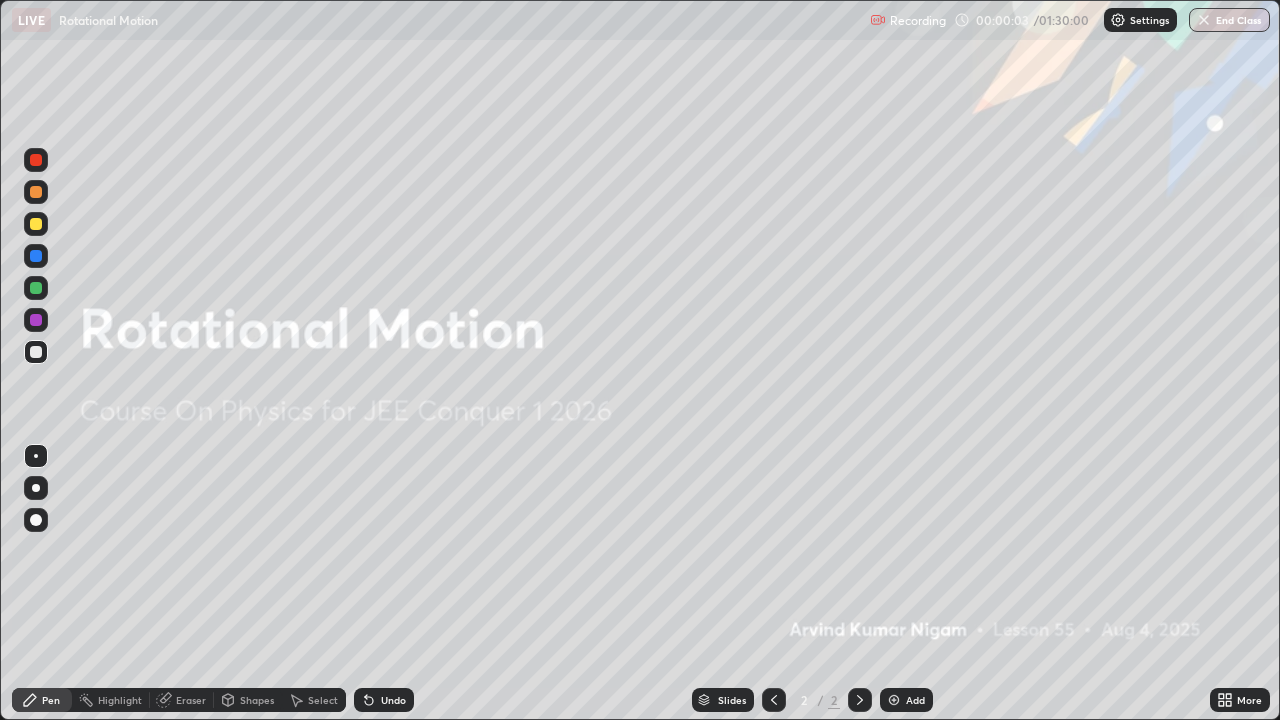 click at bounding box center (894, 700) 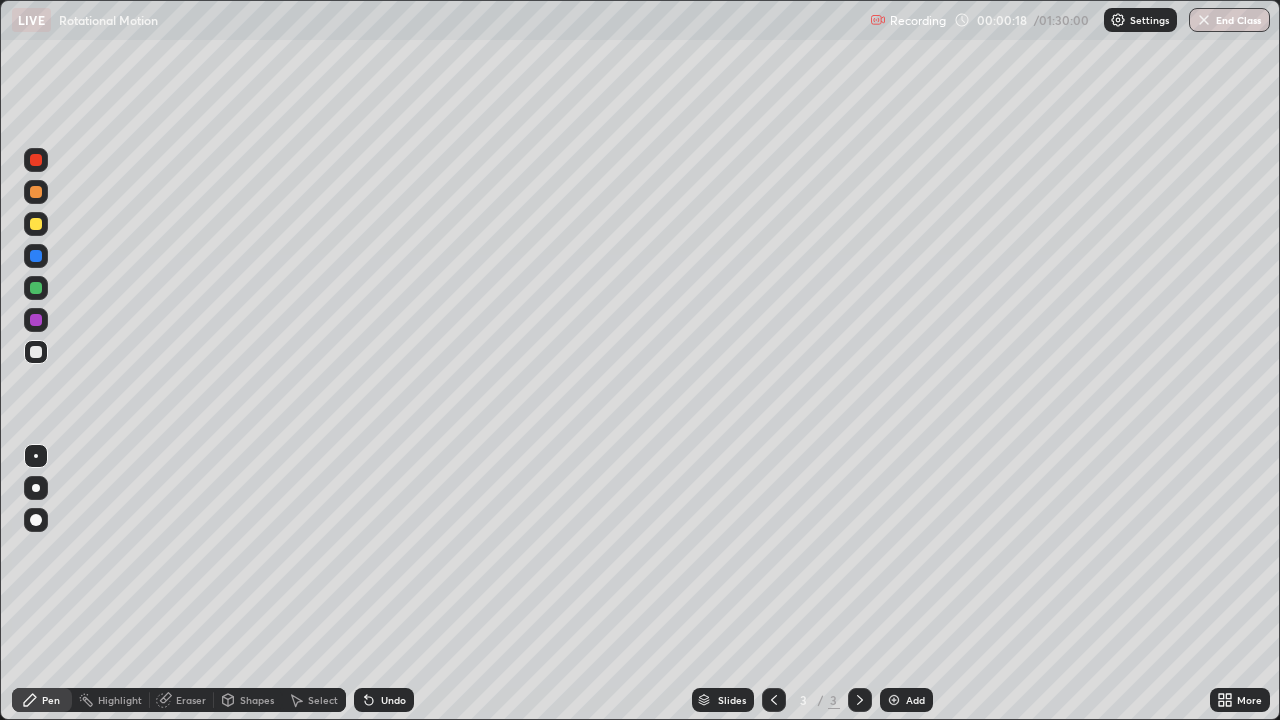 click on "Shapes" at bounding box center [257, 700] 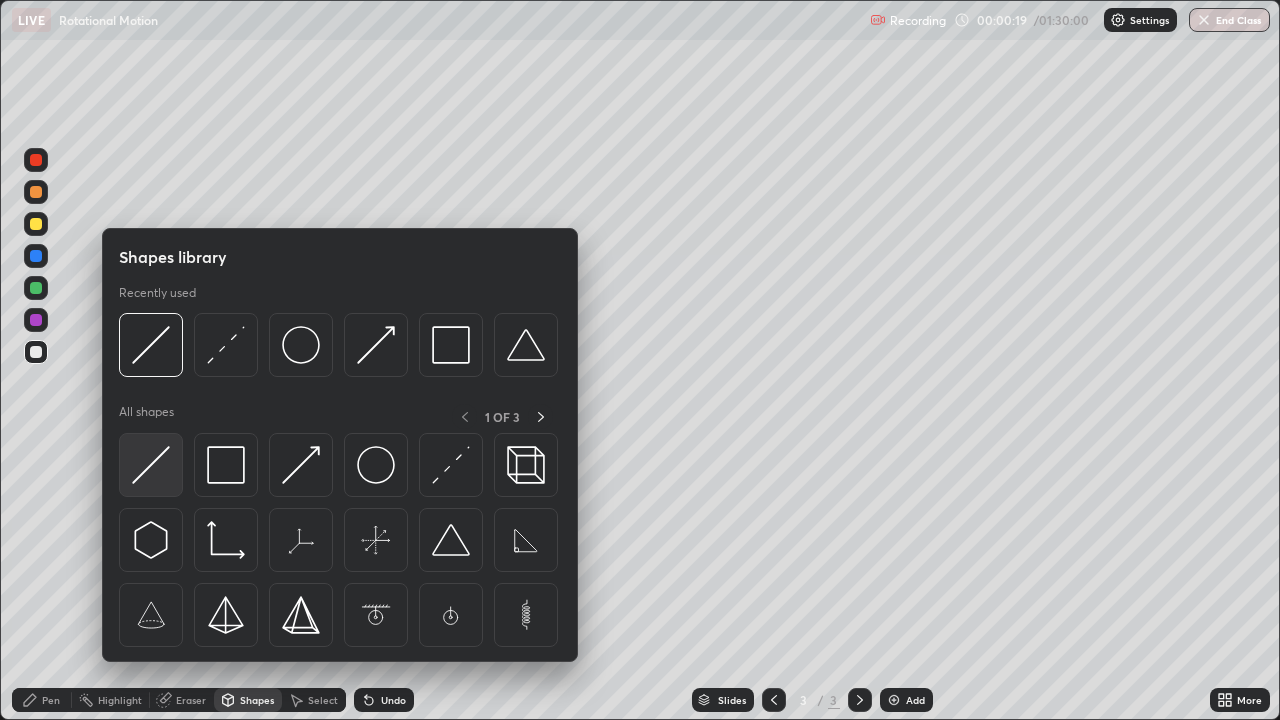 click at bounding box center [151, 465] 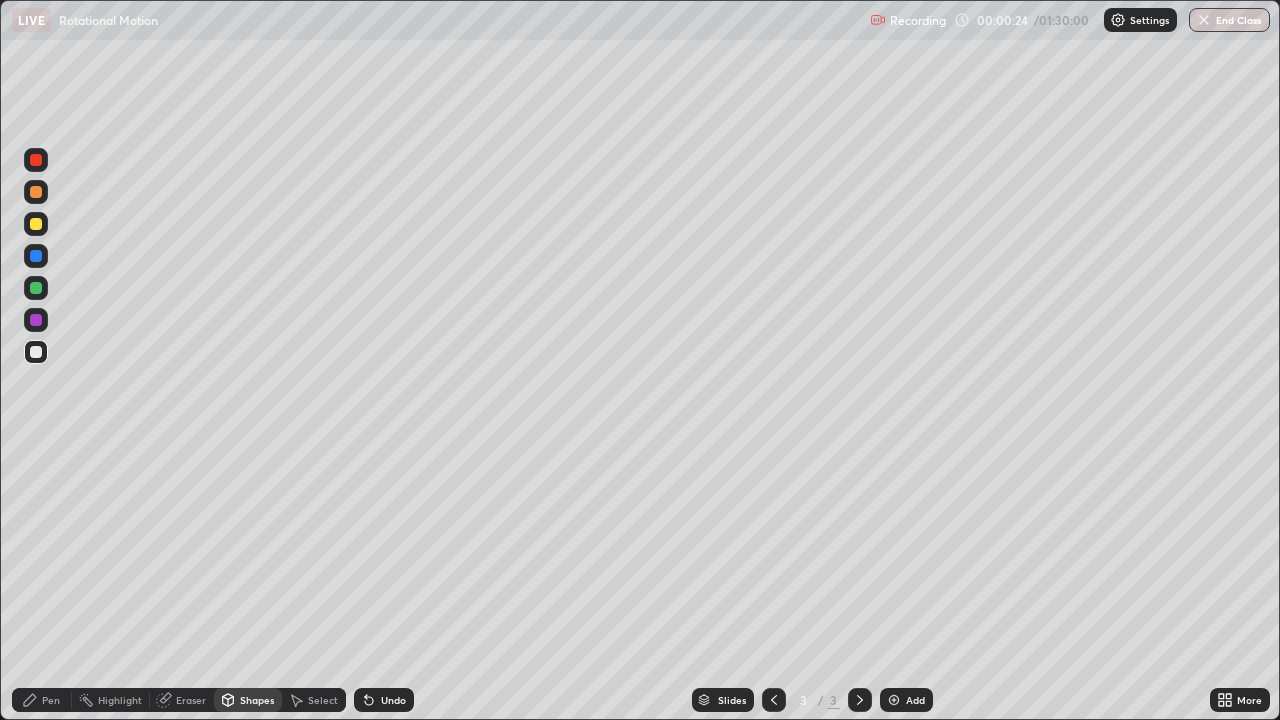 click on "Shapes" at bounding box center (257, 700) 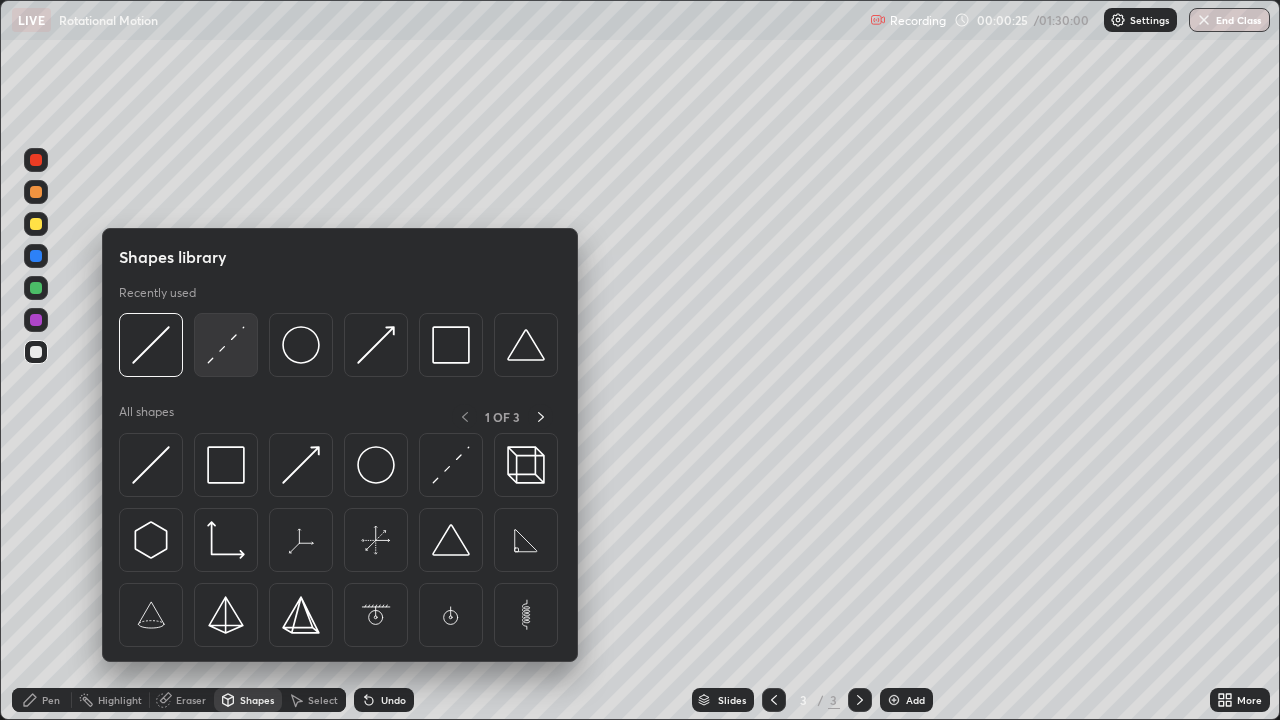 click at bounding box center (226, 345) 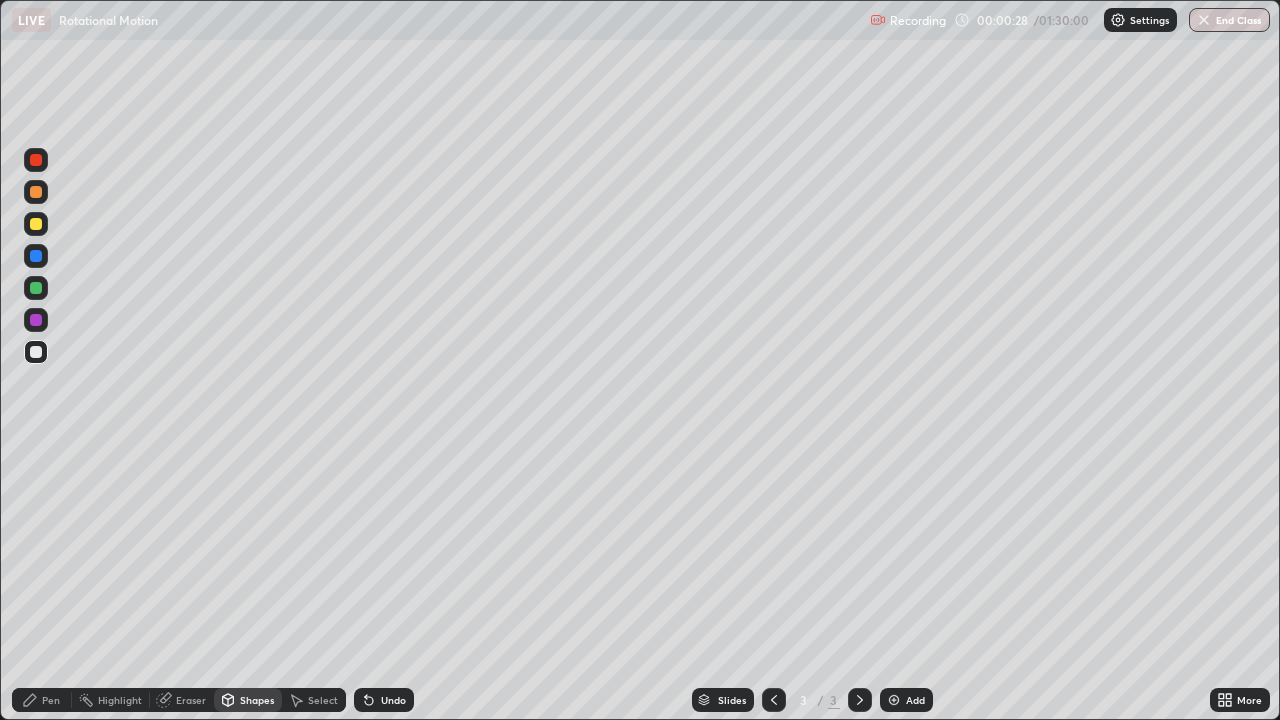click on "Pen" at bounding box center [51, 700] 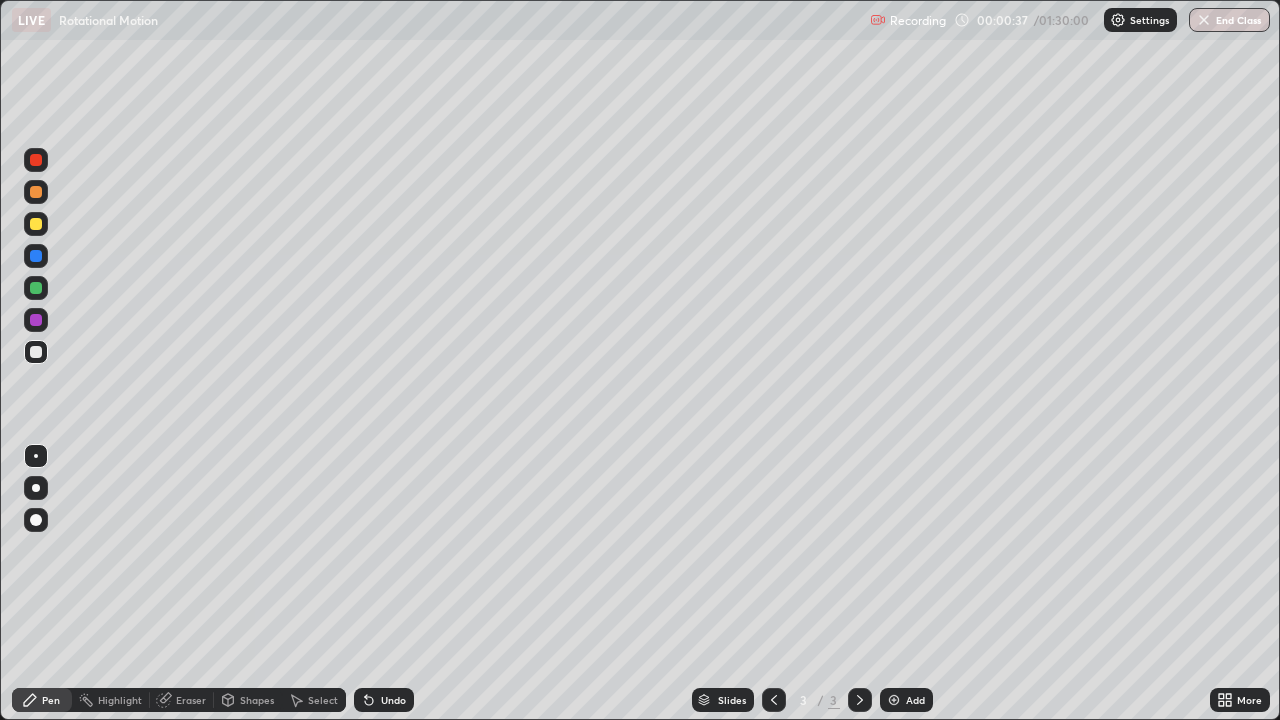 click 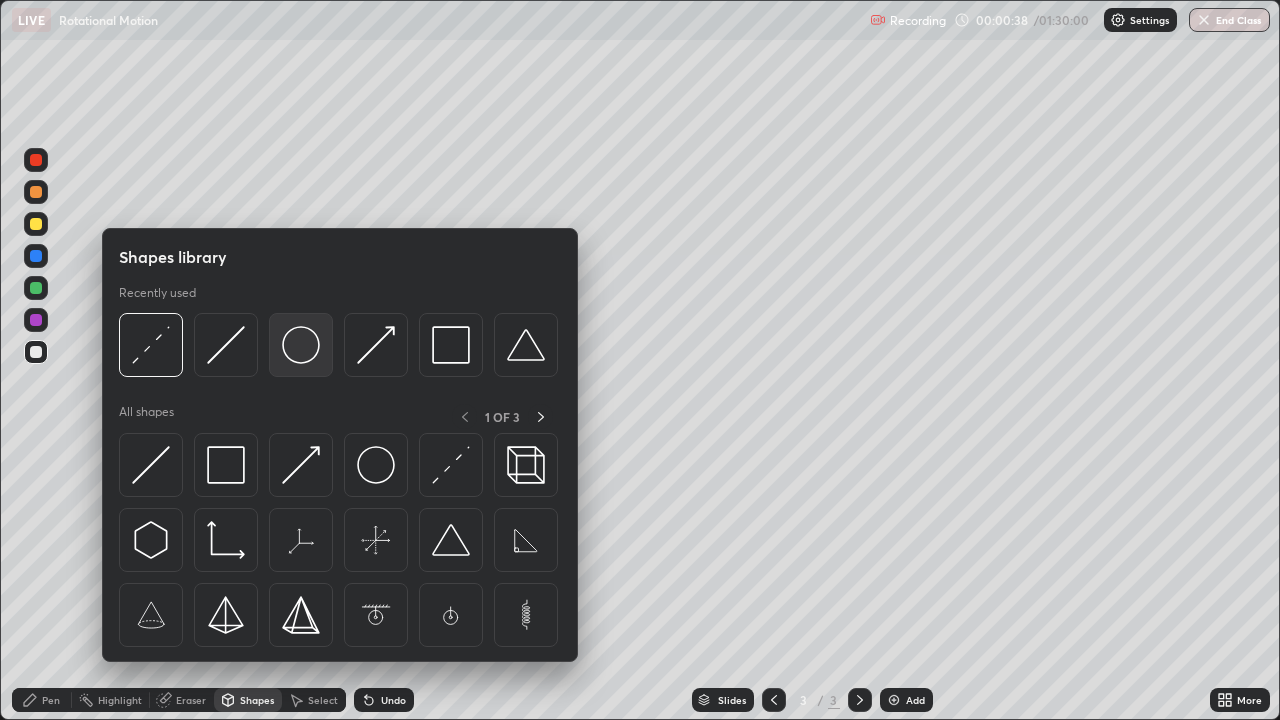 click at bounding box center [301, 345] 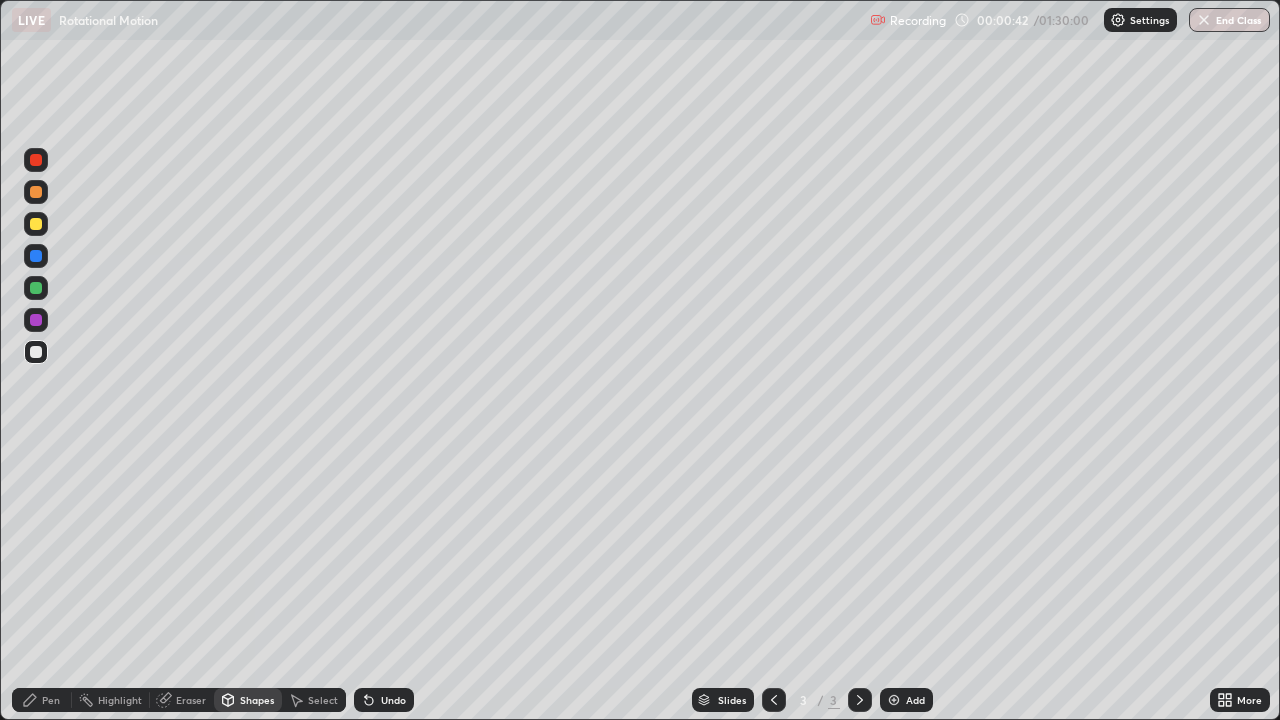 click on "Shapes" at bounding box center [257, 700] 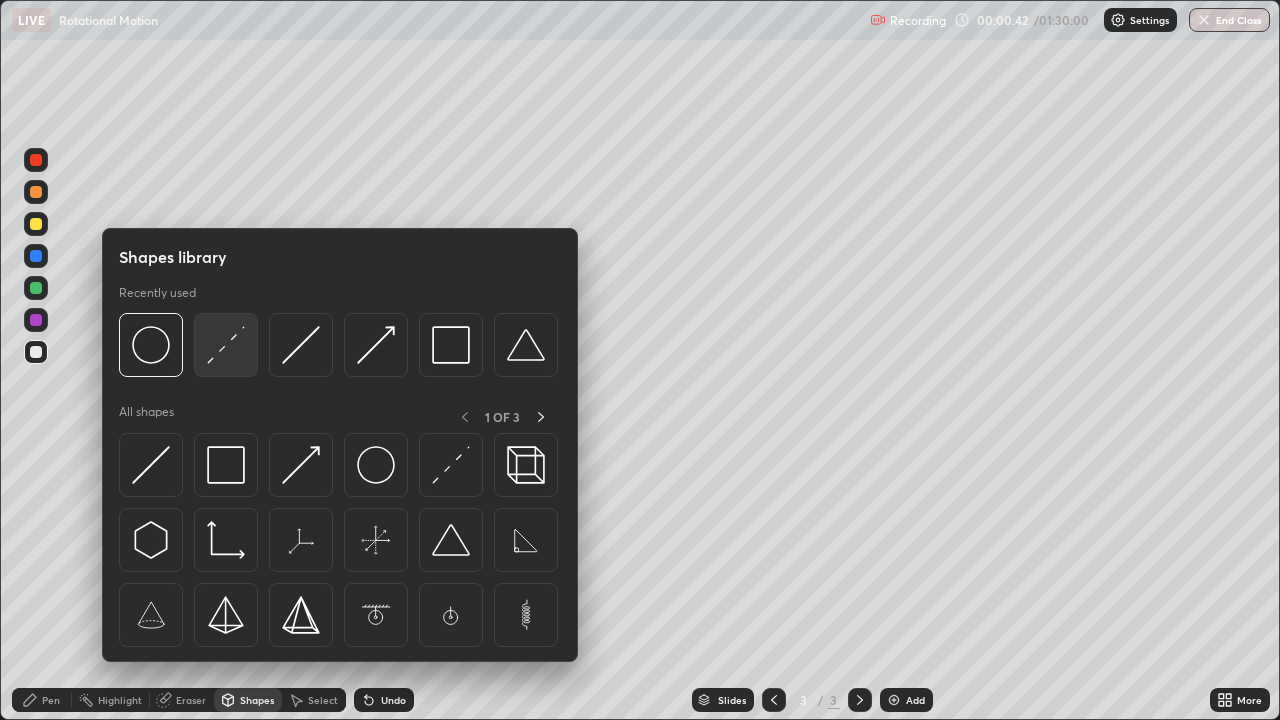 click at bounding box center (226, 345) 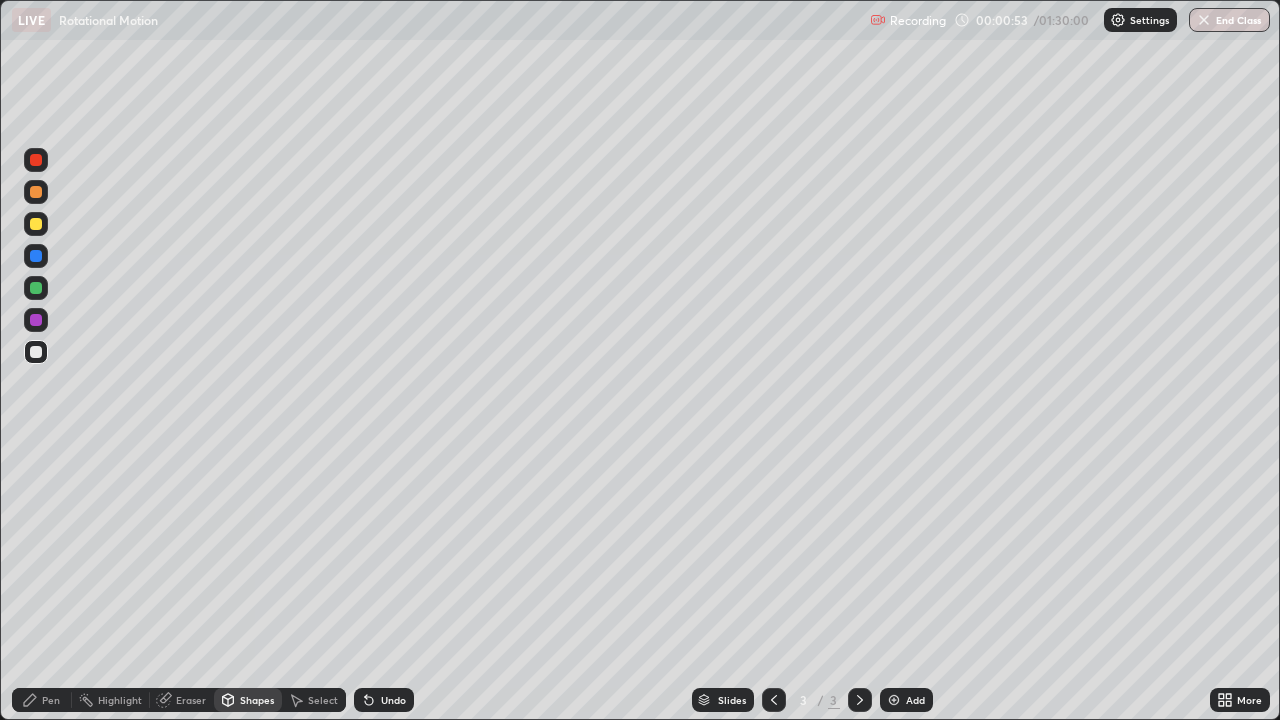 click on "Shapes" at bounding box center (257, 700) 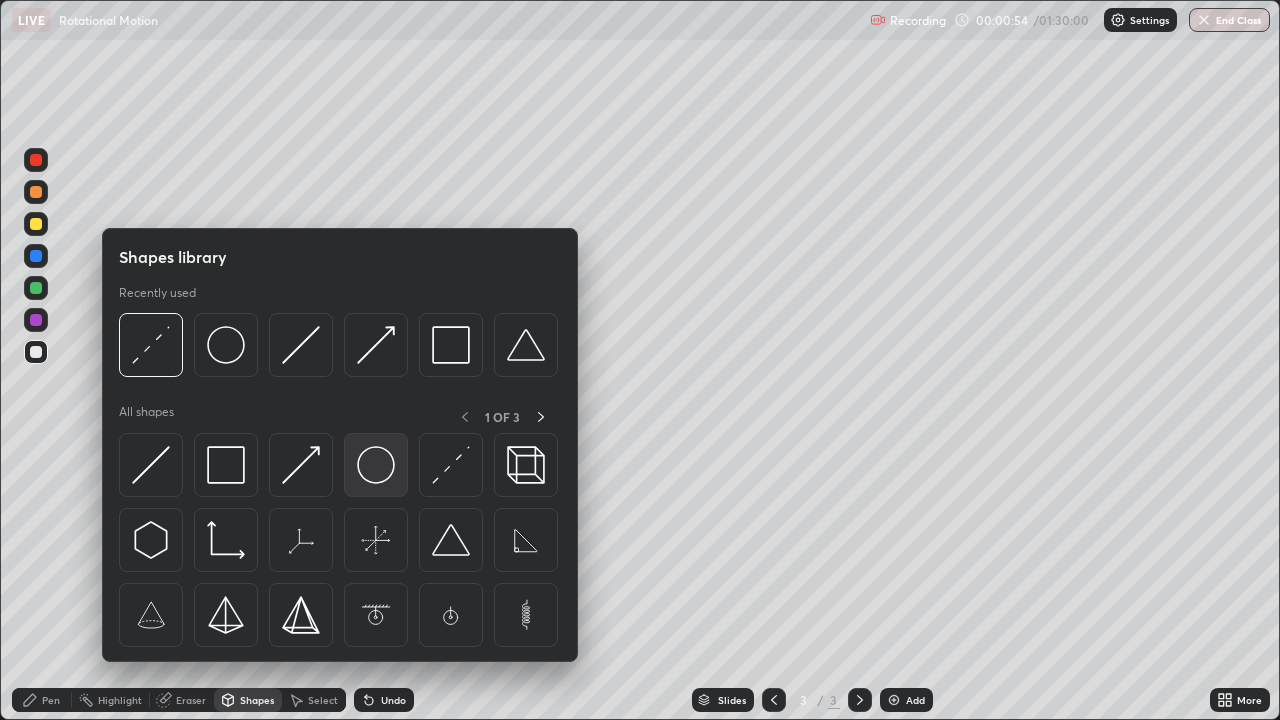 click at bounding box center (376, 465) 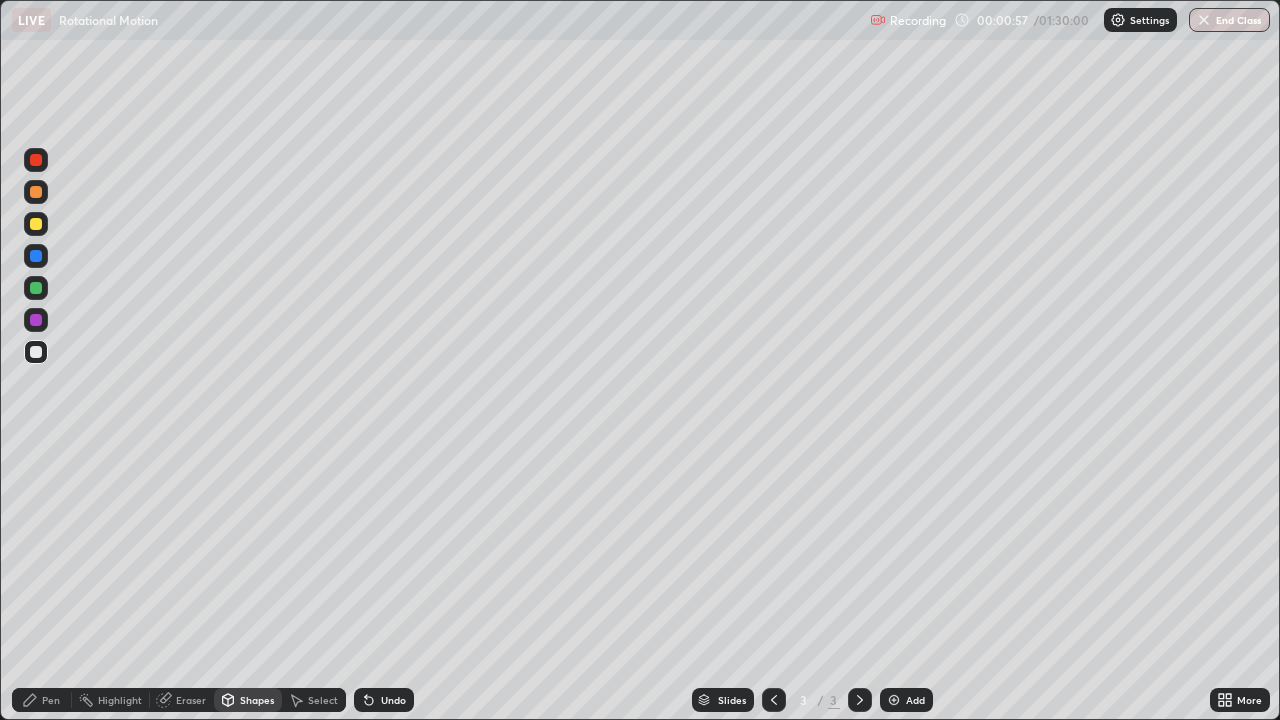 click on "Shapes" at bounding box center [248, 700] 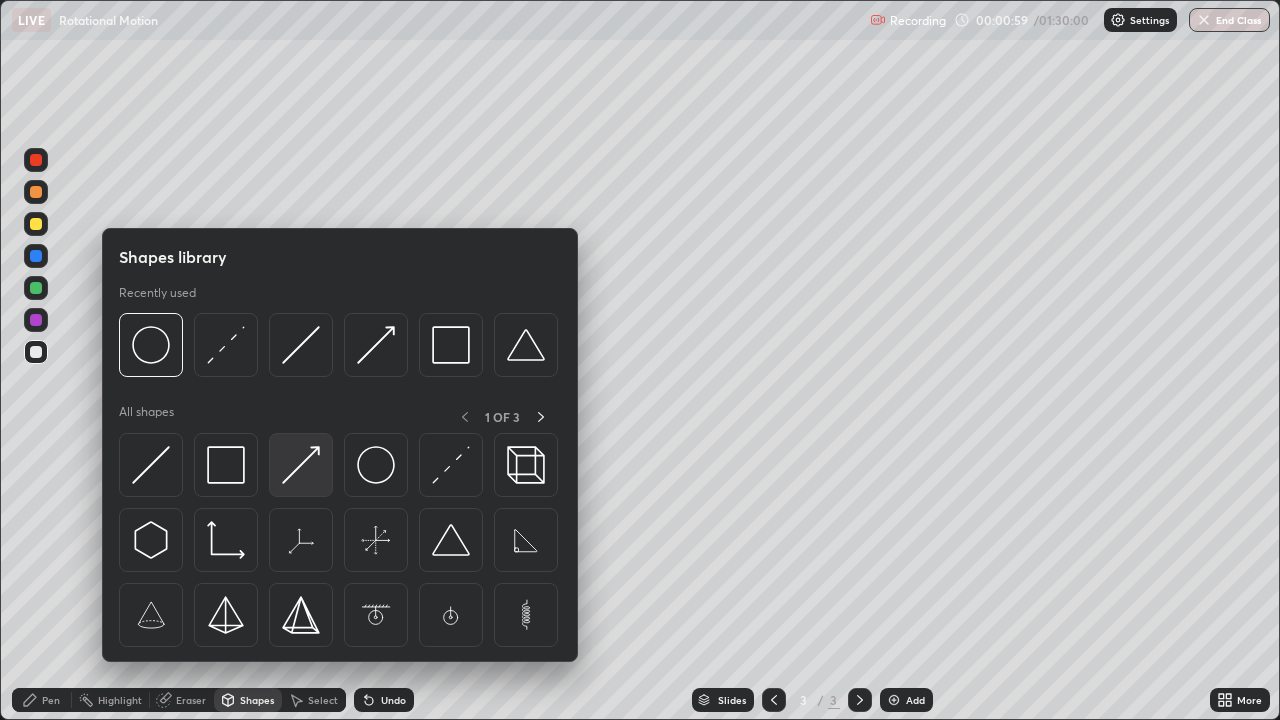 click at bounding box center [301, 465] 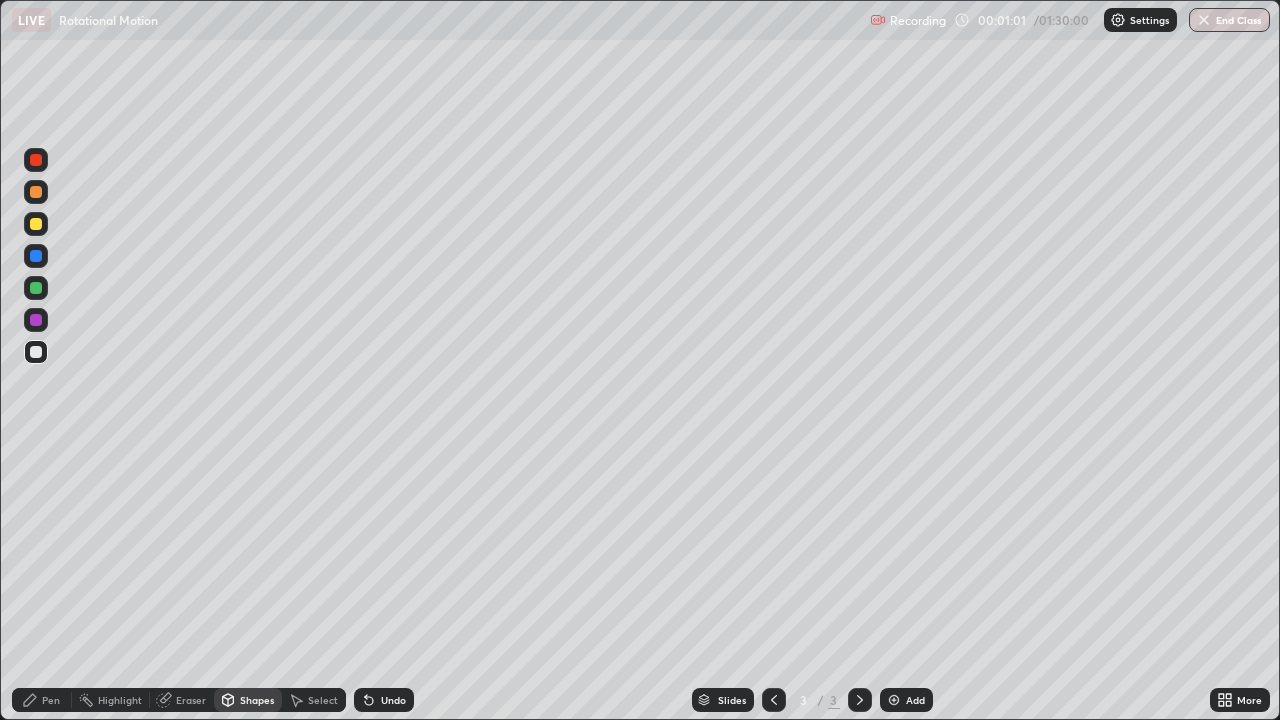 click on "Pen" at bounding box center [51, 700] 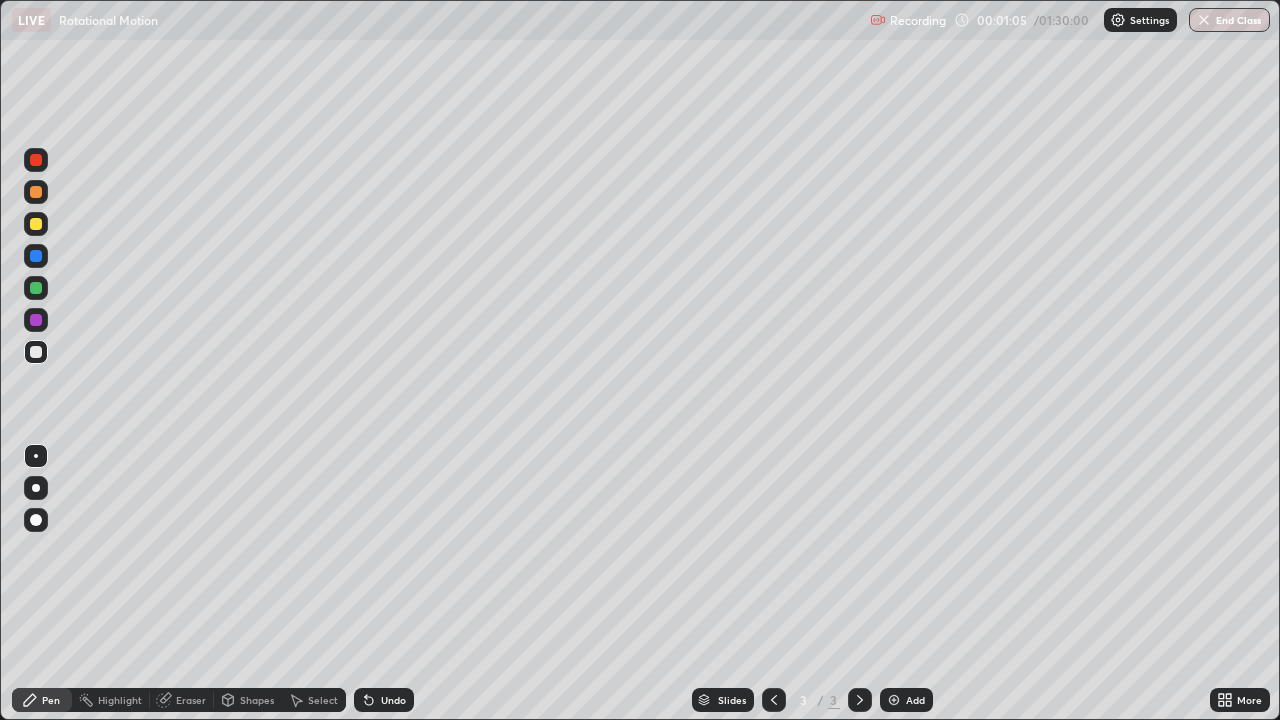 click on "Shapes" at bounding box center [257, 700] 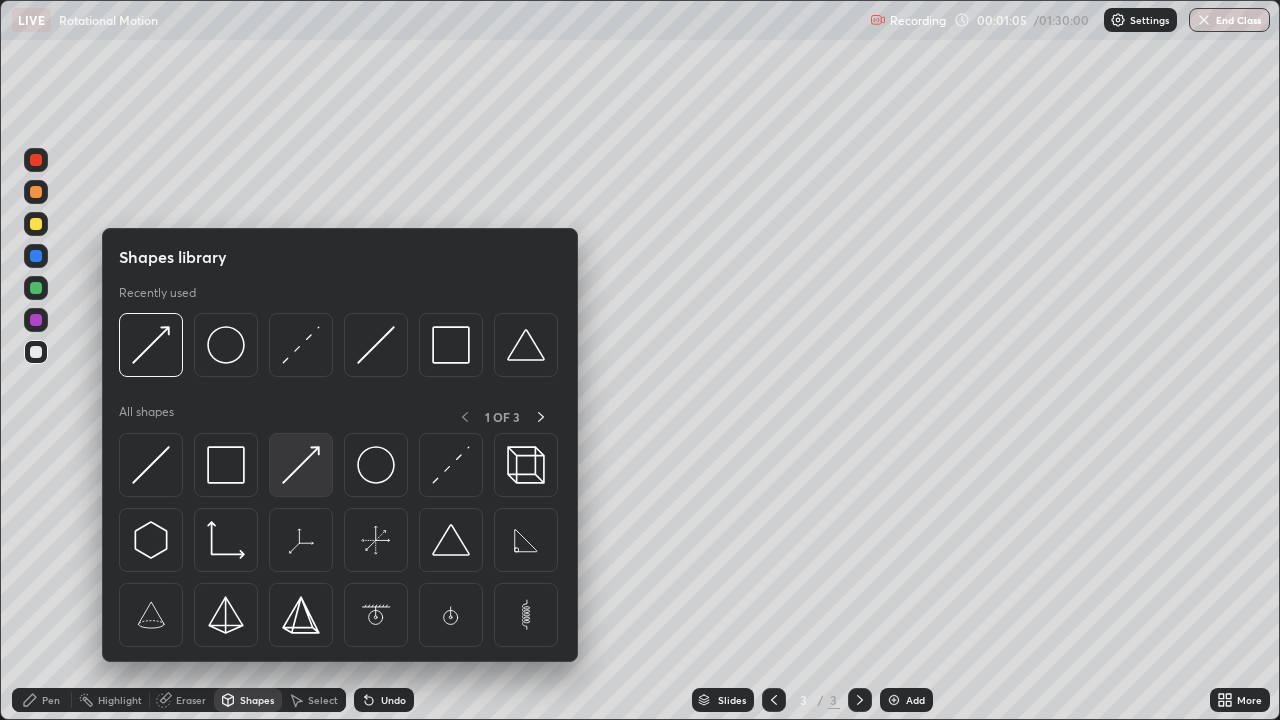click at bounding box center [301, 465] 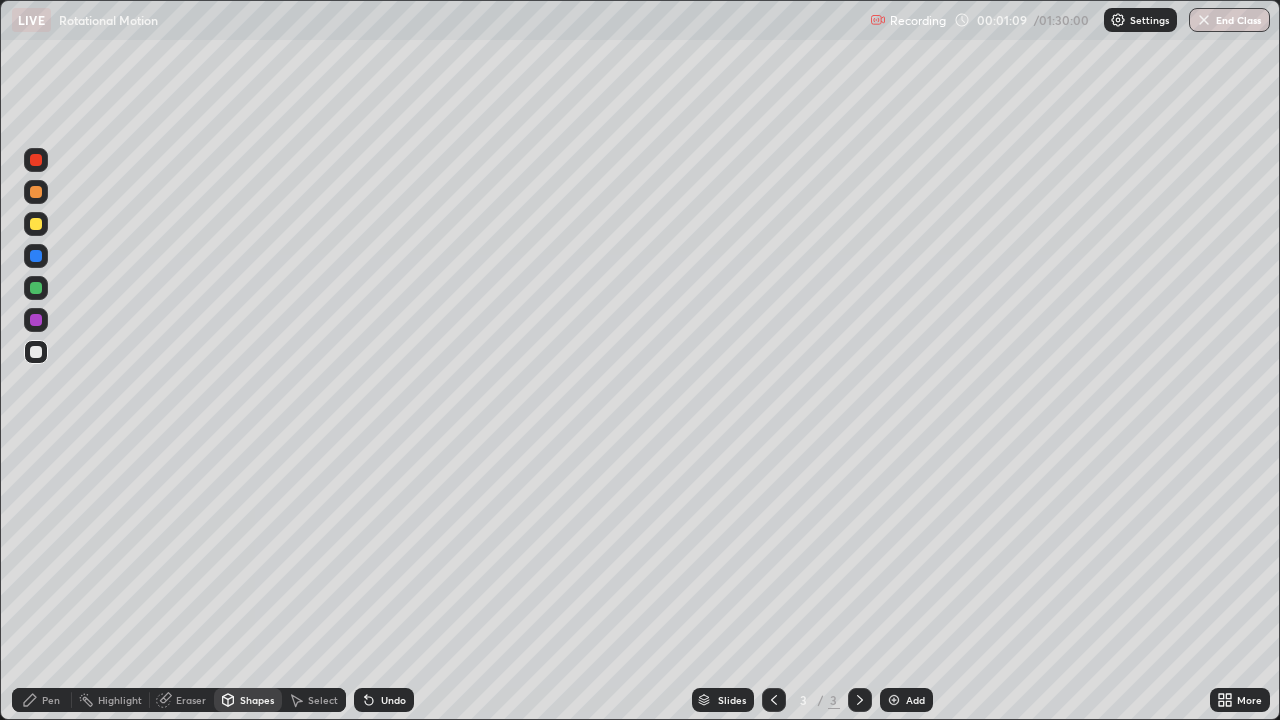 click on "Pen" at bounding box center (51, 700) 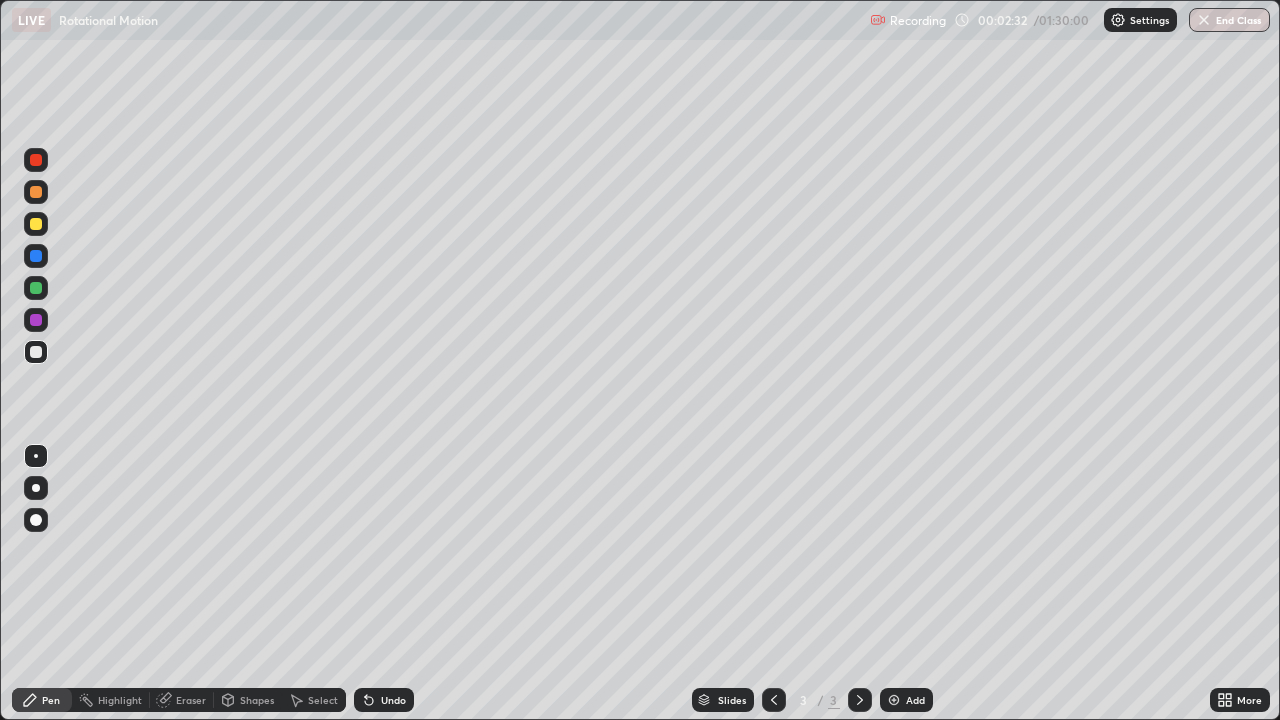 click on "Undo" at bounding box center (393, 700) 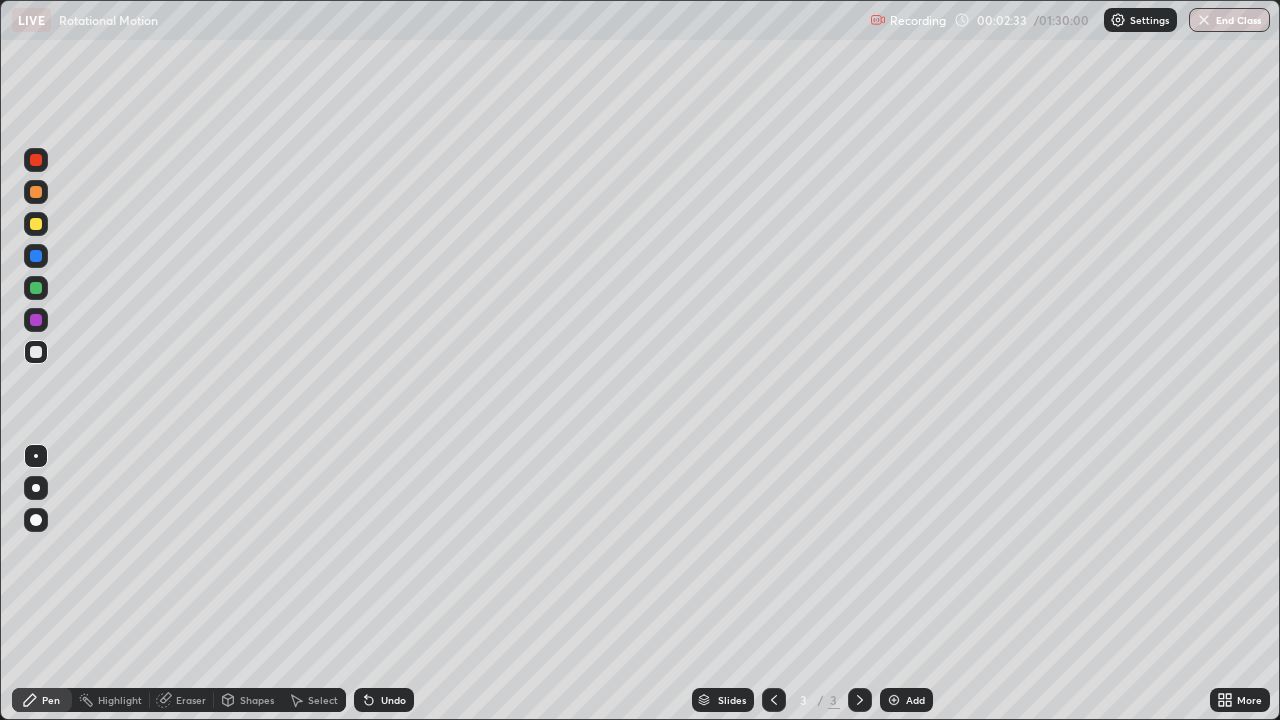 click 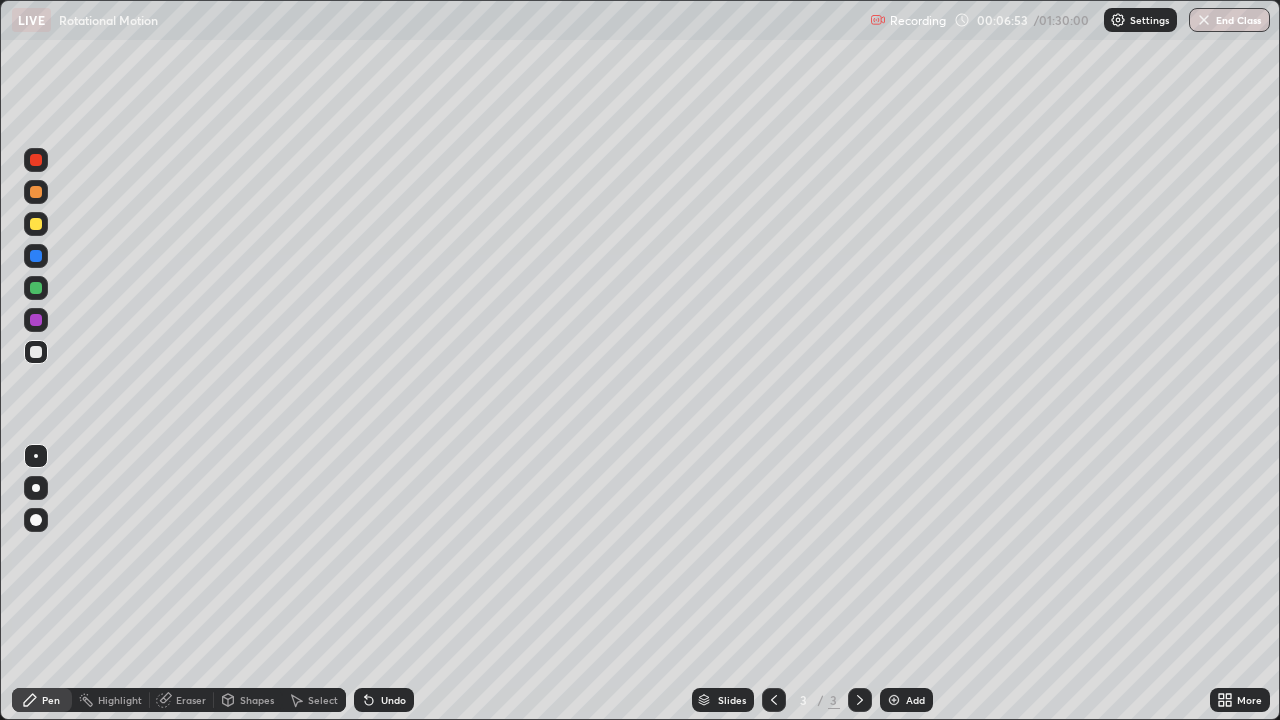click at bounding box center (894, 700) 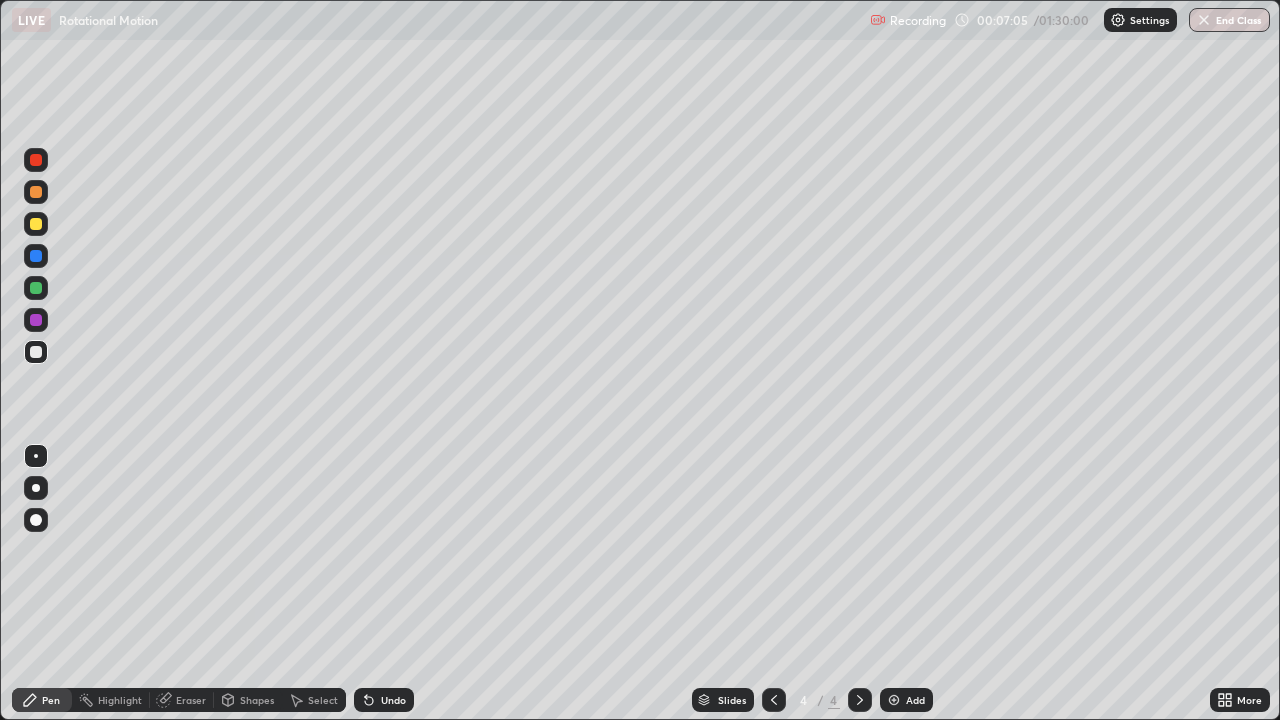 click 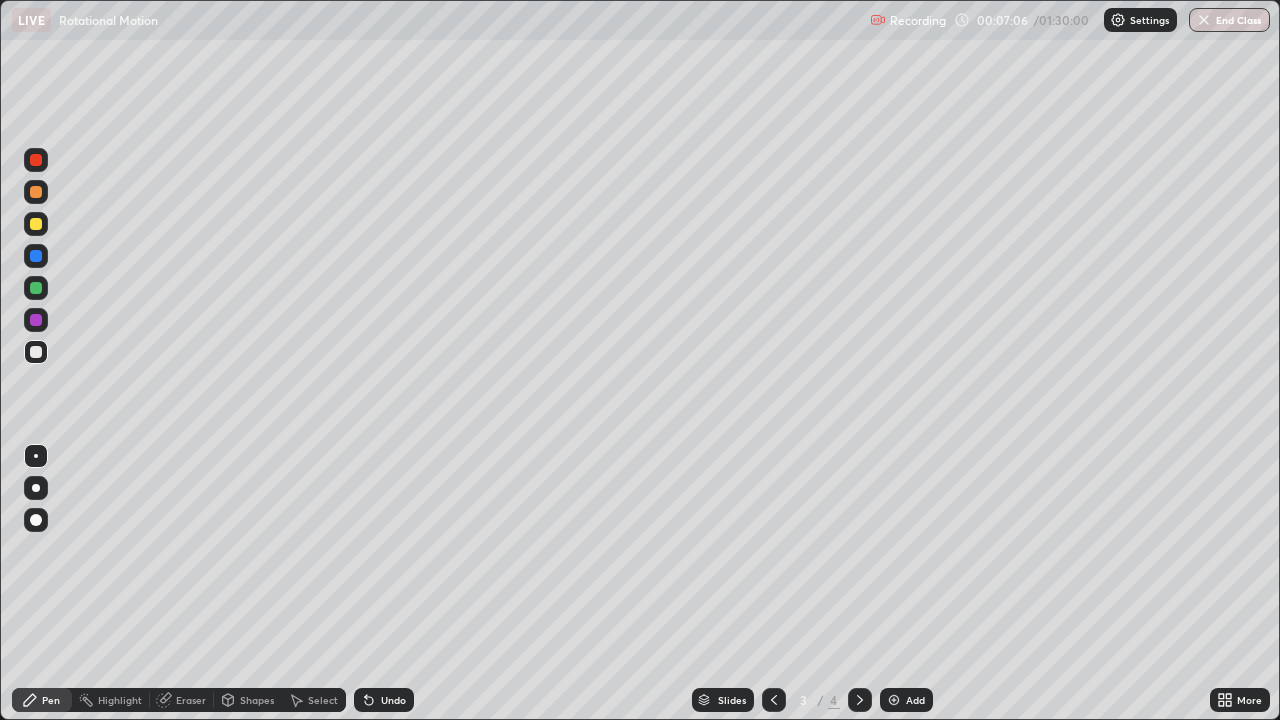 click 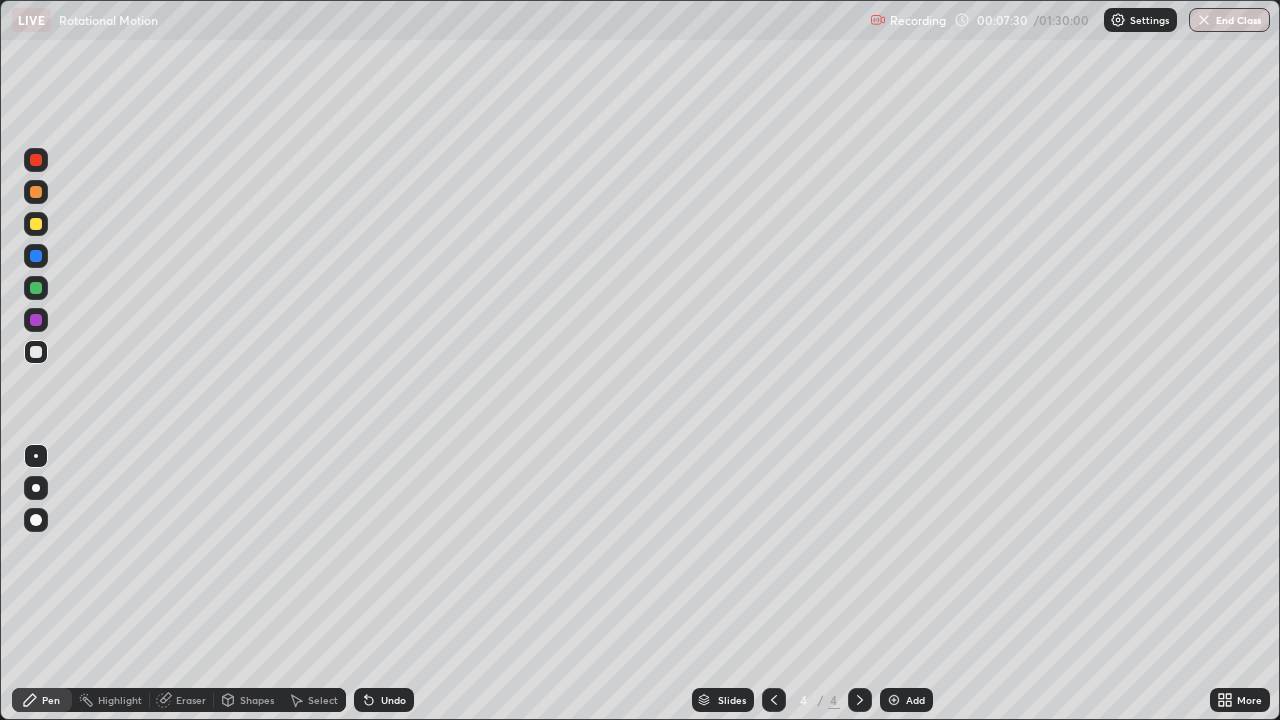 click at bounding box center (36, 256) 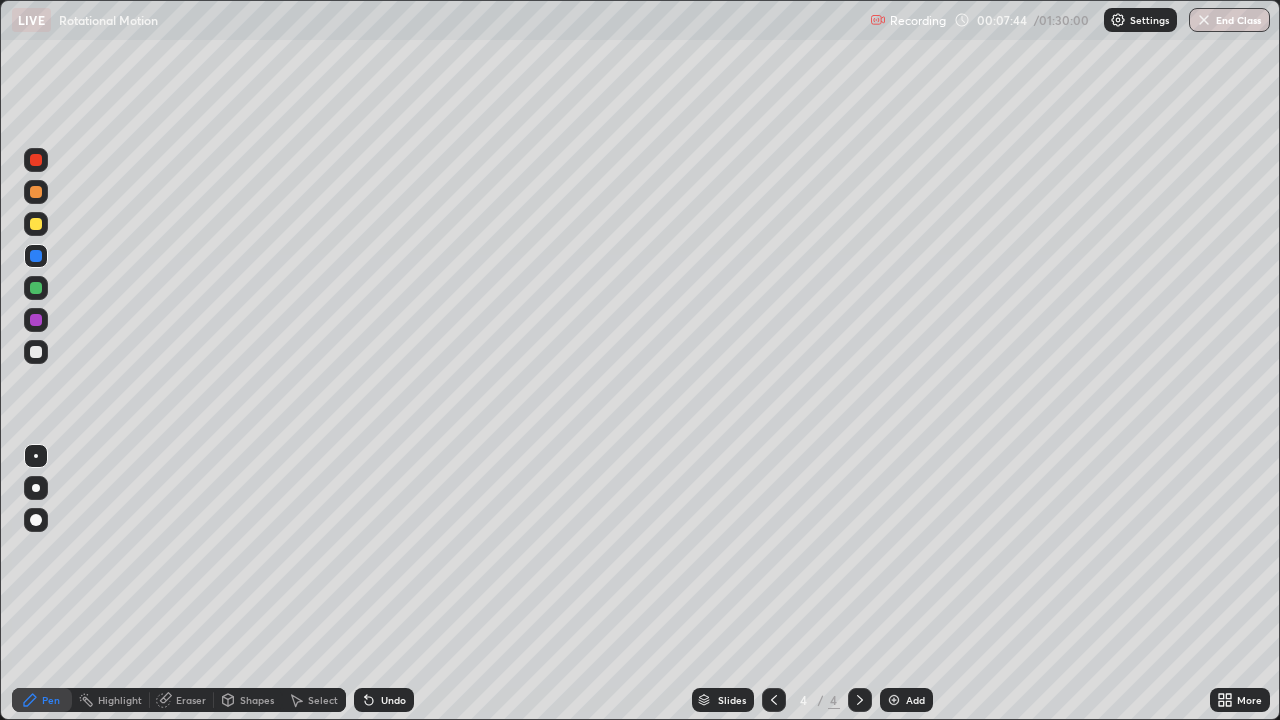 click at bounding box center [36, 352] 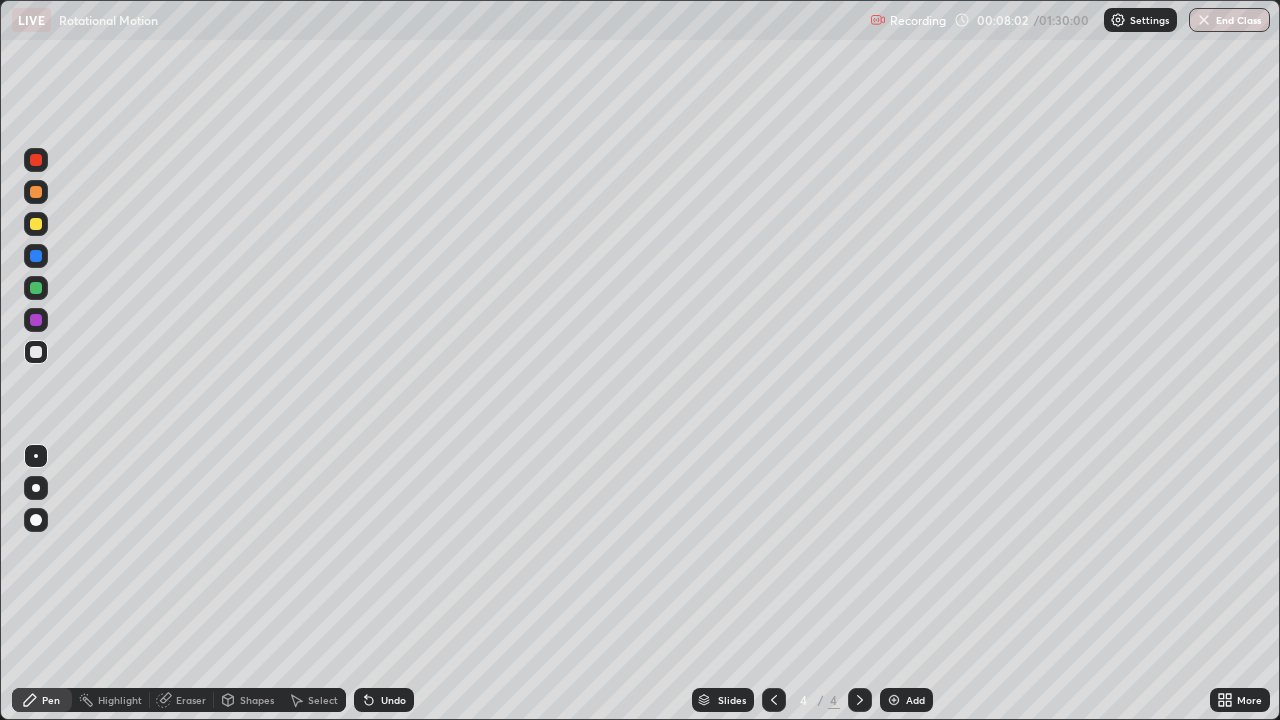 click at bounding box center [36, 256] 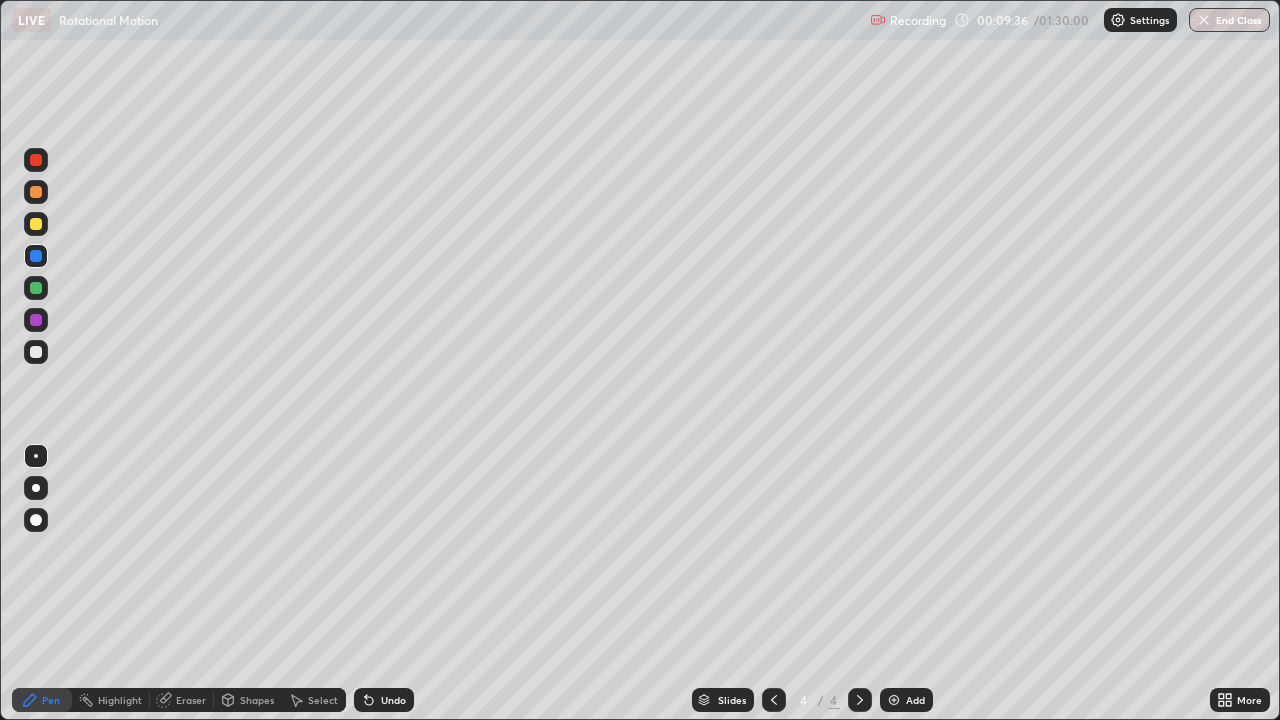 click at bounding box center [774, 700] 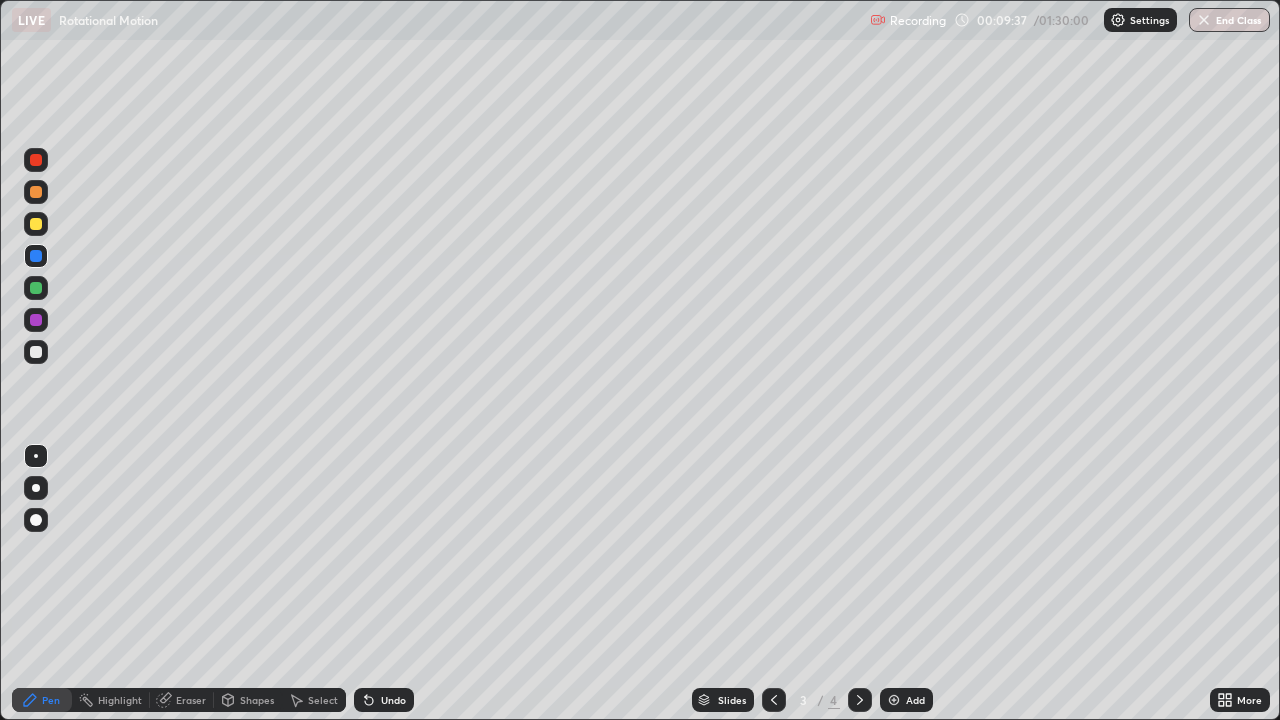 click 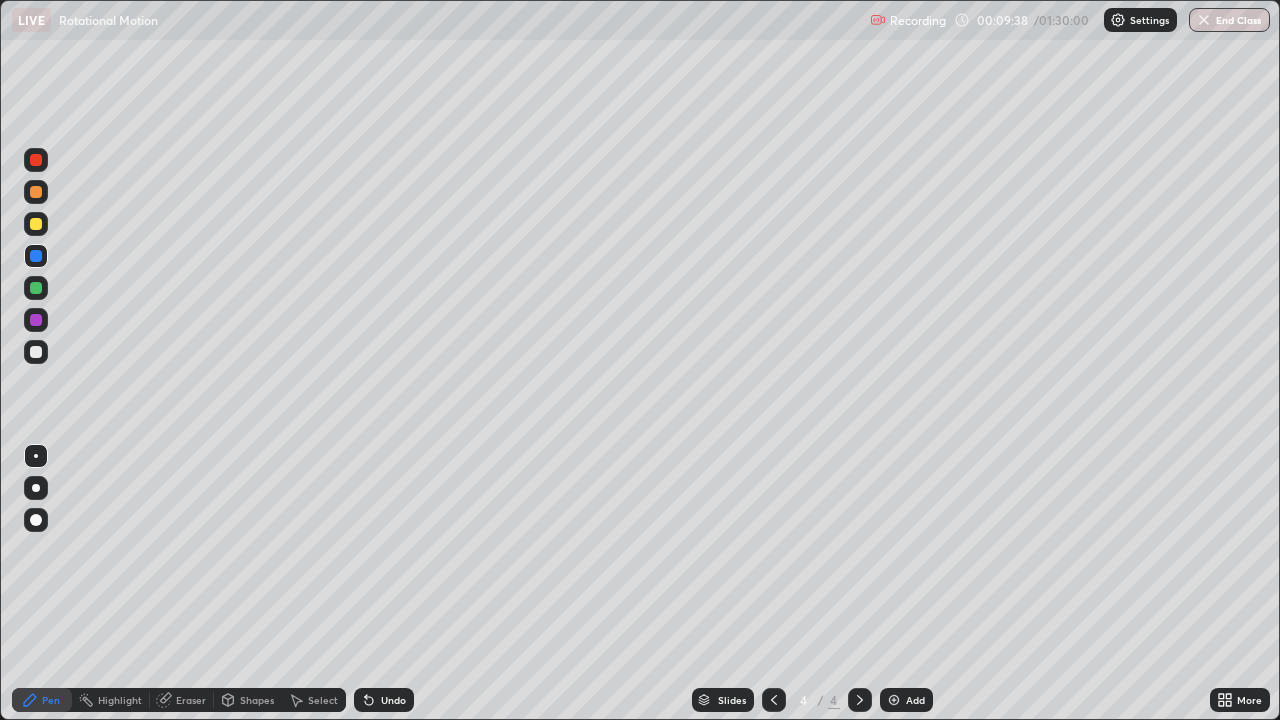 click on "Eraser" at bounding box center [191, 700] 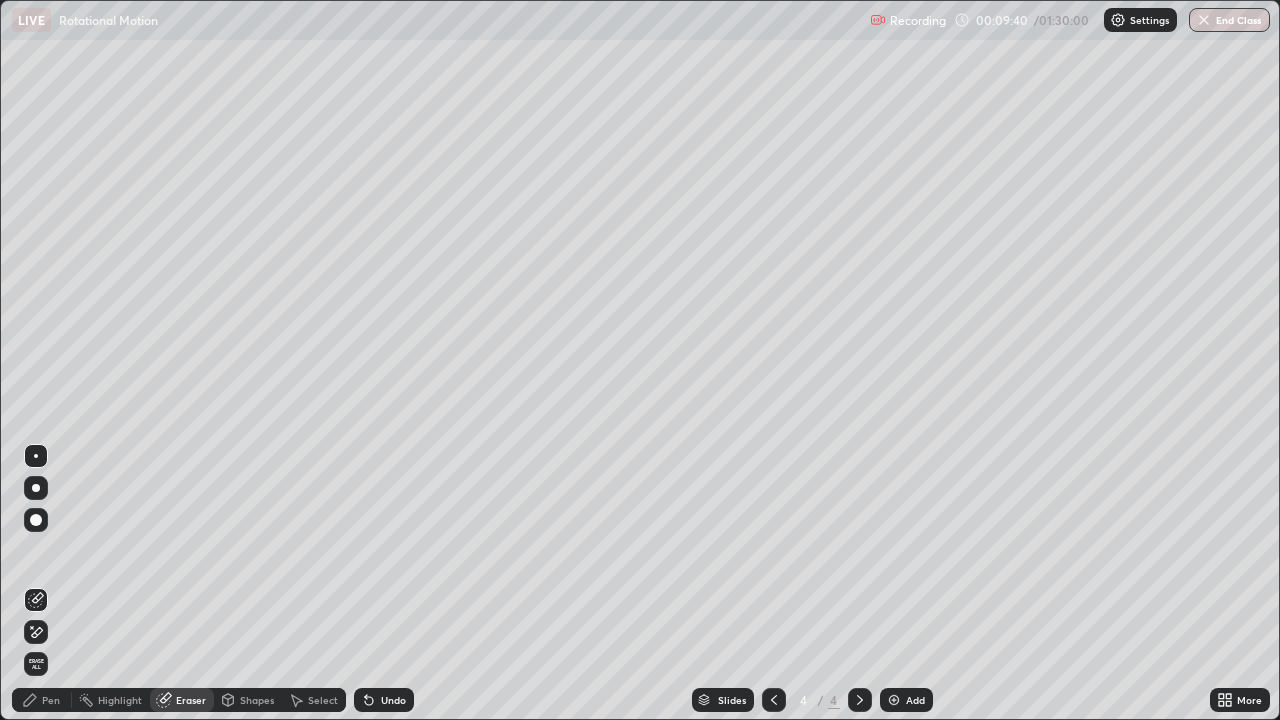 click on "Pen" at bounding box center (51, 700) 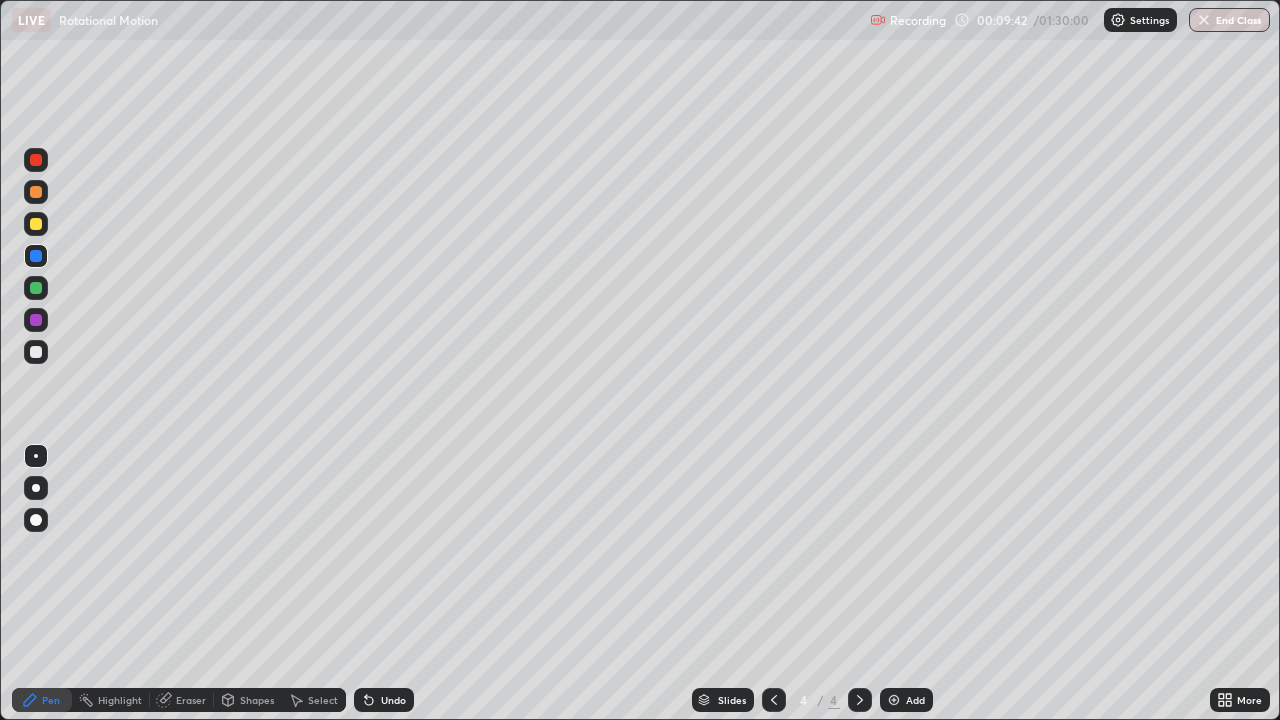 click at bounding box center (36, 352) 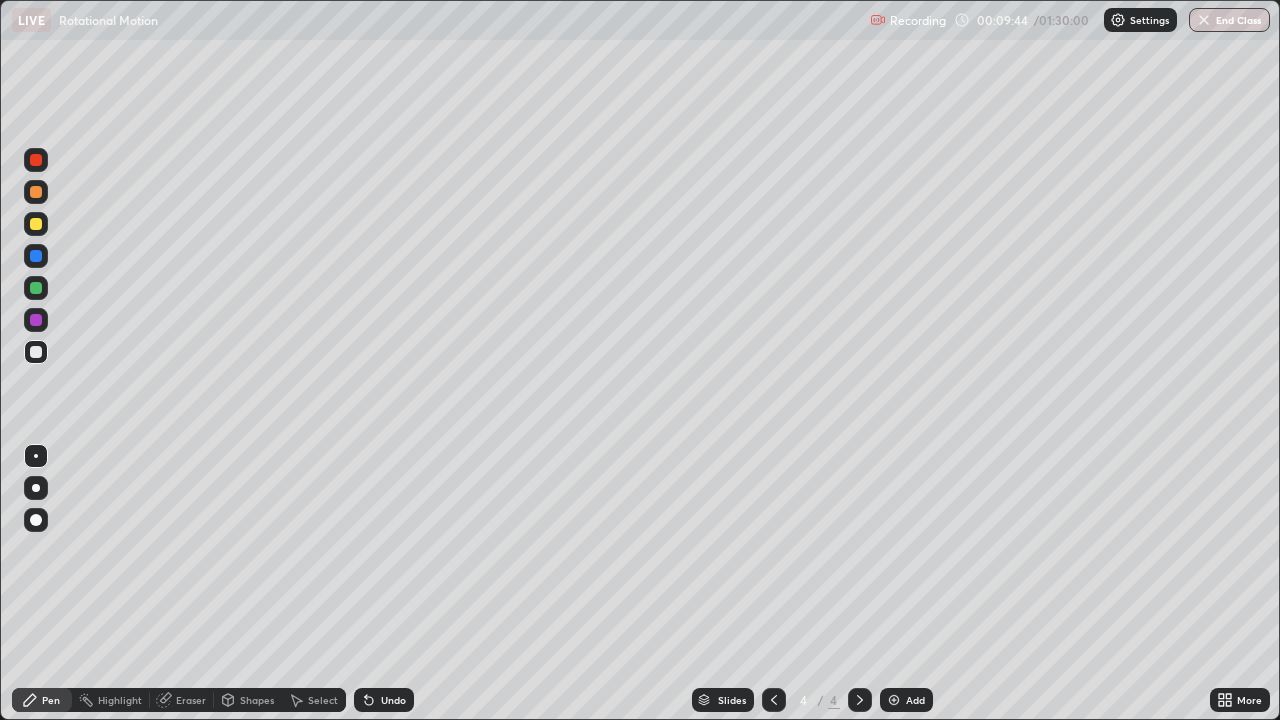 click 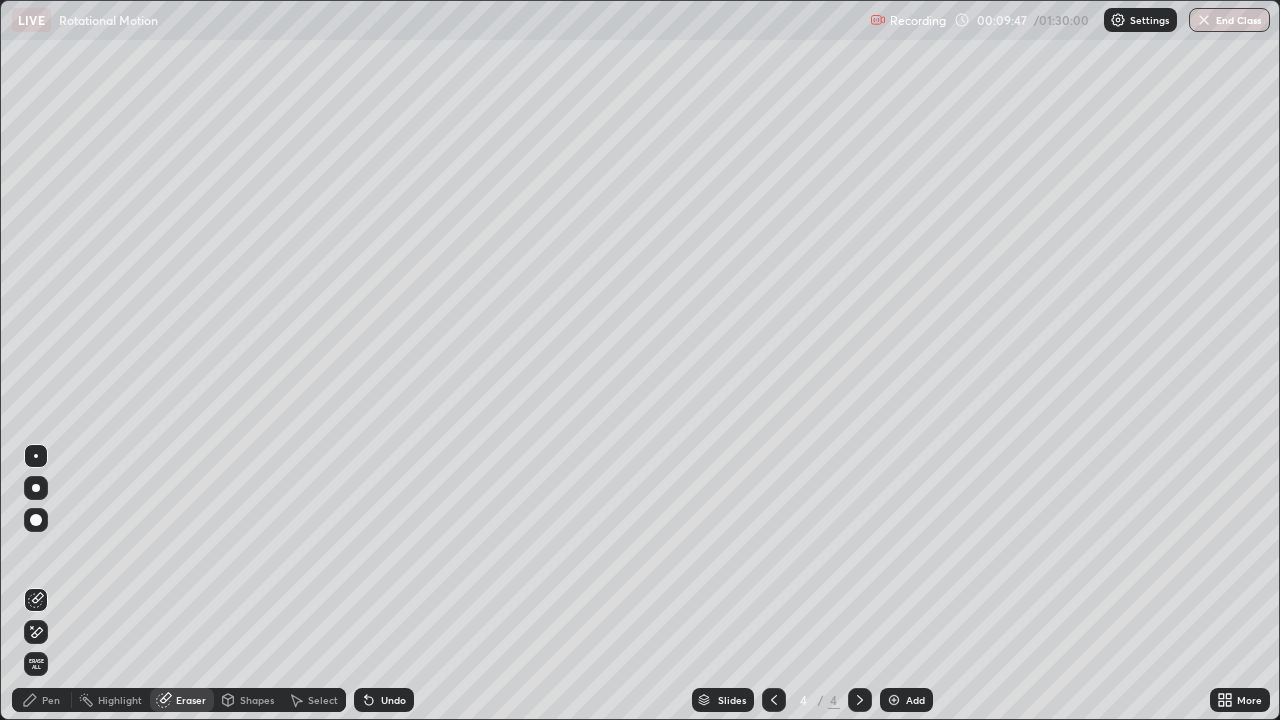 click on "Pen" at bounding box center (42, 700) 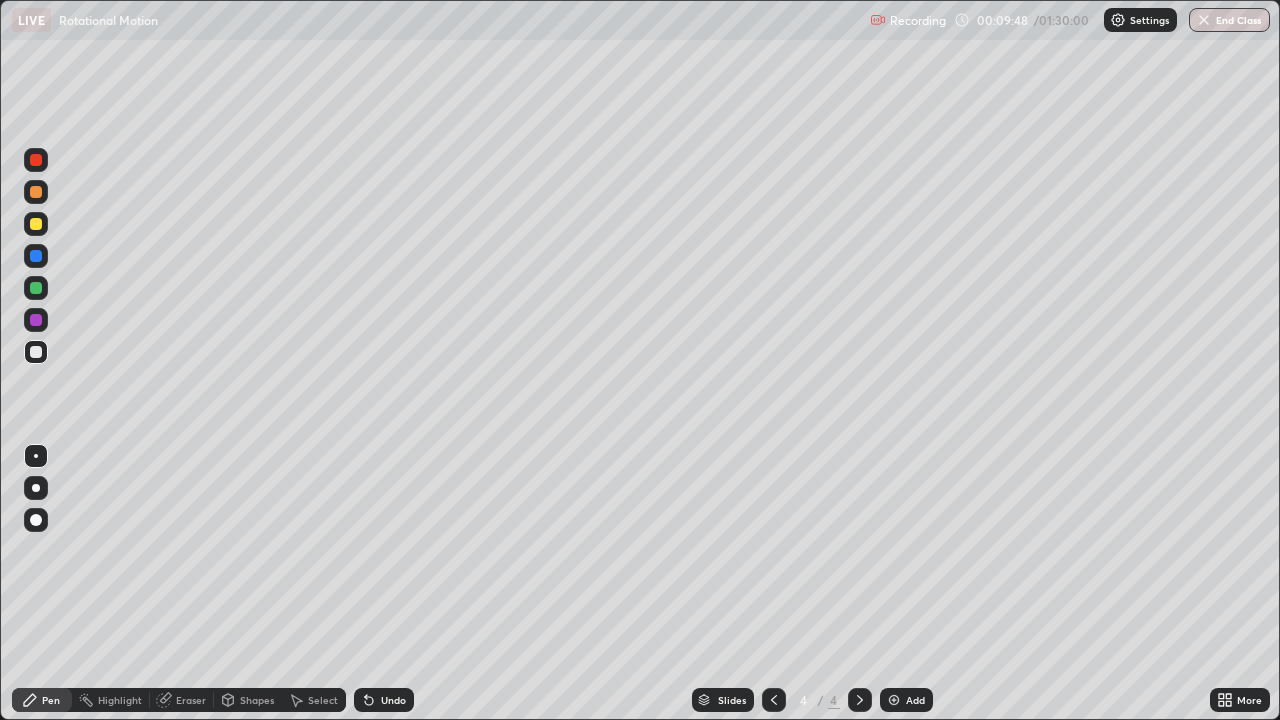 click at bounding box center [36, 256] 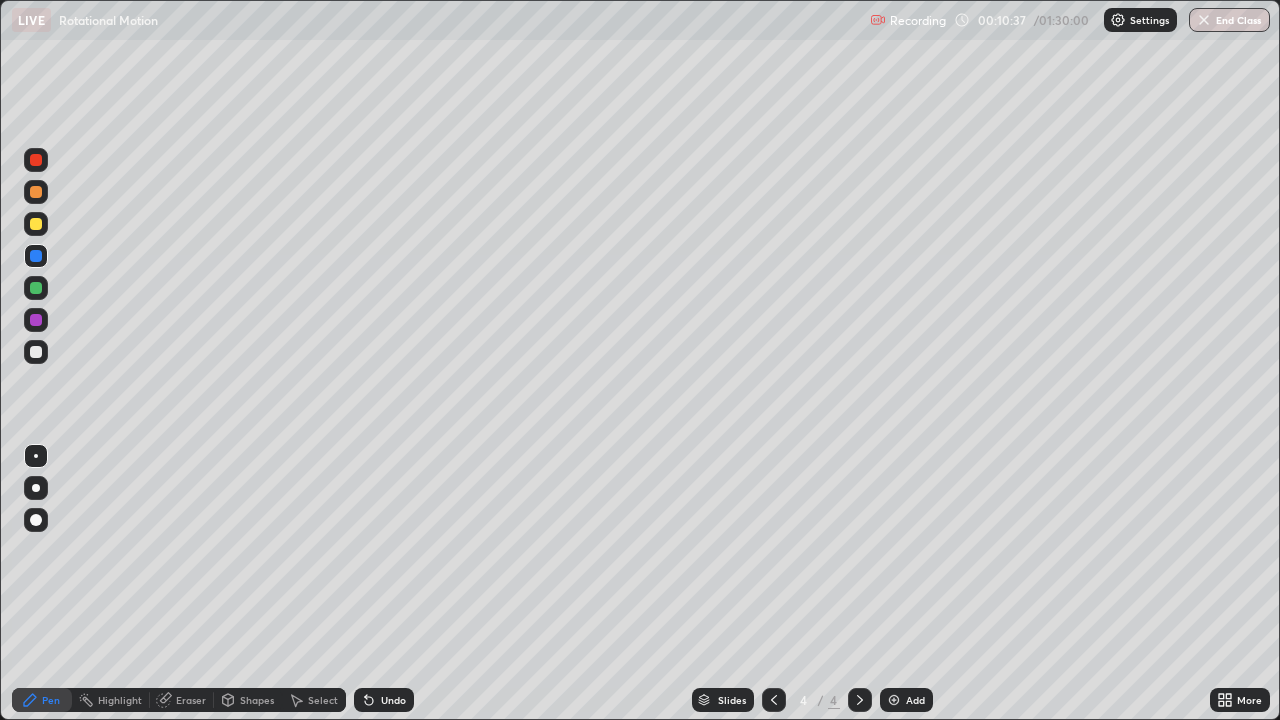 click on "Eraser" at bounding box center [182, 700] 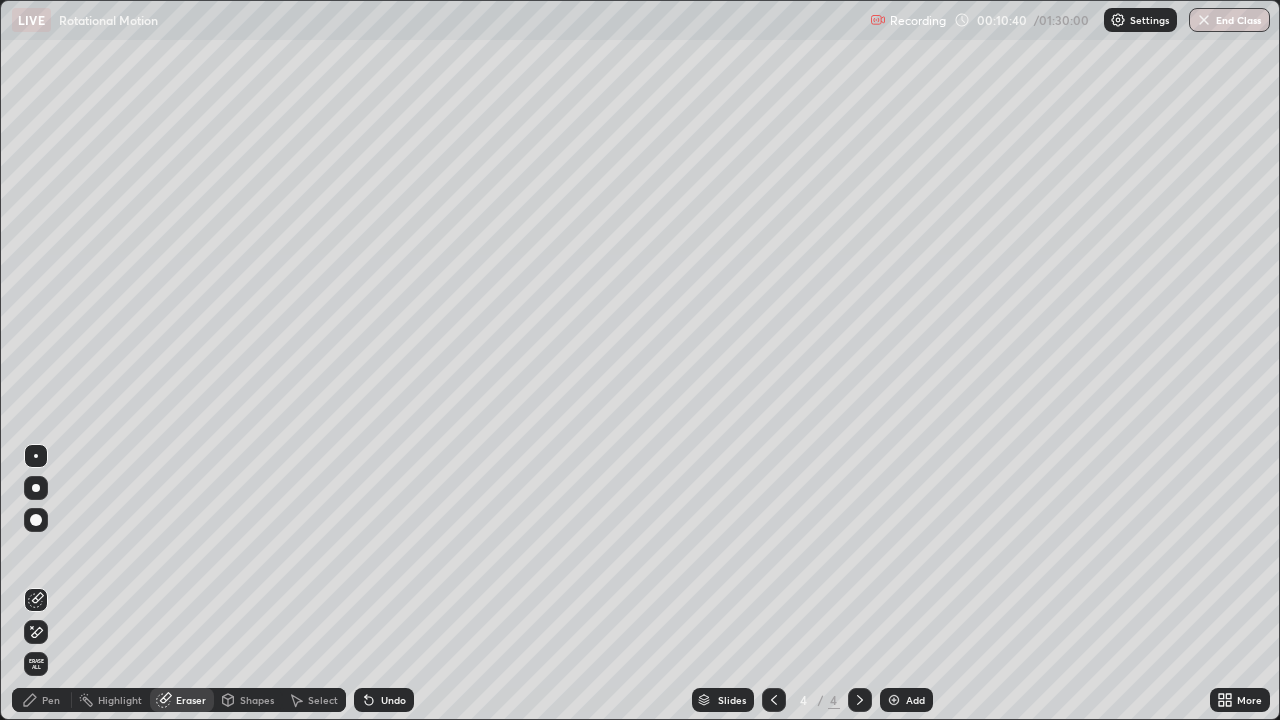 click on "Pen" at bounding box center (51, 700) 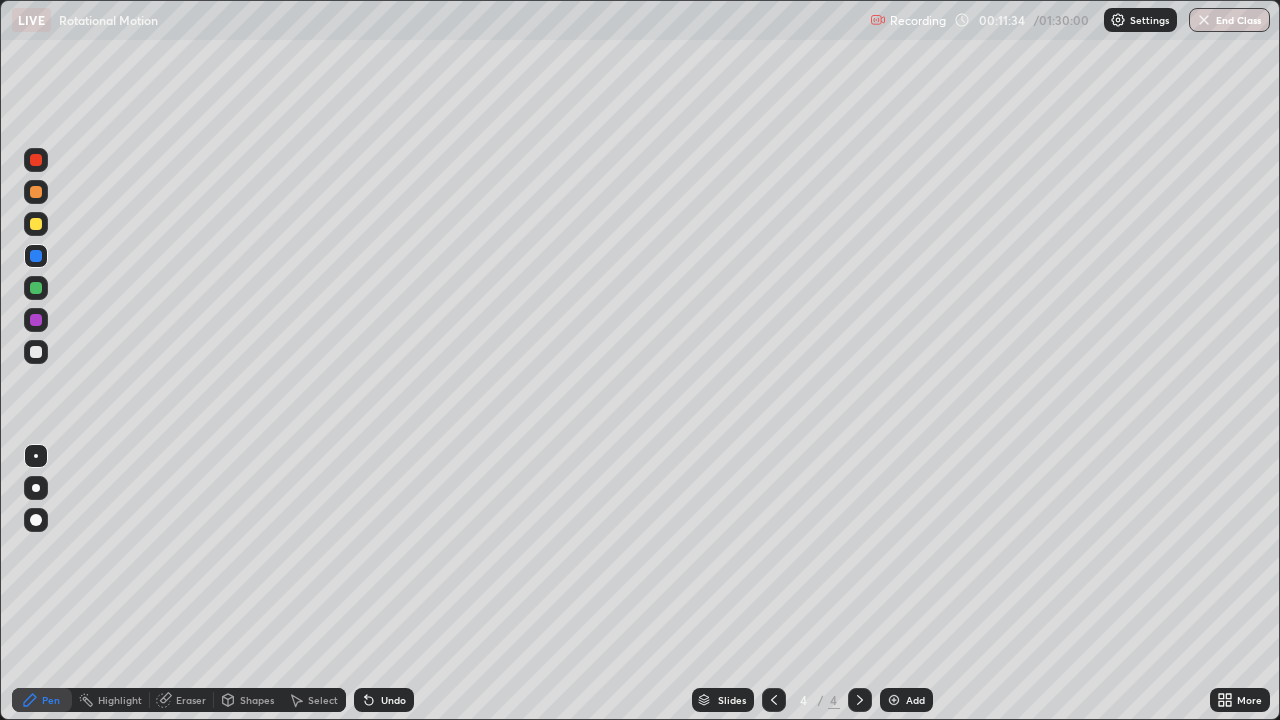 click at bounding box center (774, 700) 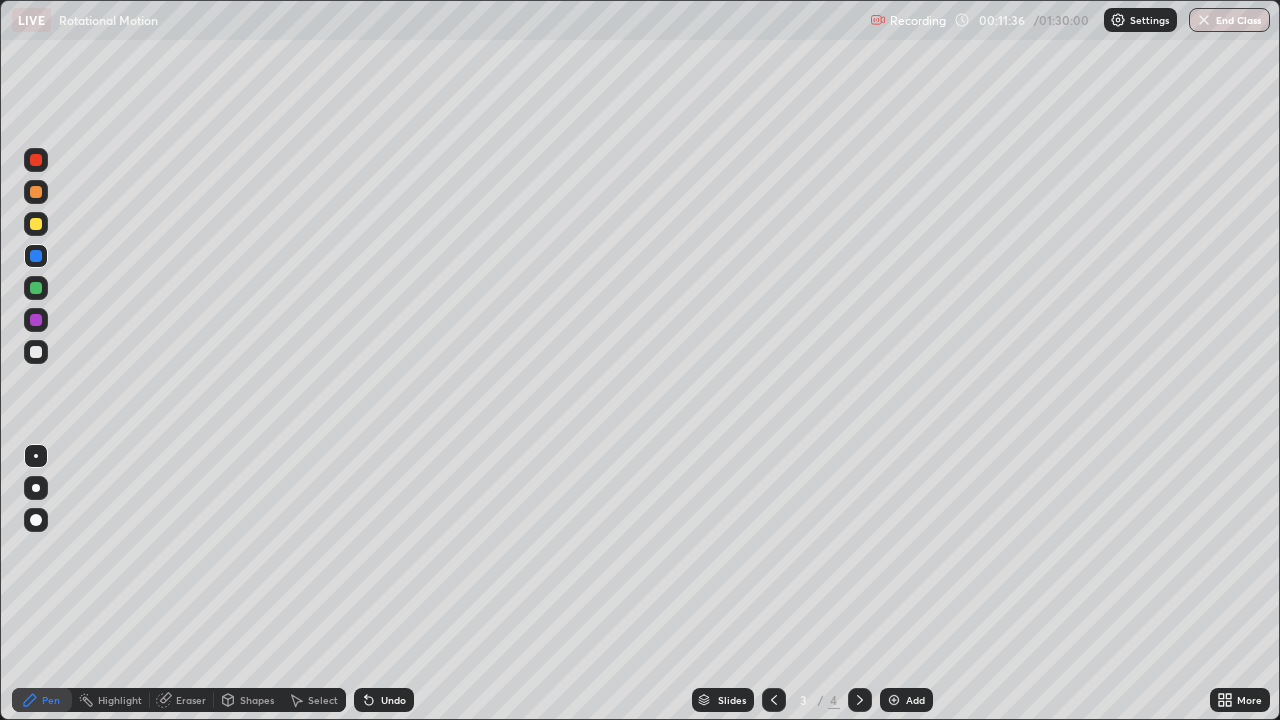 click at bounding box center [36, 224] 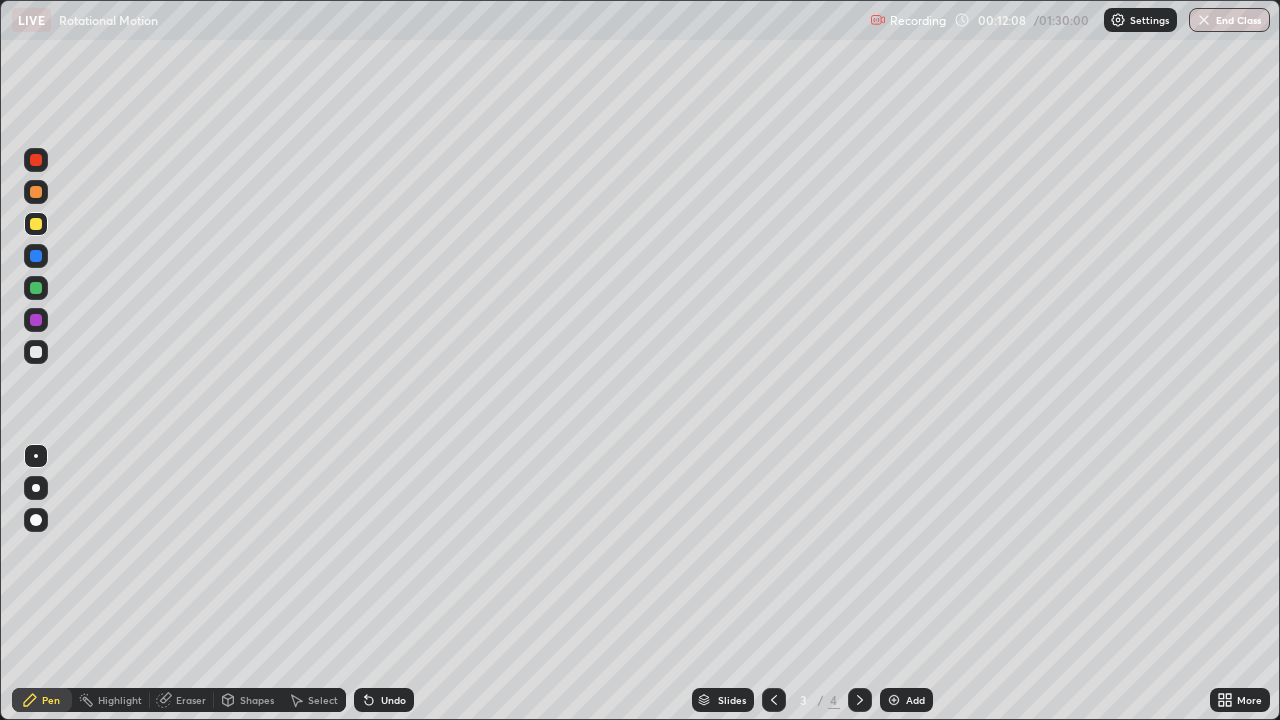 click at bounding box center [36, 224] 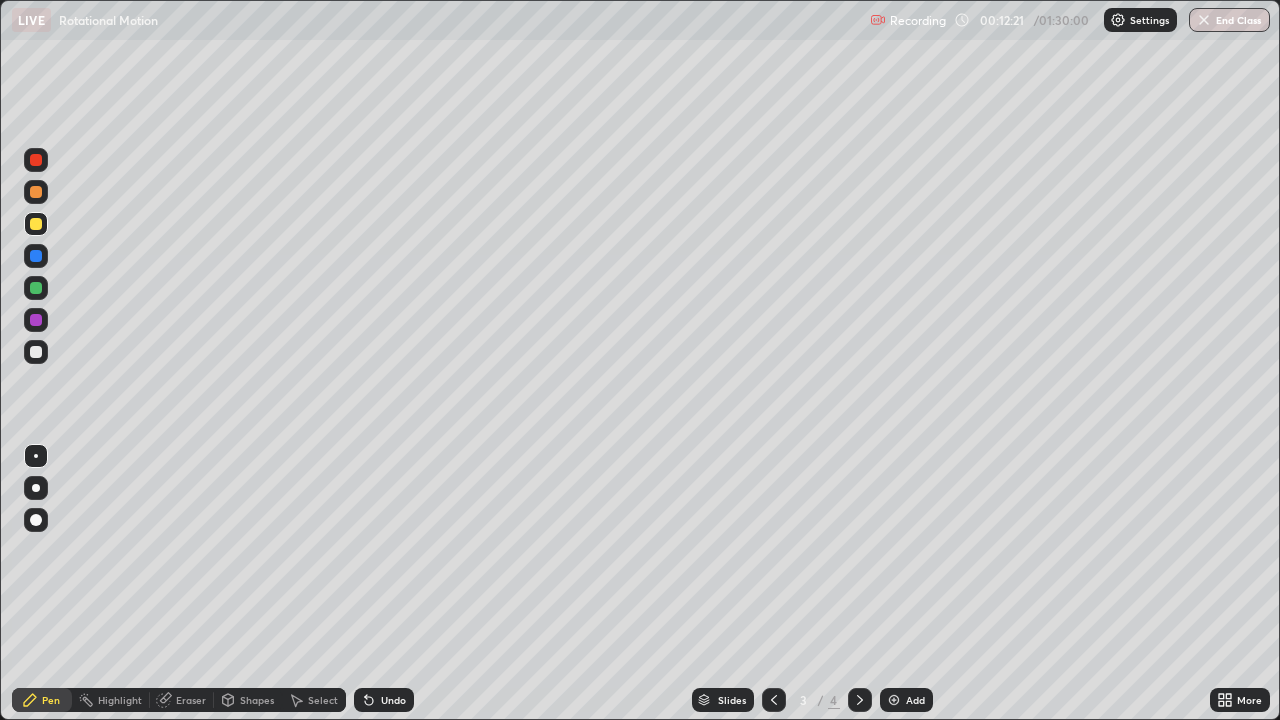 click 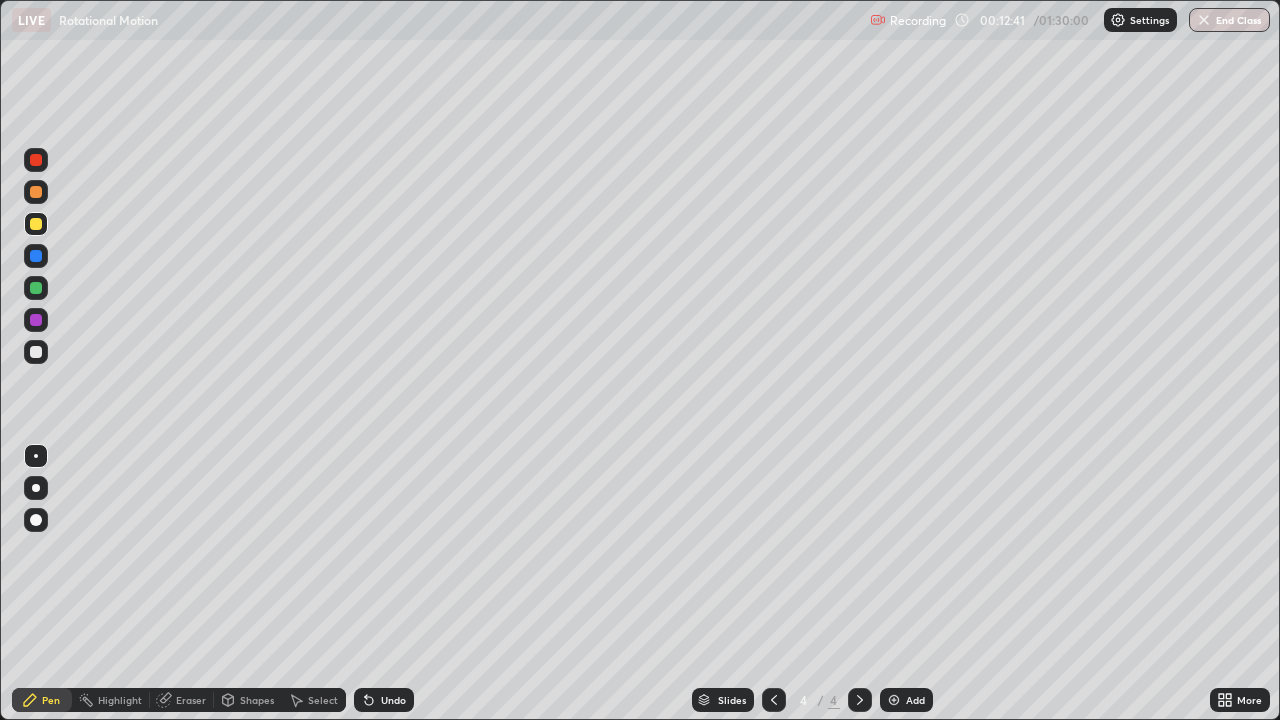 click 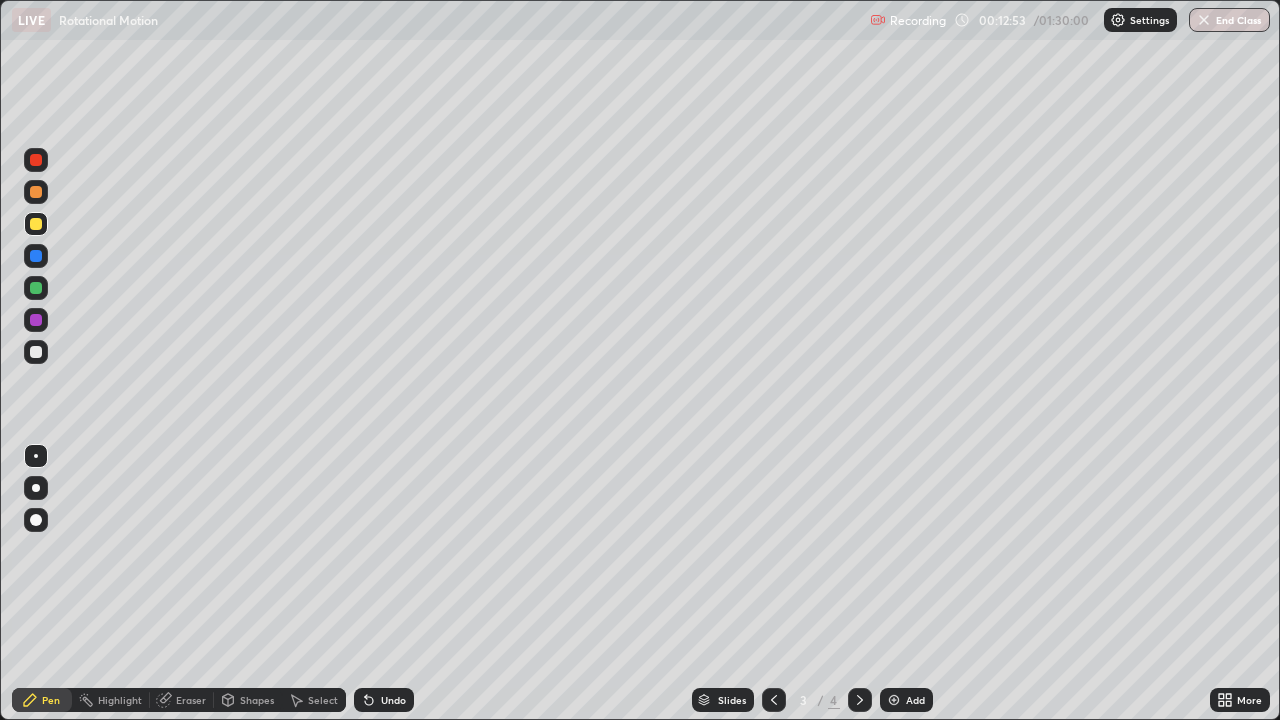 click 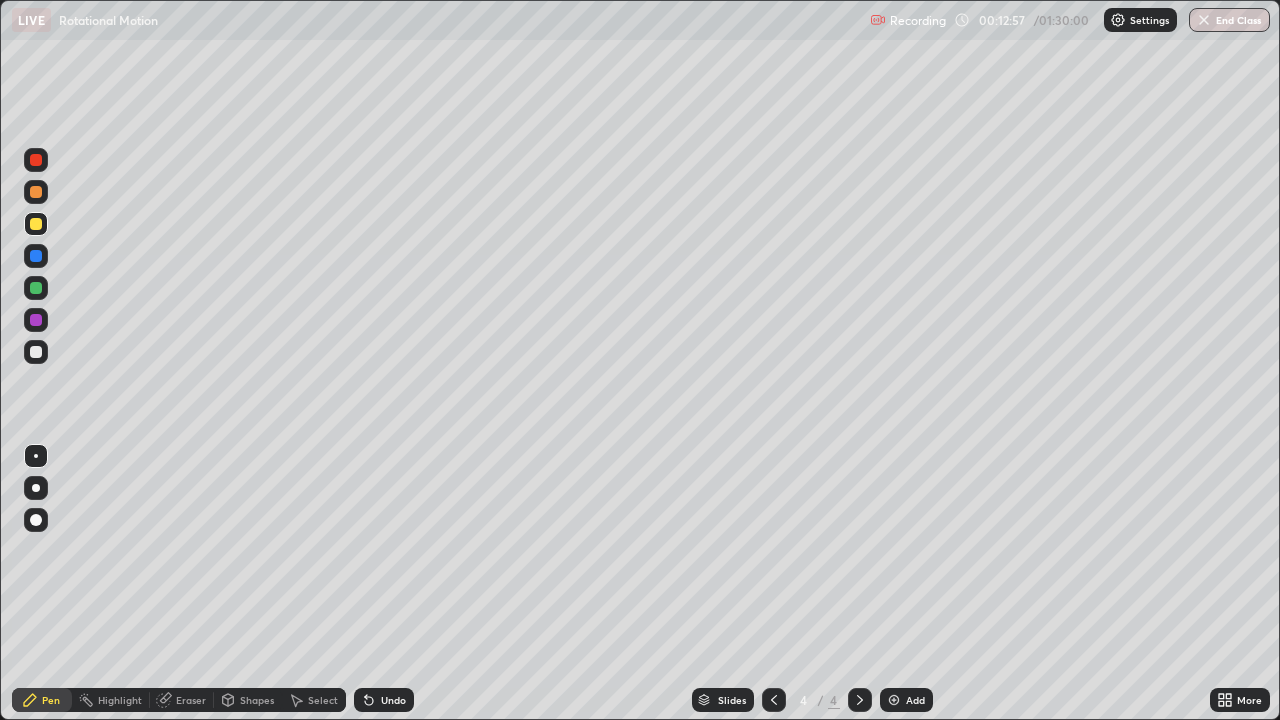 click at bounding box center [774, 700] 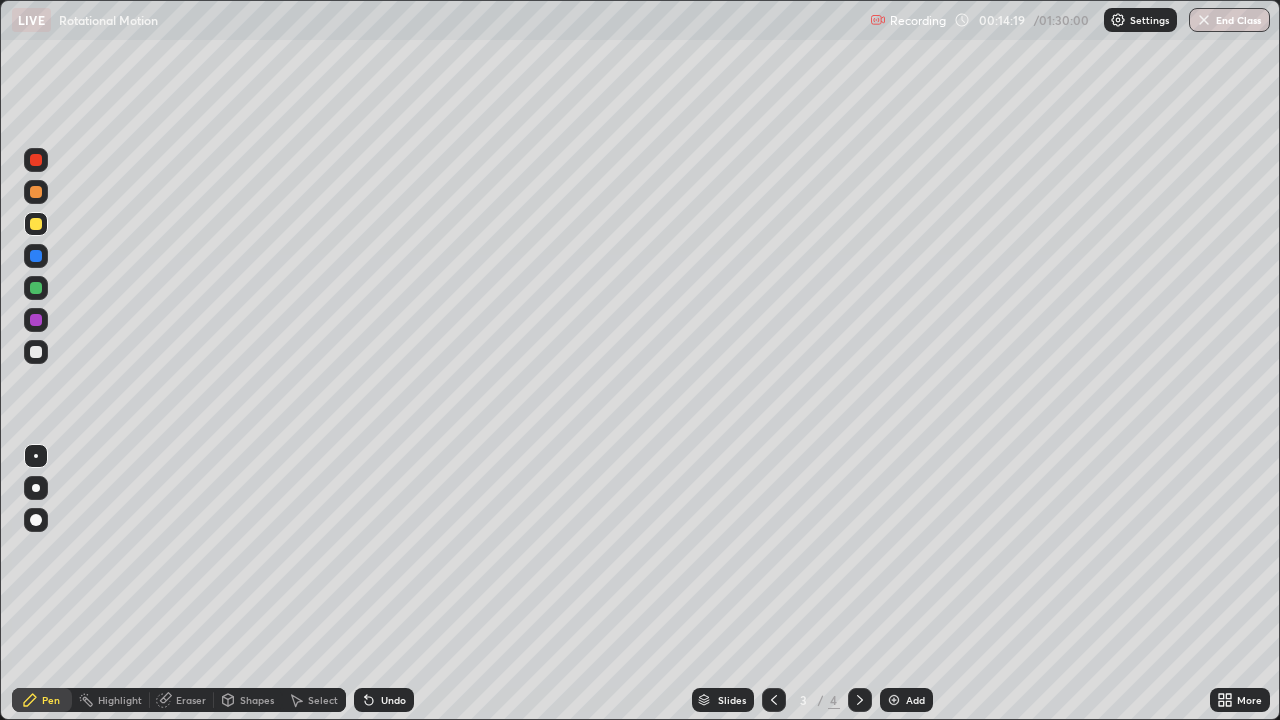 click 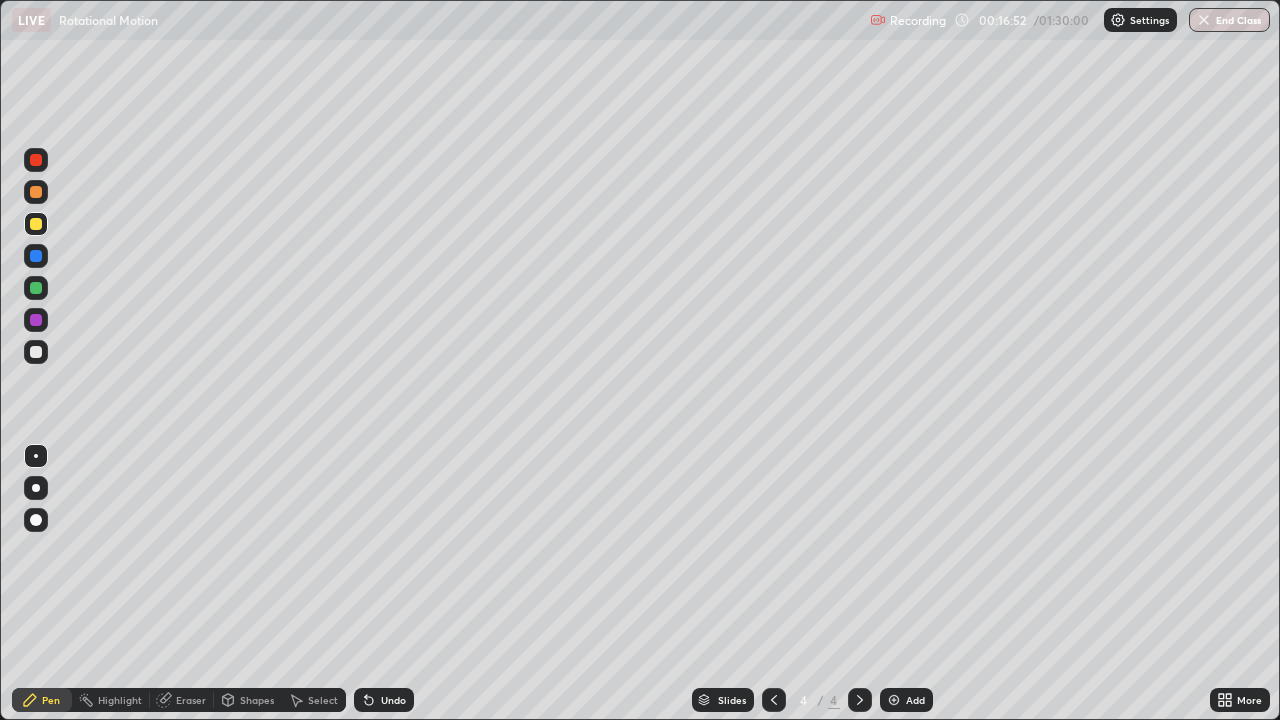 click at bounding box center [774, 700] 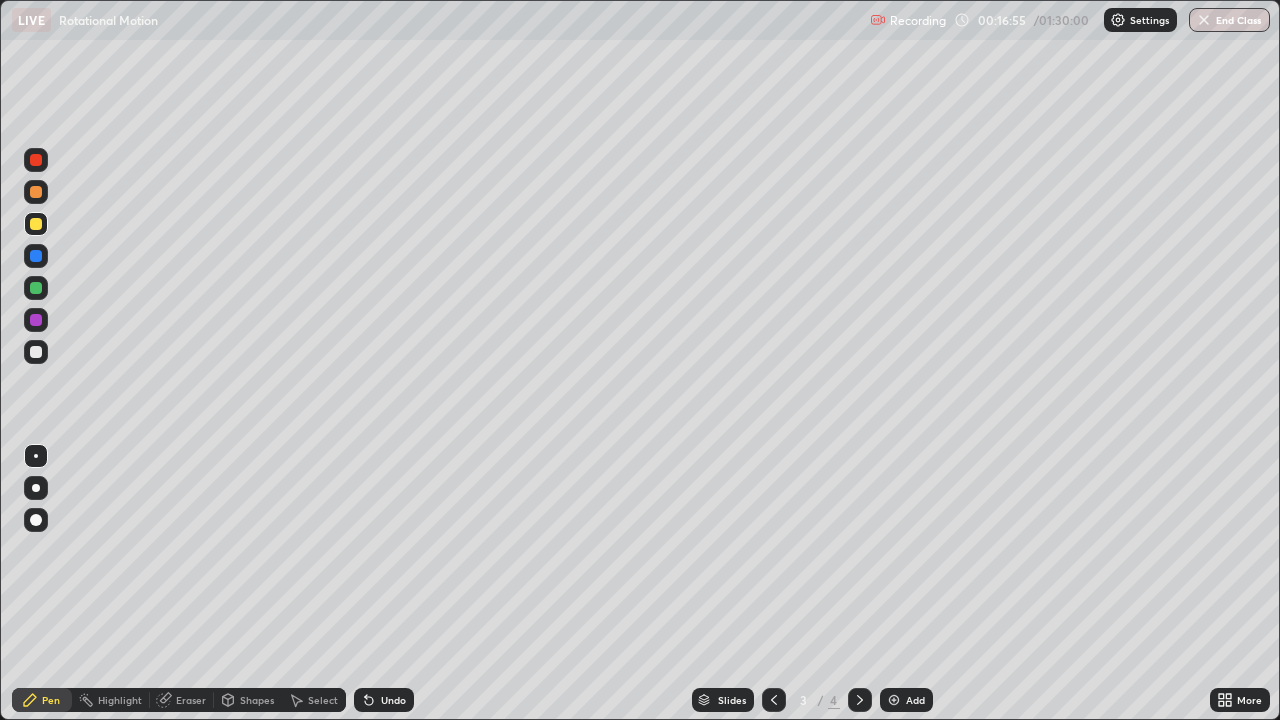 click on "Select" at bounding box center [323, 700] 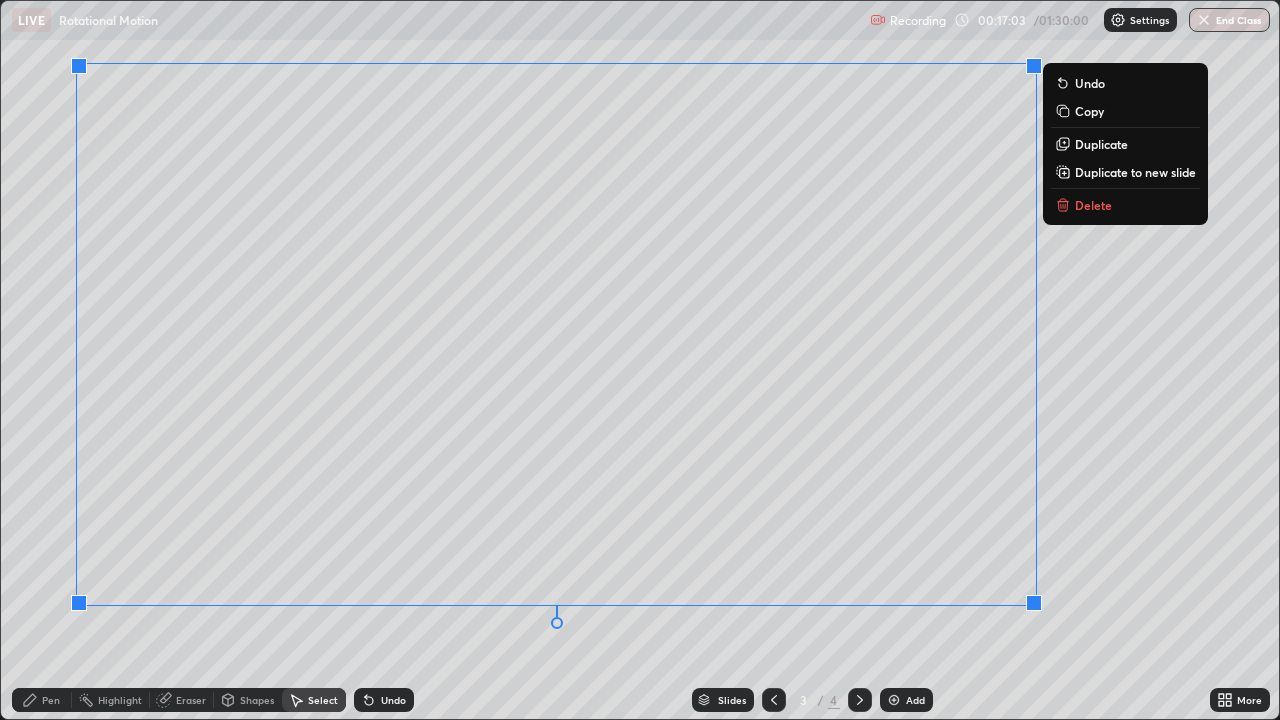 click on "Copy" at bounding box center (1089, 111) 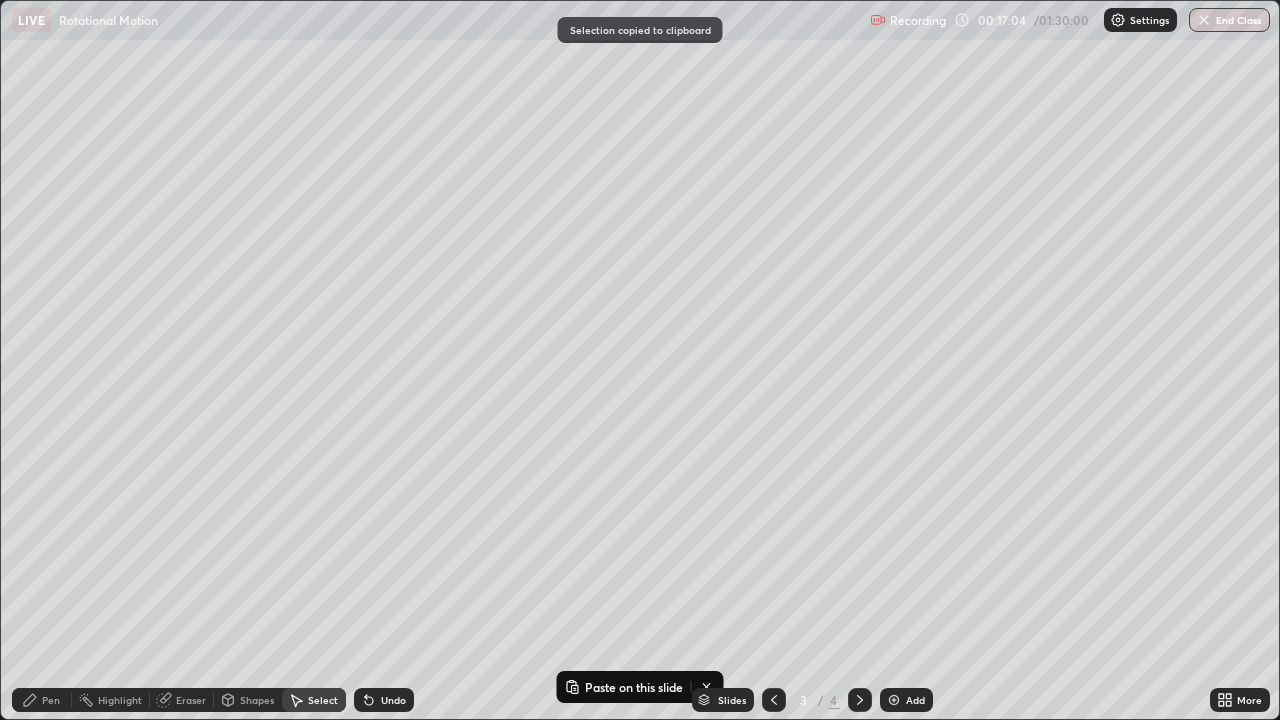 click 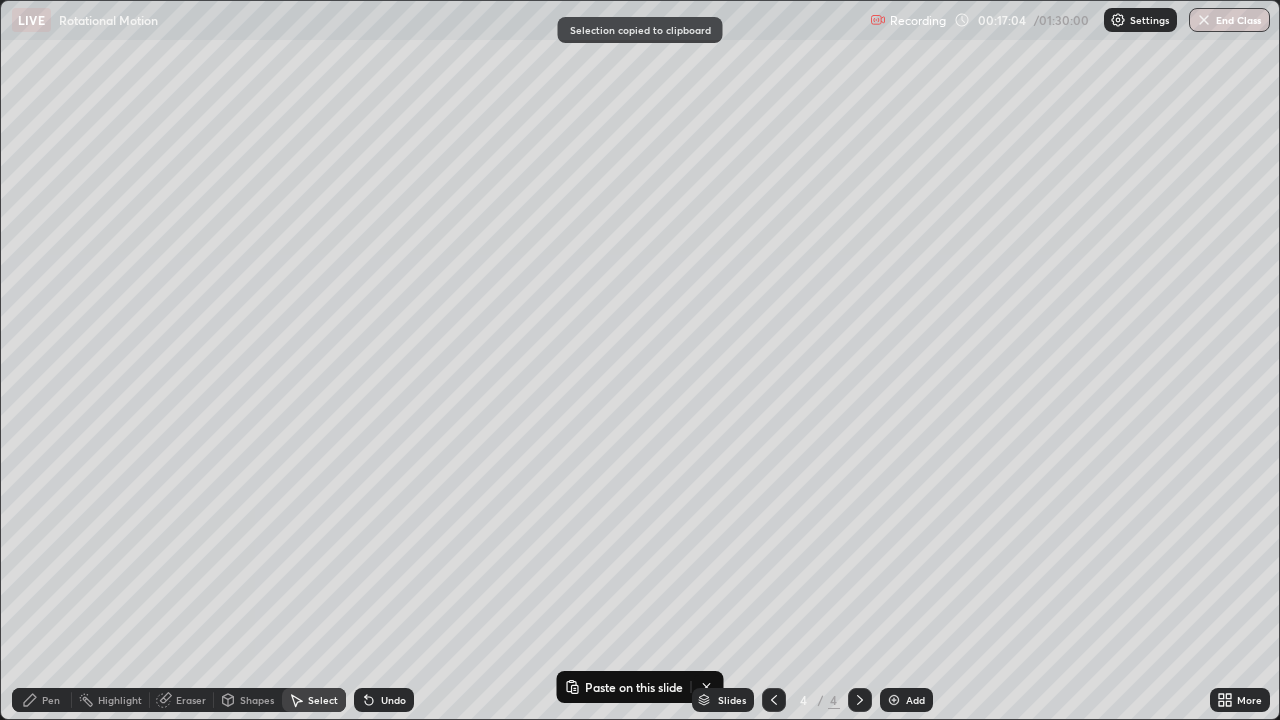click on "Add" at bounding box center (906, 700) 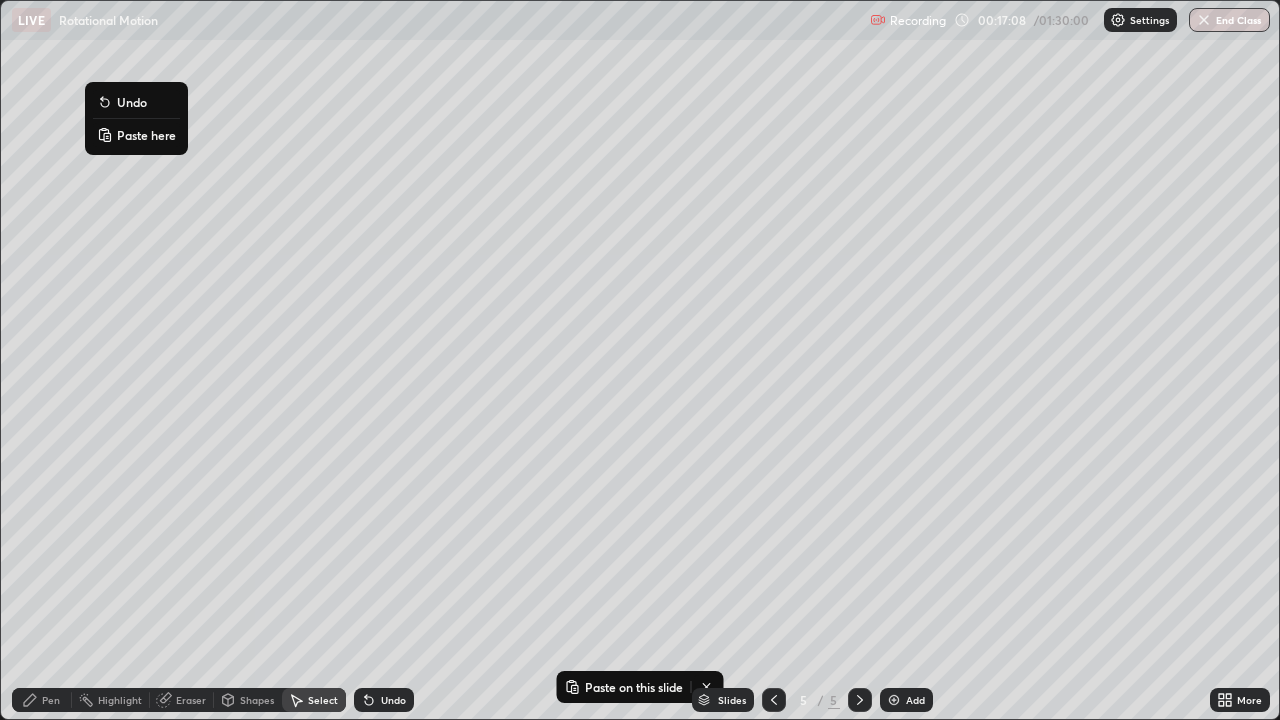 click on "Paste here" at bounding box center (136, 135) 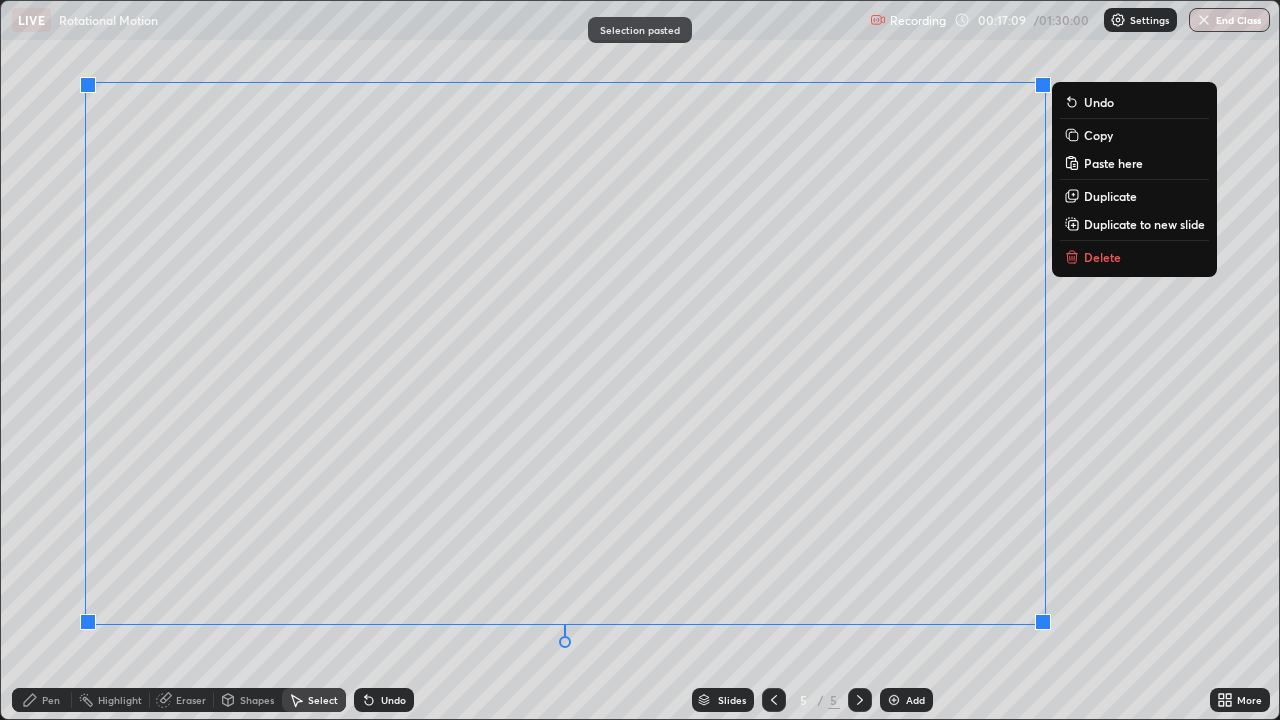 click on "Erase all" at bounding box center (36, 360) 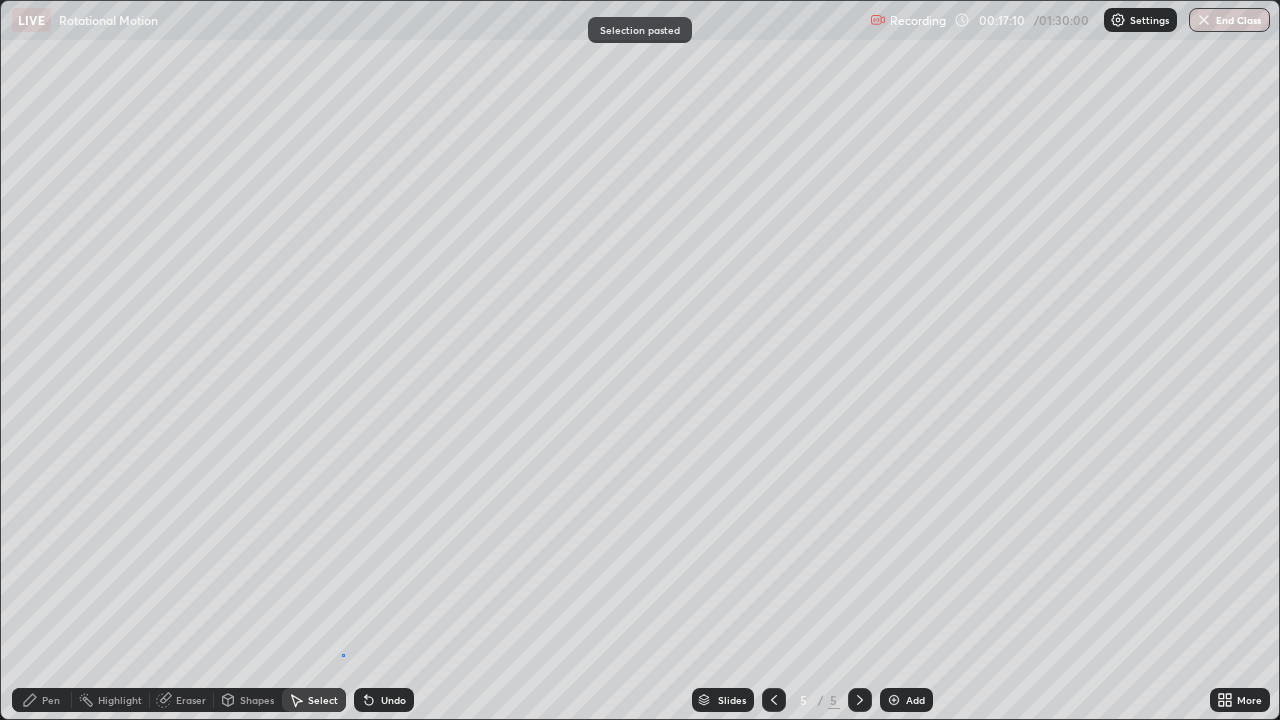 click on "0 ° Undo Copy Paste here Duplicate Duplicate to new slide Delete" at bounding box center [640, 360] 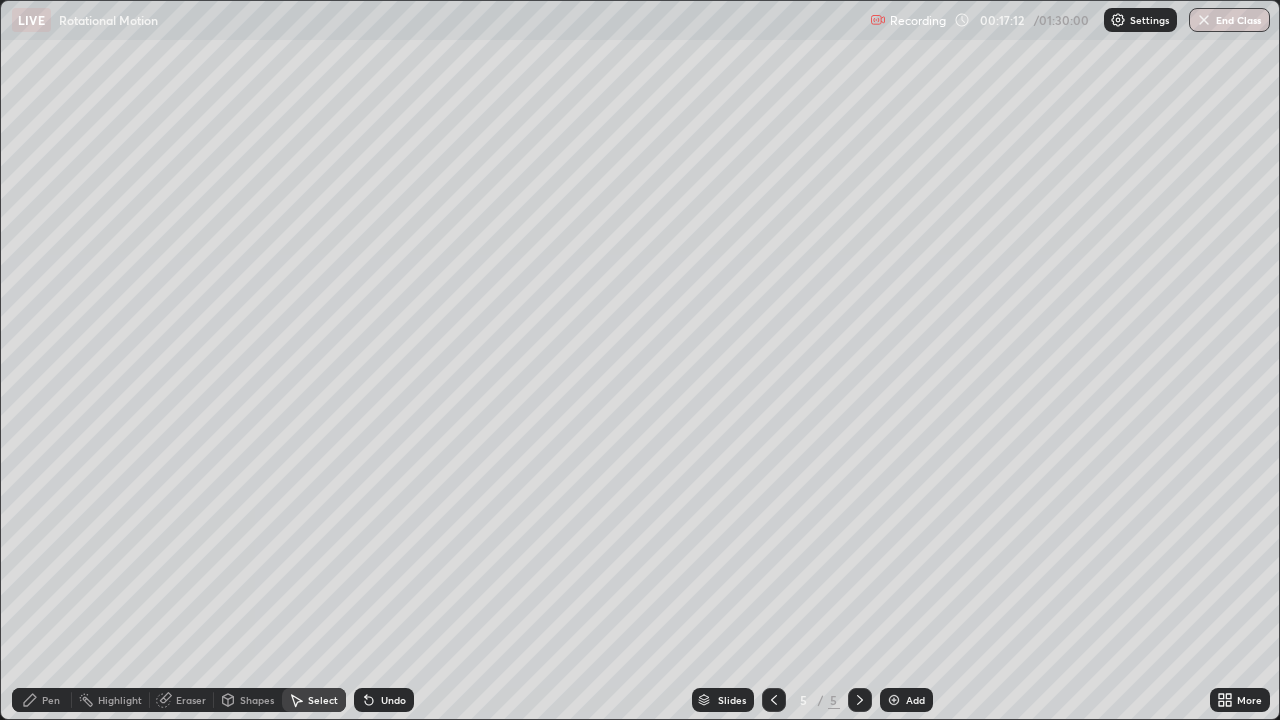 click on "Eraser" at bounding box center (191, 700) 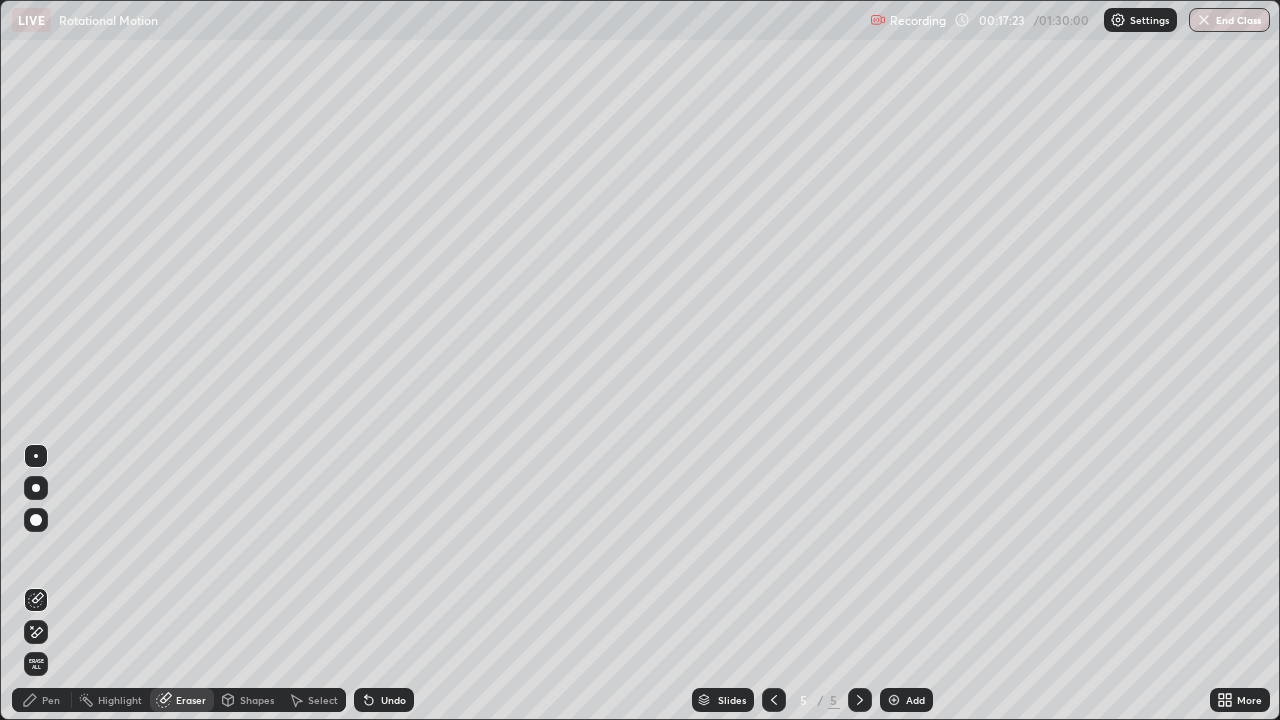 click on "Pen" at bounding box center (51, 700) 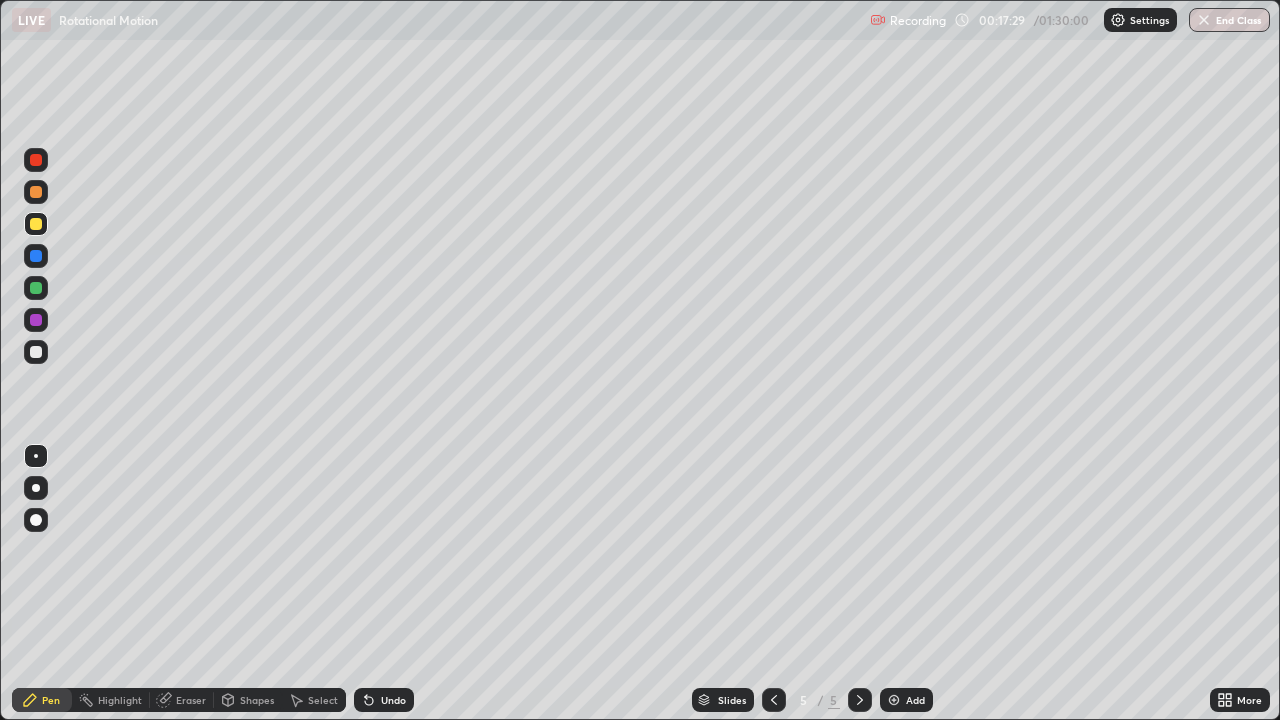 click 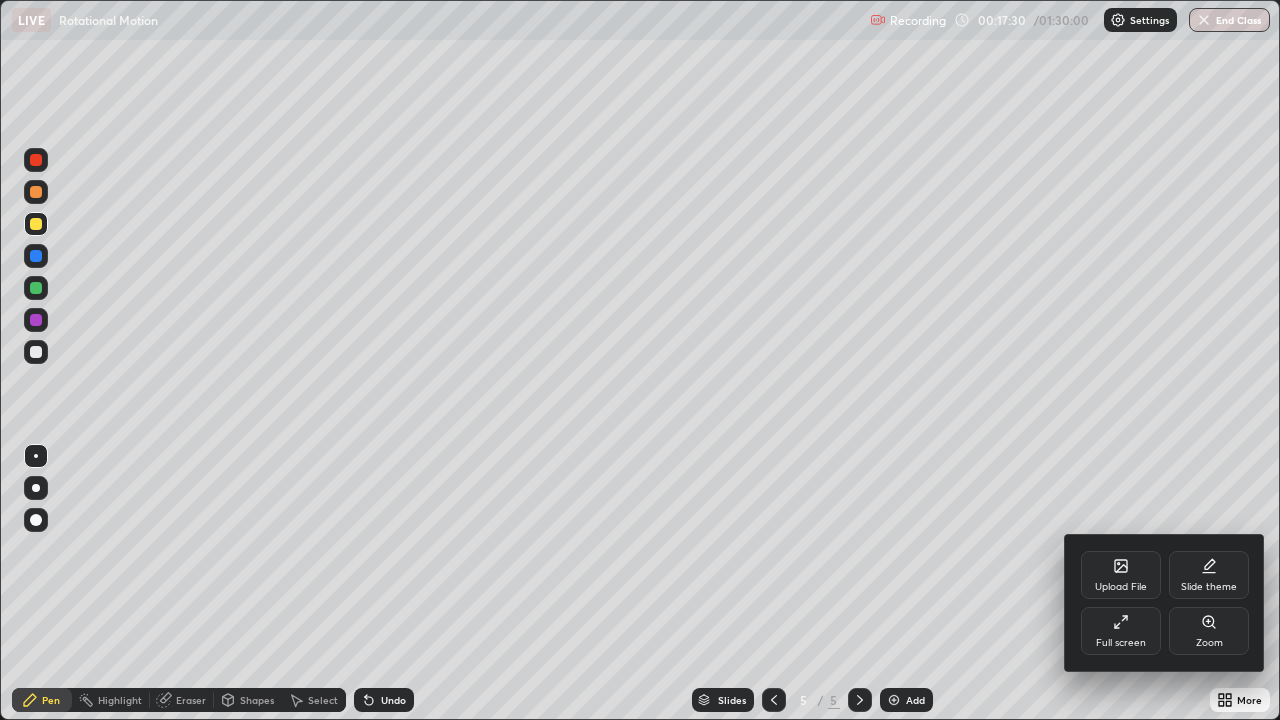 click on "Full screen" at bounding box center [1121, 643] 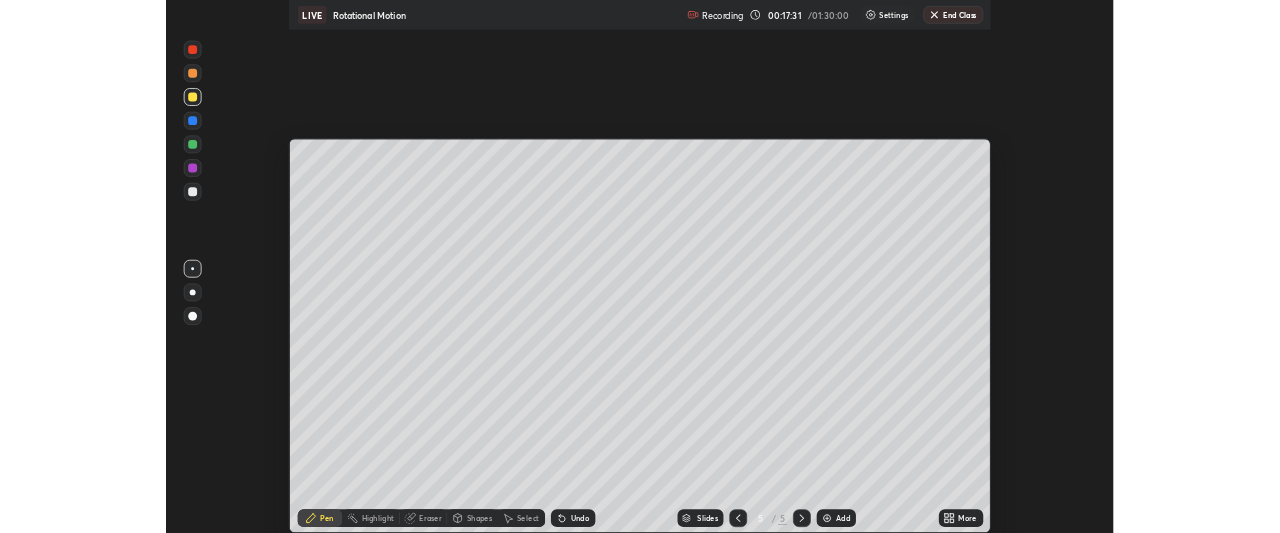 scroll, scrollTop: 533, scrollLeft: 1280, axis: both 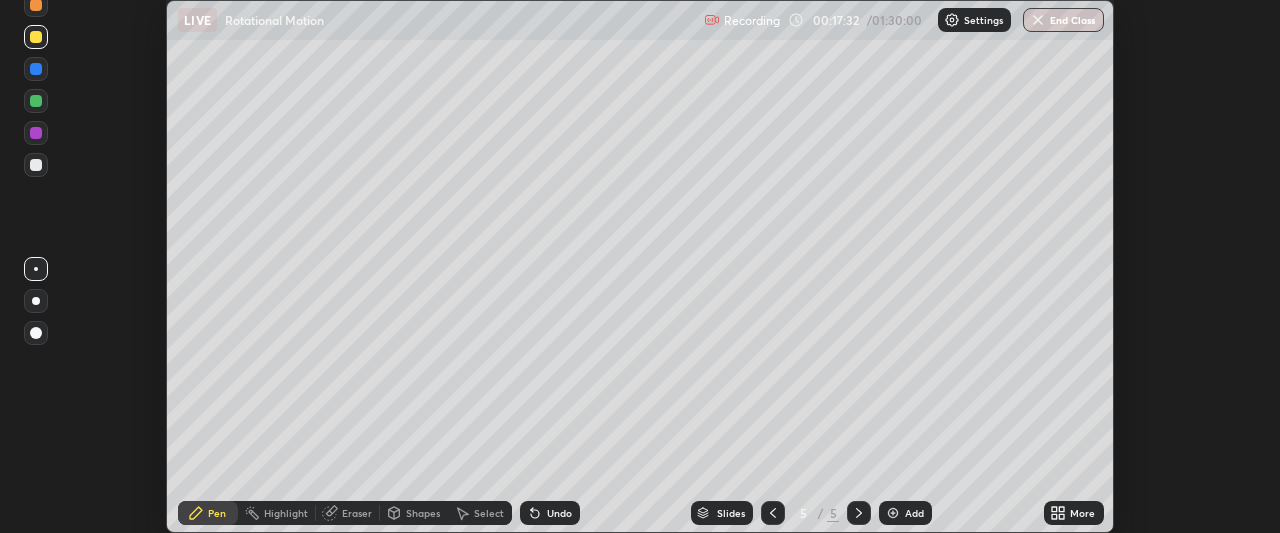 click on "More" at bounding box center [1074, 513] 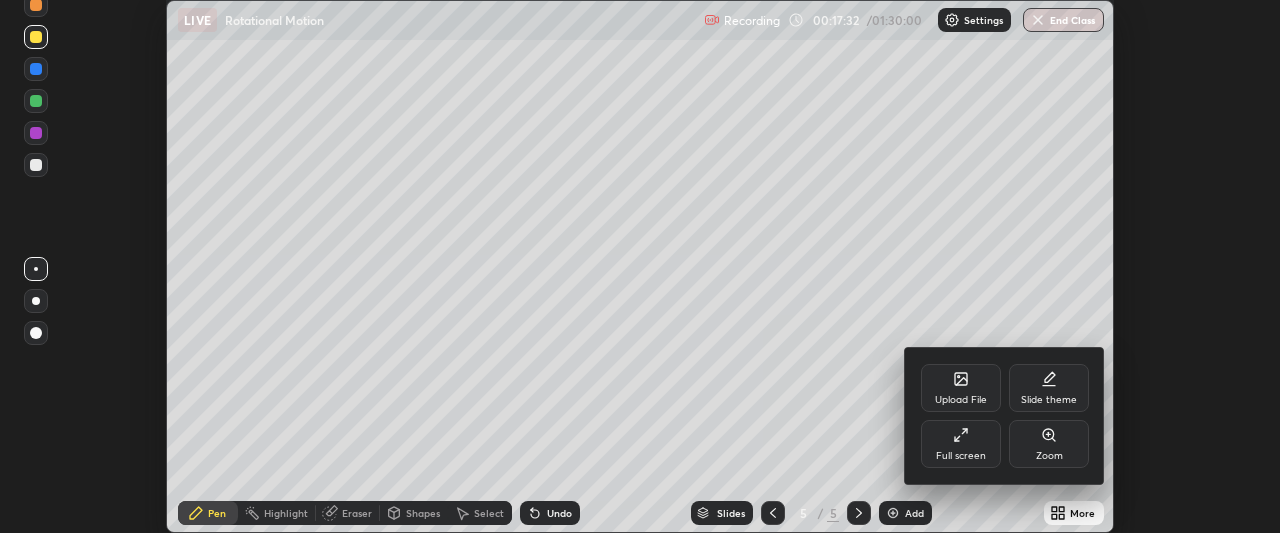 click on "Full screen" at bounding box center (961, 456) 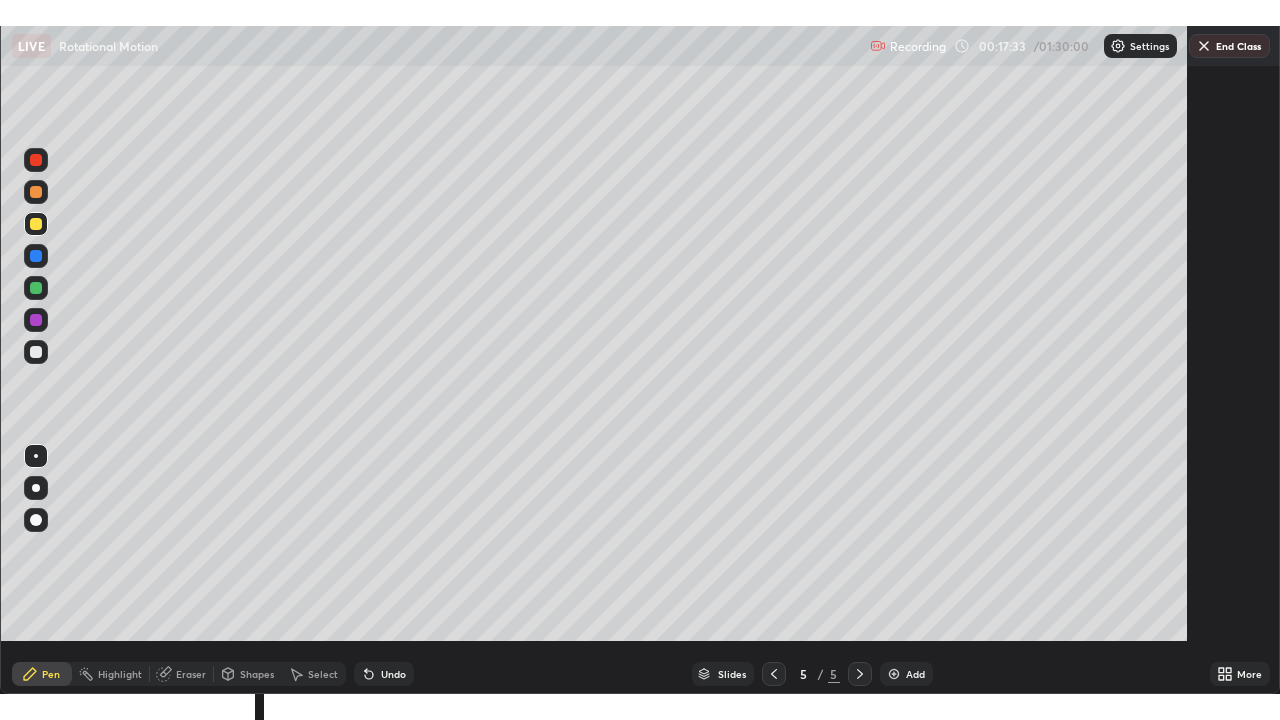 scroll, scrollTop: 99280, scrollLeft: 98720, axis: both 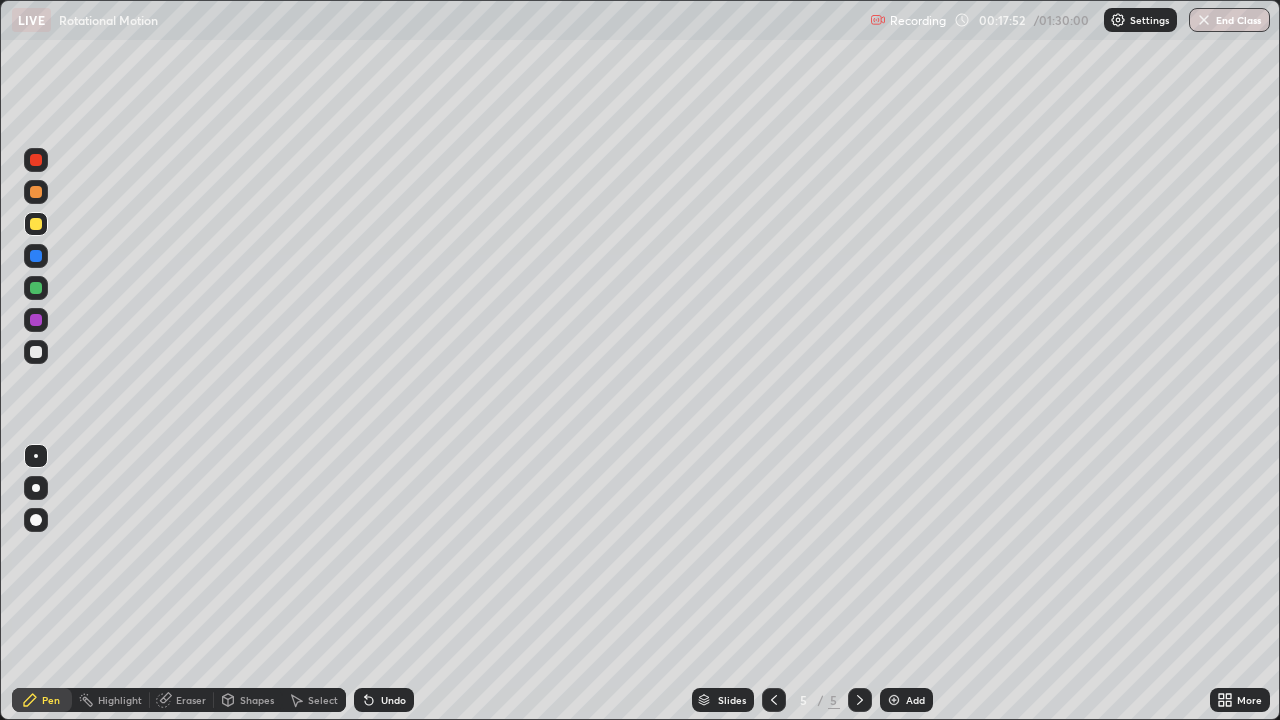 click 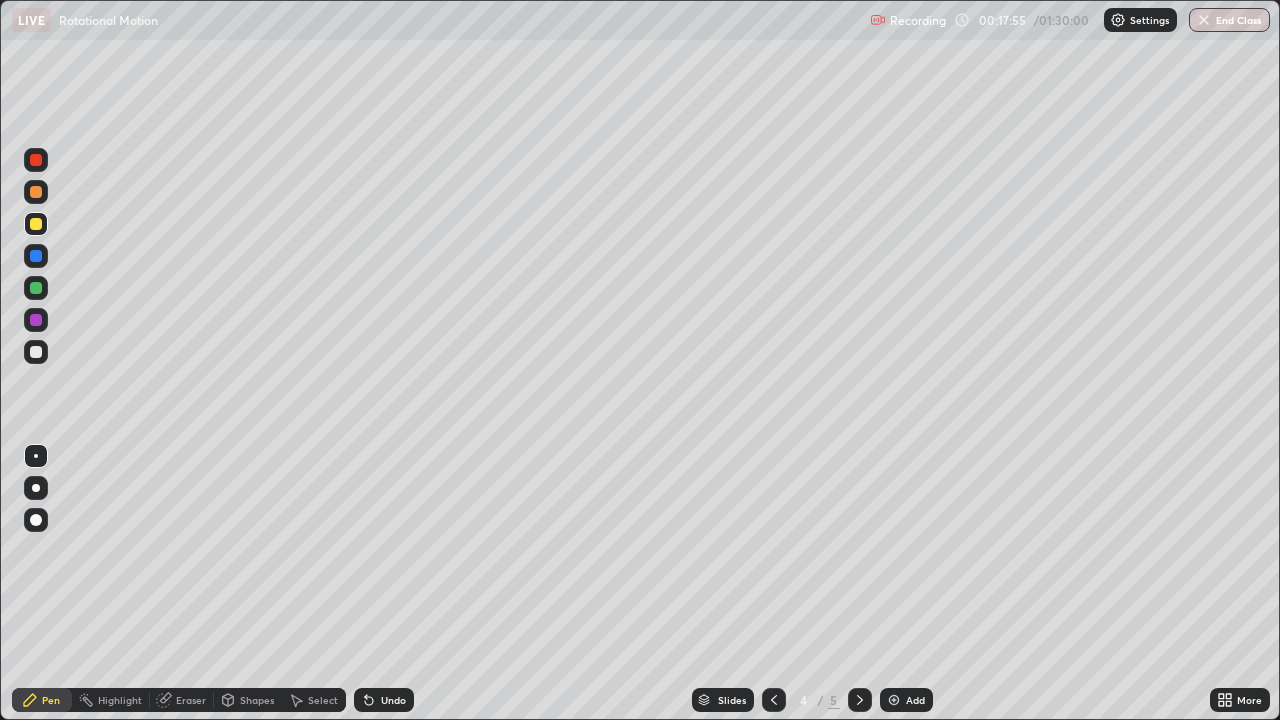 click on "Select" at bounding box center (323, 700) 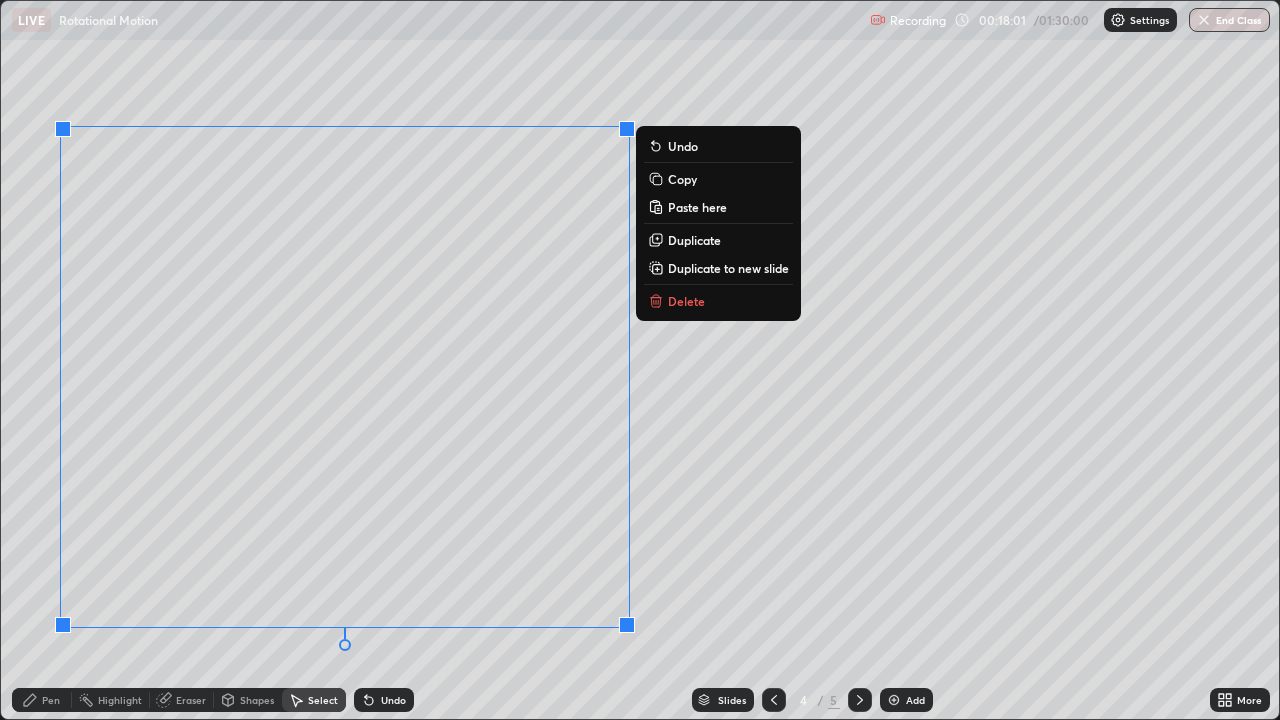 click on "Copy" at bounding box center (682, 179) 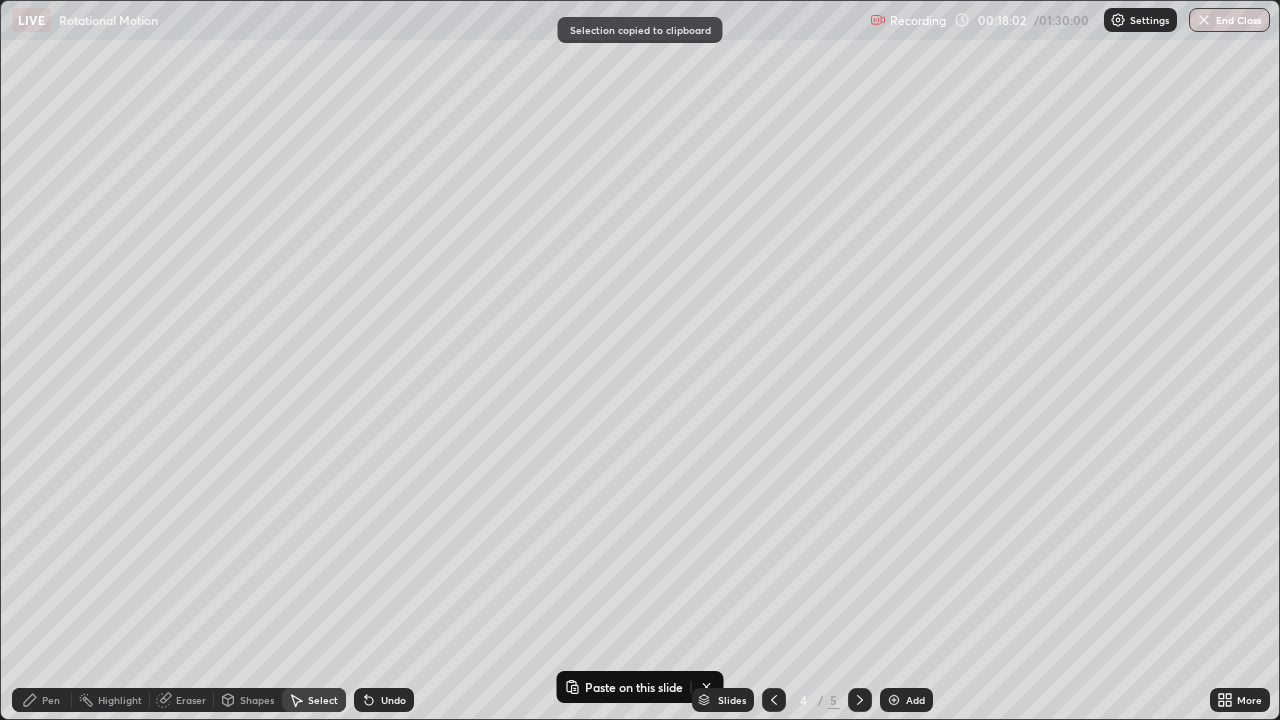 click 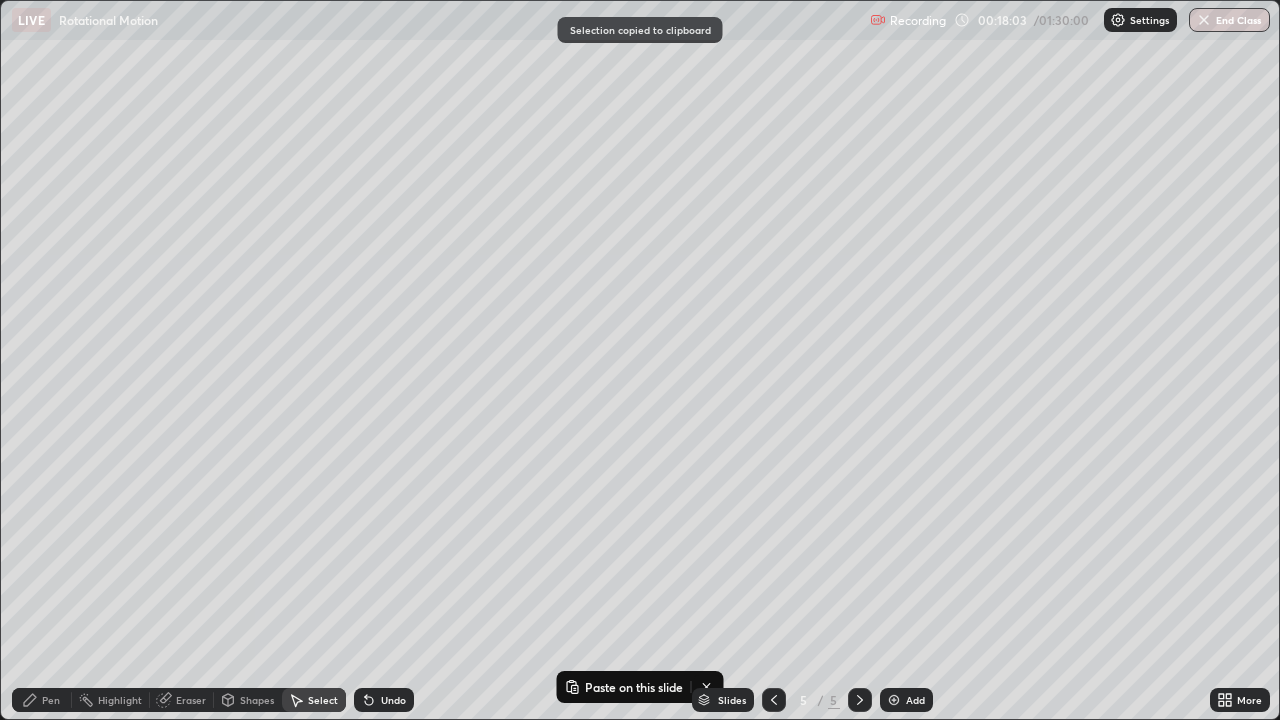 click at bounding box center (894, 700) 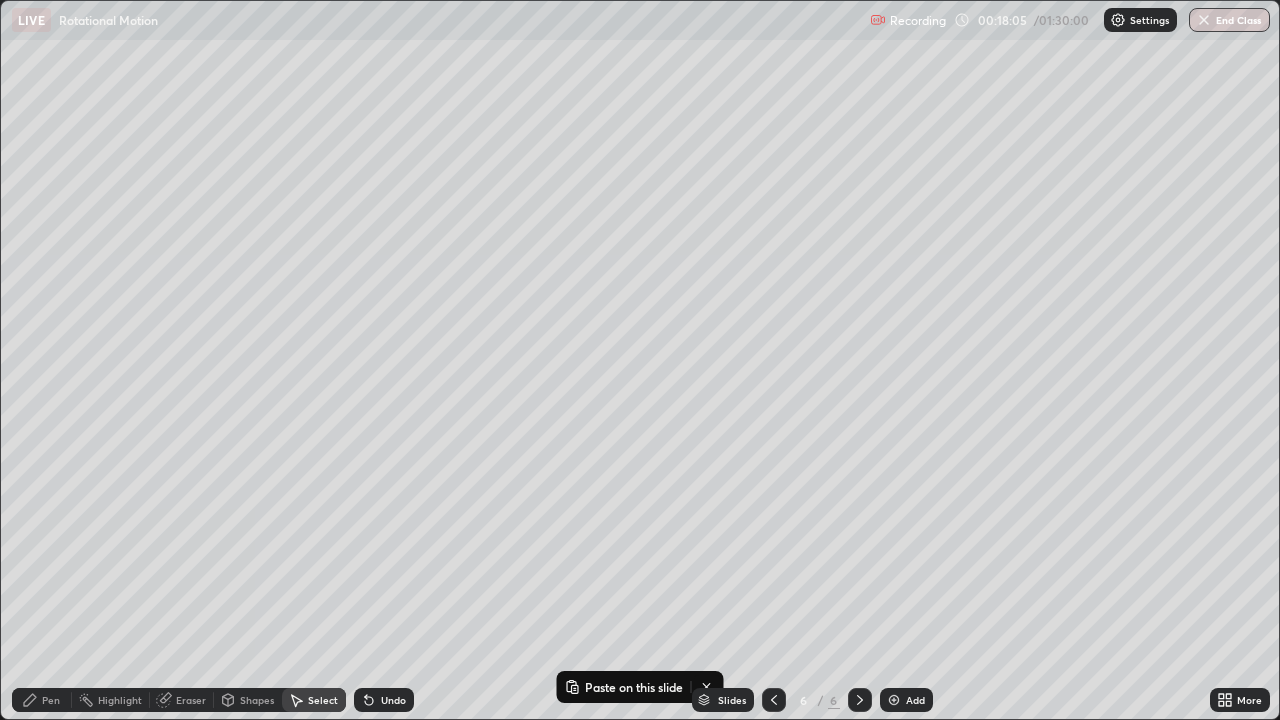 click 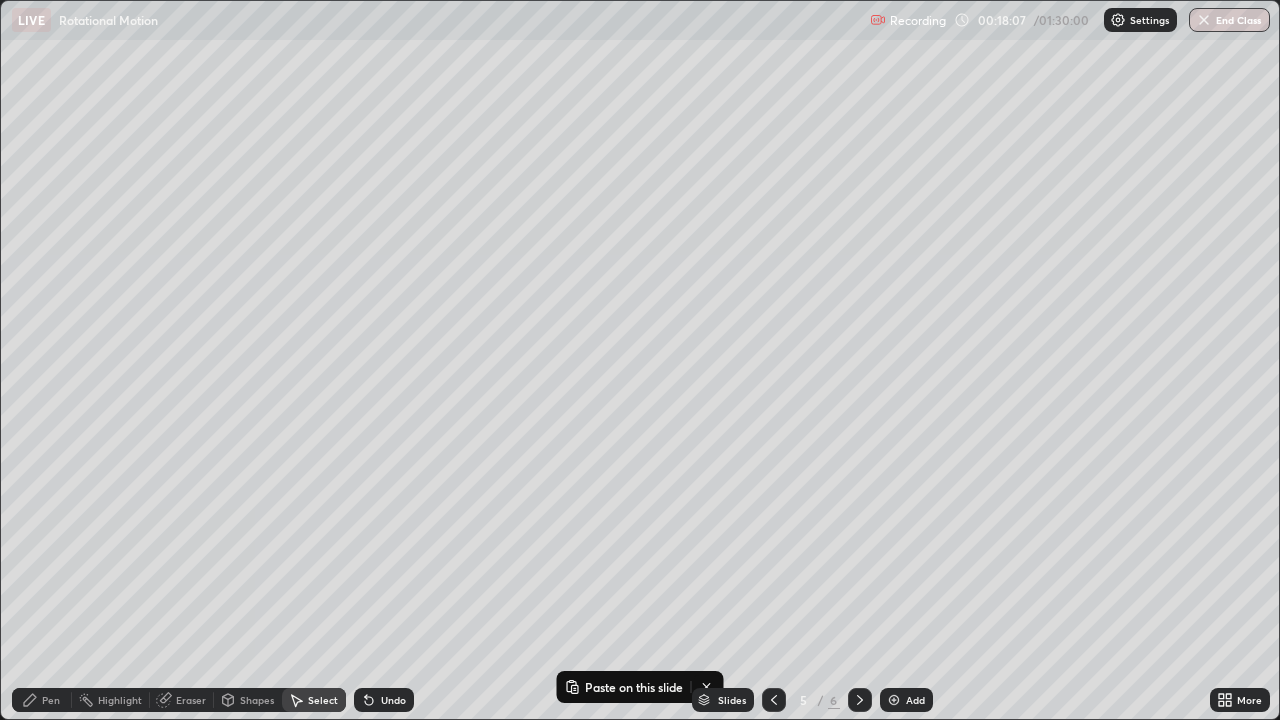 click 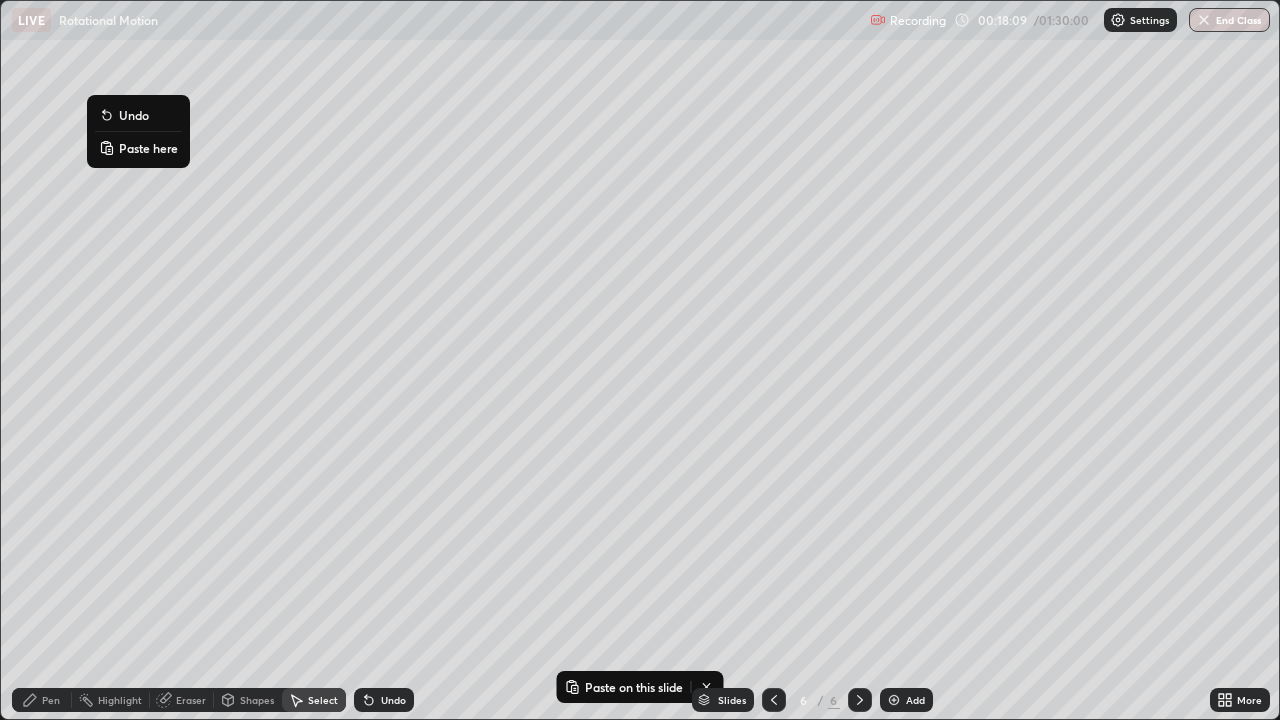 click on "Paste here" at bounding box center [148, 148] 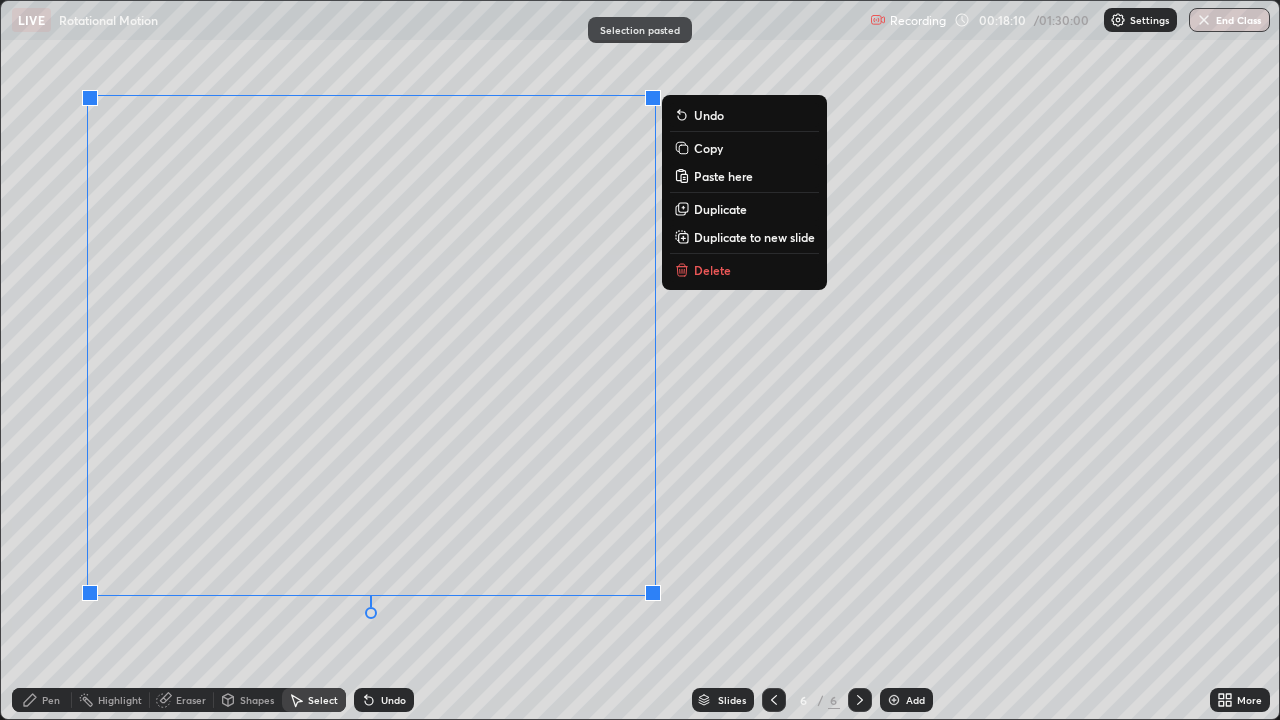 click on "Erase all" at bounding box center (36, 360) 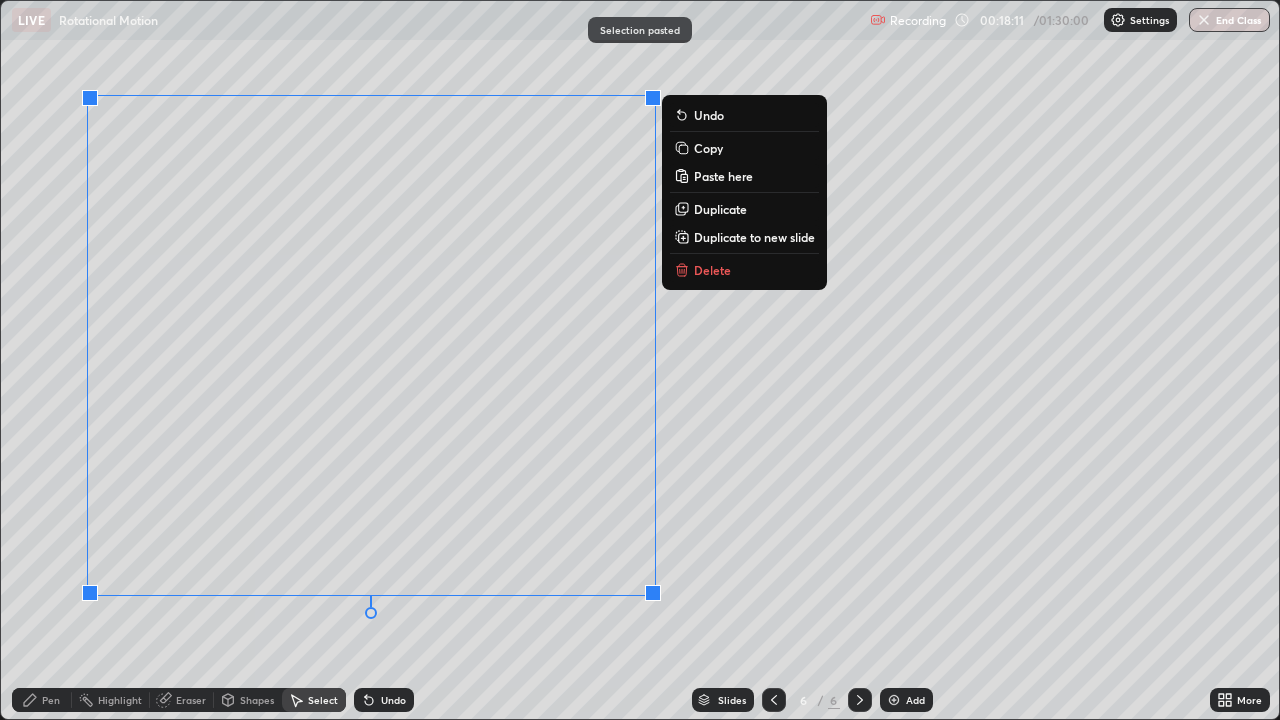 click on "0 ° Undo Copy Paste here Duplicate Duplicate to new slide Delete" at bounding box center (640, 360) 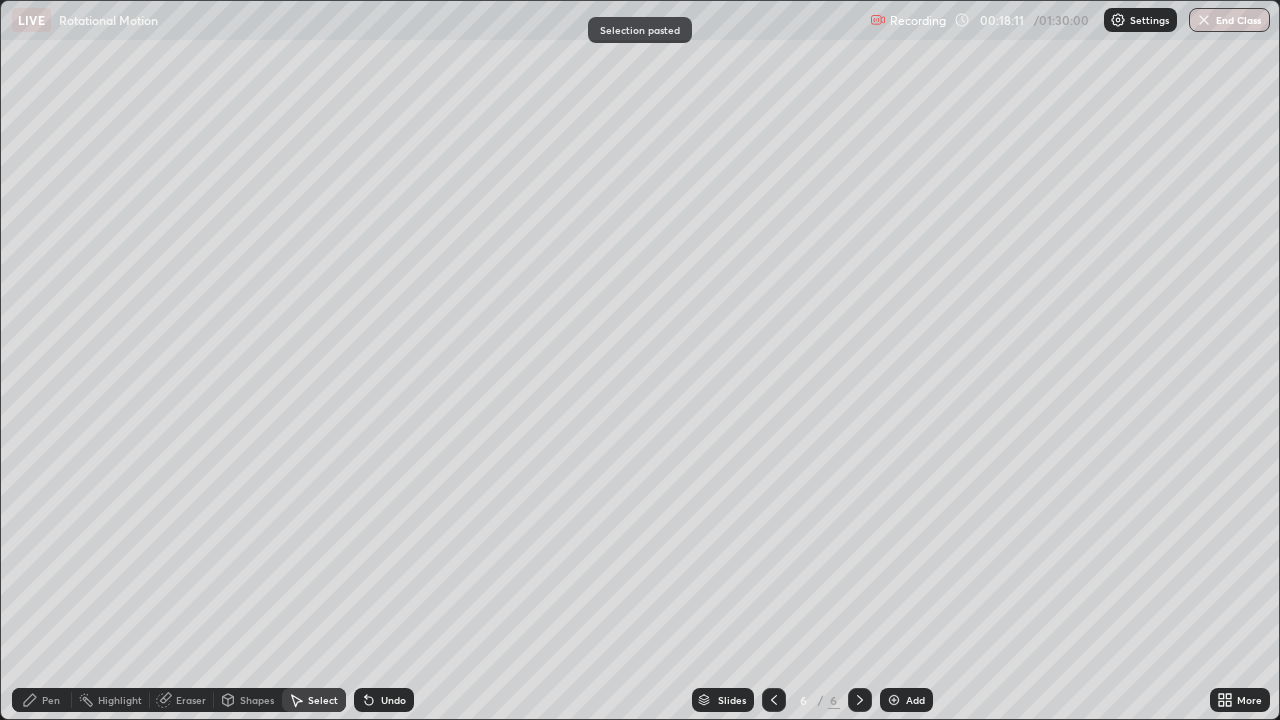 click on "0 ° Undo Copy Paste here Duplicate Duplicate to new slide Delete" at bounding box center (640, 360) 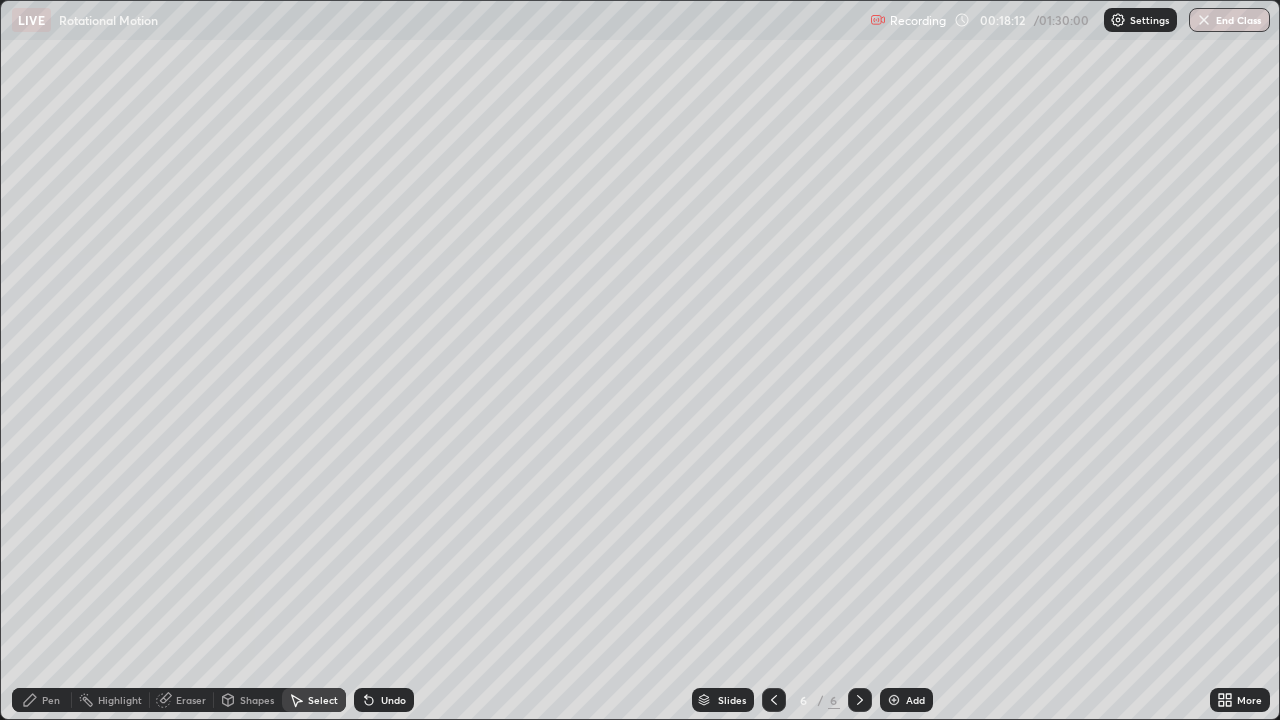 click 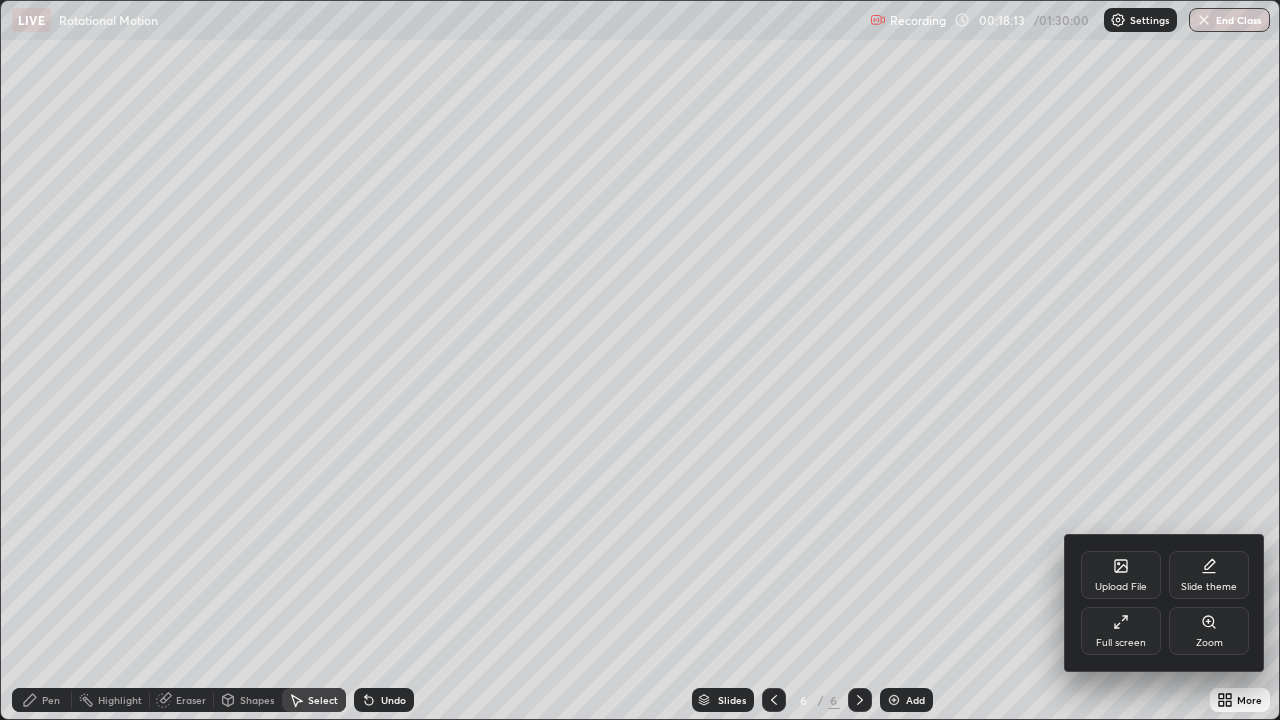 click on "Full screen" at bounding box center [1121, 643] 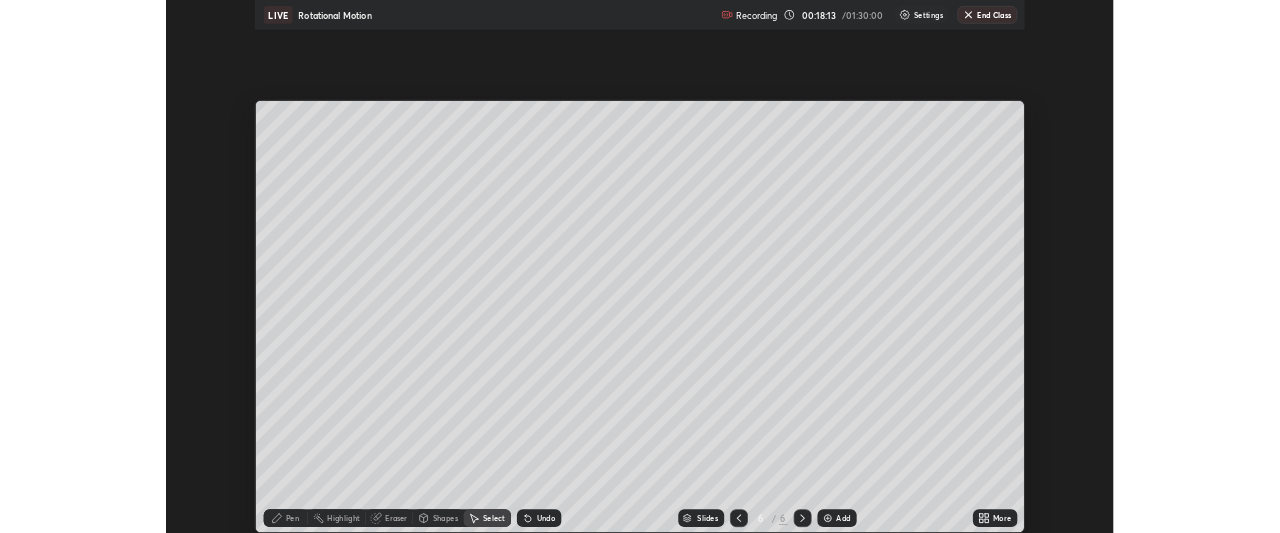 scroll, scrollTop: 533, scrollLeft: 1280, axis: both 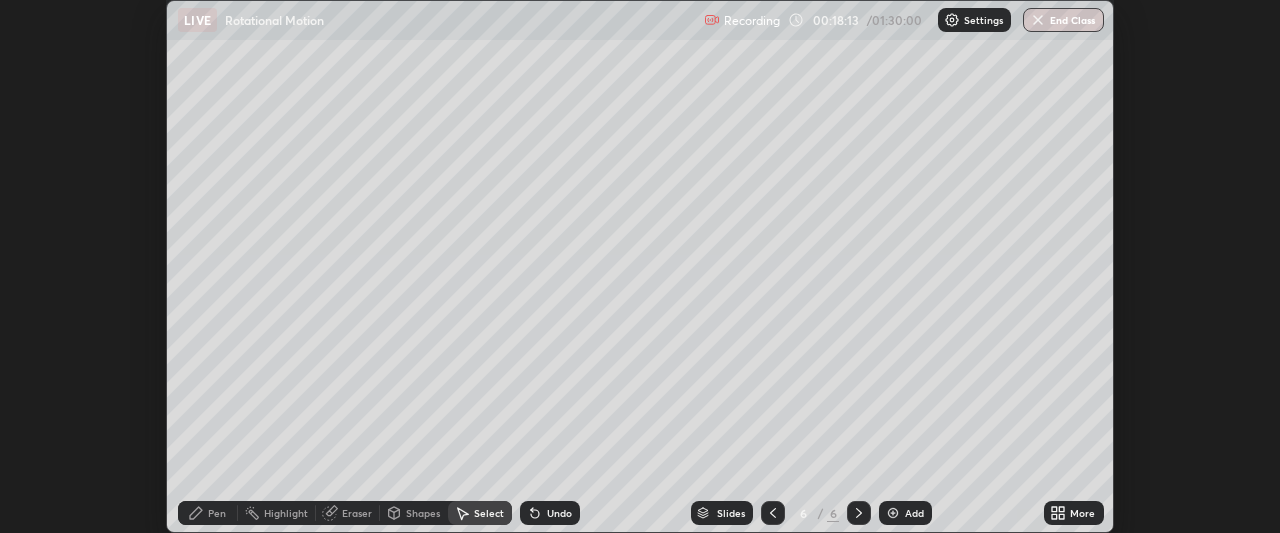 click on "0 ° Undo Copy Paste here Duplicate Duplicate to new slide Delete Setting up your live class" at bounding box center (640, 266) 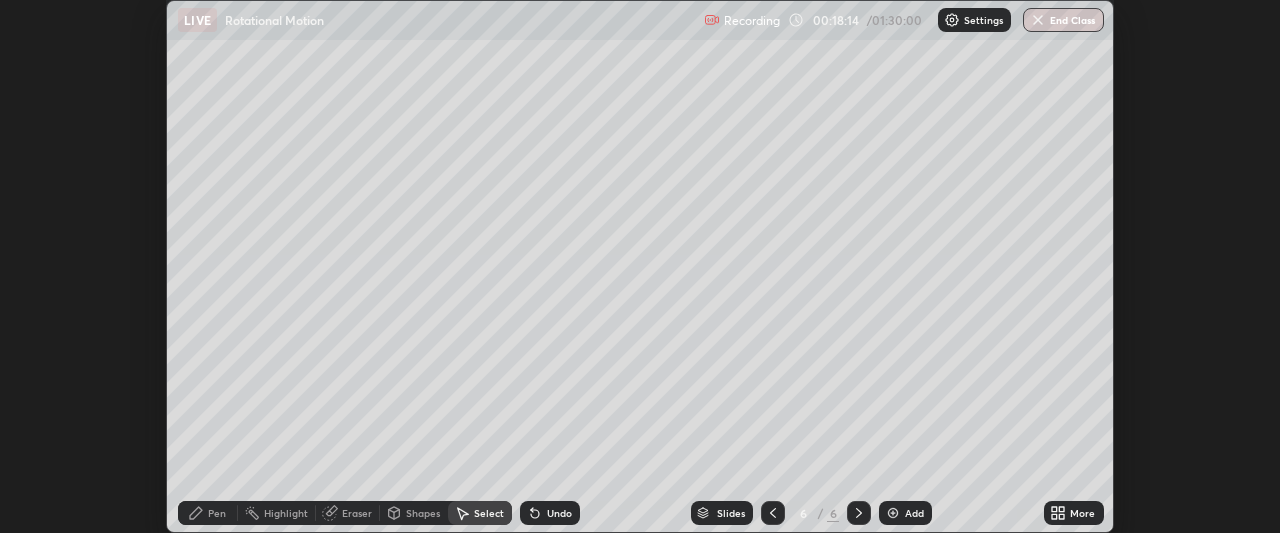 click 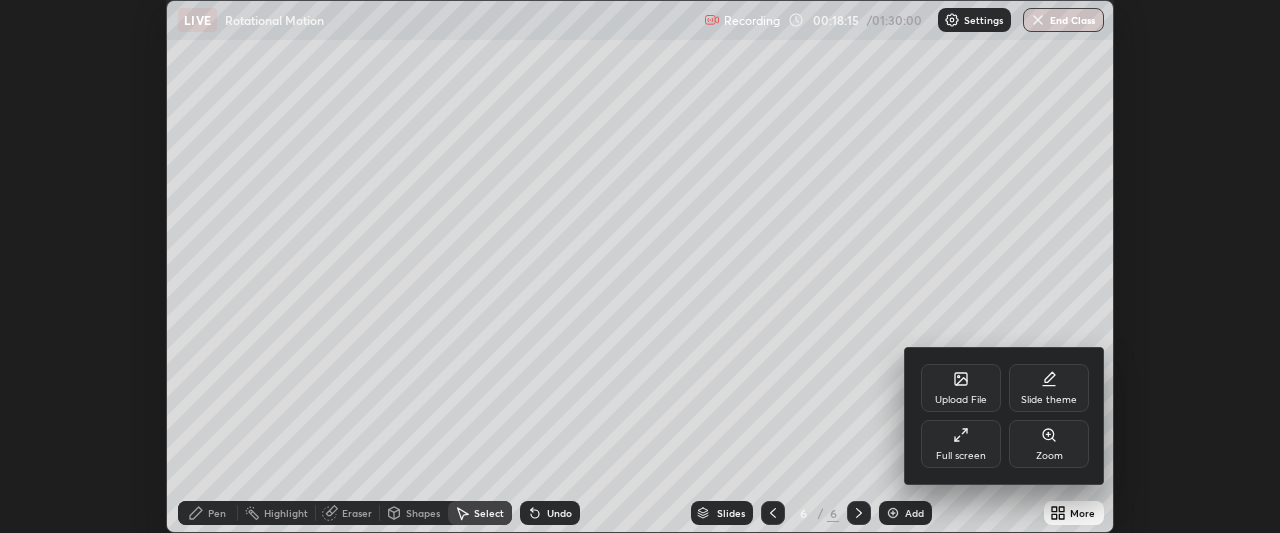 click on "Full screen" at bounding box center [961, 444] 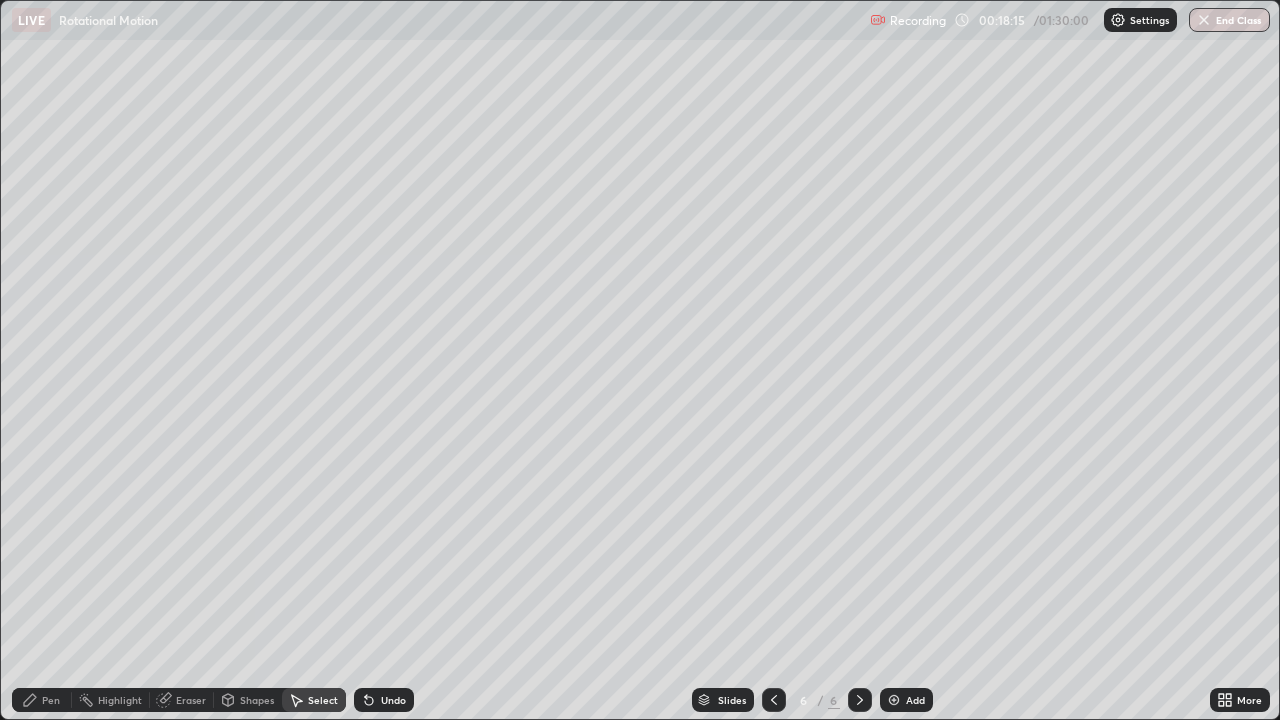 scroll, scrollTop: 99280, scrollLeft: 98720, axis: both 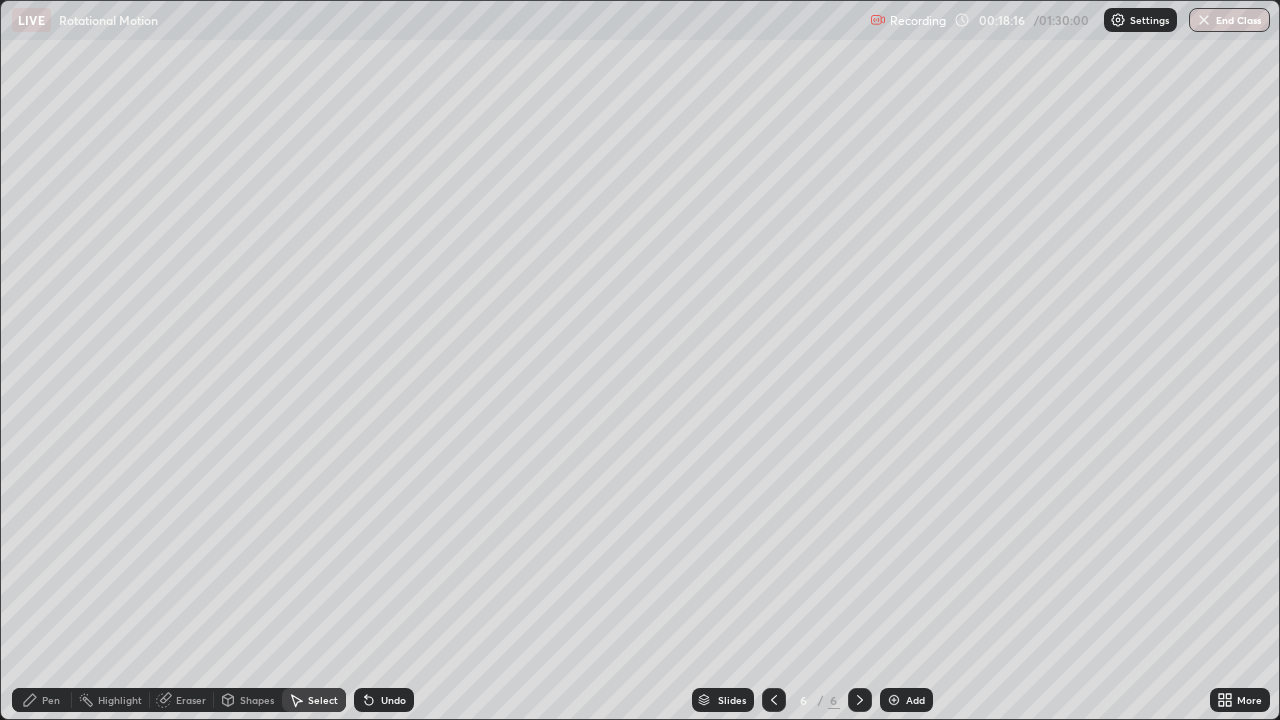 click on "Eraser" at bounding box center (182, 700) 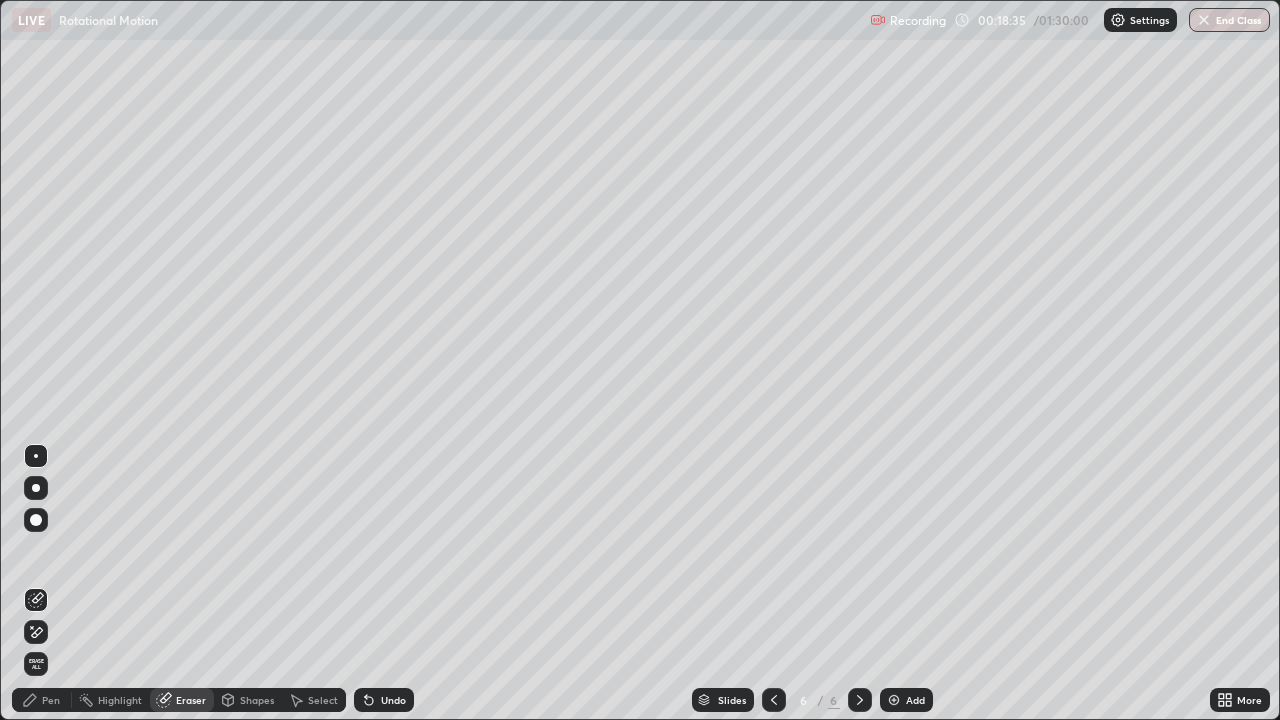 click 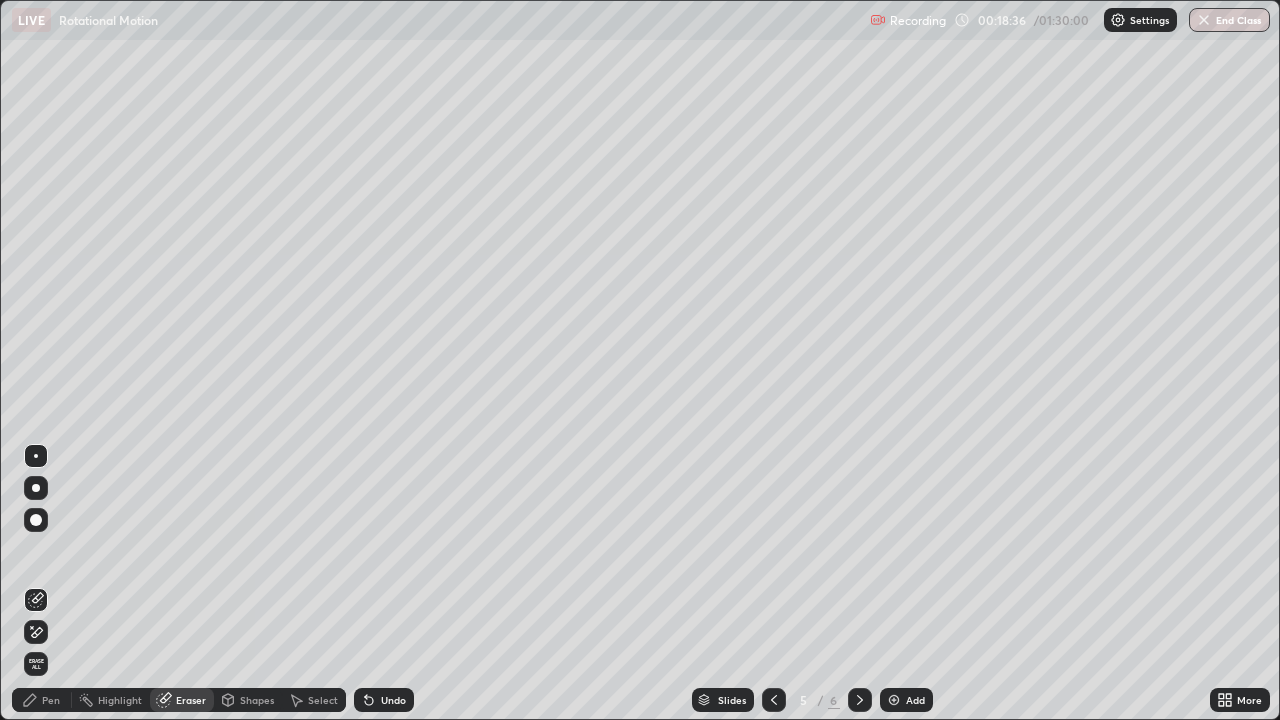 click 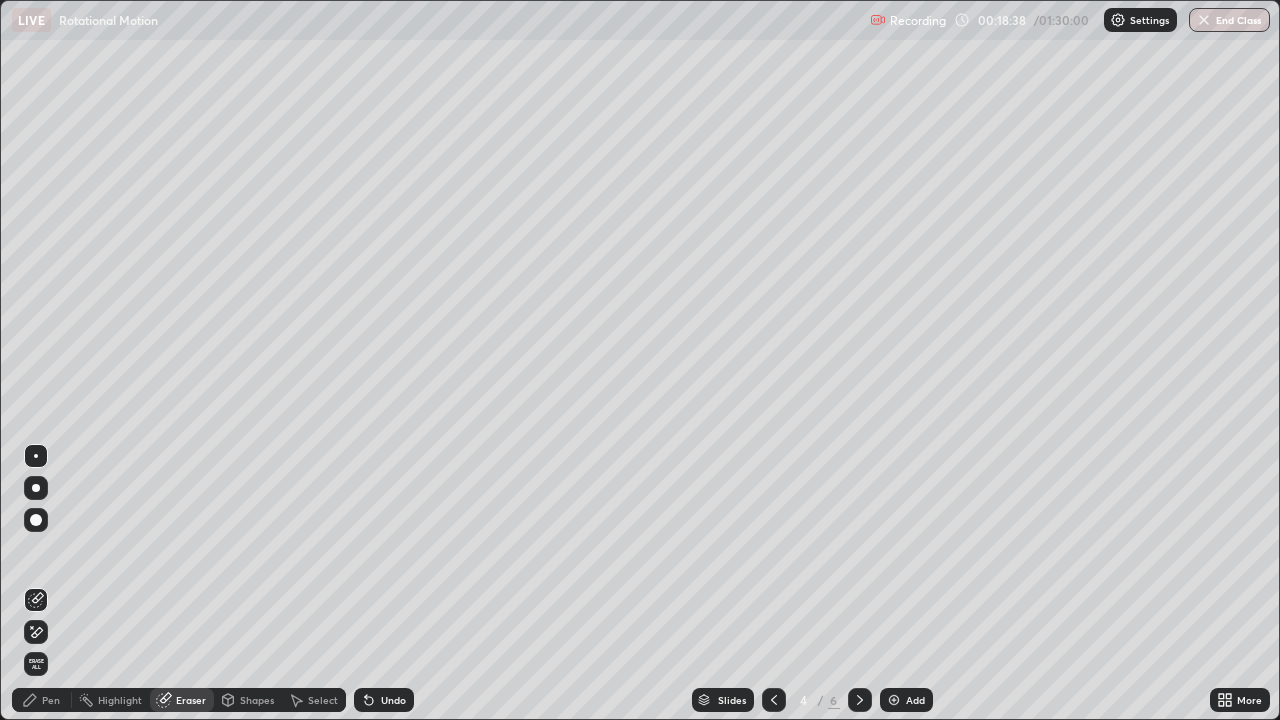 click 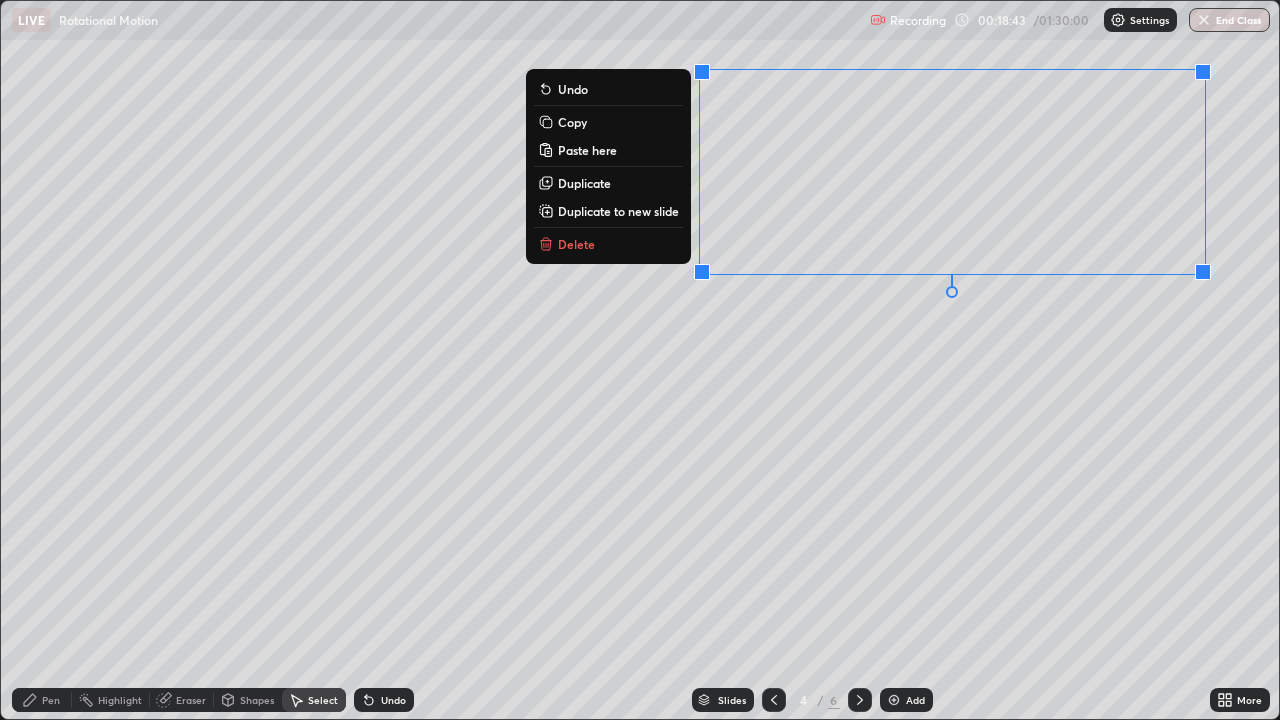 click on "Copy" at bounding box center (608, 122) 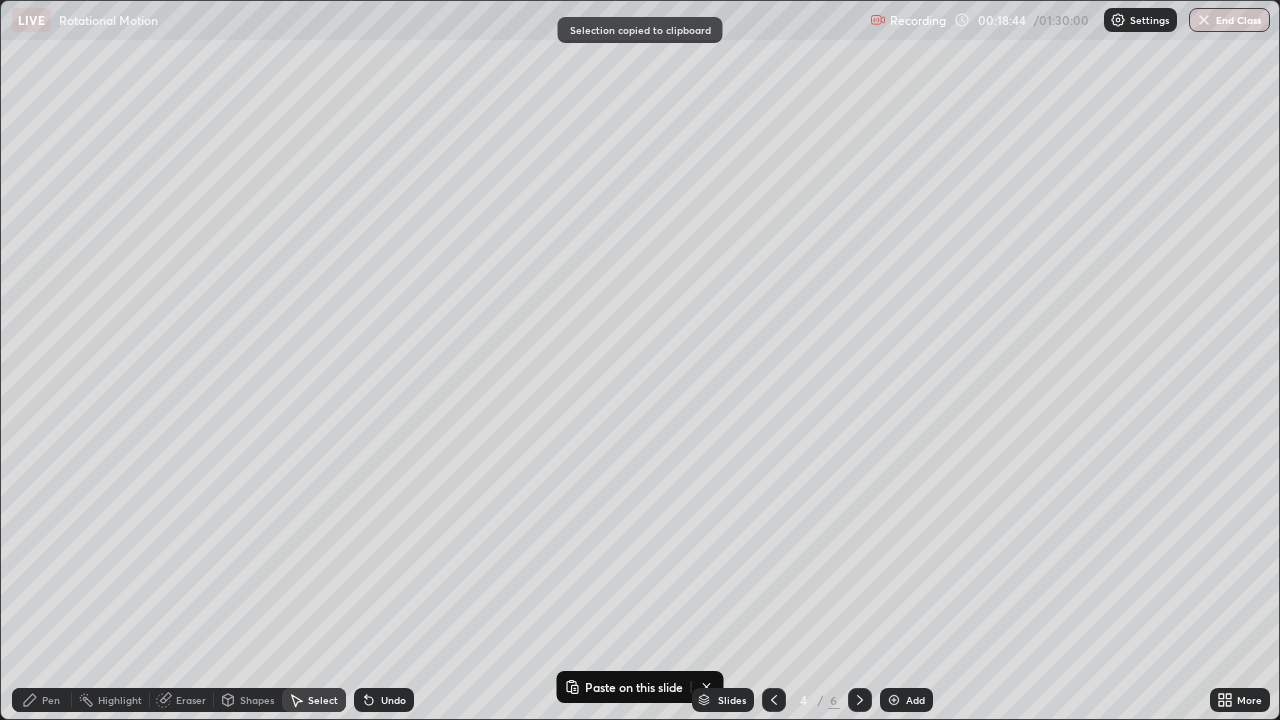 click at bounding box center (860, 700) 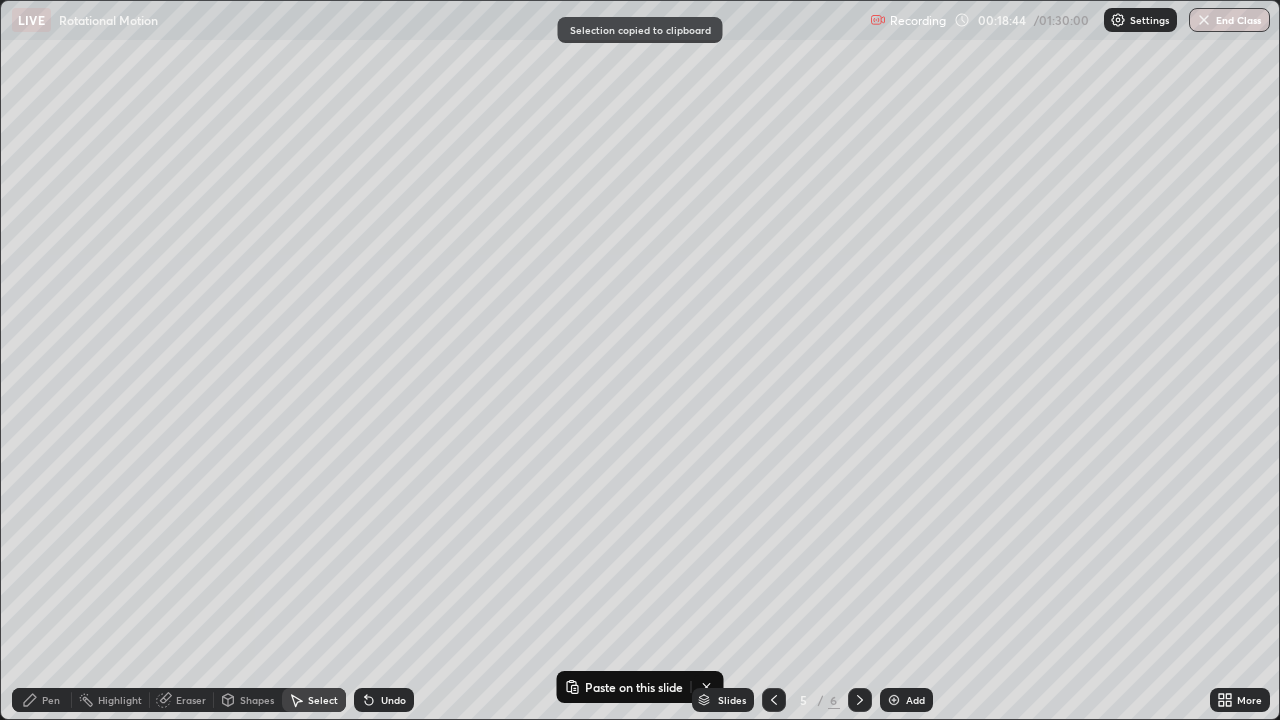 click 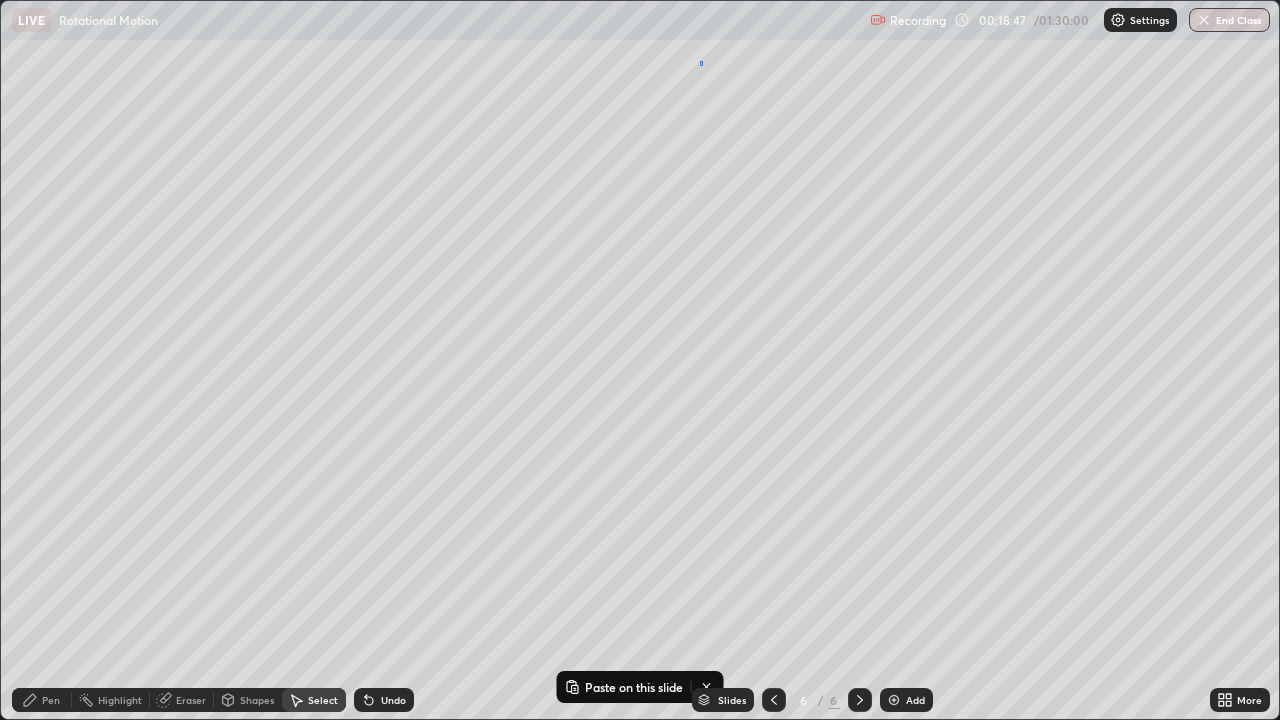 click on "0 ° Undo Copy Paste here Duplicate Duplicate to new slide Delete" at bounding box center (640, 360) 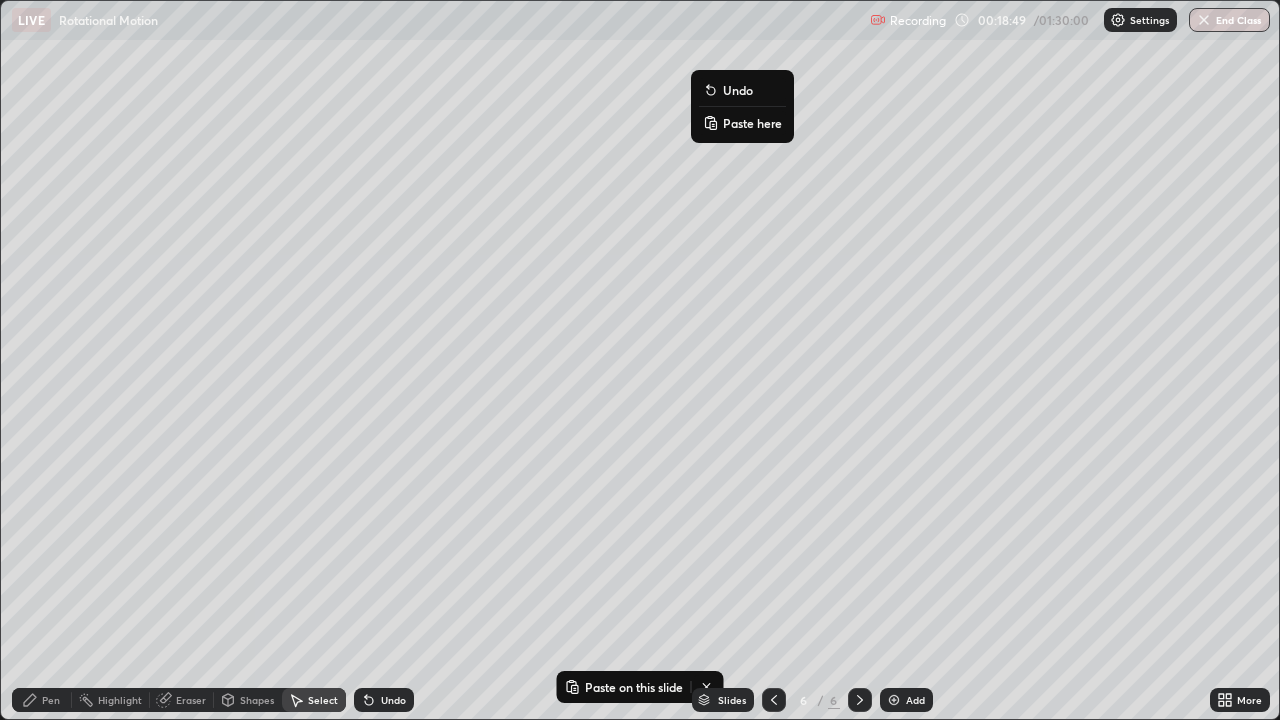 click on "Paste here" at bounding box center [742, 123] 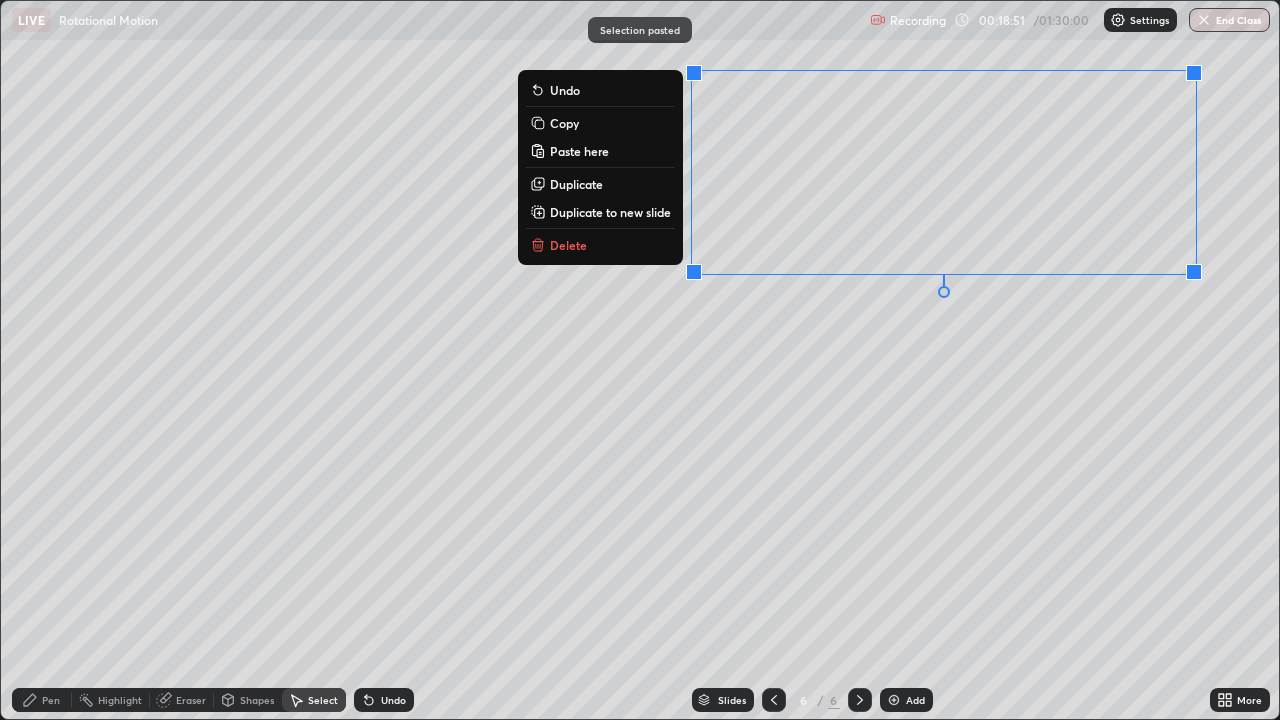 click on "0 ° Undo Copy Paste here Duplicate Duplicate to new slide Delete" at bounding box center (640, 360) 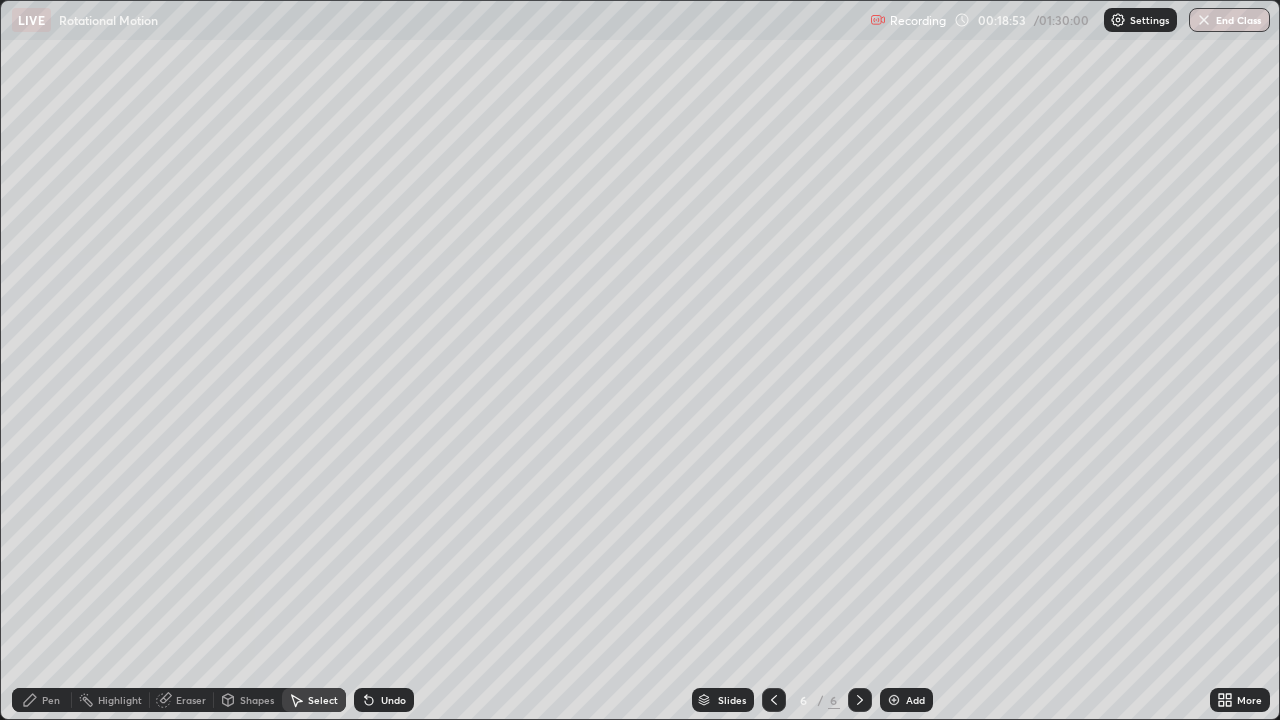 click on "Eraser" at bounding box center [191, 700] 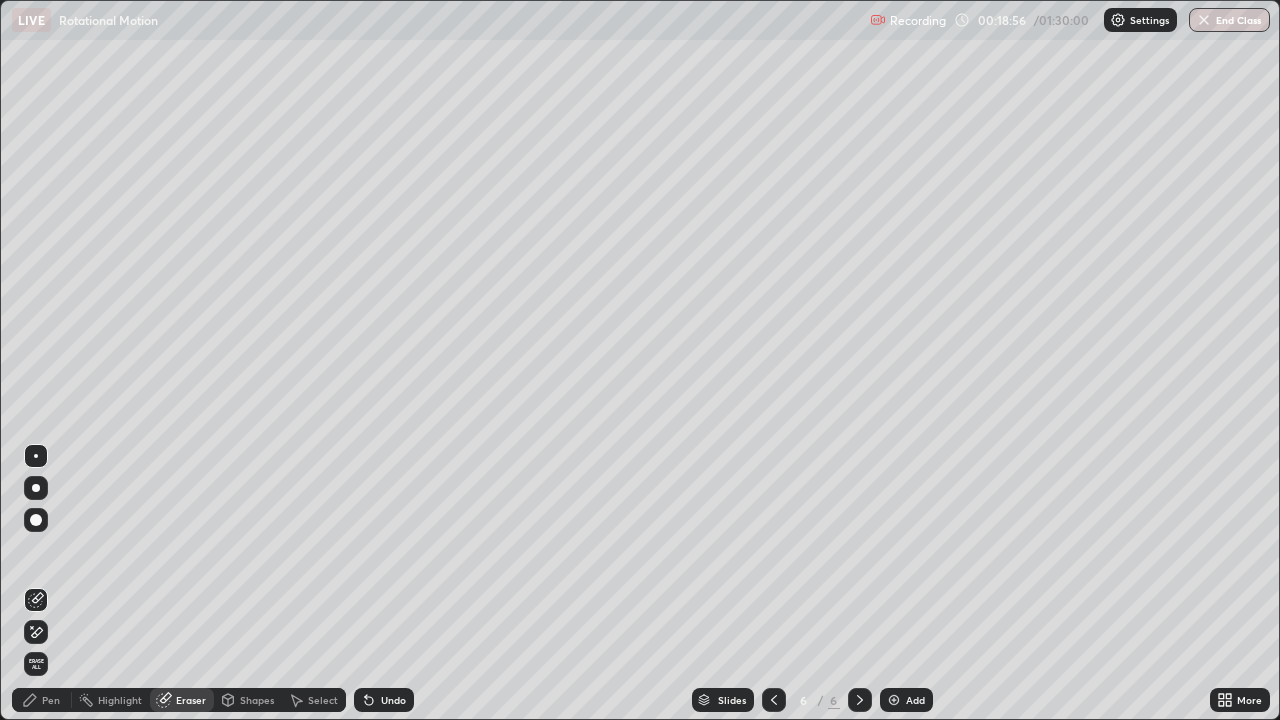 click 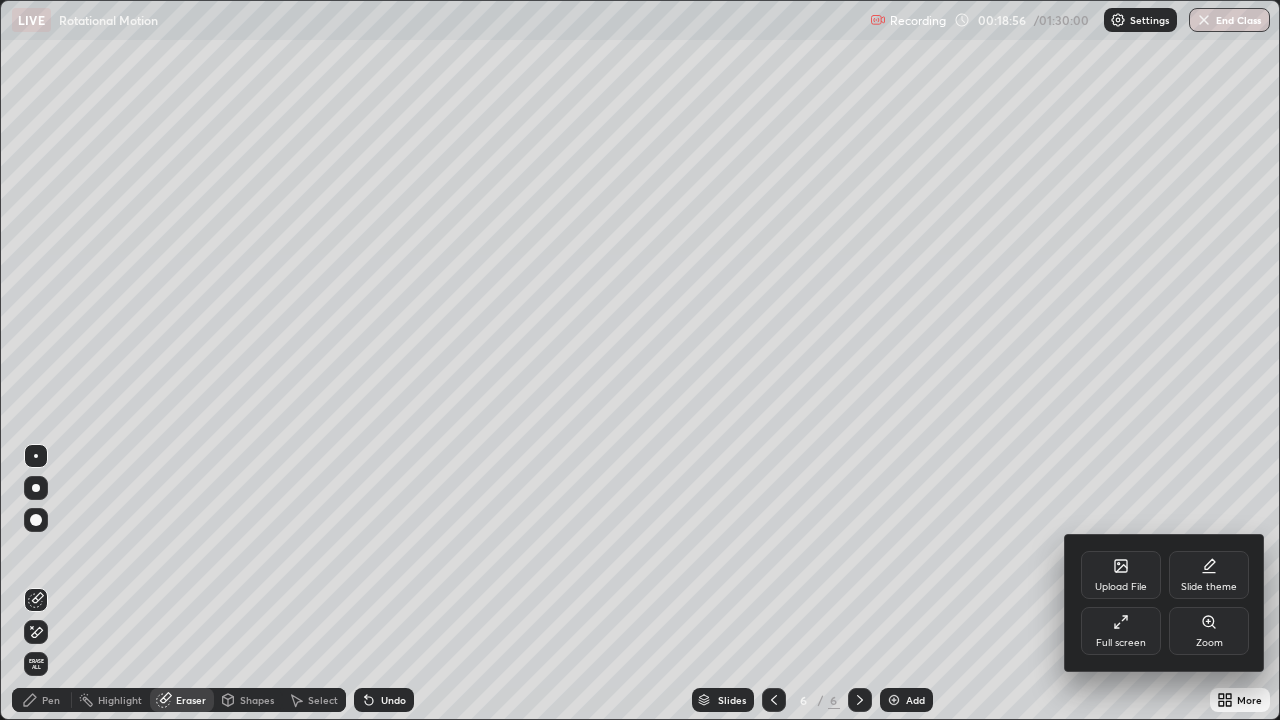 click on "Full screen" at bounding box center (1121, 631) 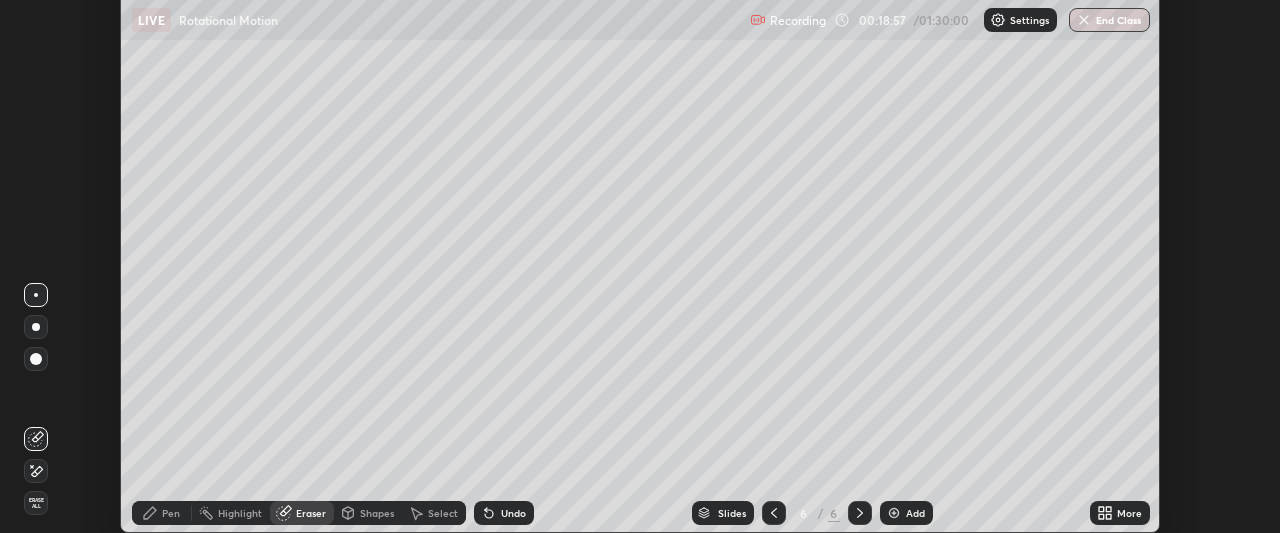 scroll, scrollTop: 533, scrollLeft: 1280, axis: both 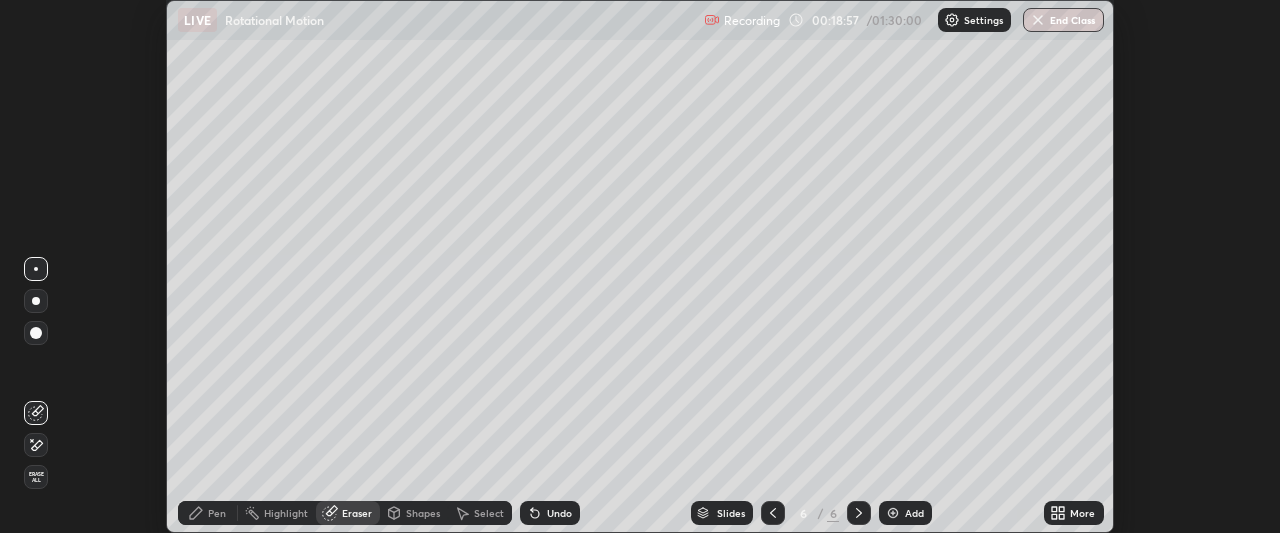 click on "More" at bounding box center [1074, 513] 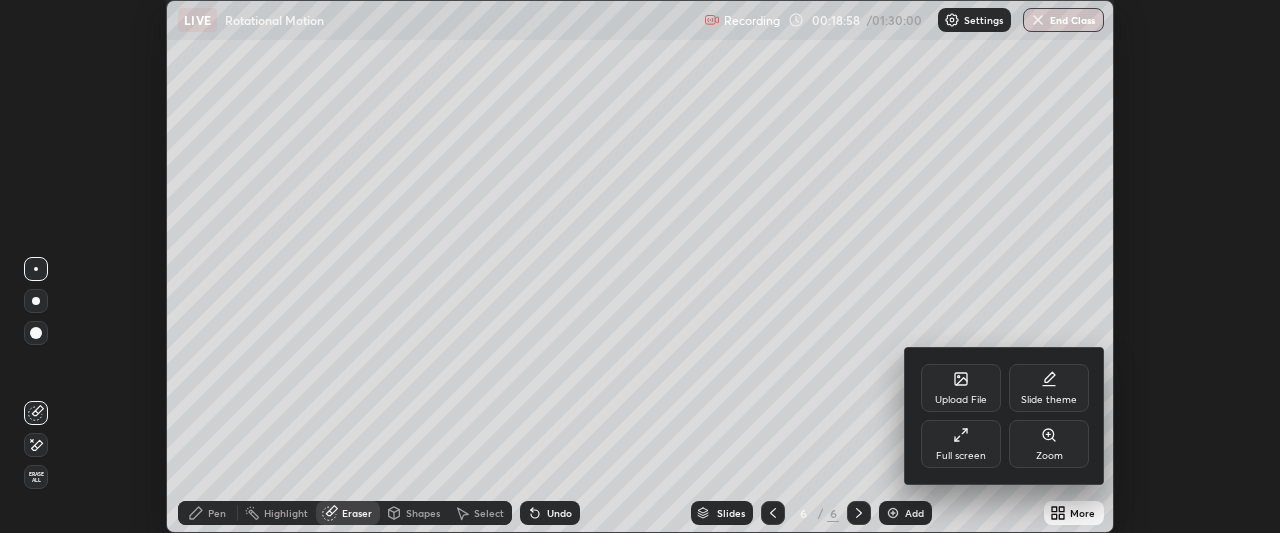click on "Full screen" at bounding box center (961, 444) 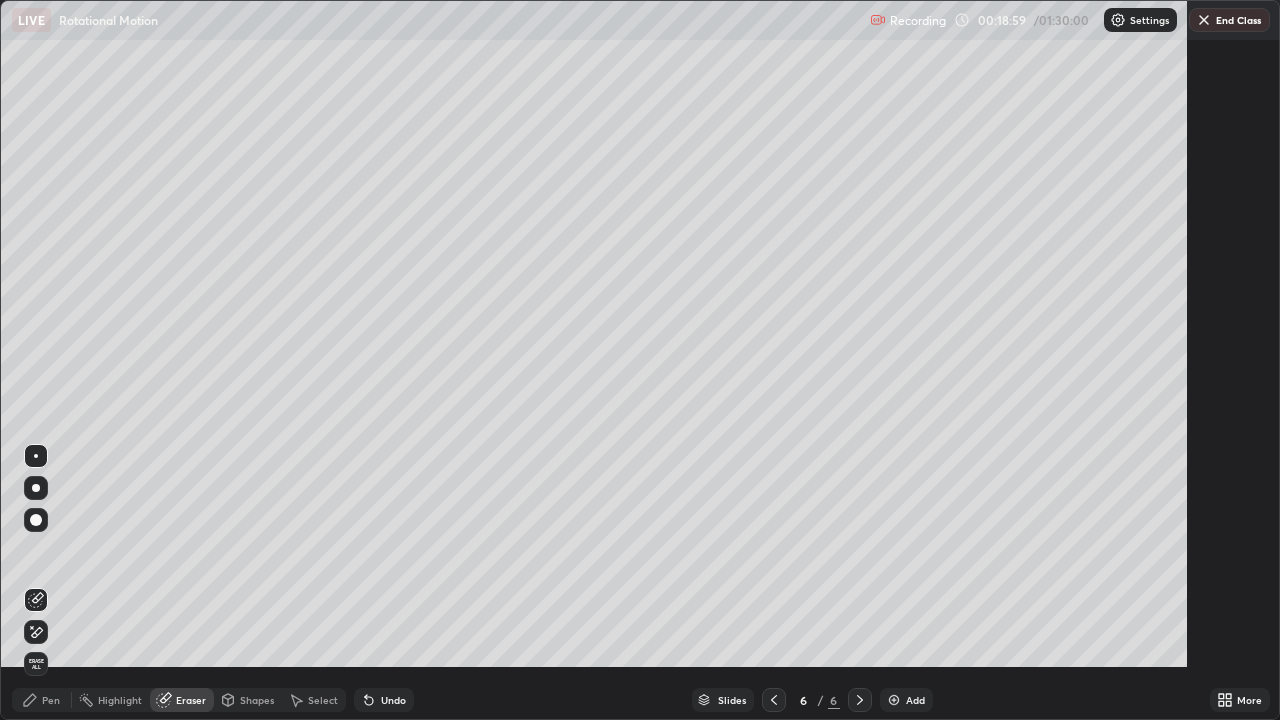 scroll, scrollTop: 99280, scrollLeft: 98720, axis: both 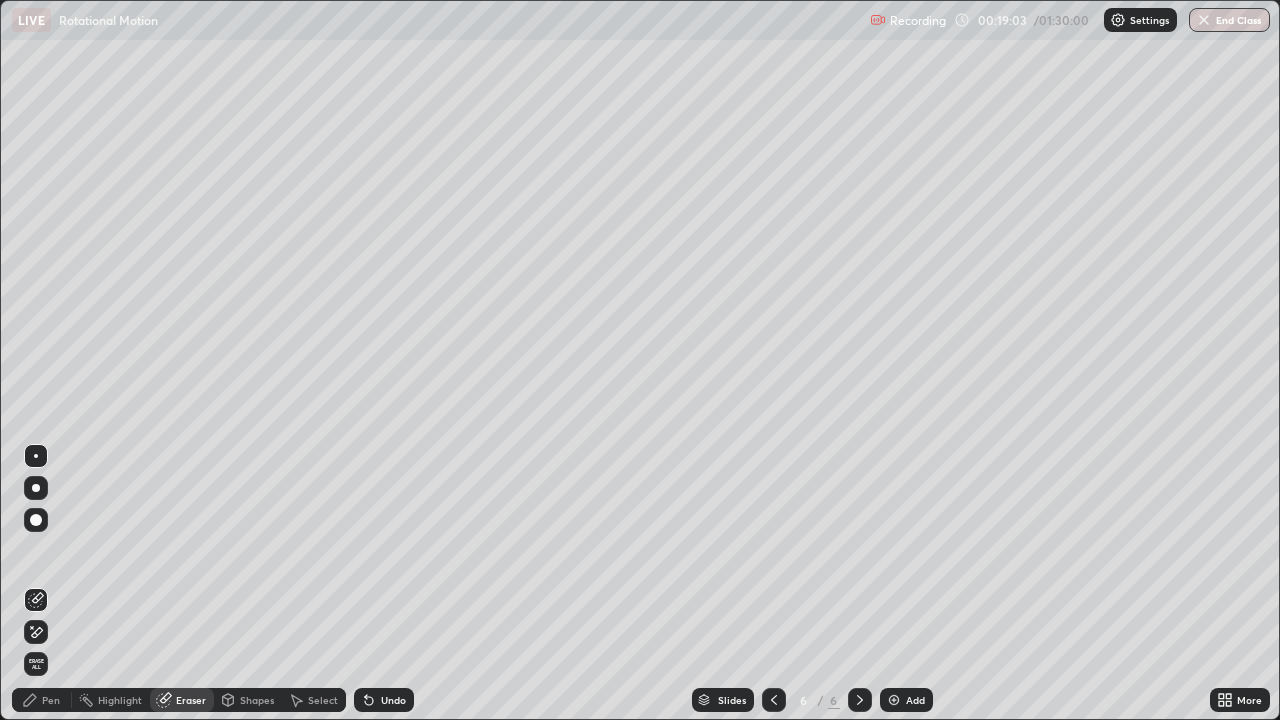 click 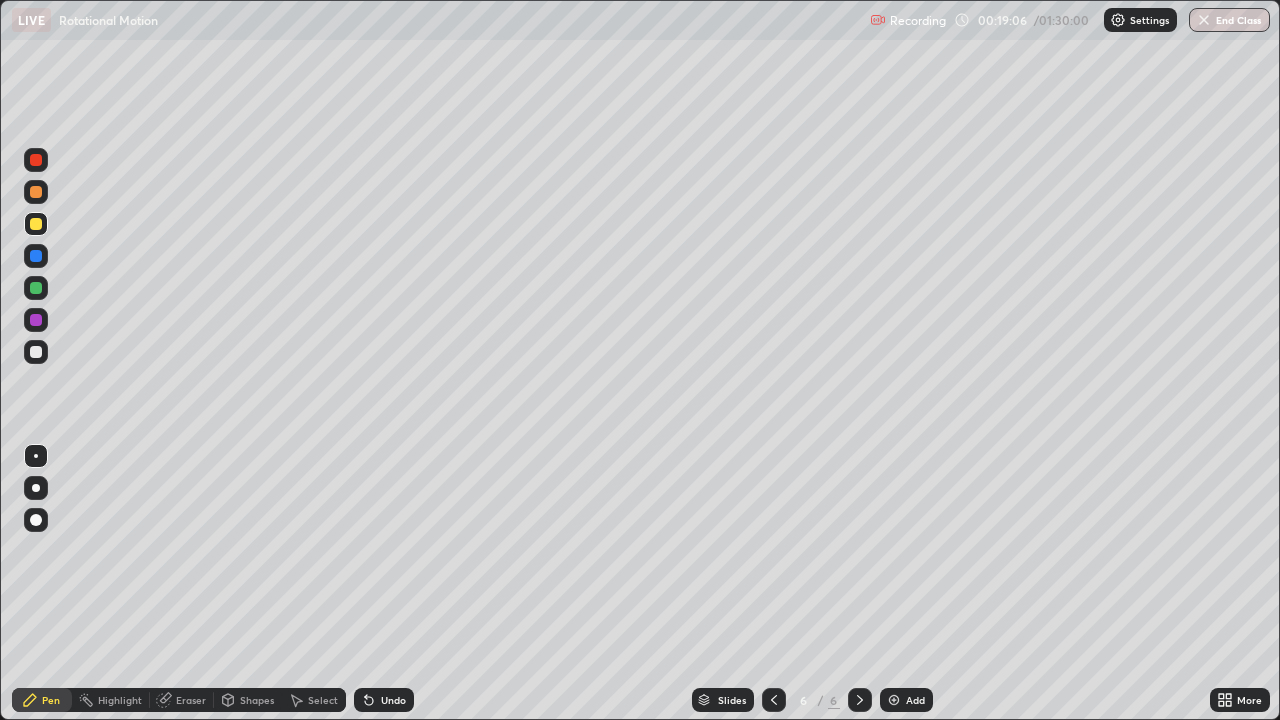 click on "Eraser" at bounding box center [182, 700] 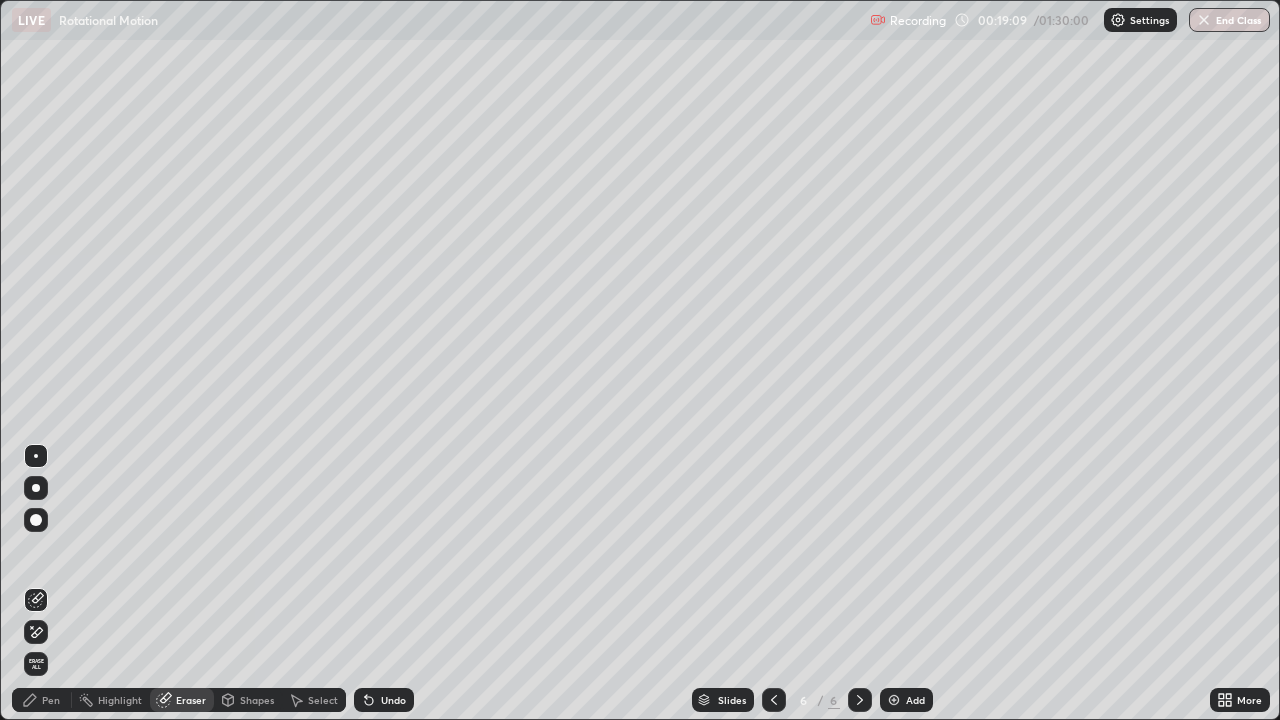 click on "Pen" at bounding box center (51, 700) 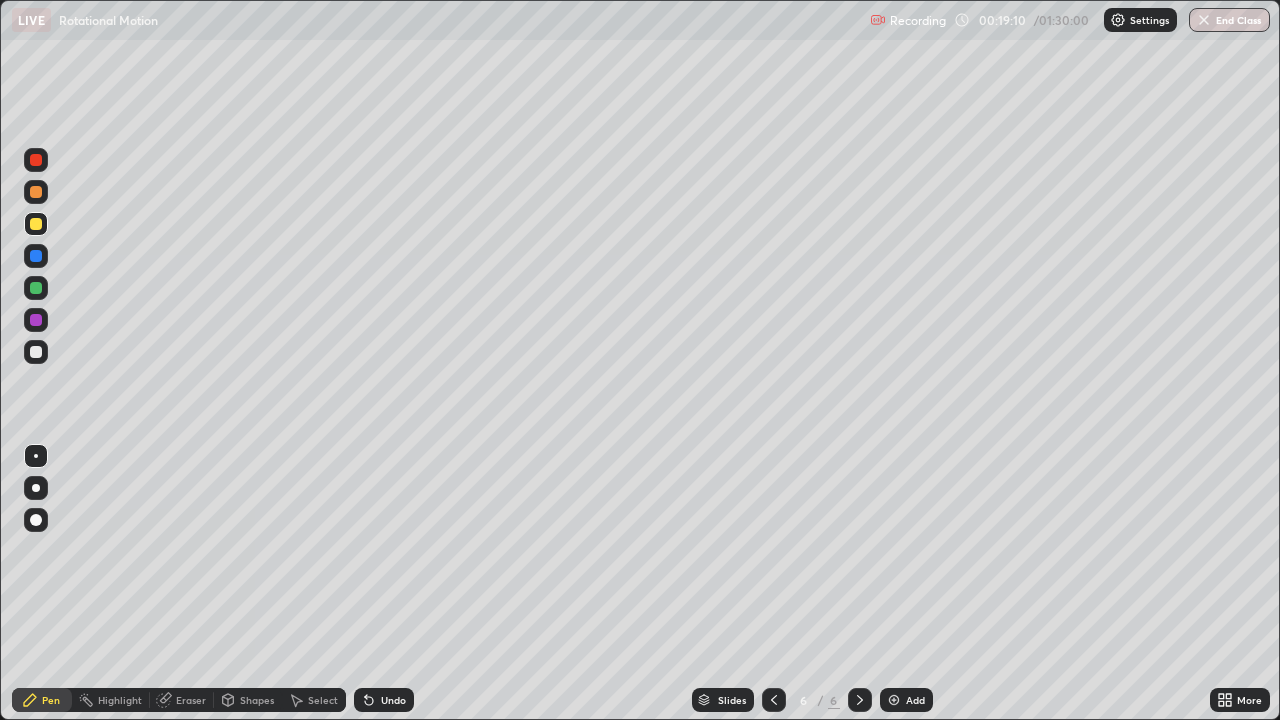 click at bounding box center [36, 352] 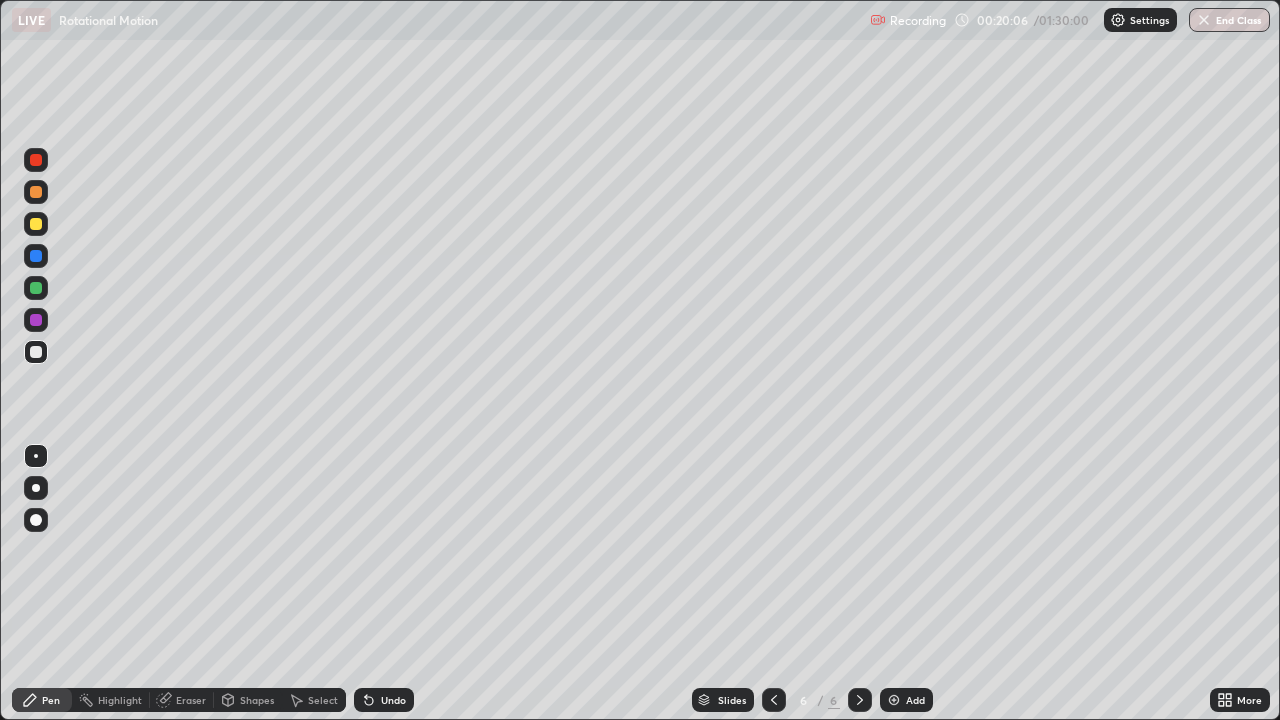 click 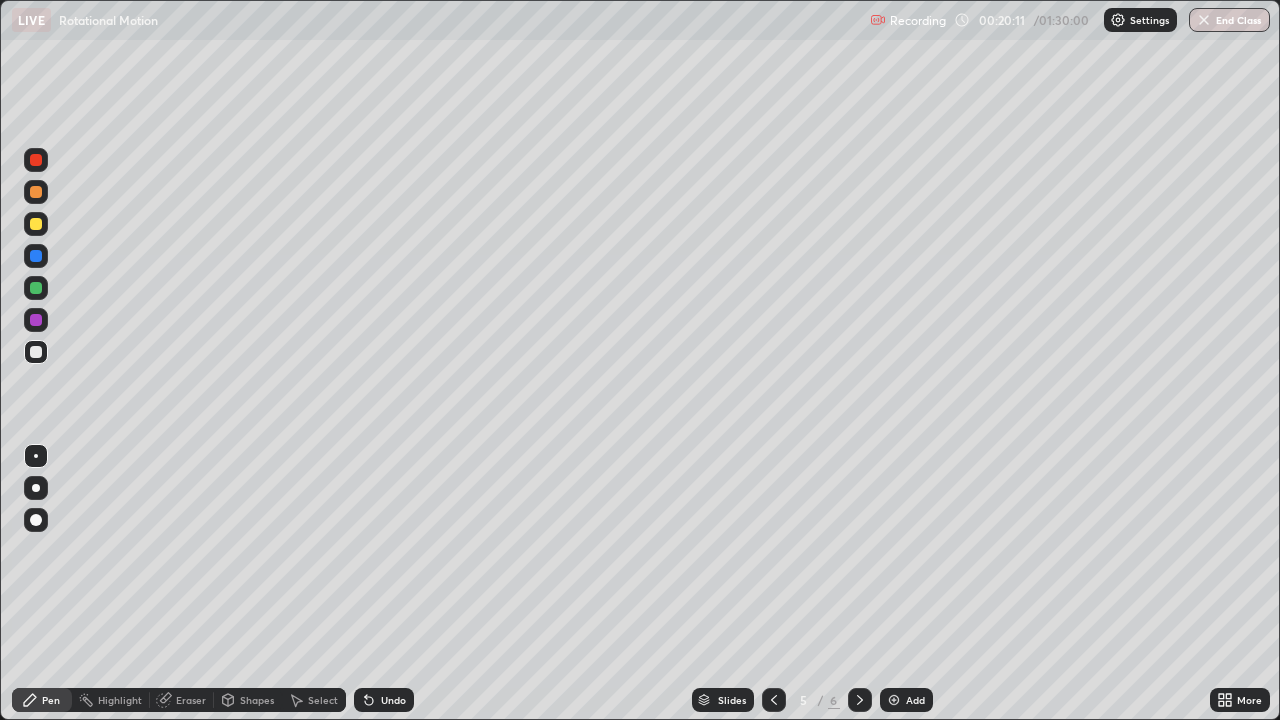 click at bounding box center (36, 224) 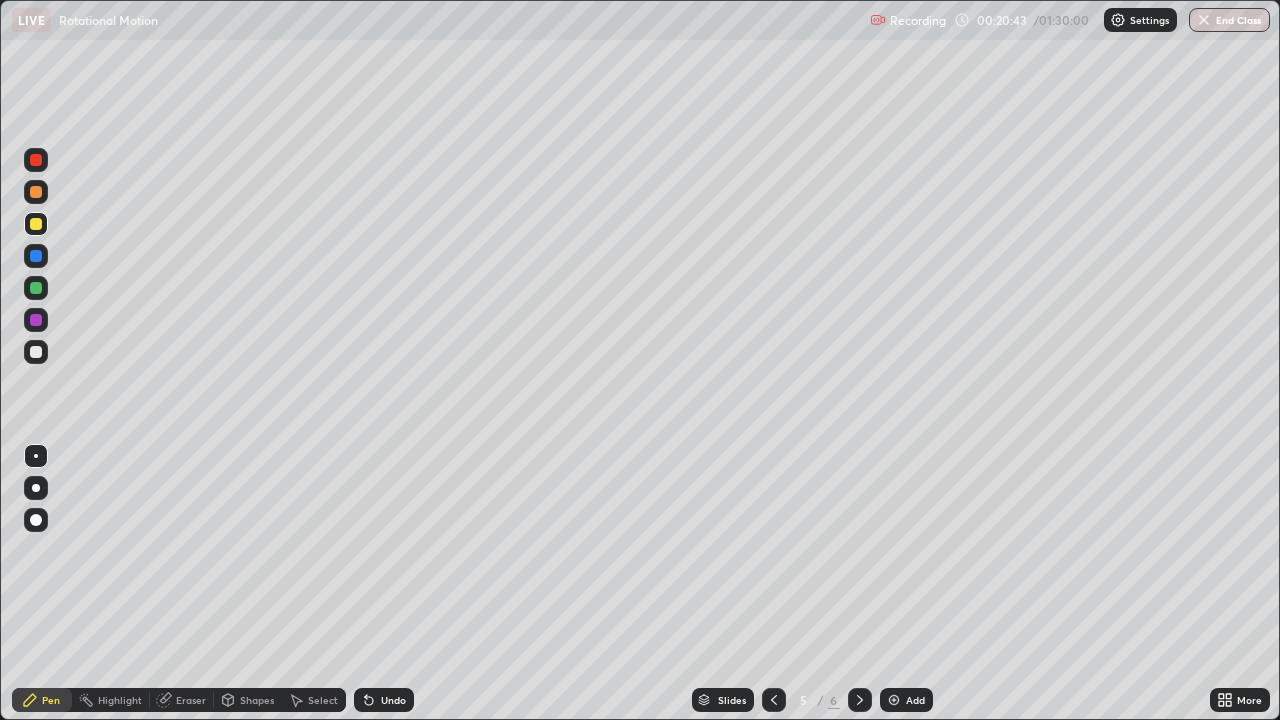 click 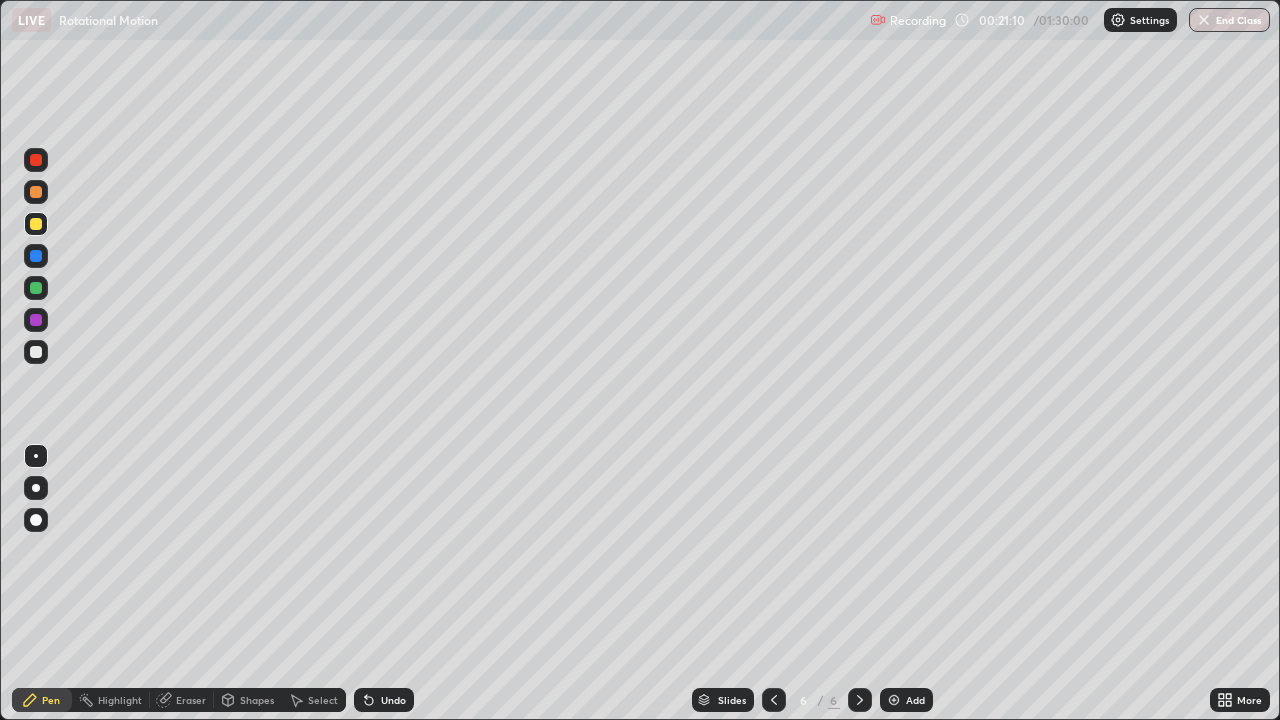 click 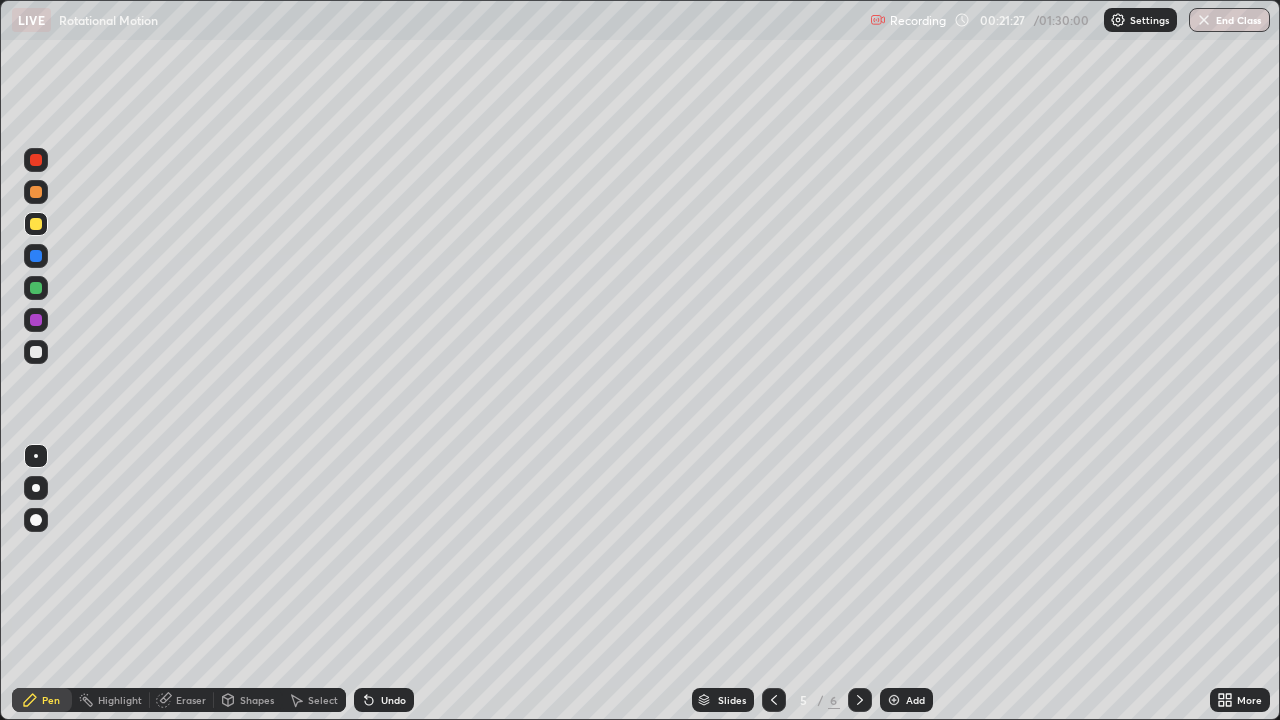 click on "Undo" at bounding box center (393, 700) 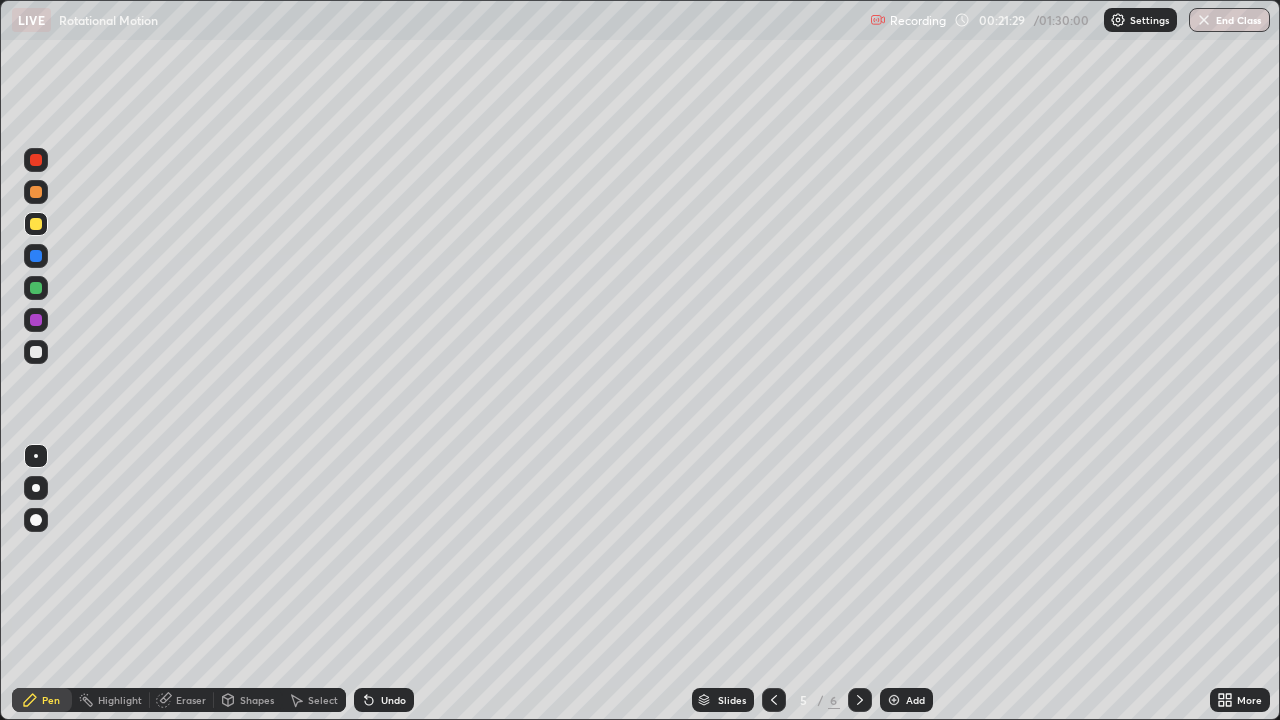 click on "Undo" at bounding box center [393, 700] 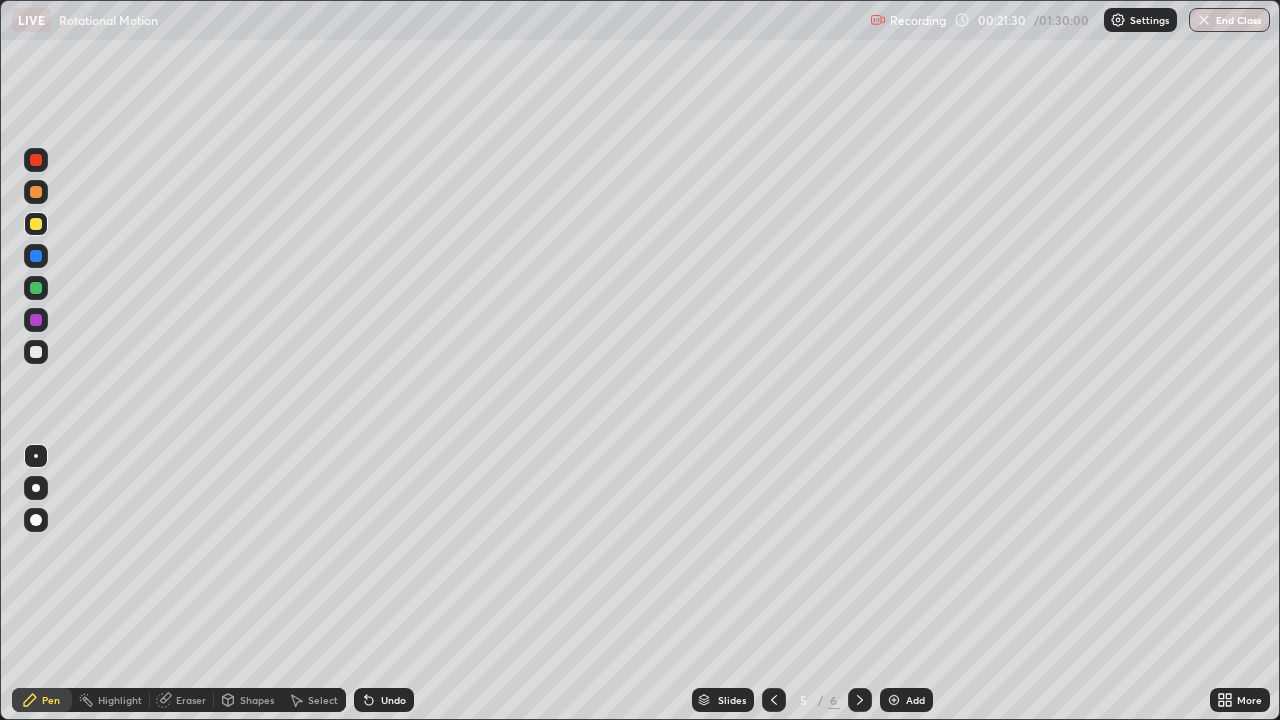 click on "Undo" at bounding box center (384, 700) 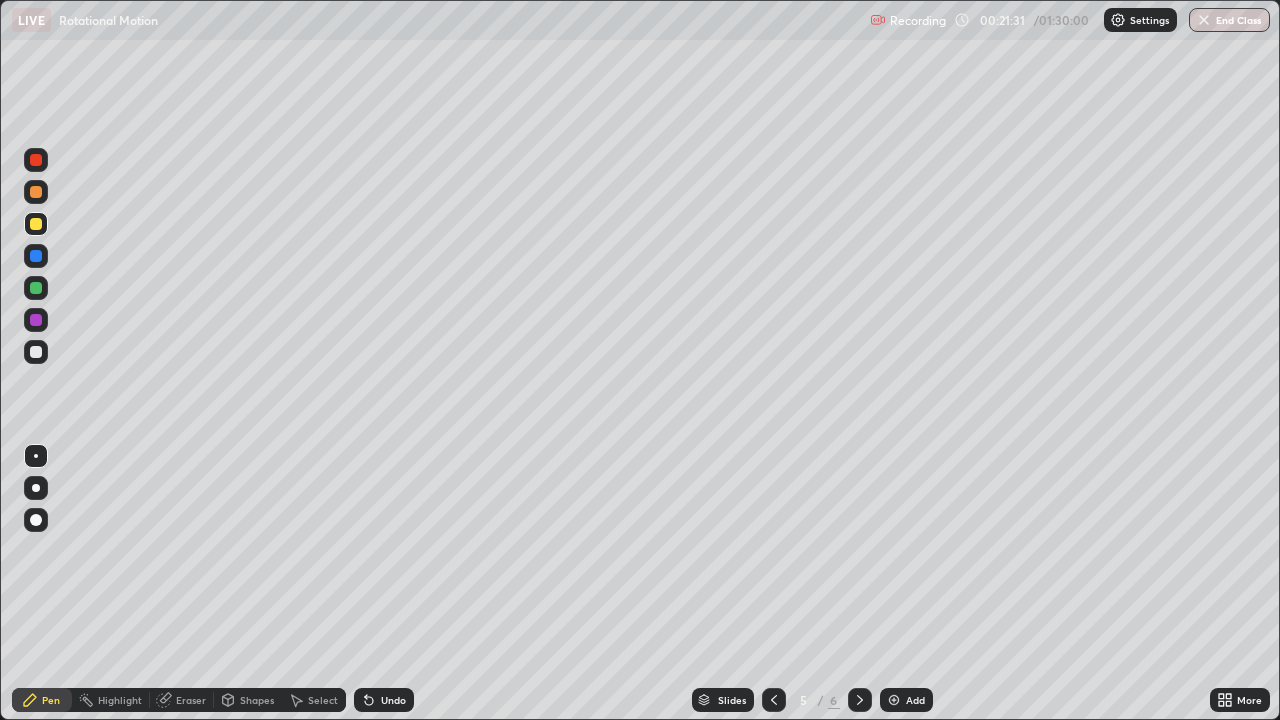 click at bounding box center (36, 288) 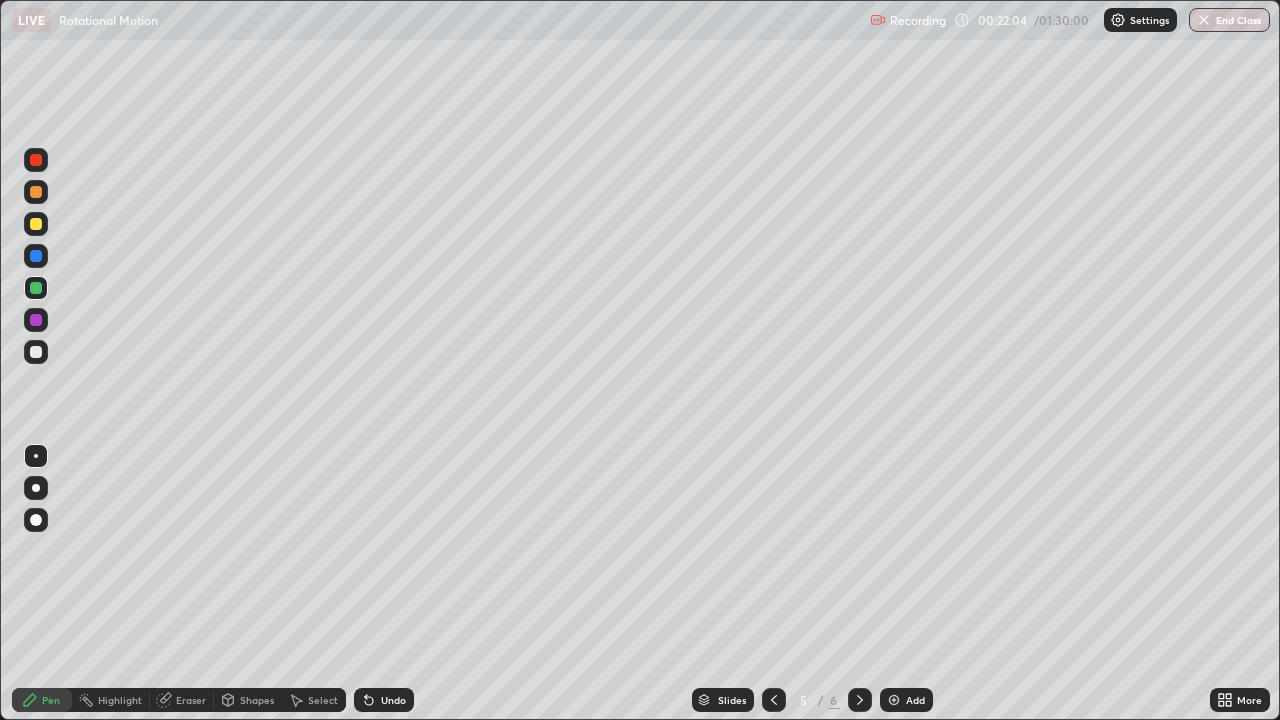 click on "Undo" at bounding box center (393, 700) 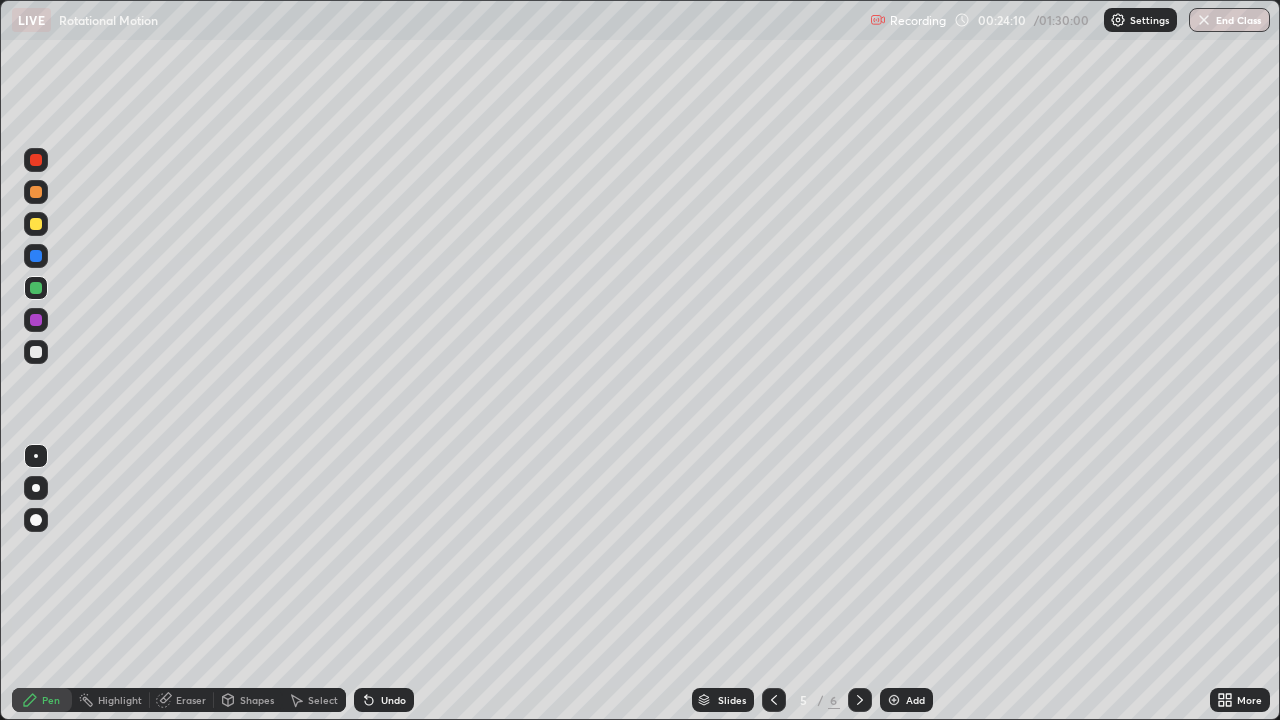click 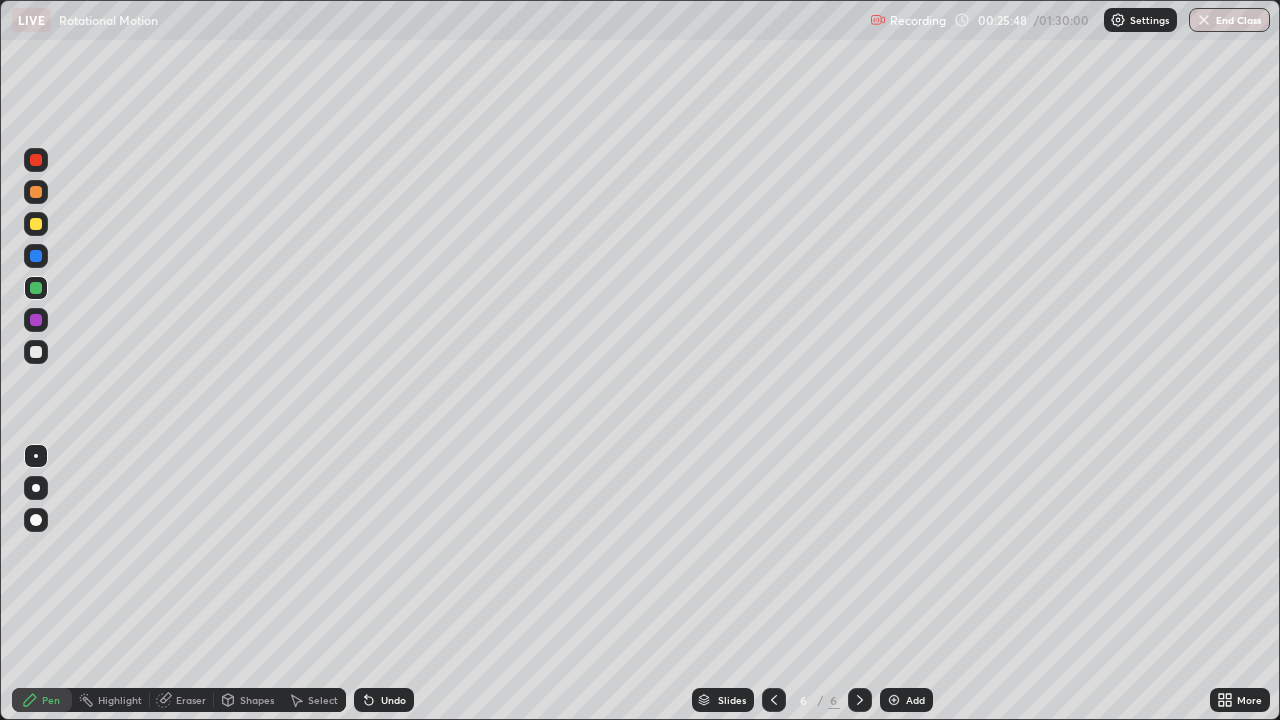 click at bounding box center (894, 700) 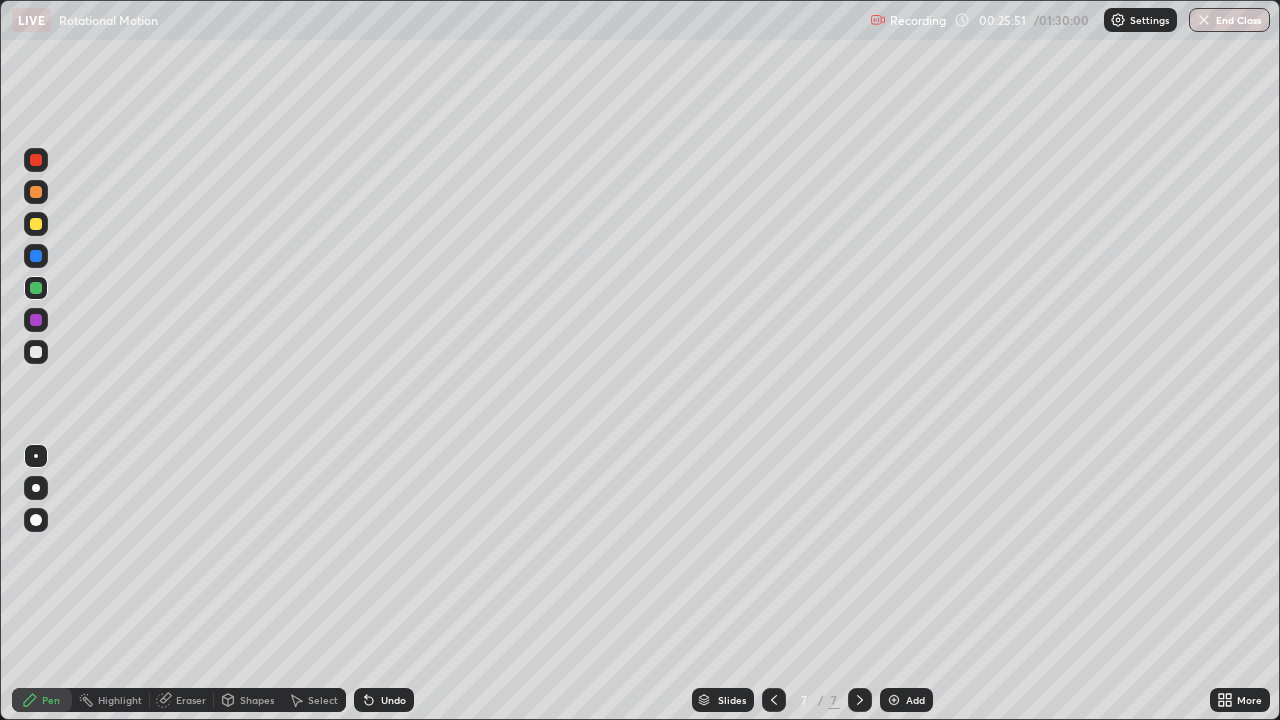 click at bounding box center (36, 224) 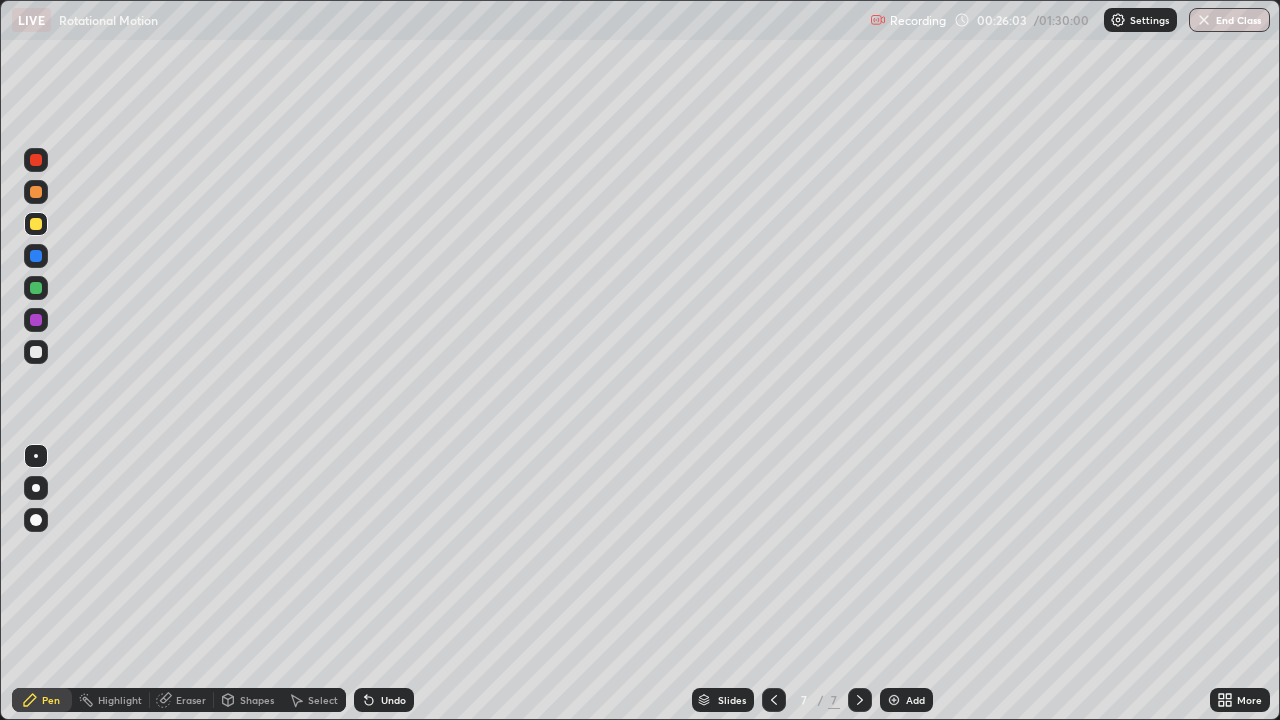 click at bounding box center (36, 256) 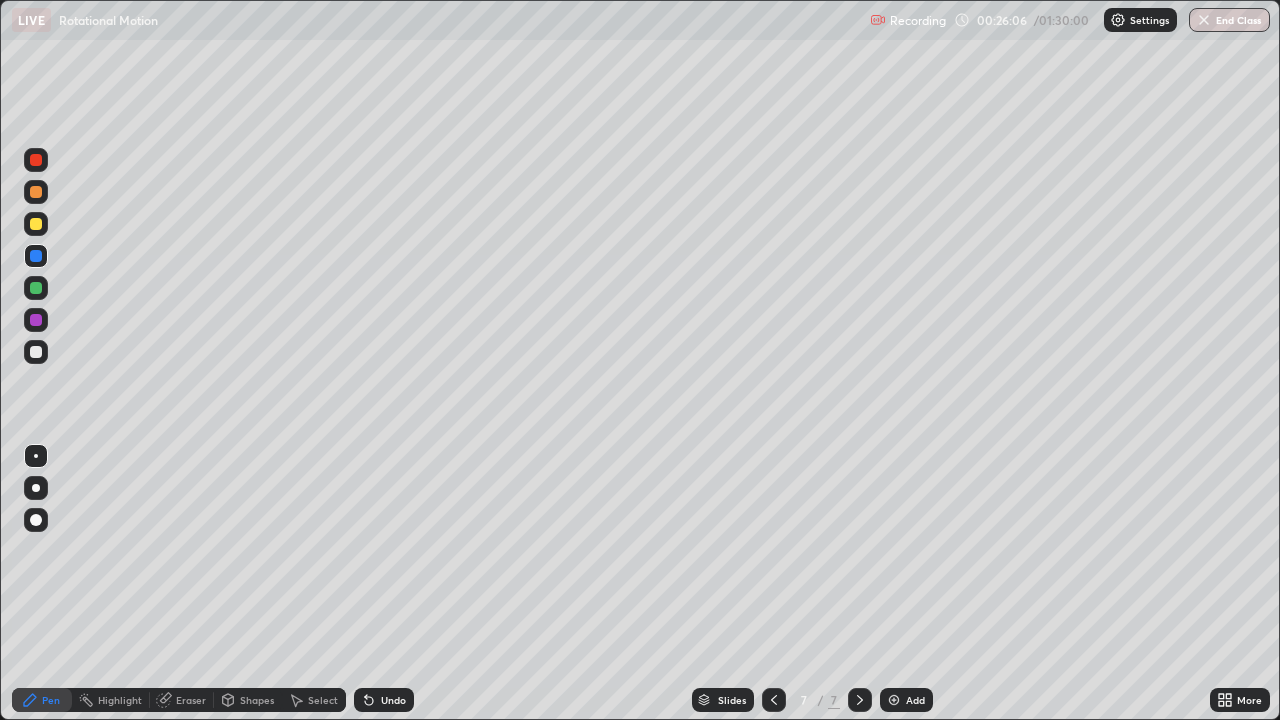 click at bounding box center (36, 488) 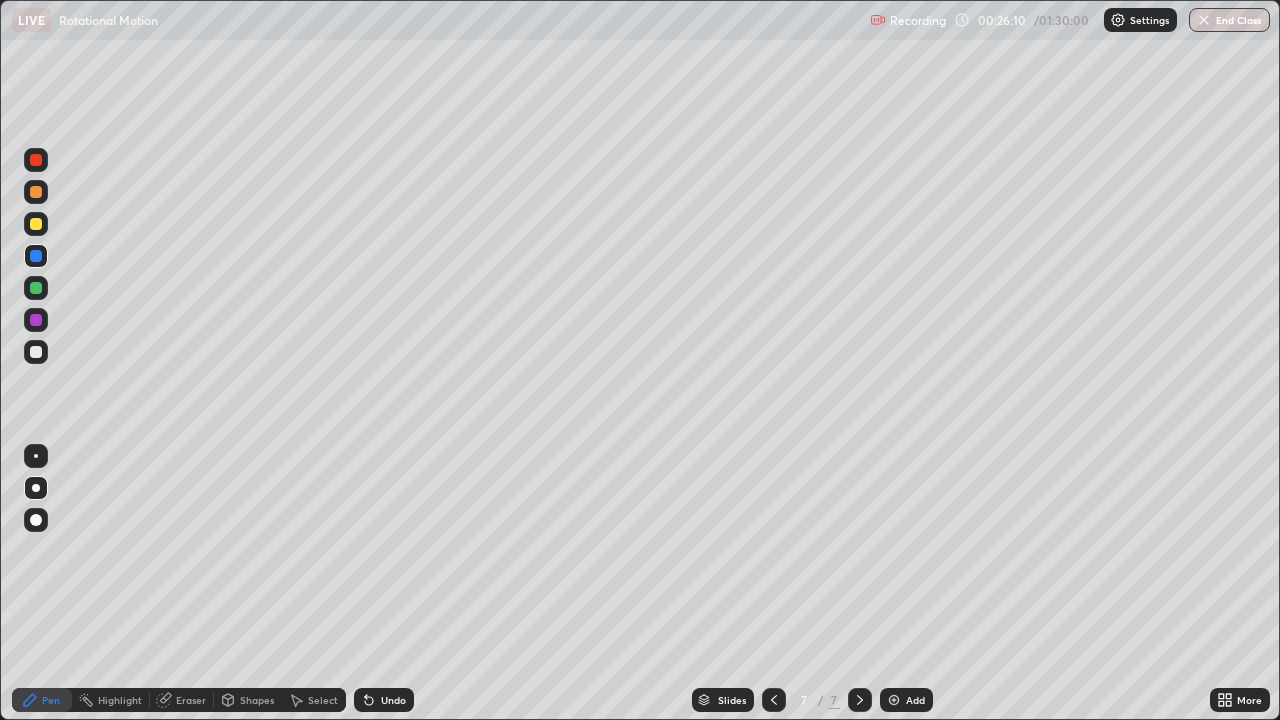click at bounding box center [36, 352] 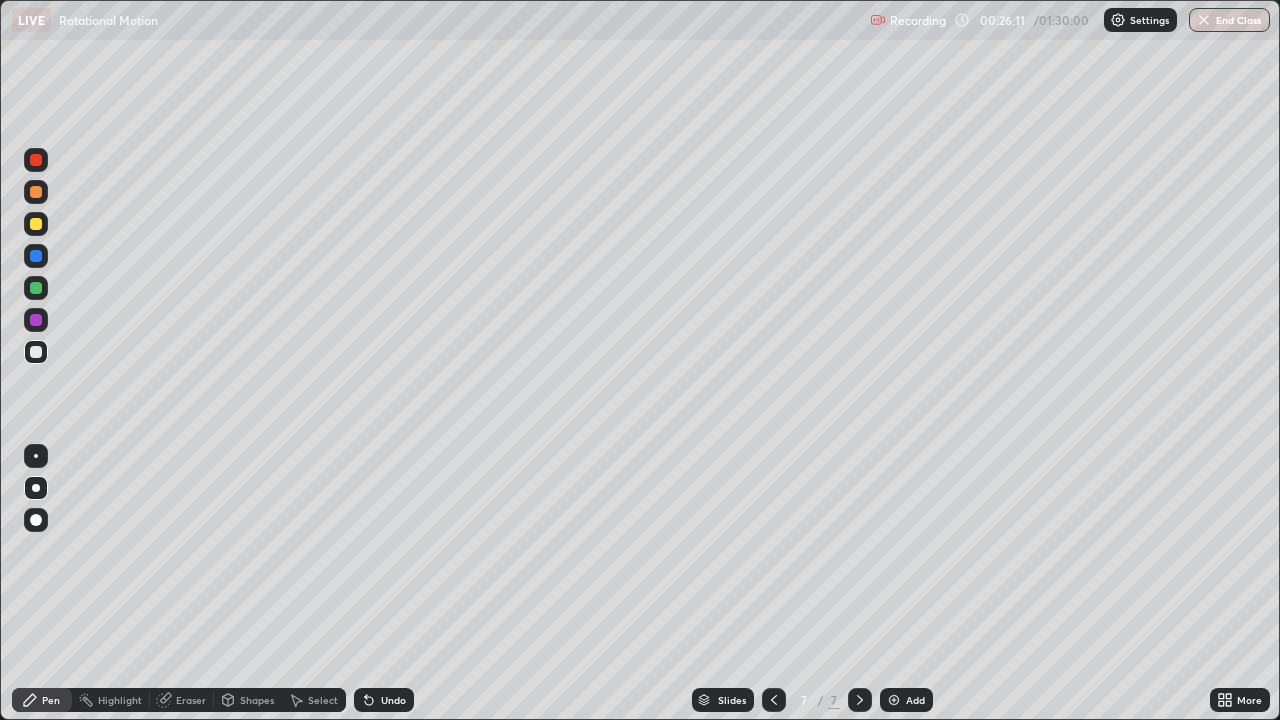click at bounding box center [36, 456] 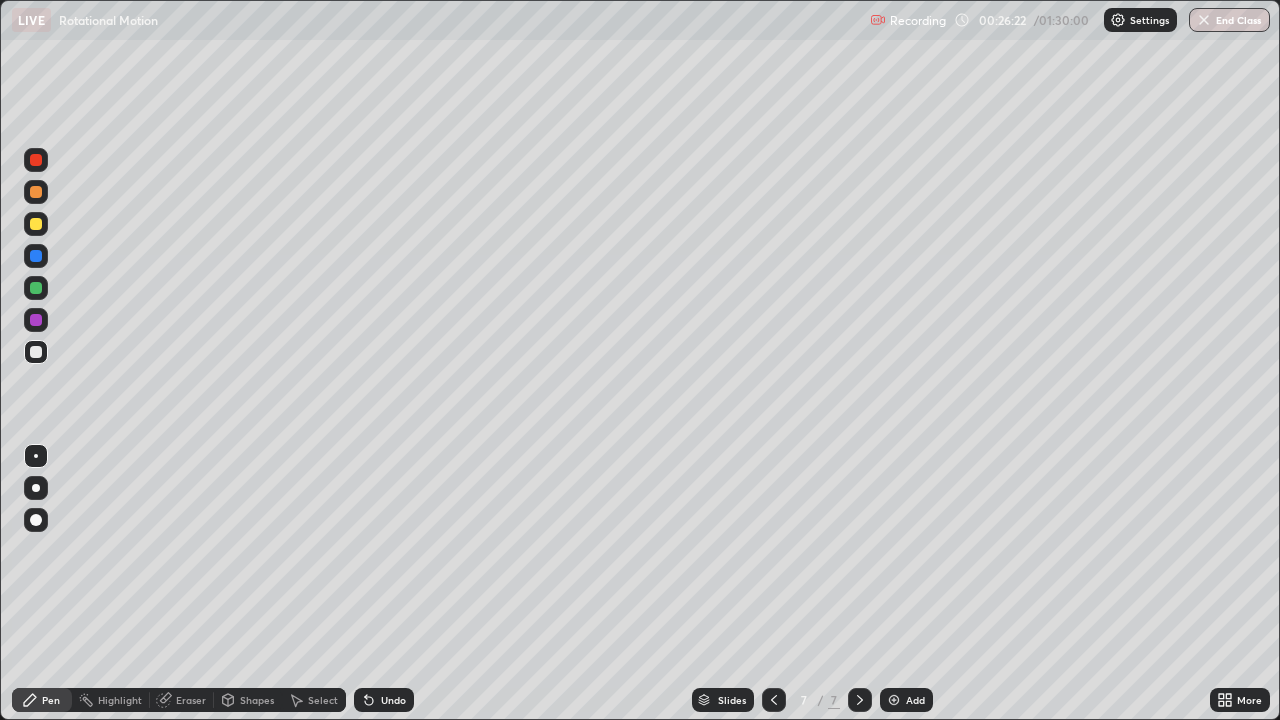 click at bounding box center [36, 320] 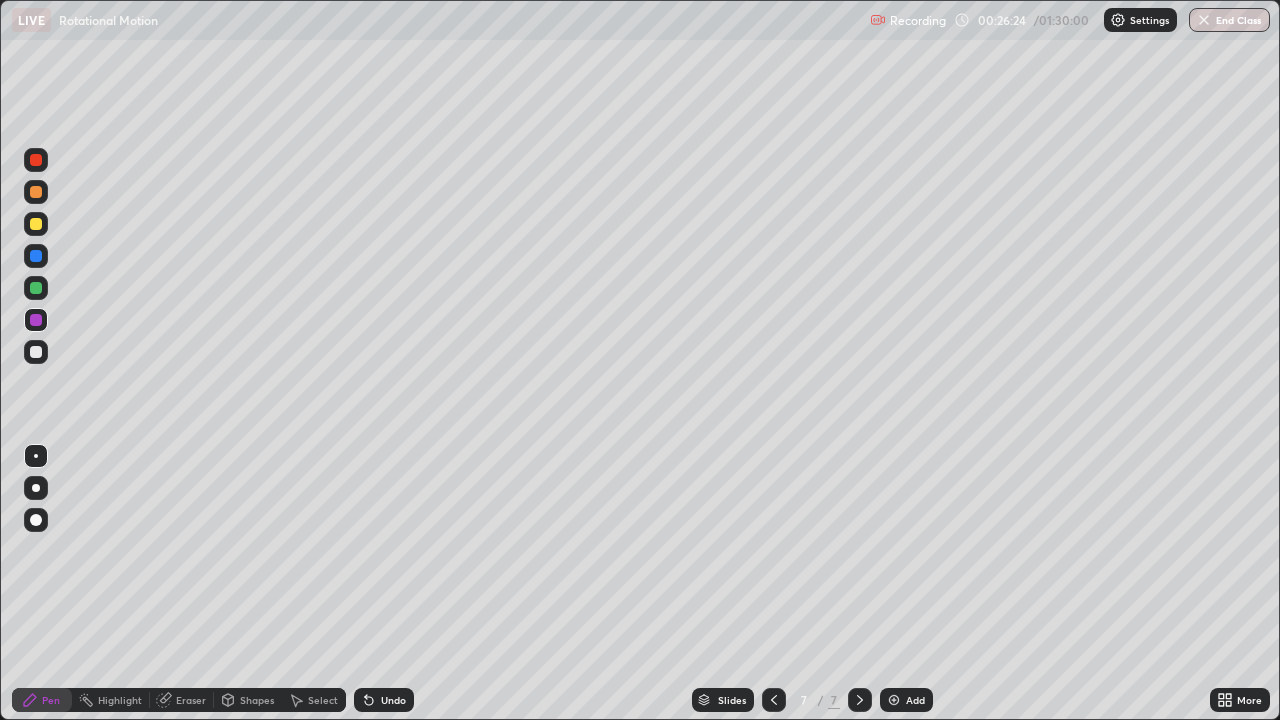 click at bounding box center (36, 520) 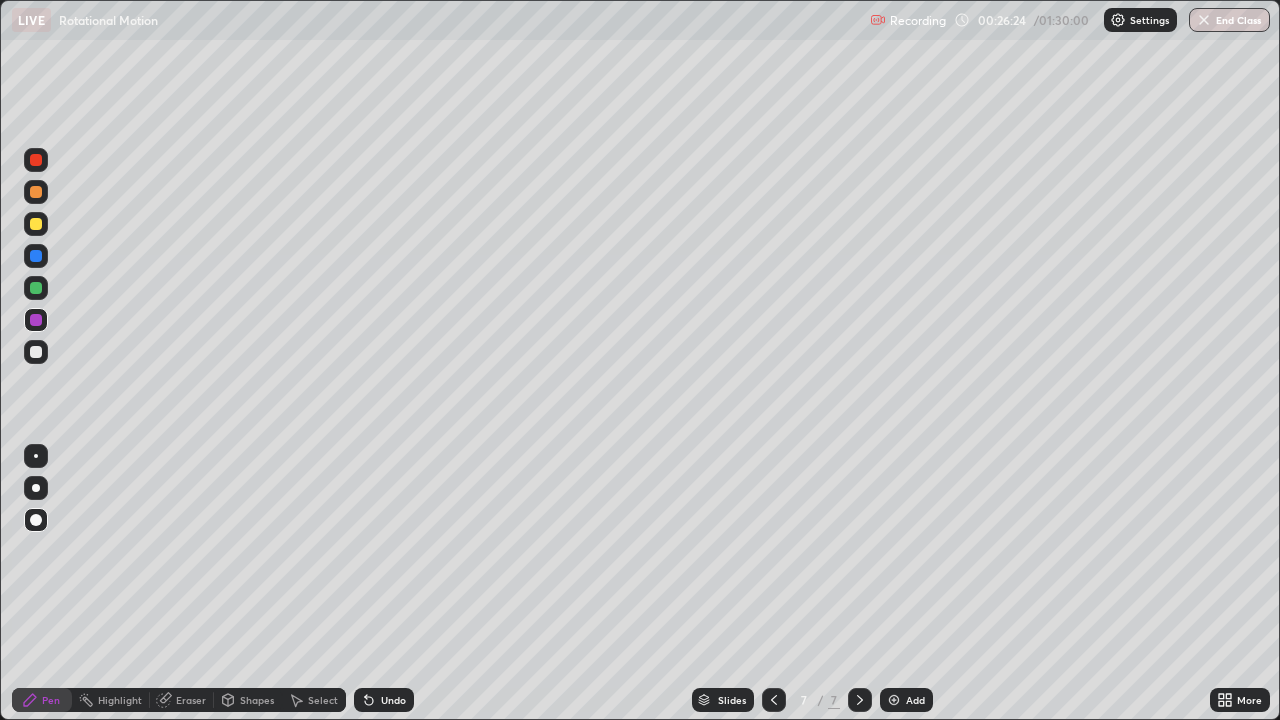 click on "Shapes" at bounding box center (257, 700) 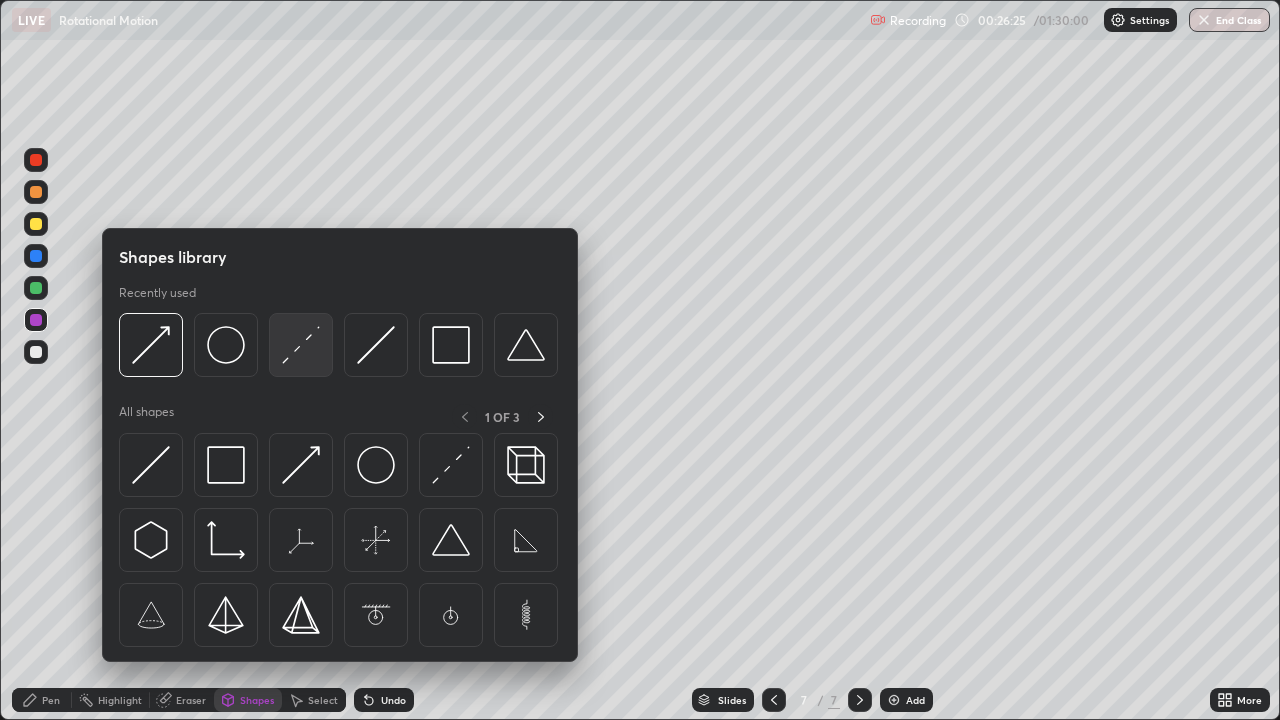click at bounding box center [301, 345] 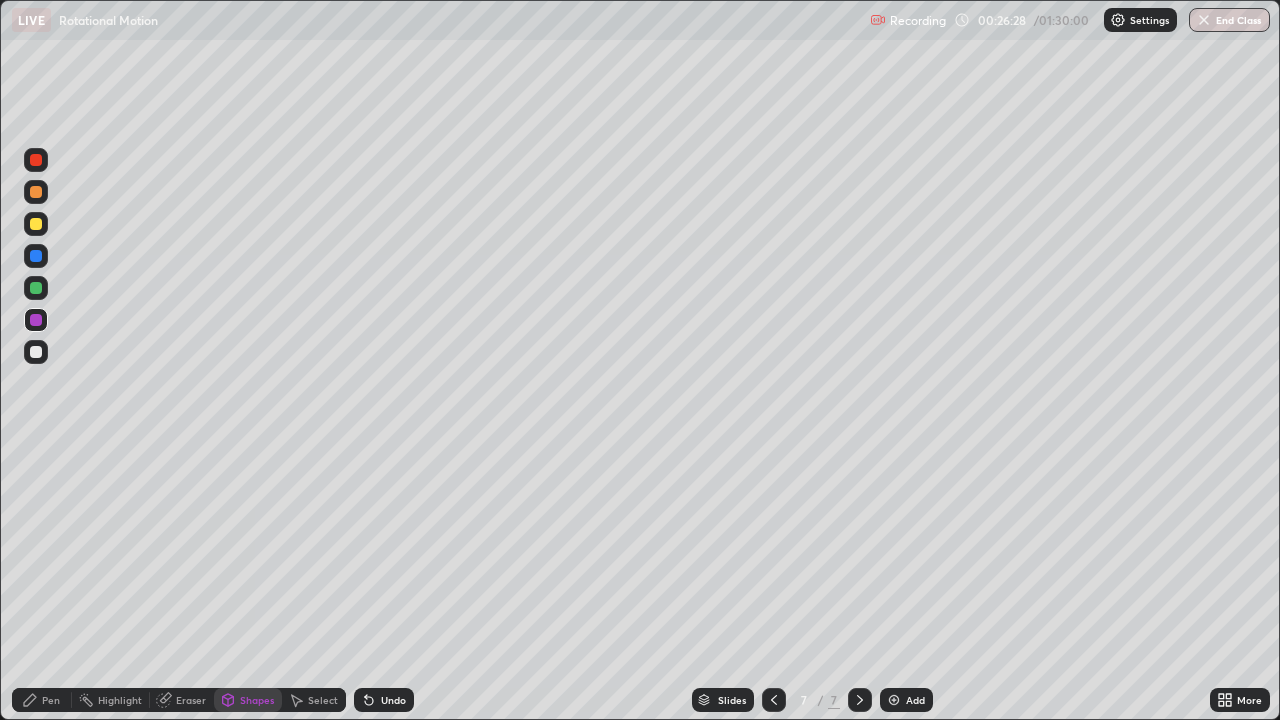 click on "Pen" at bounding box center (51, 700) 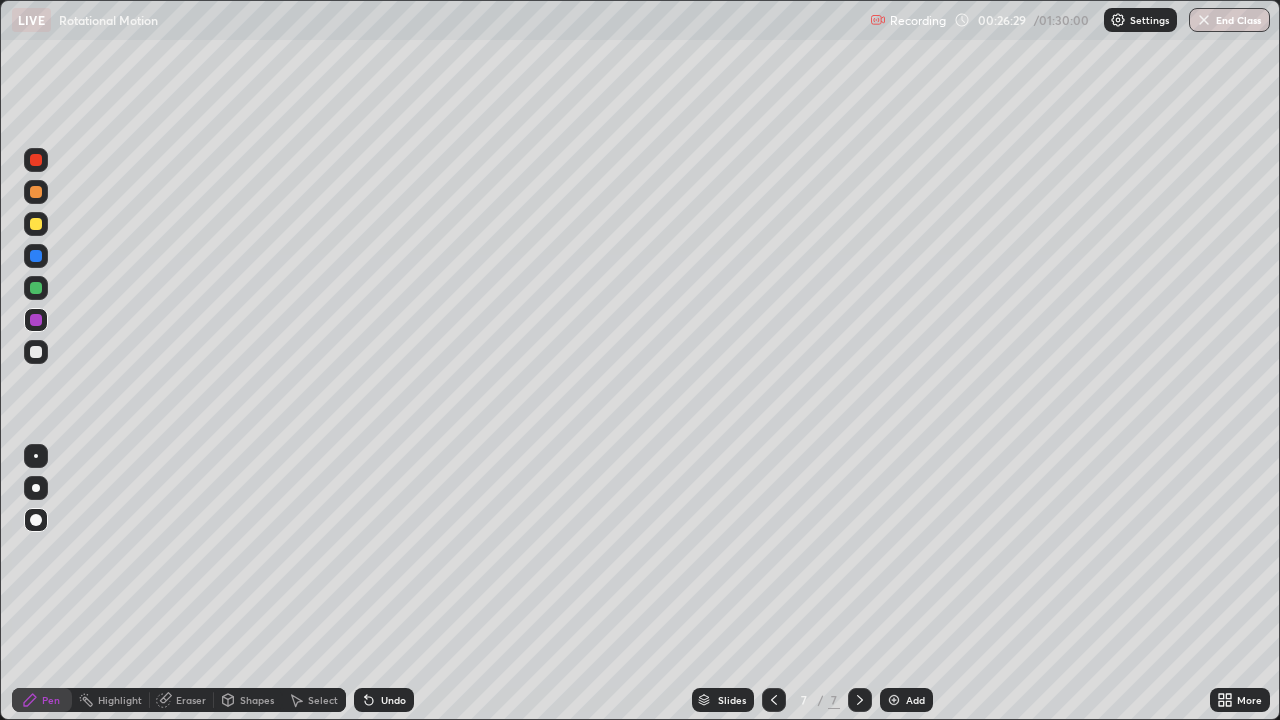 click at bounding box center [36, 456] 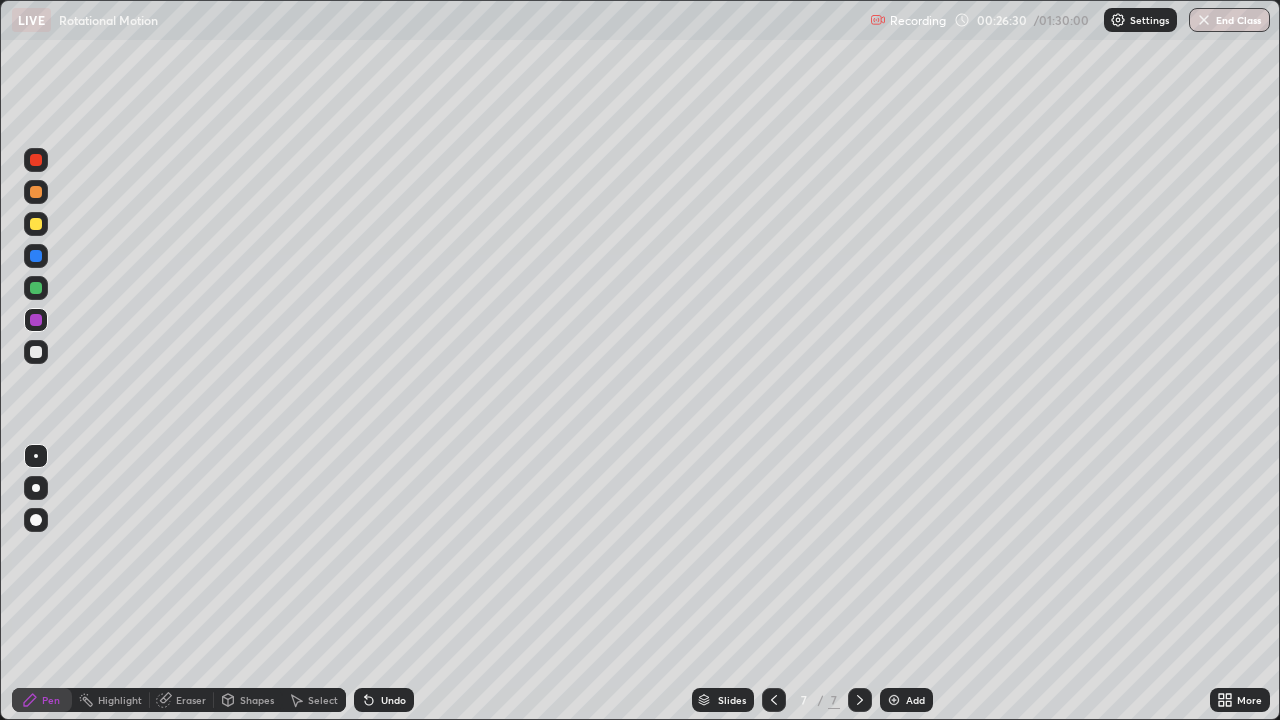 click at bounding box center (36, 256) 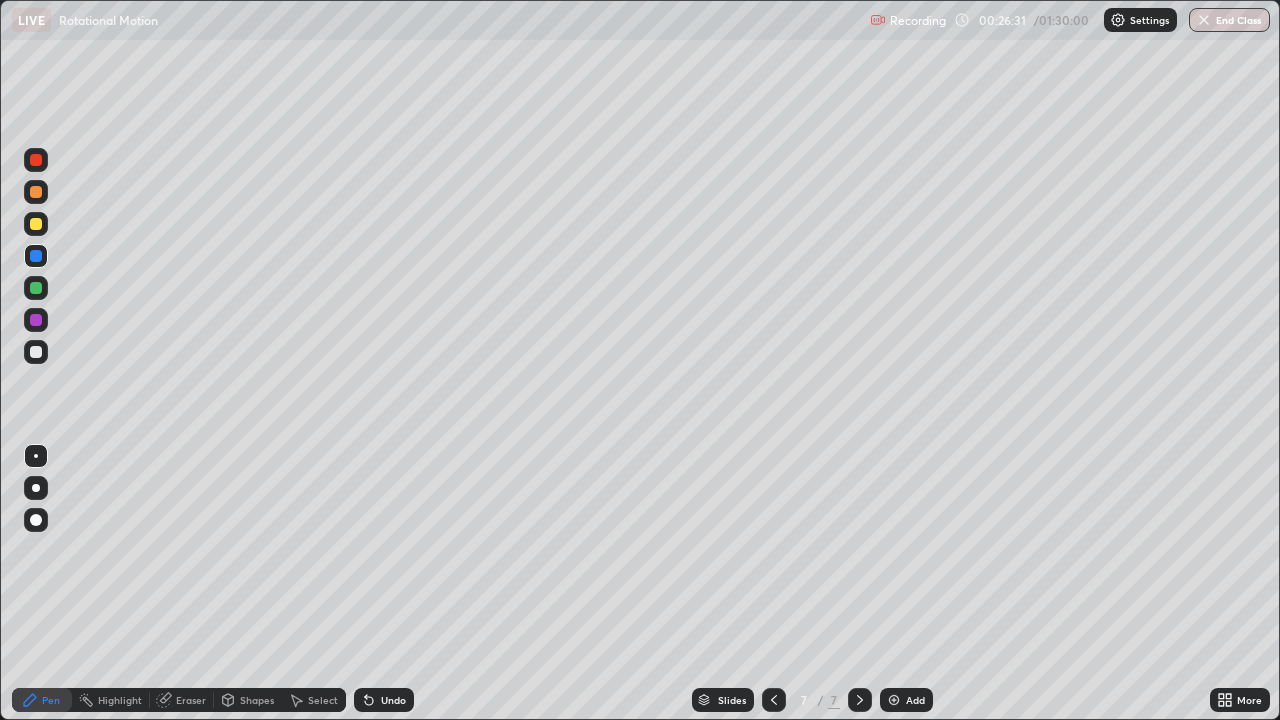 click at bounding box center (36, 488) 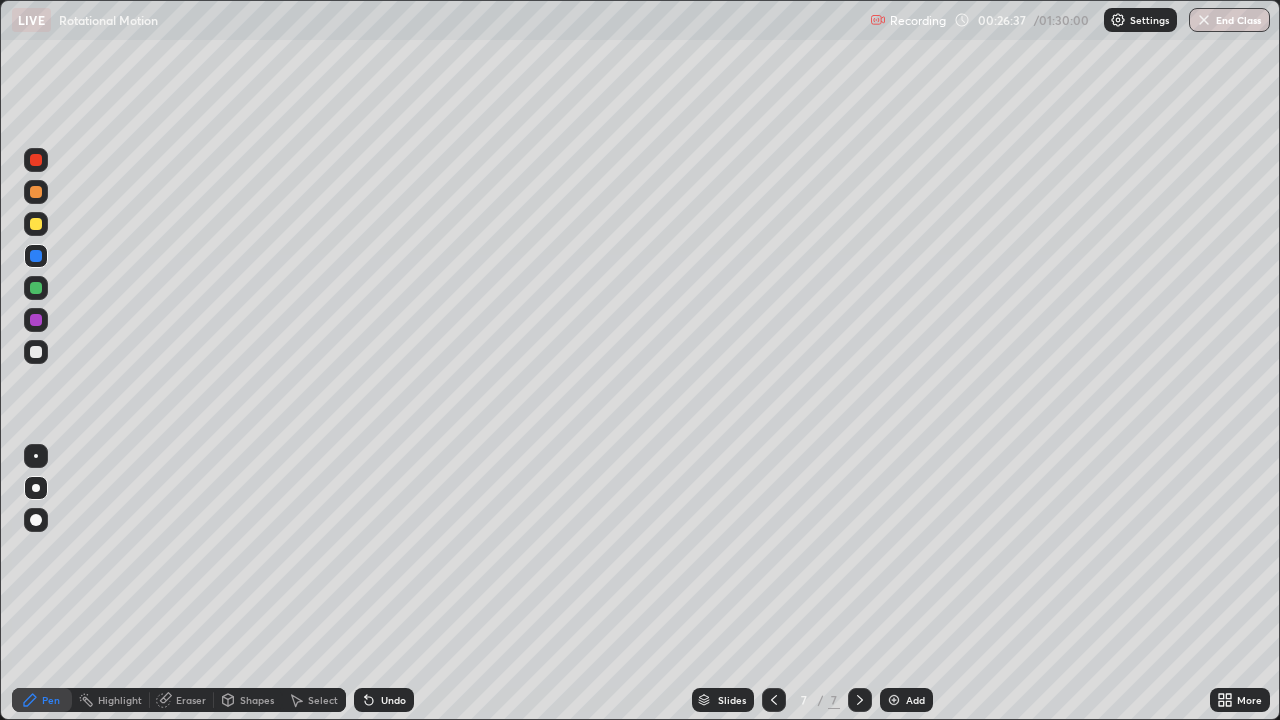 click at bounding box center [36, 456] 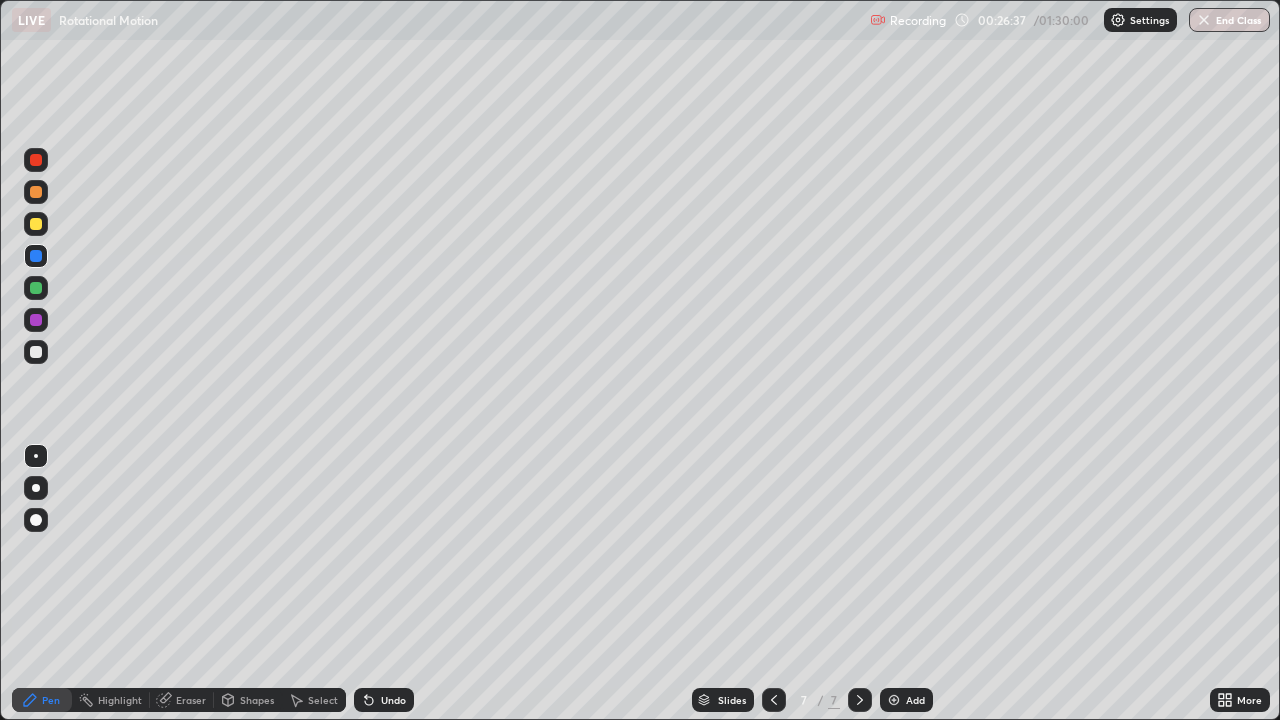 click at bounding box center (36, 352) 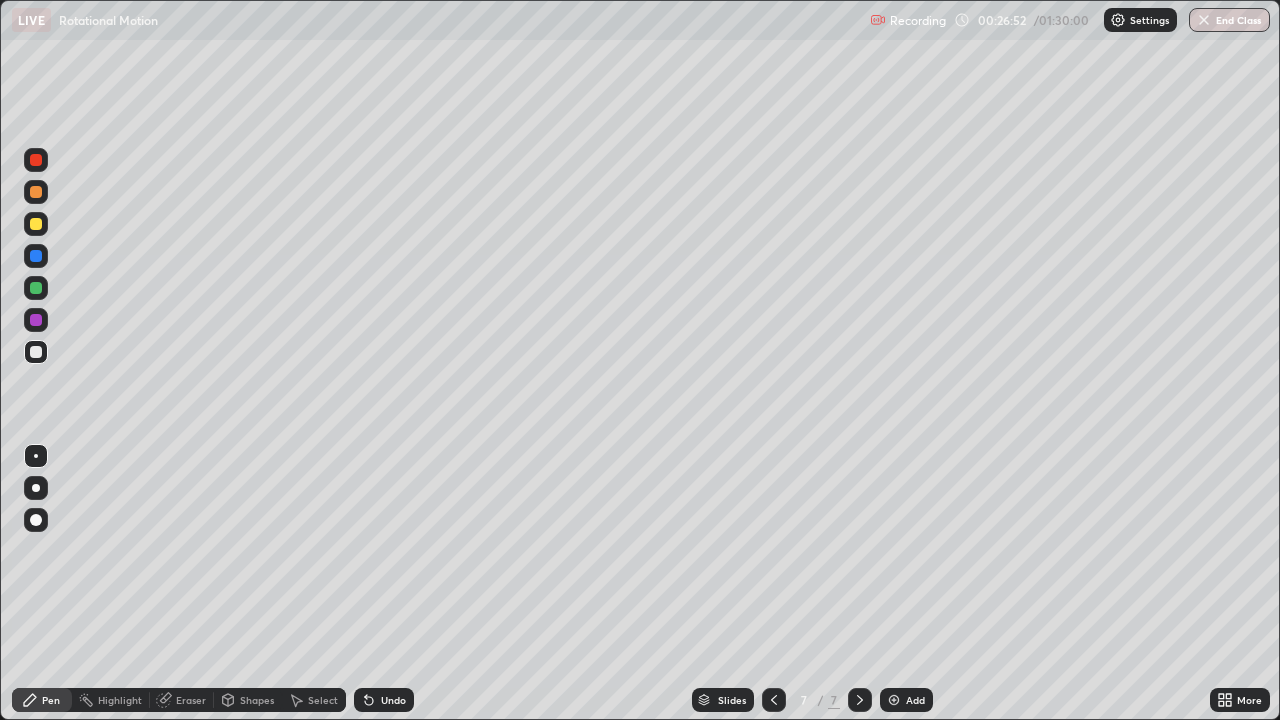 click at bounding box center [36, 320] 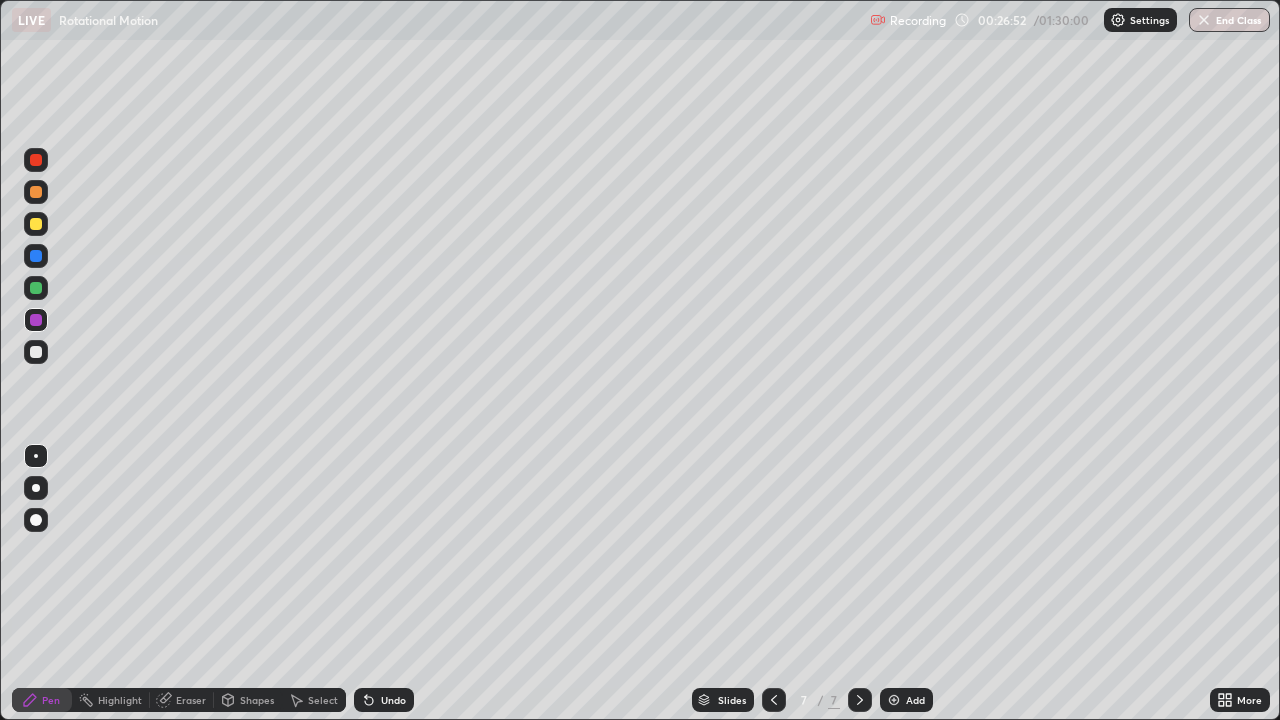 click at bounding box center [36, 520] 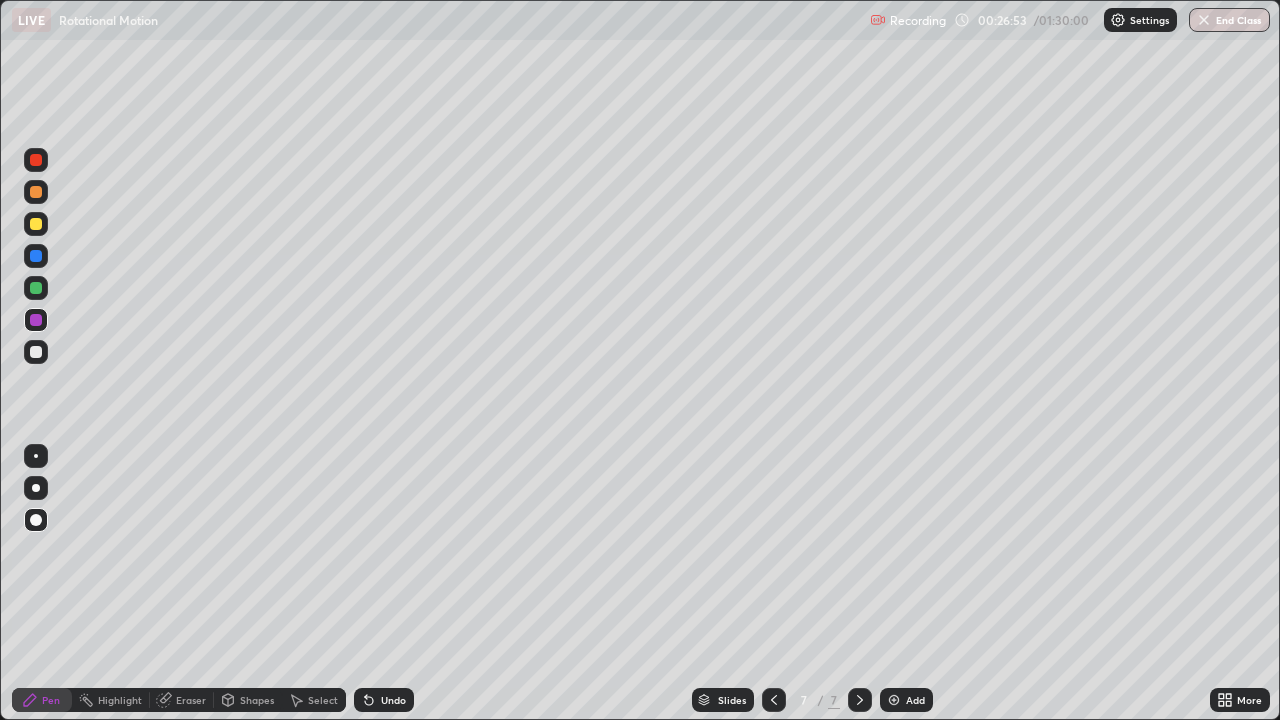 click on "Shapes" at bounding box center [257, 700] 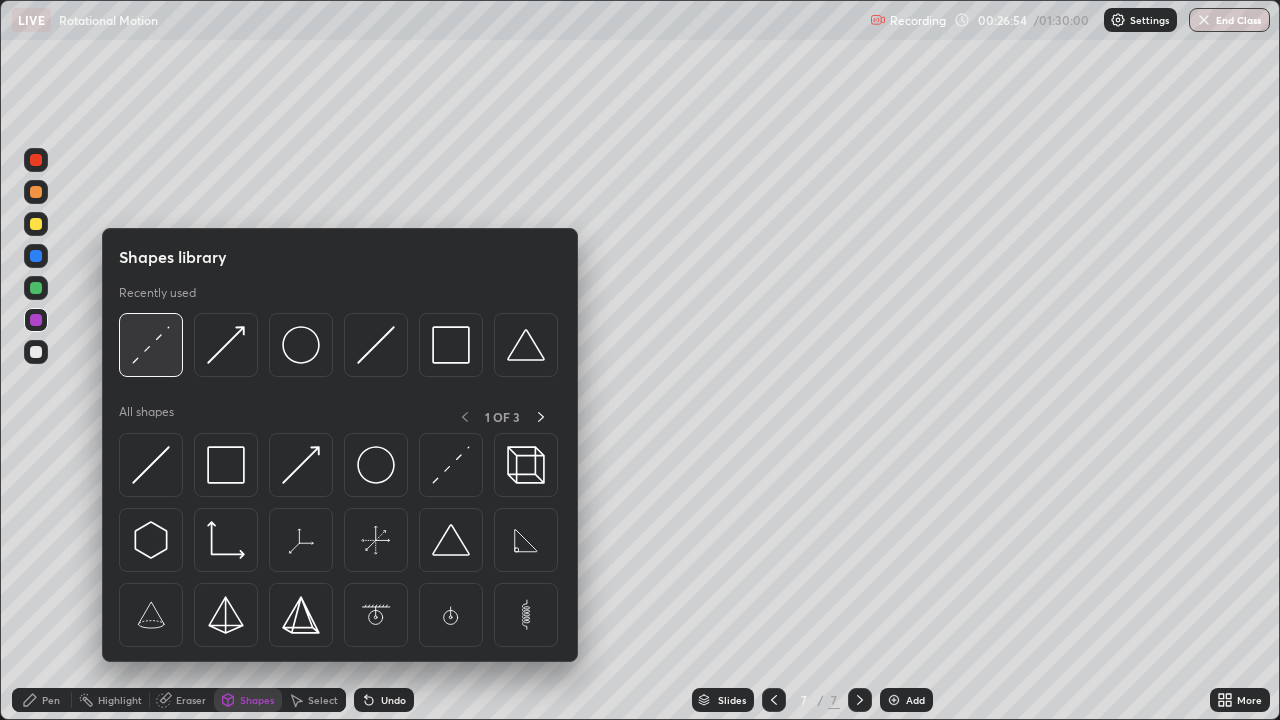 click at bounding box center (151, 345) 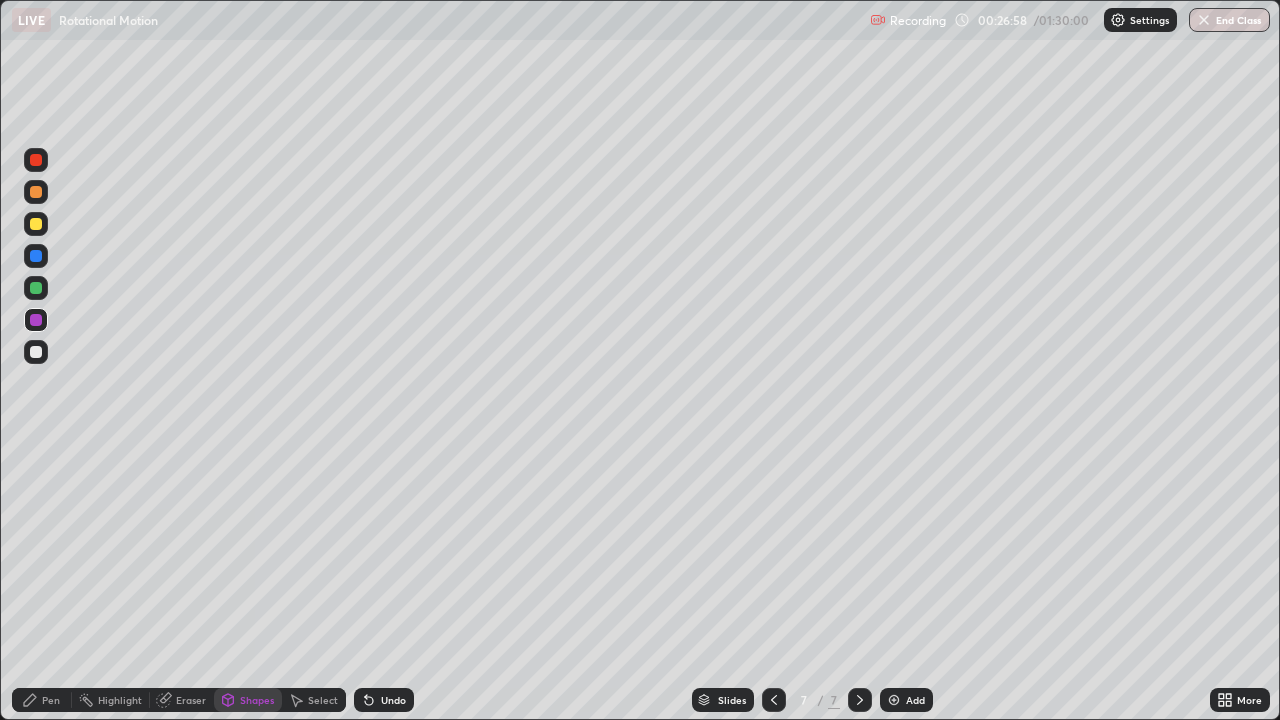 click on "Pen" at bounding box center [51, 700] 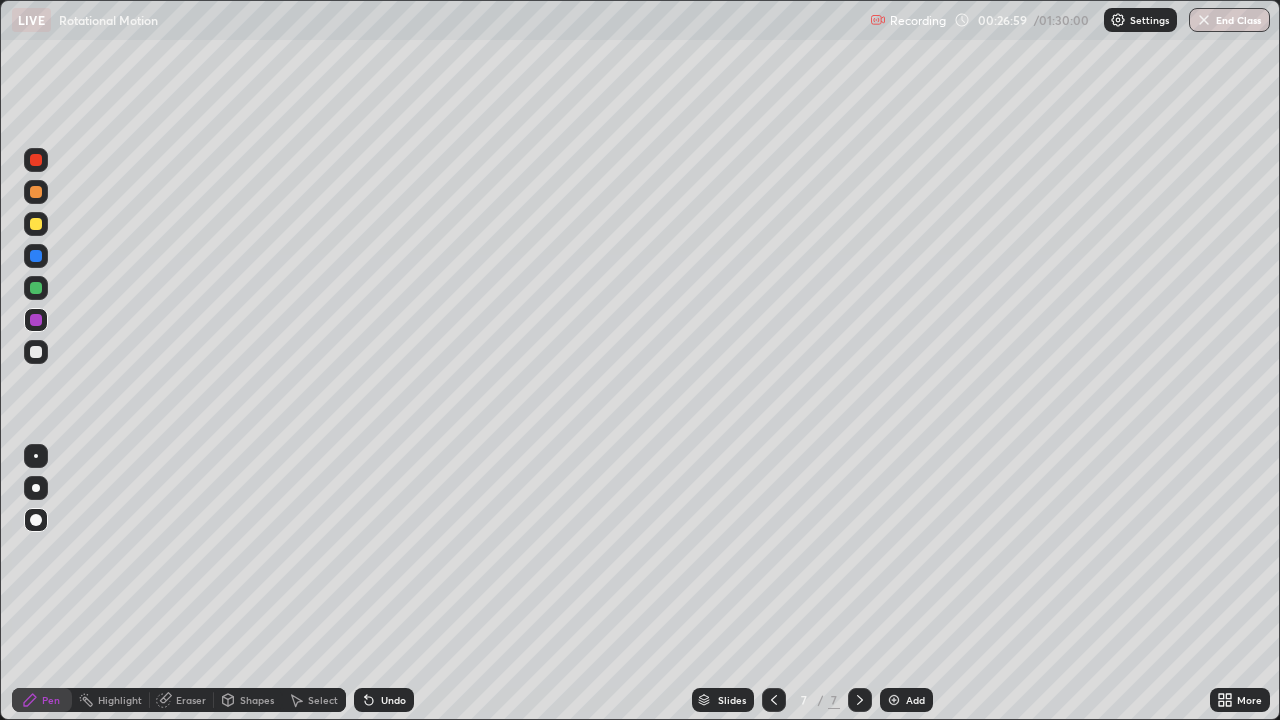 click at bounding box center (36, 456) 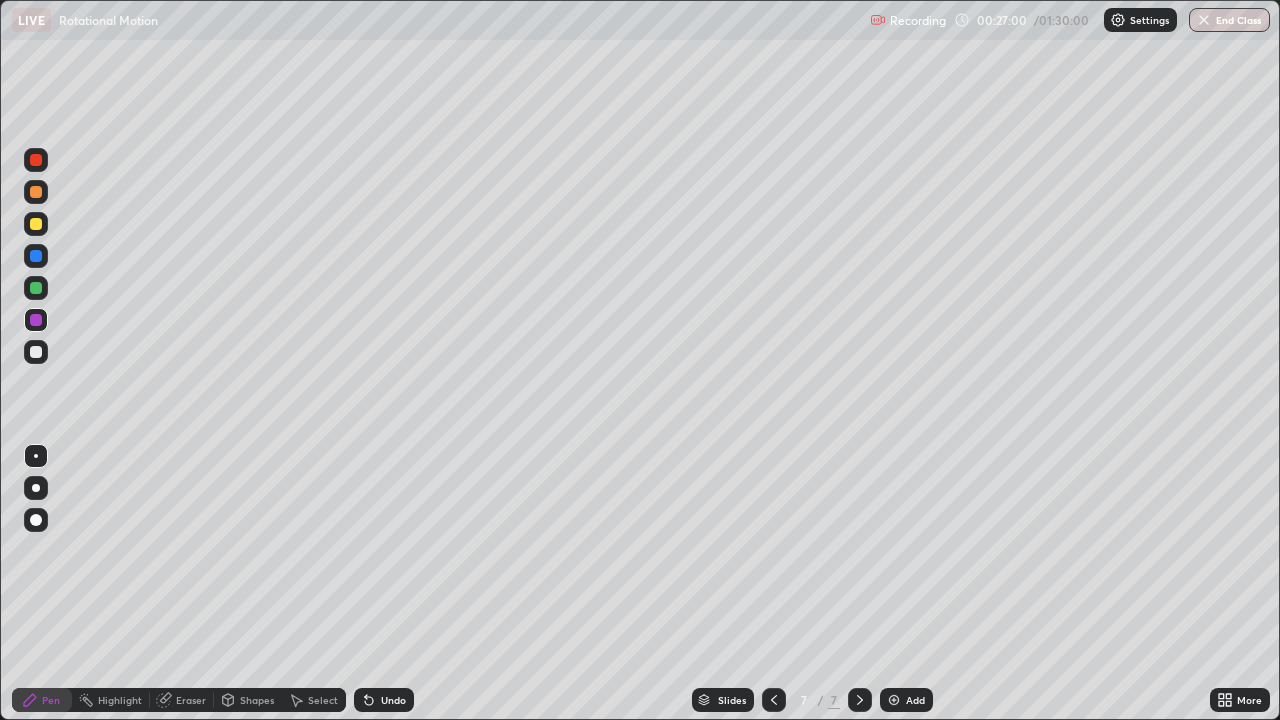 click at bounding box center [36, 256] 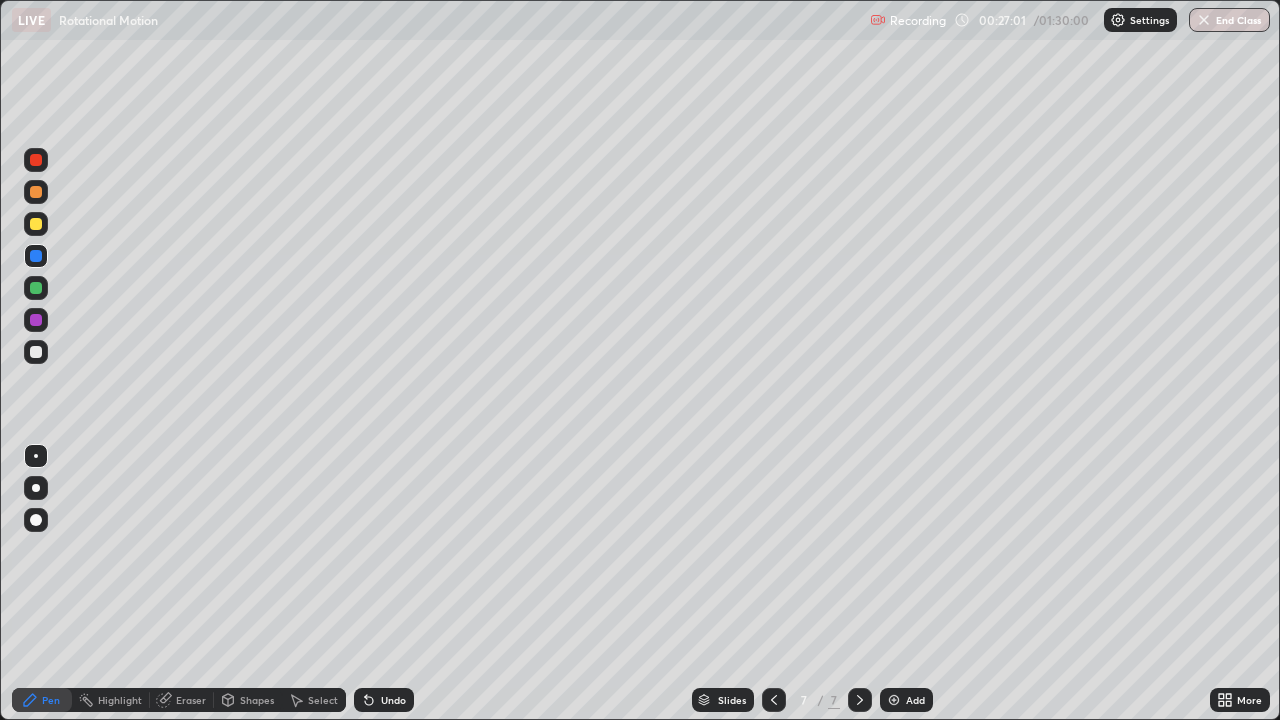 click at bounding box center [36, 488] 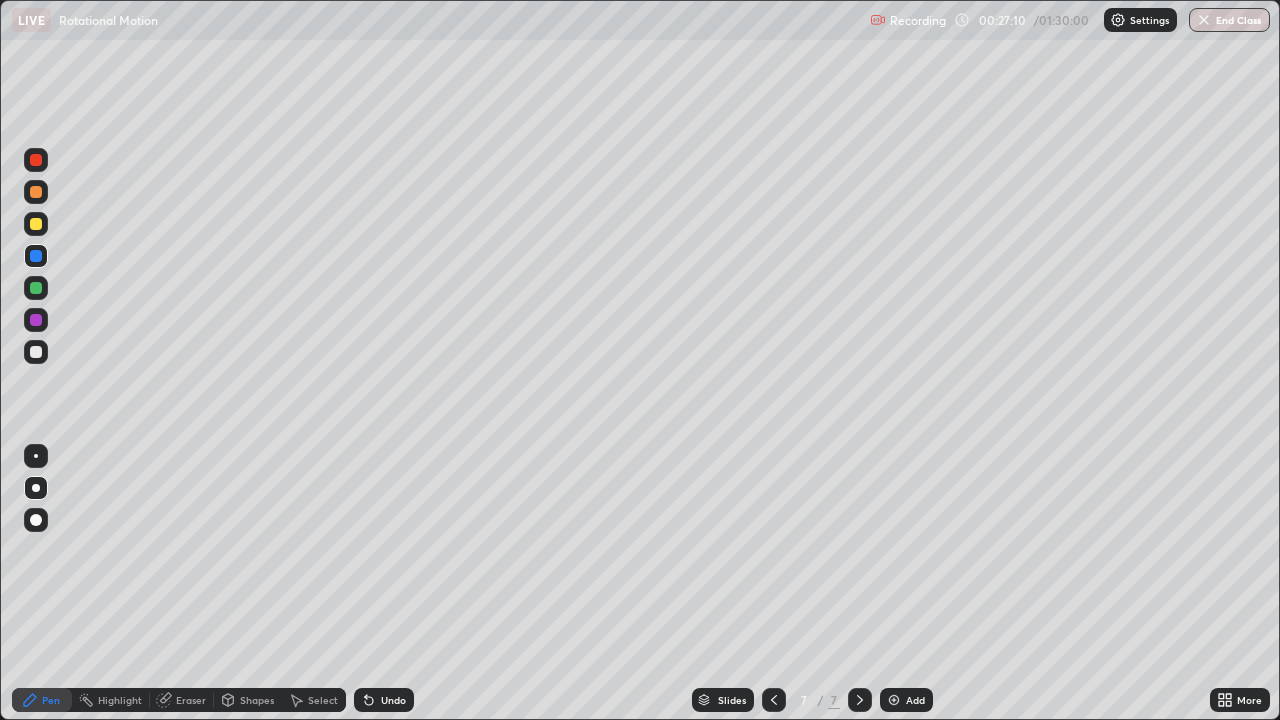 click at bounding box center (36, 456) 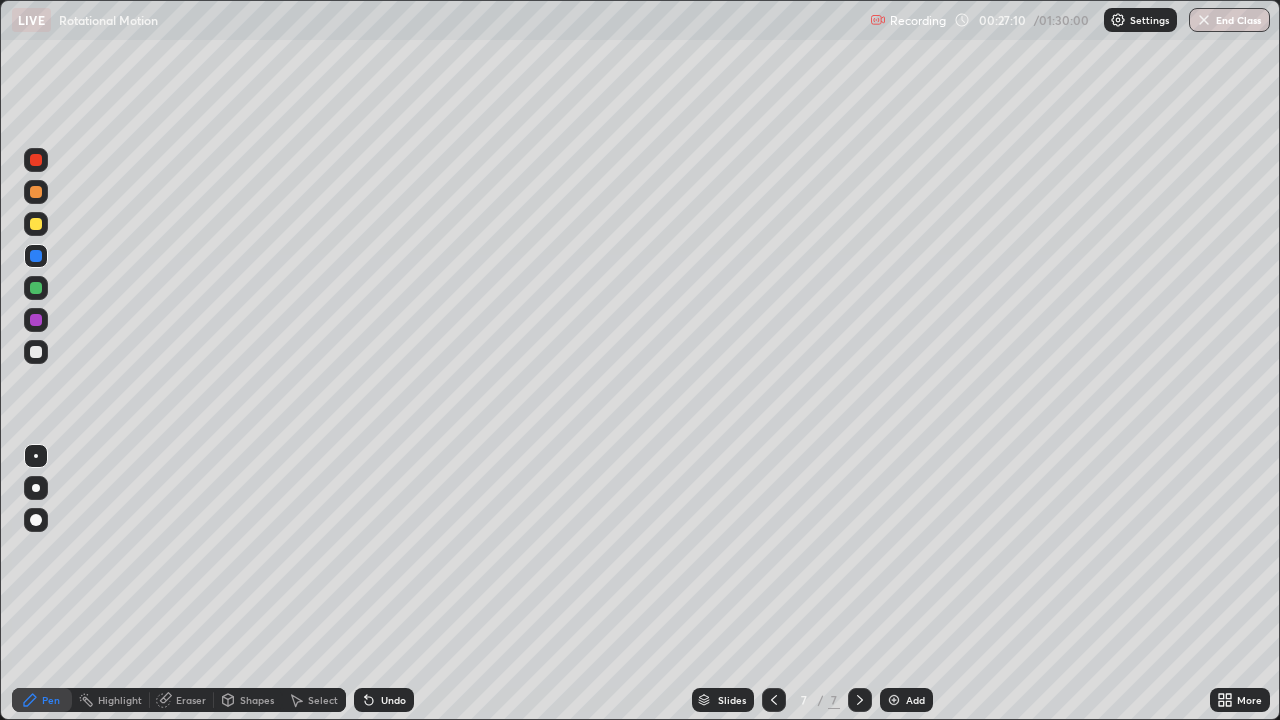 click at bounding box center [36, 352] 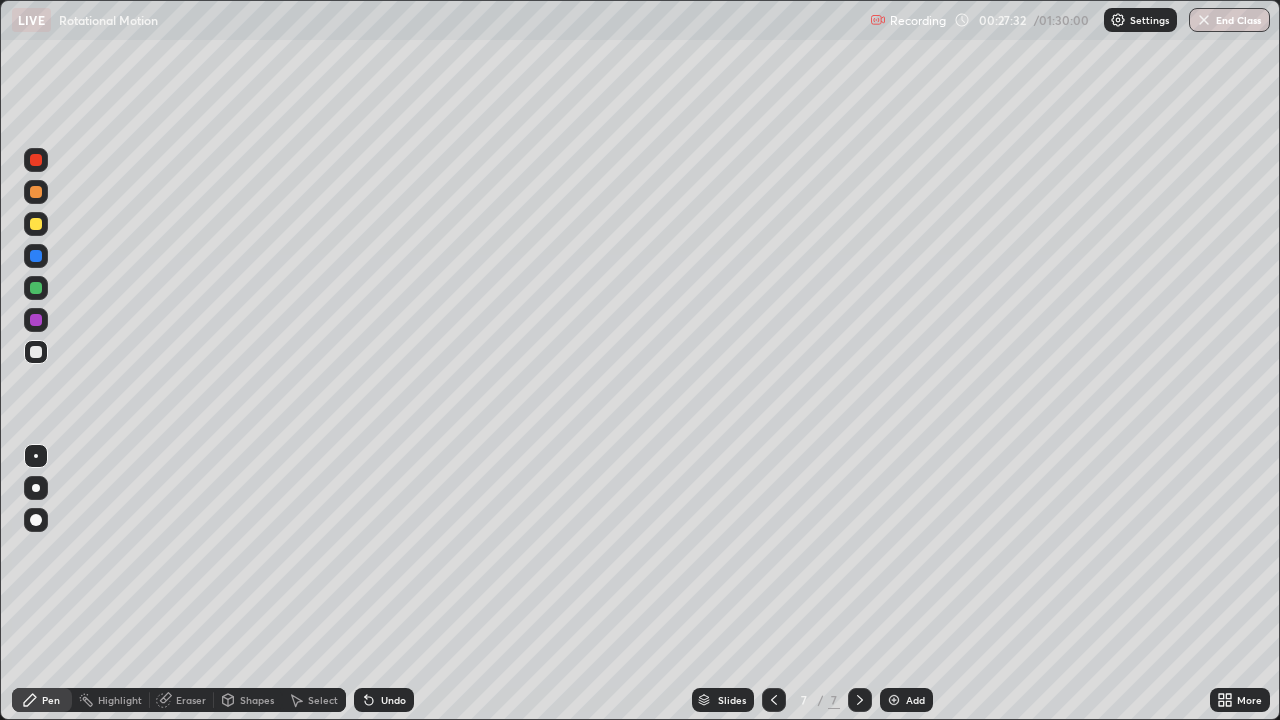 click on "Shapes" at bounding box center (257, 700) 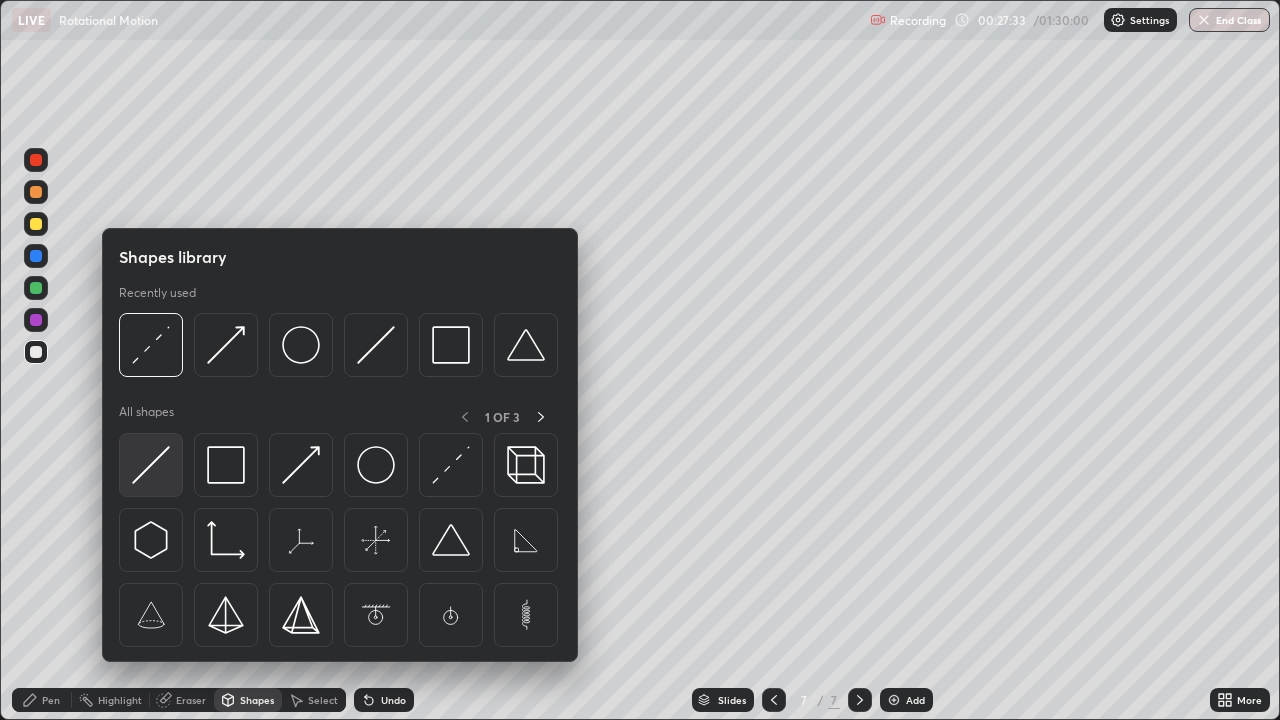 click at bounding box center [151, 465] 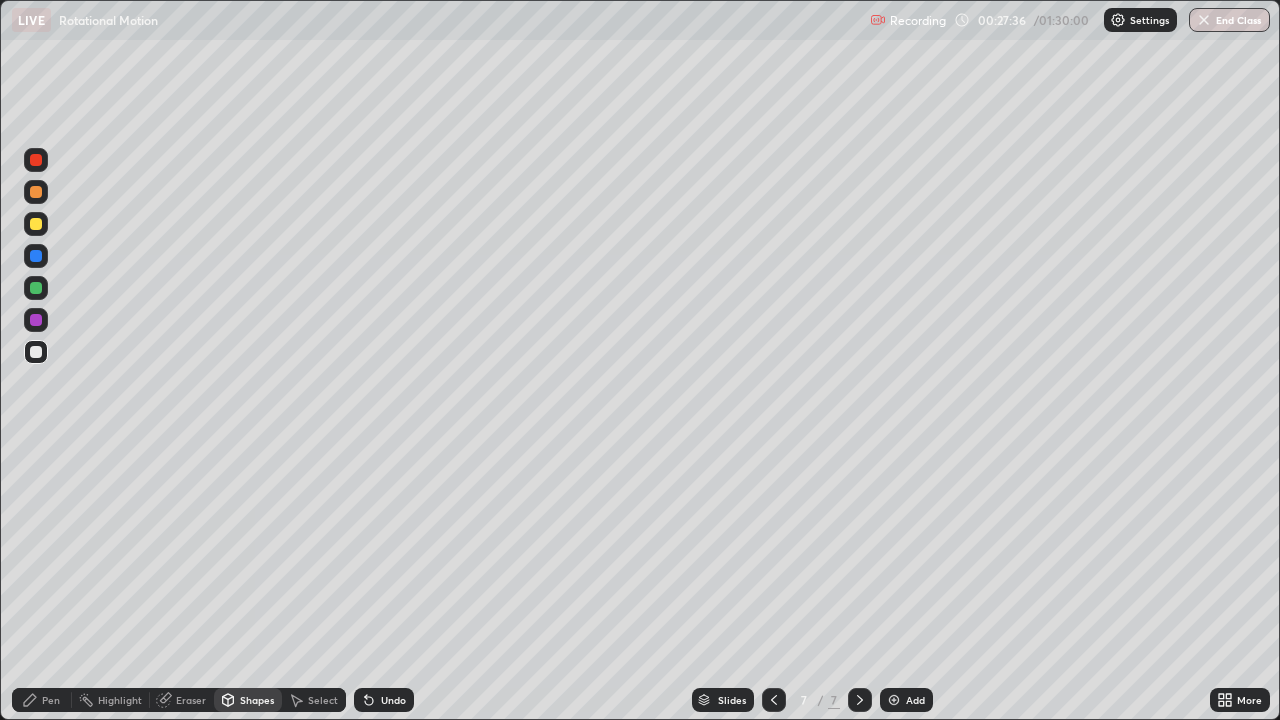 click on "Pen" at bounding box center (42, 700) 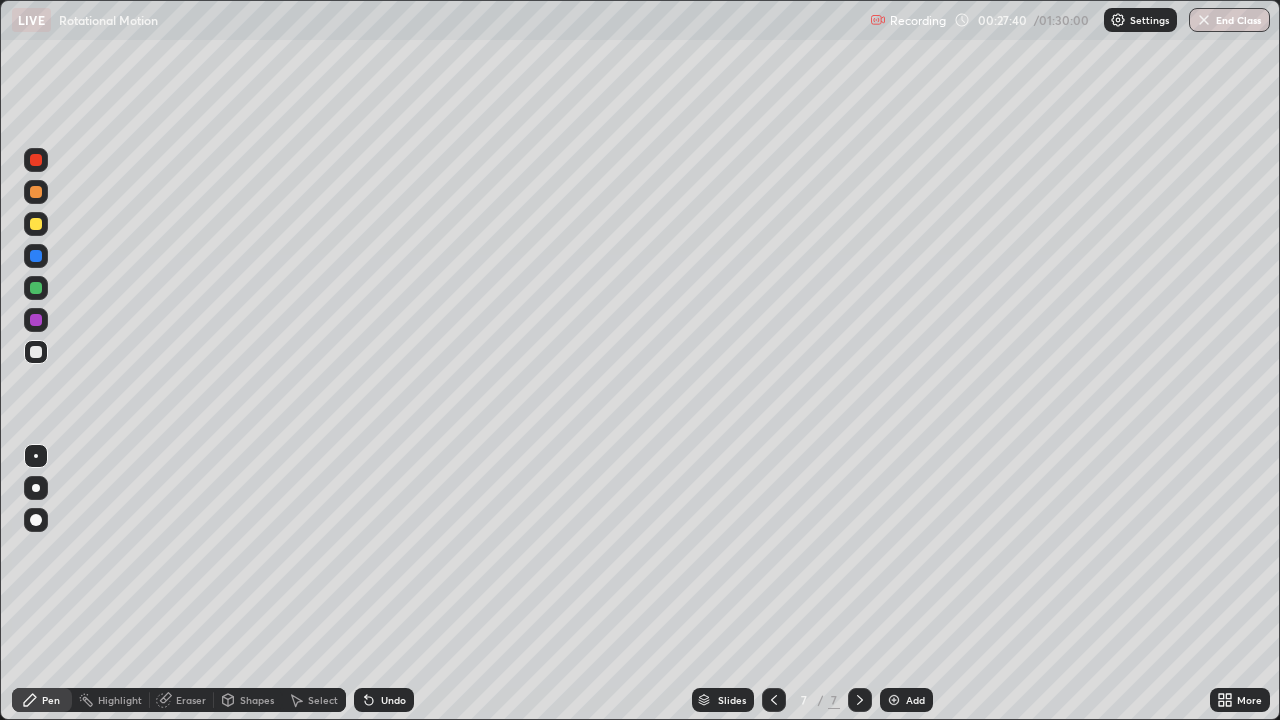 click on "Shapes" at bounding box center (248, 700) 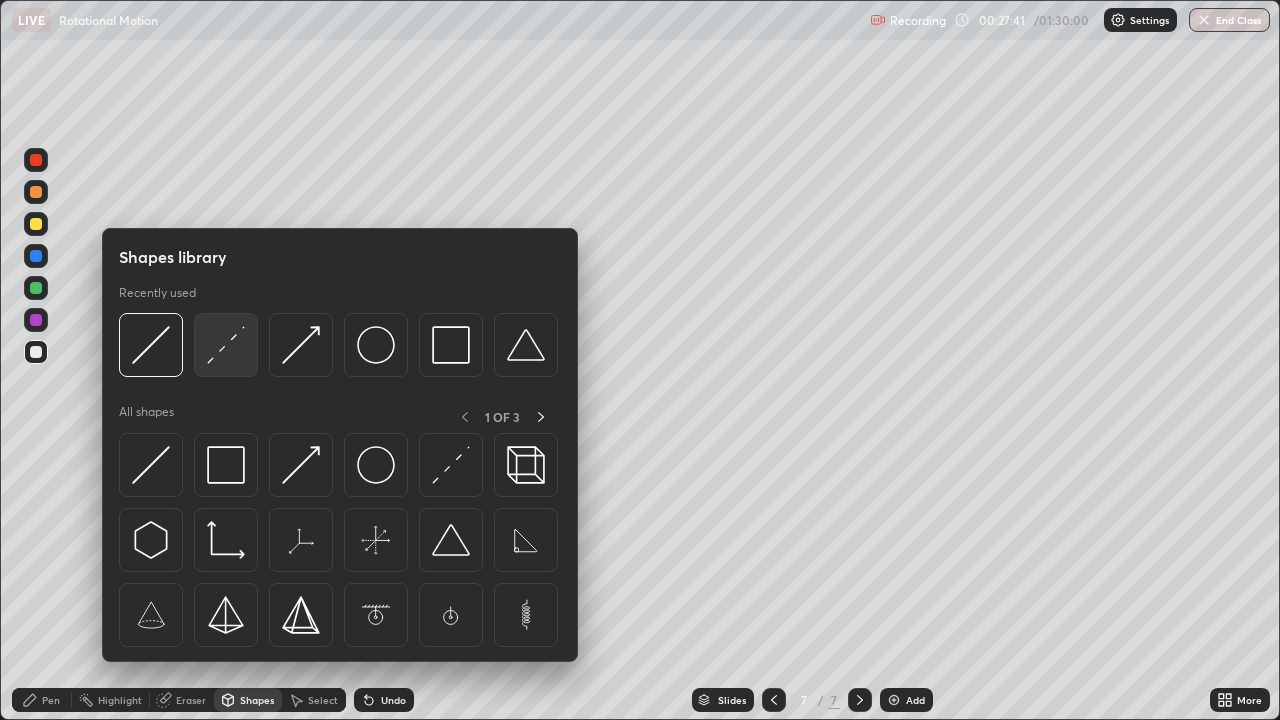 click at bounding box center [226, 345] 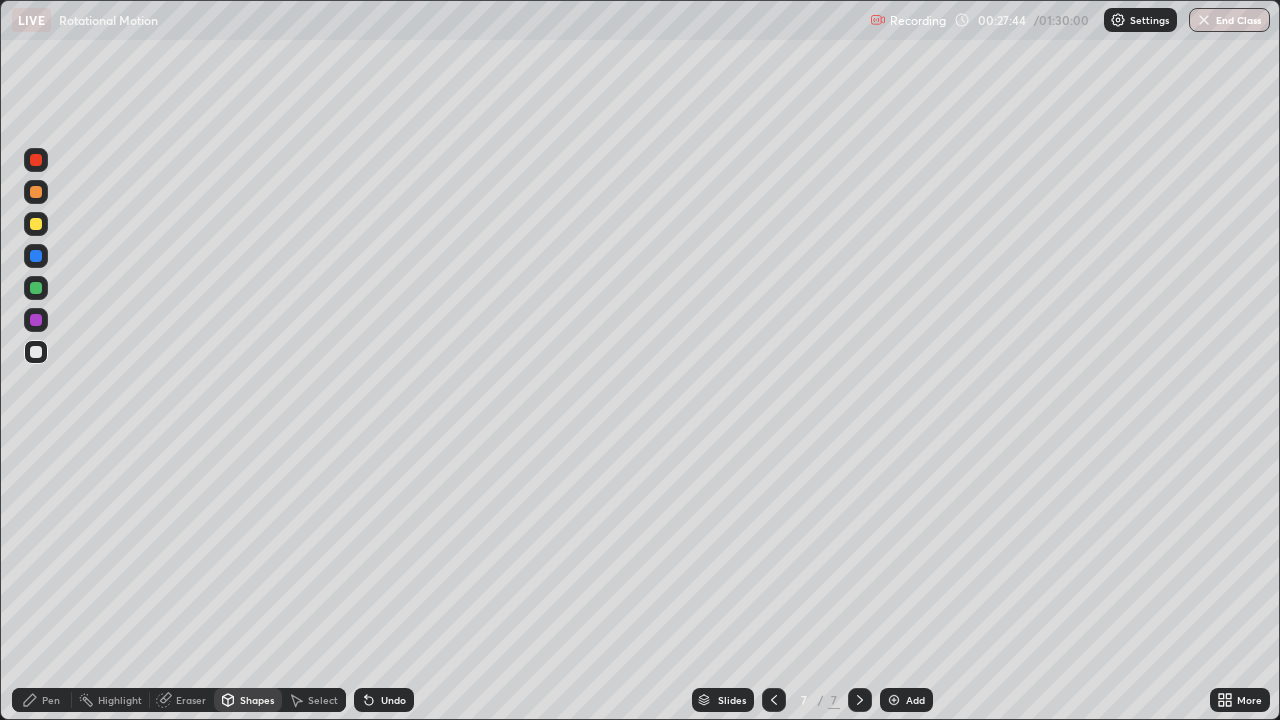 click on "Select" at bounding box center (323, 700) 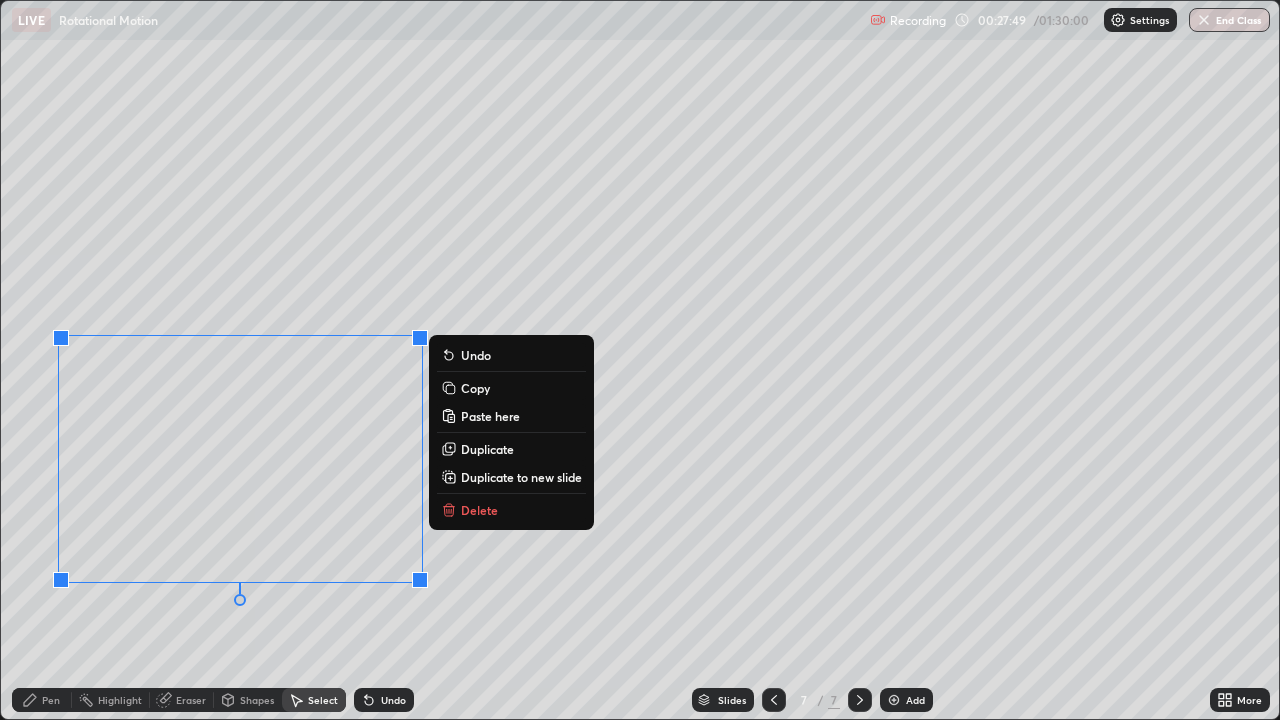 click on "Copy" at bounding box center (475, 388) 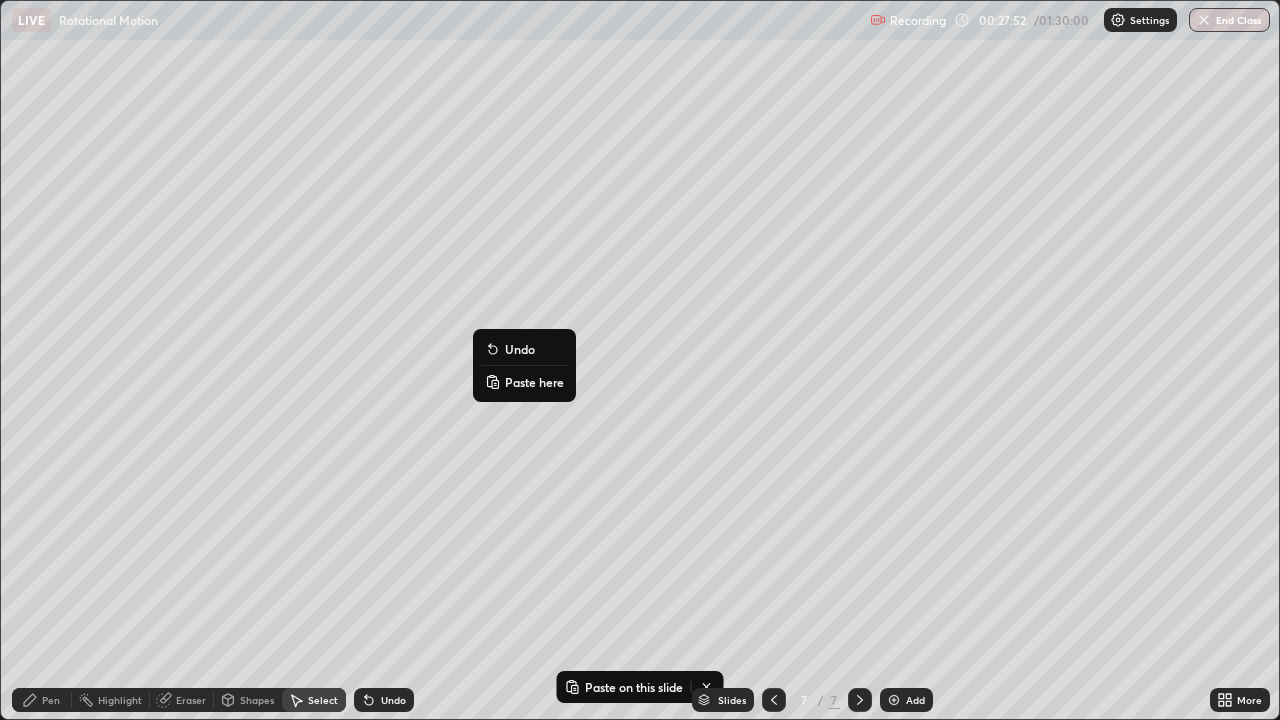 click on "Paste here" at bounding box center [534, 382] 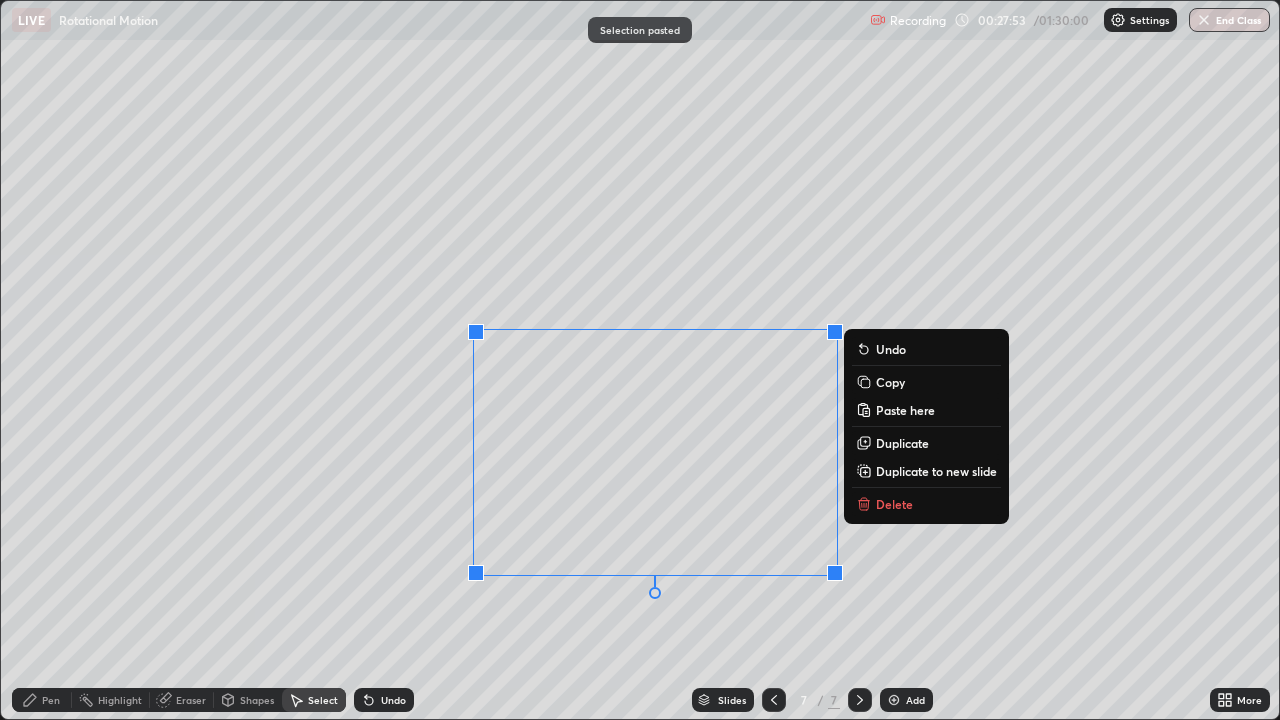 click on "0 ° Undo Copy Paste here Duplicate Duplicate to new slide Delete" at bounding box center [640, 360] 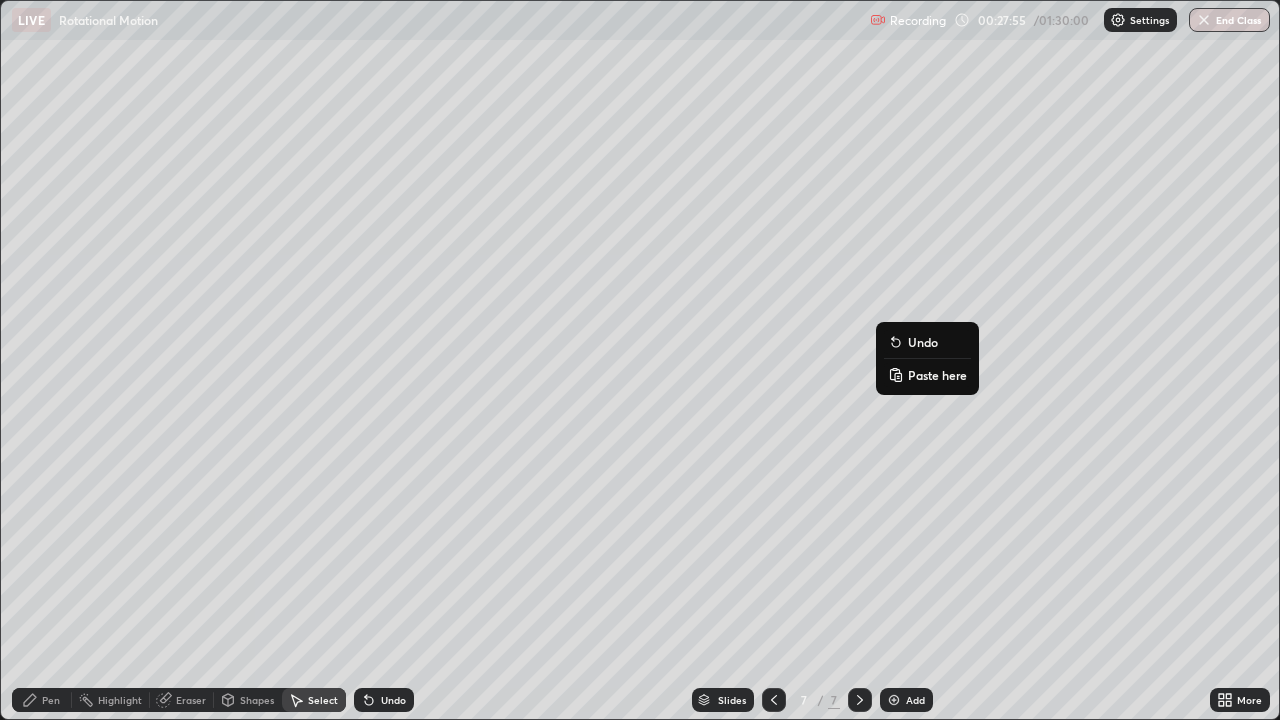 click 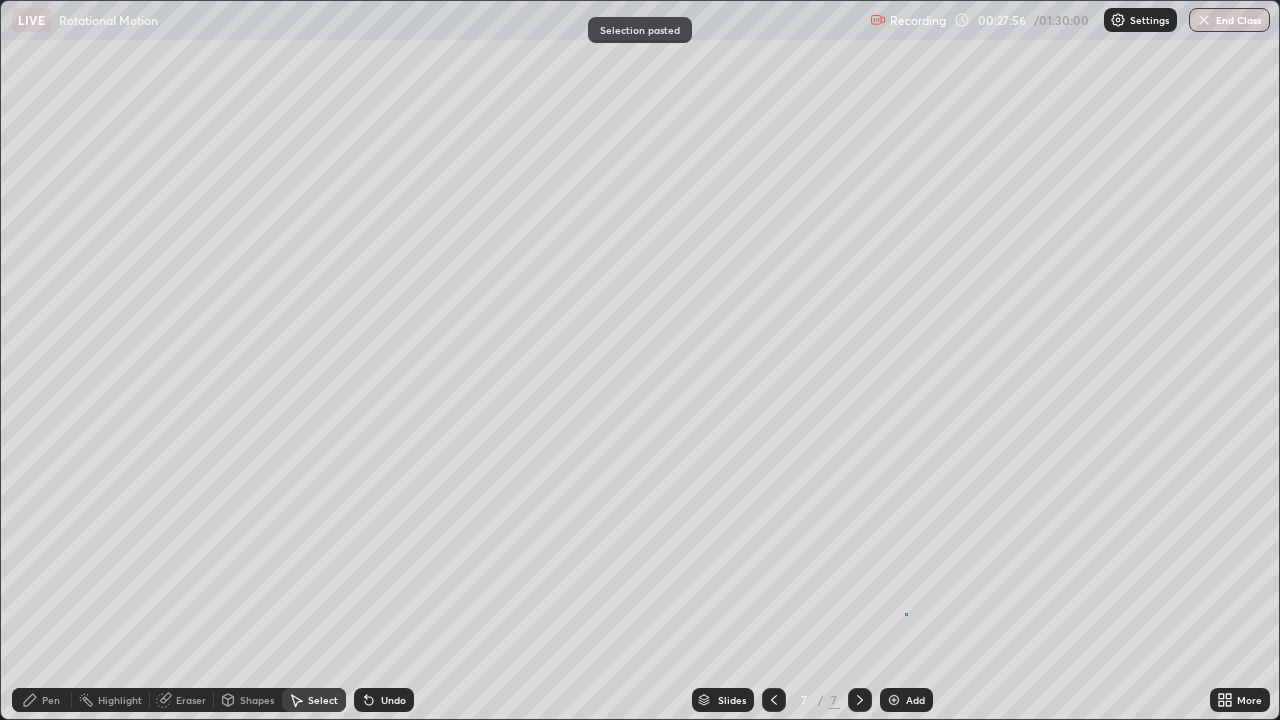 click on "0 ° Undo Copy Paste here Duplicate Duplicate to new slide Delete" at bounding box center [640, 360] 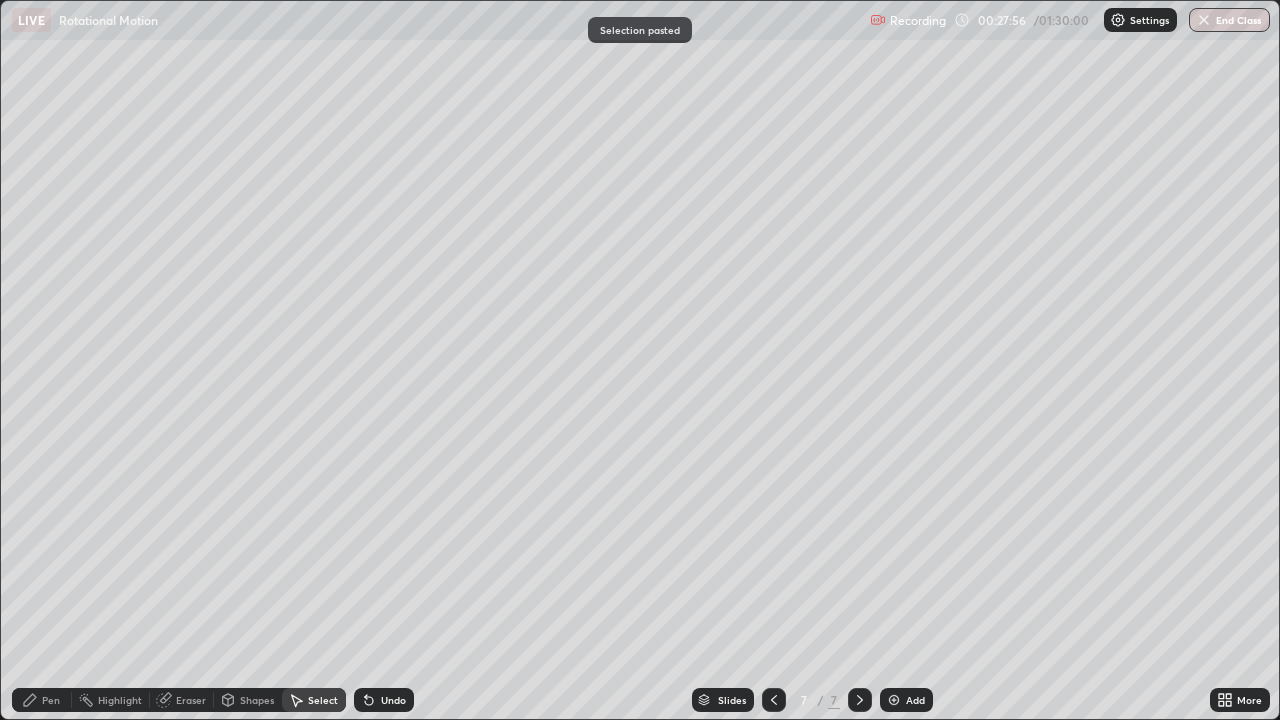 click 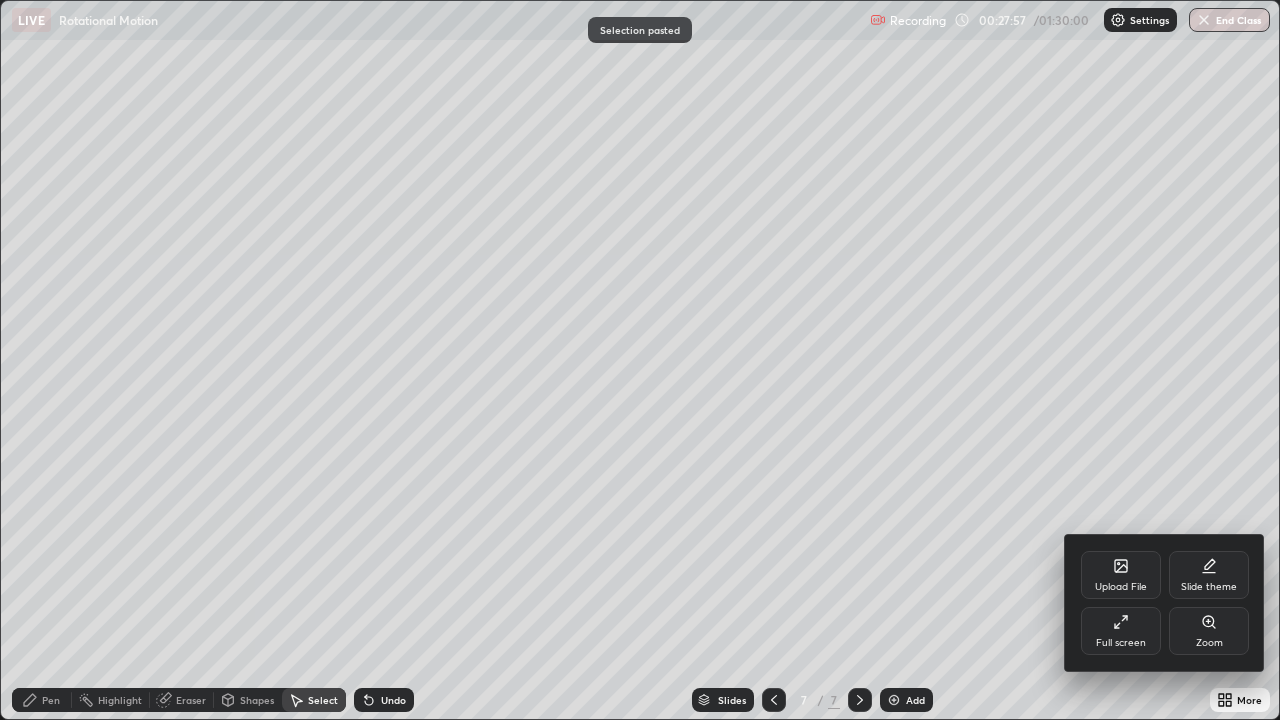 click on "Full screen" at bounding box center (1121, 643) 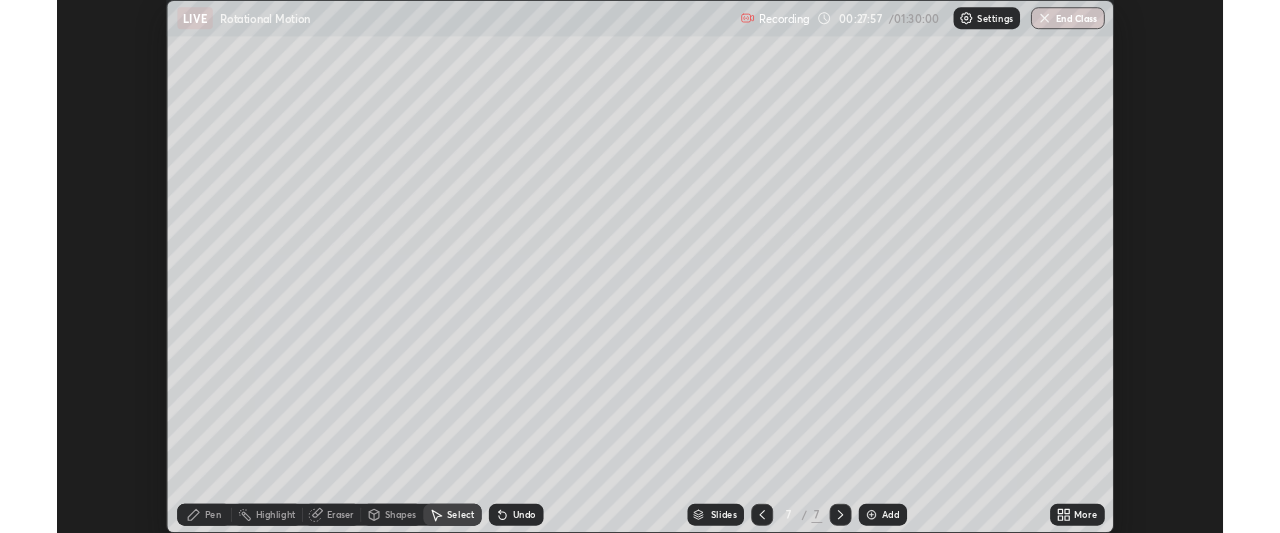 scroll, scrollTop: 533, scrollLeft: 1280, axis: both 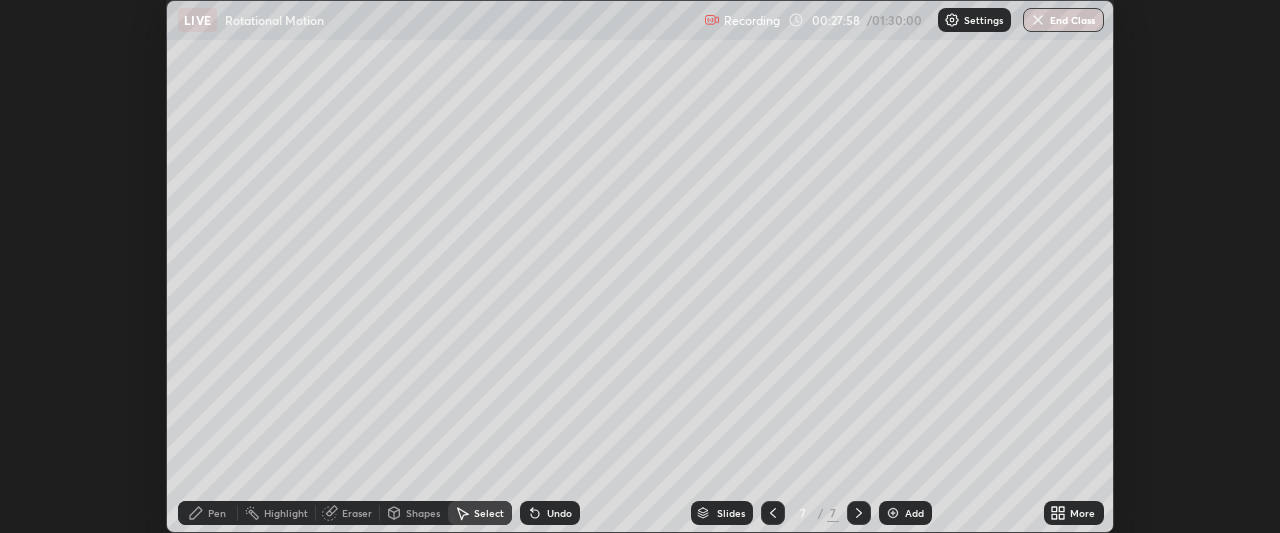 click on "More" at bounding box center (1074, 513) 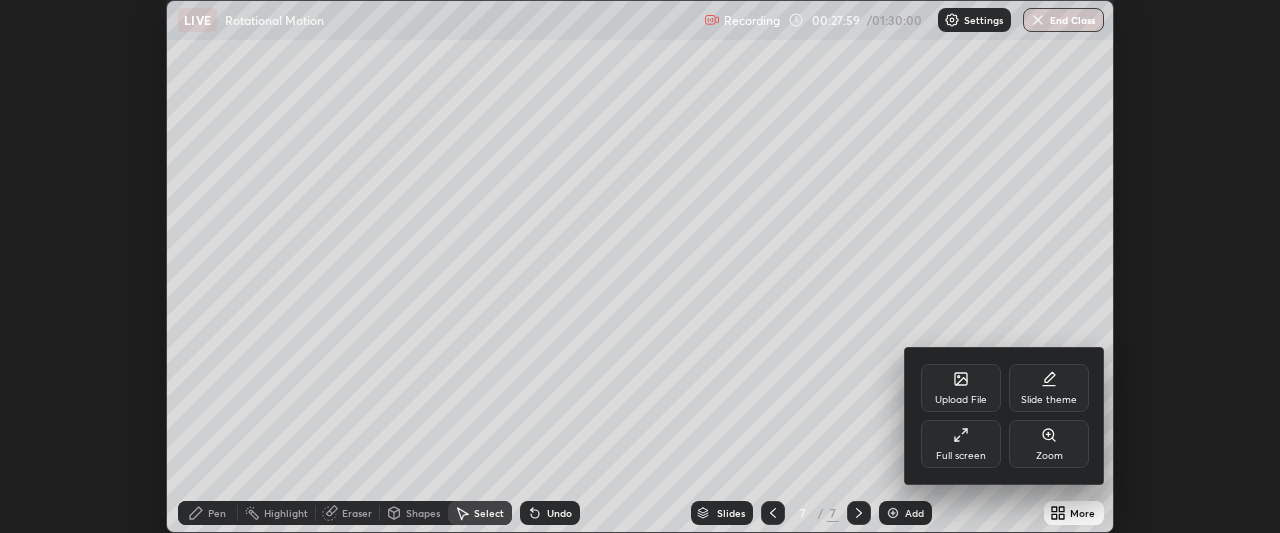 click on "Full screen" at bounding box center [961, 444] 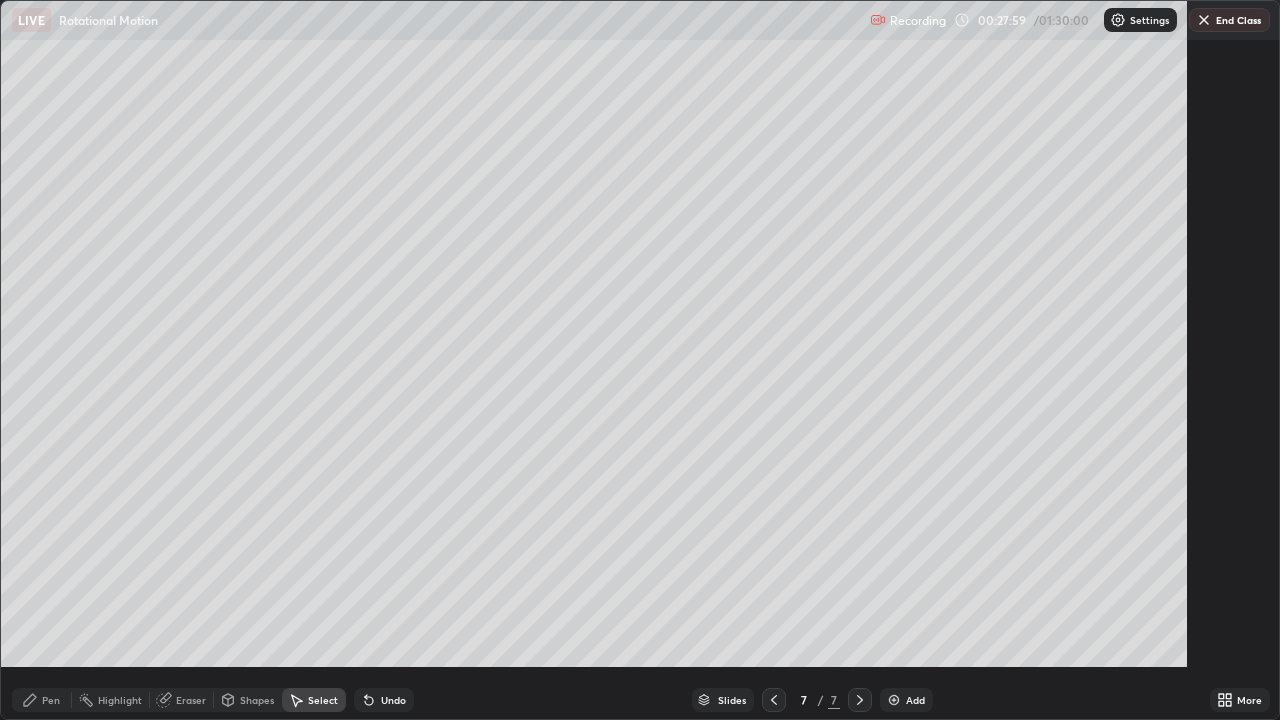 scroll, scrollTop: 99280, scrollLeft: 98720, axis: both 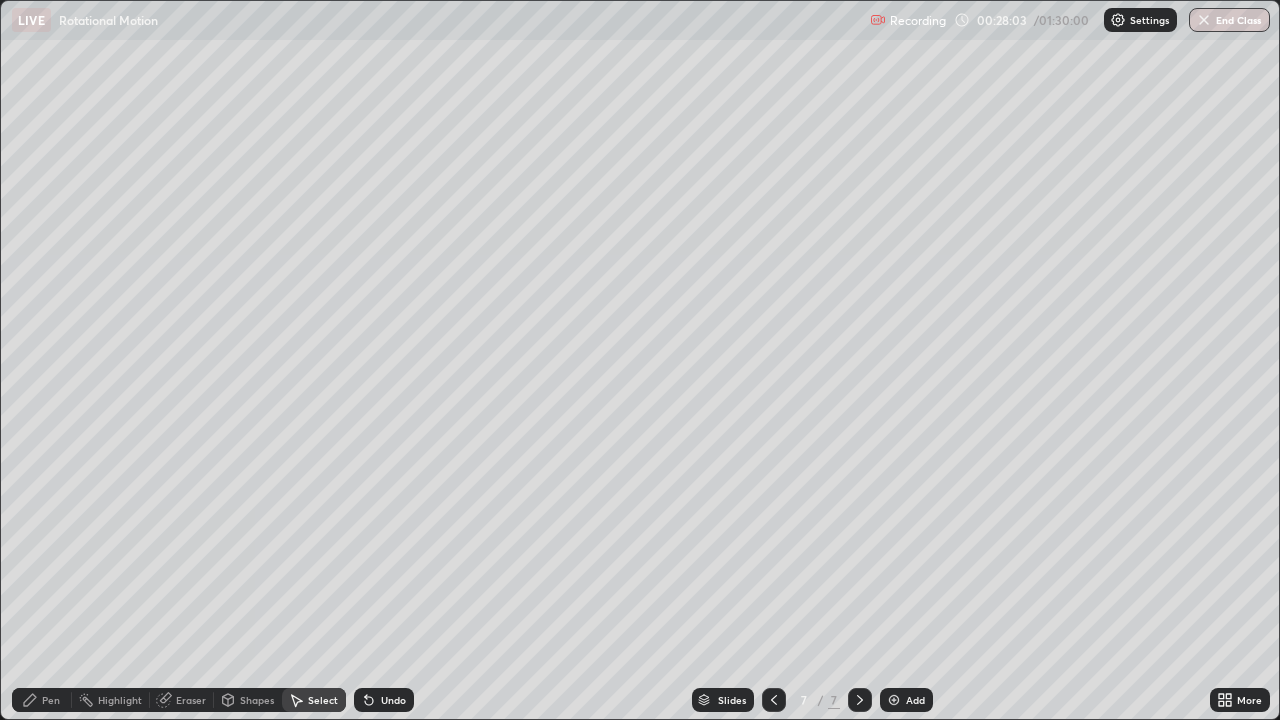 click 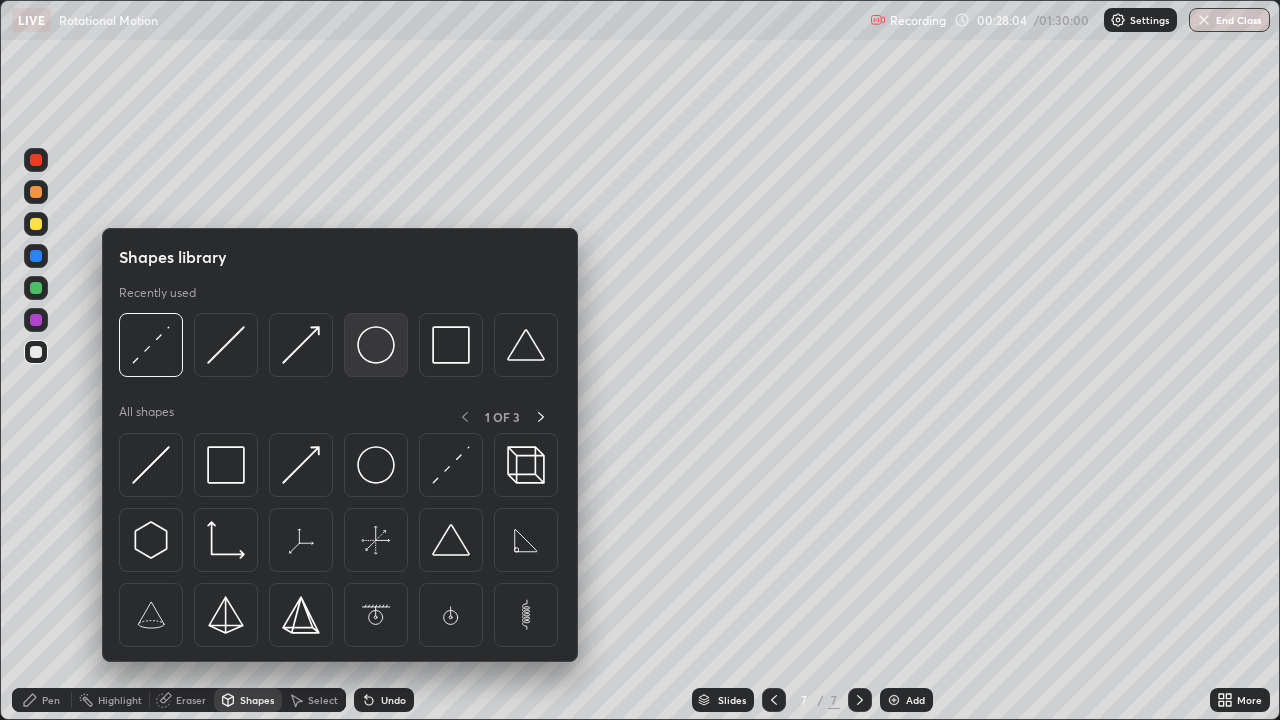 click at bounding box center (376, 345) 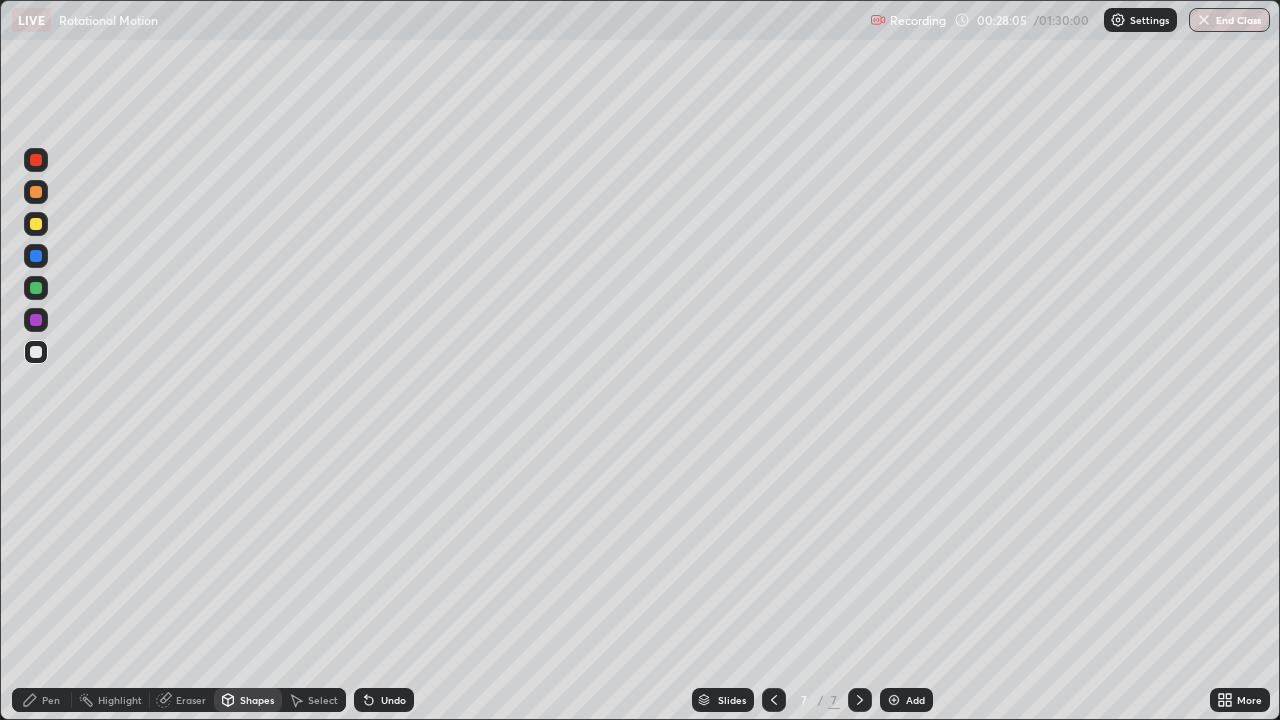 click at bounding box center (36, 224) 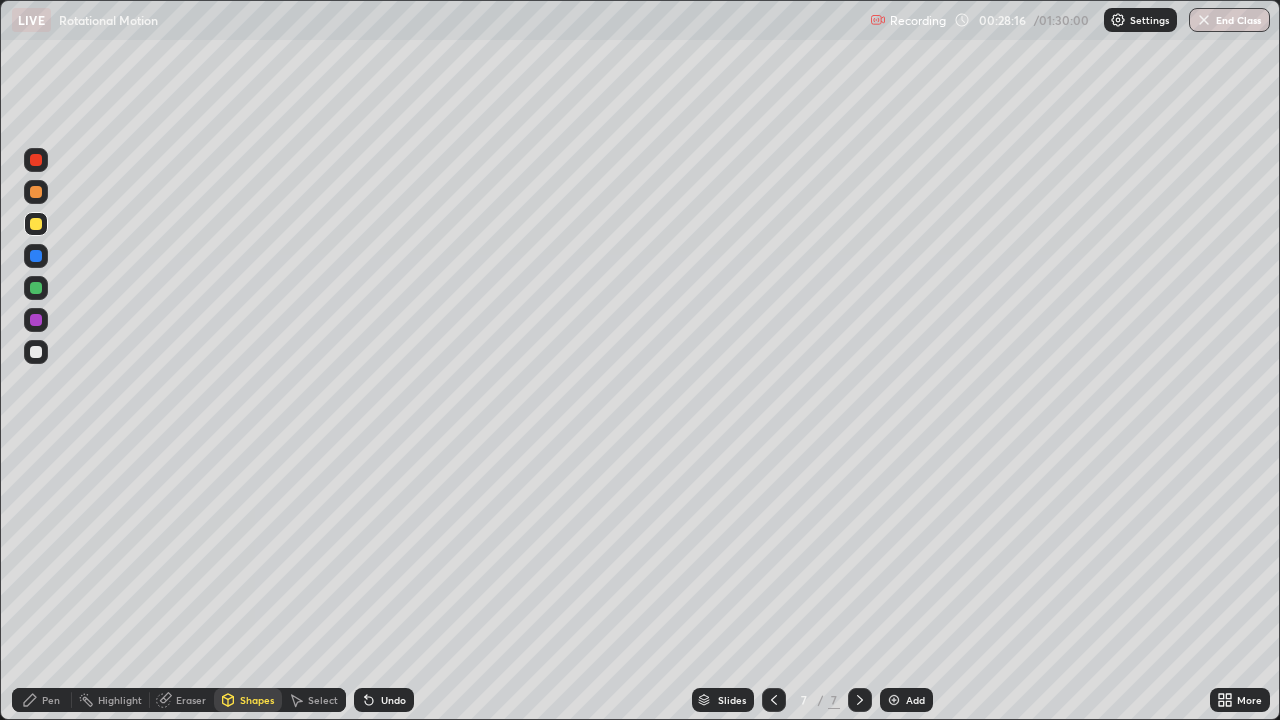 click on "Shapes" at bounding box center (257, 700) 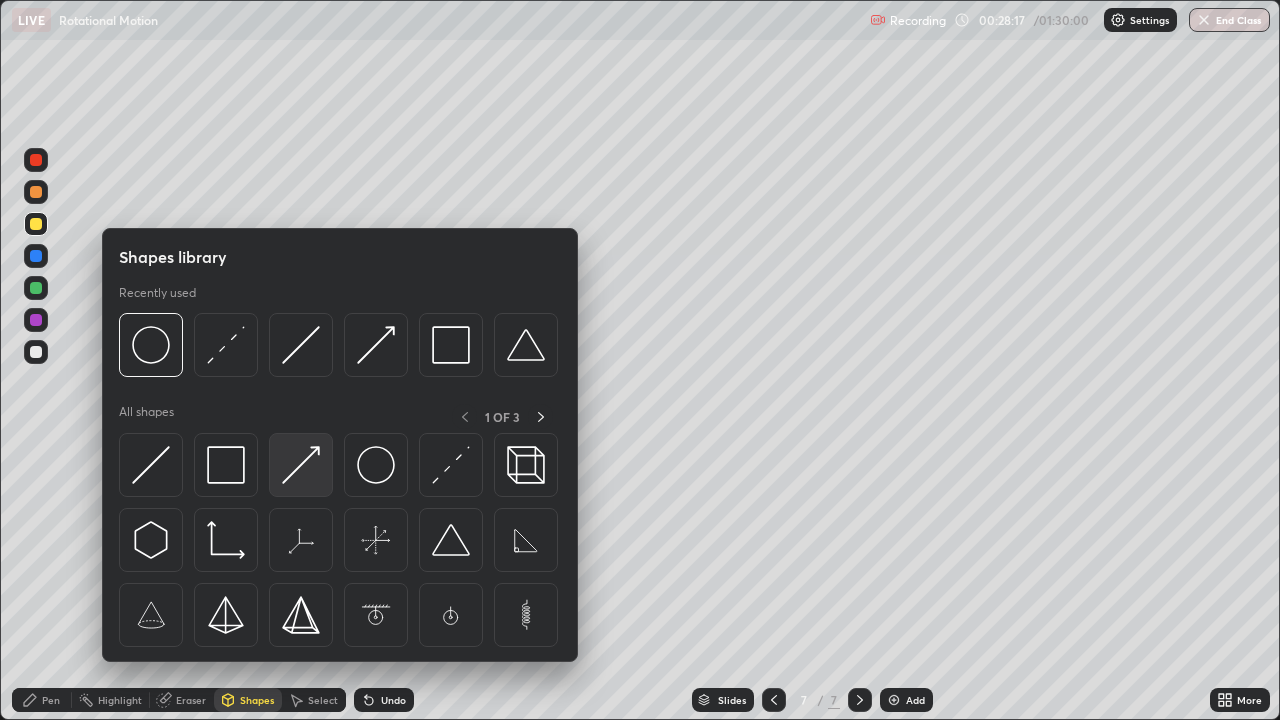 click at bounding box center [301, 465] 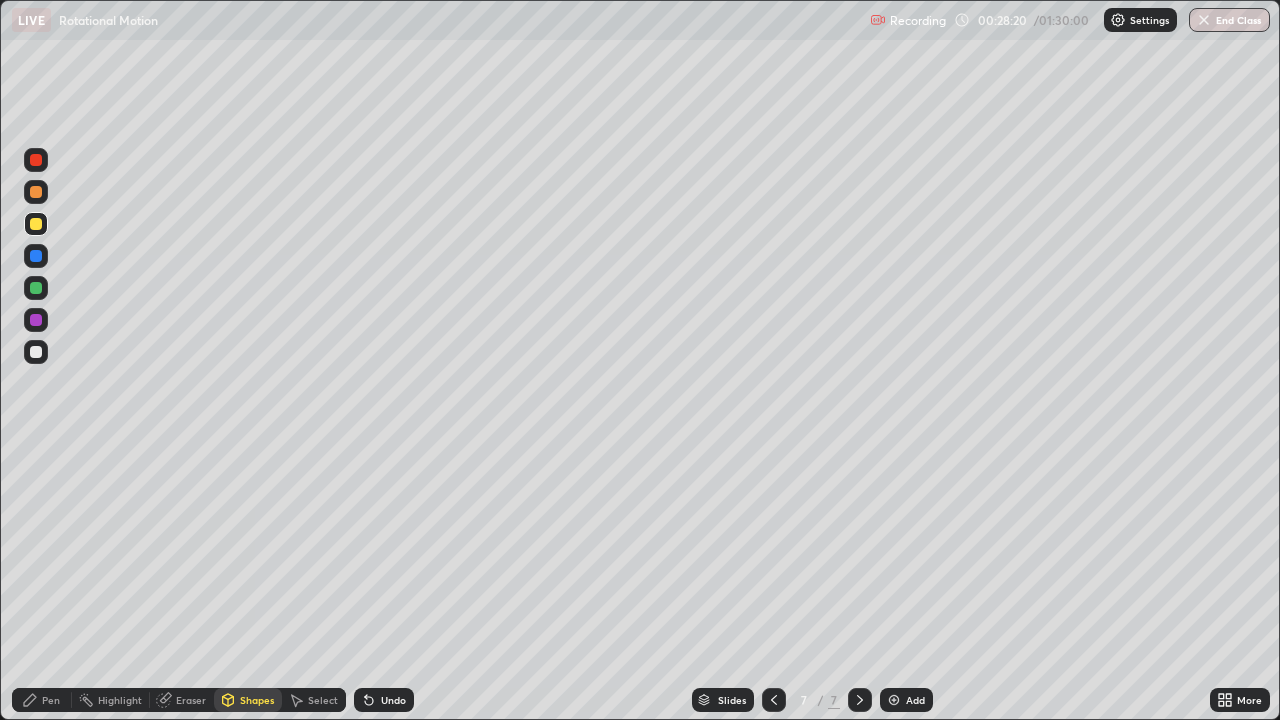 click on "Shapes" at bounding box center [257, 700] 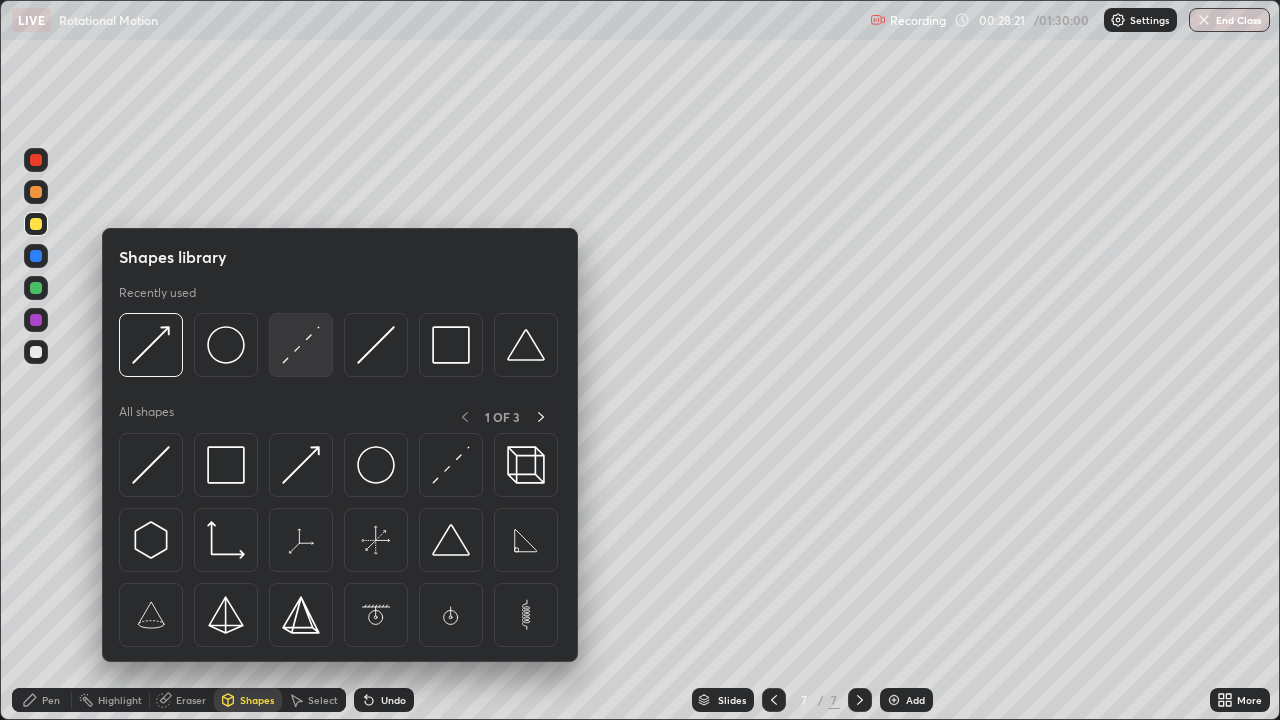 click at bounding box center [301, 345] 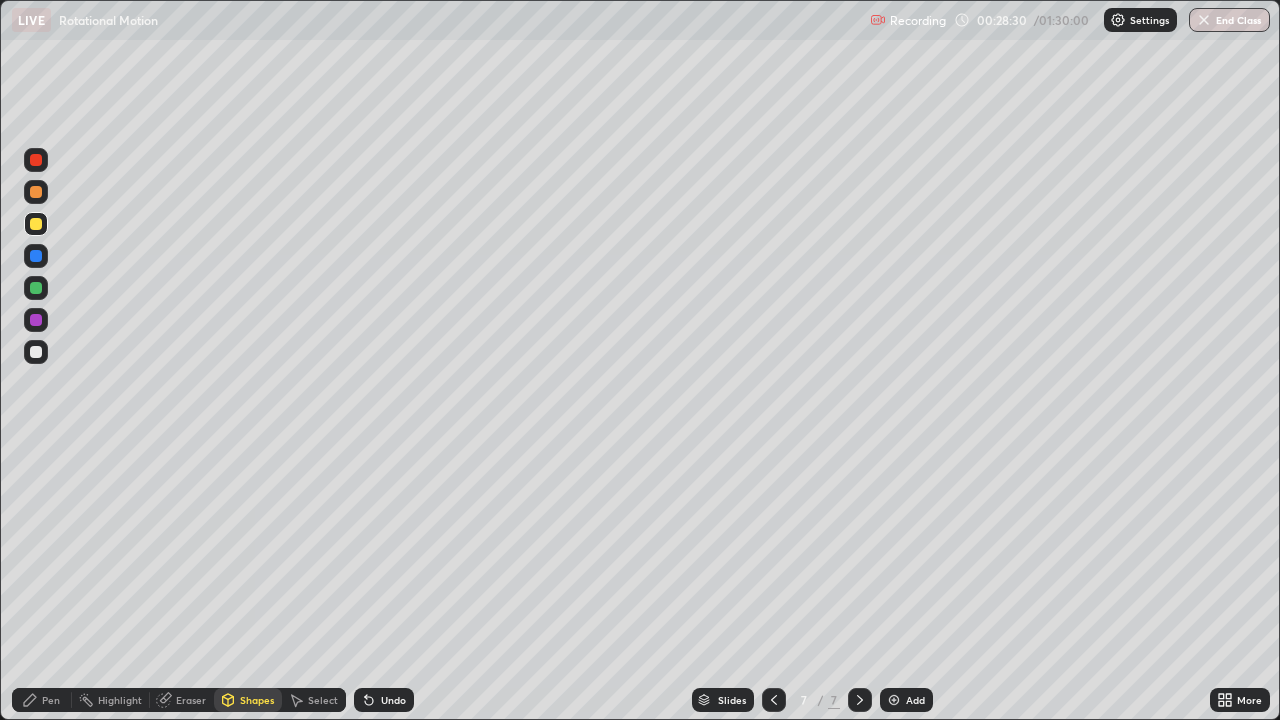 click on "Shapes" at bounding box center (257, 700) 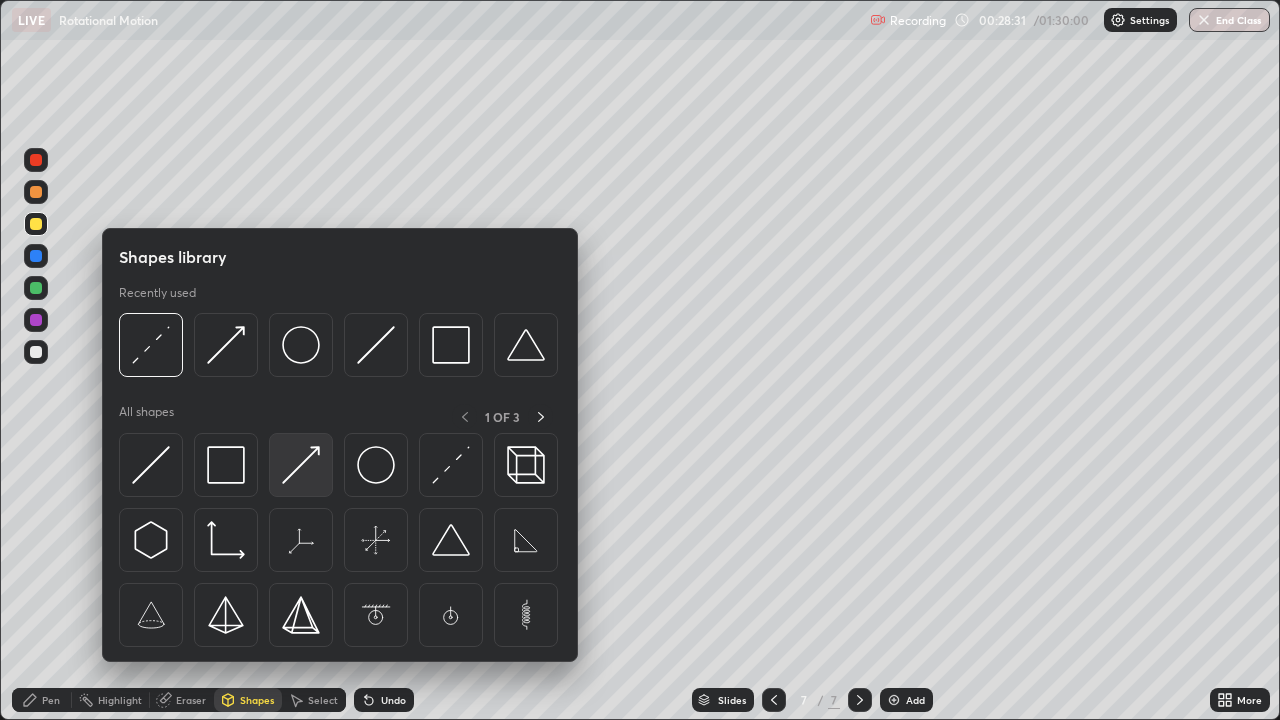click at bounding box center [301, 465] 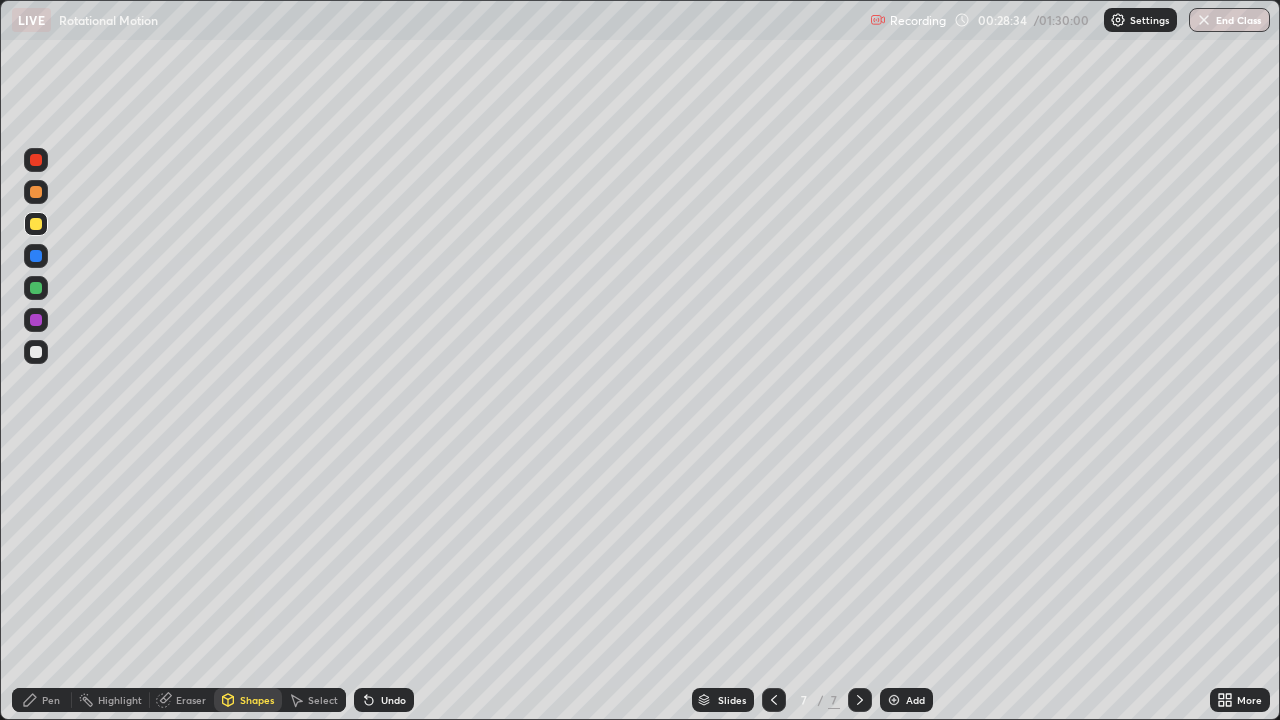 click on "Pen" at bounding box center [51, 700] 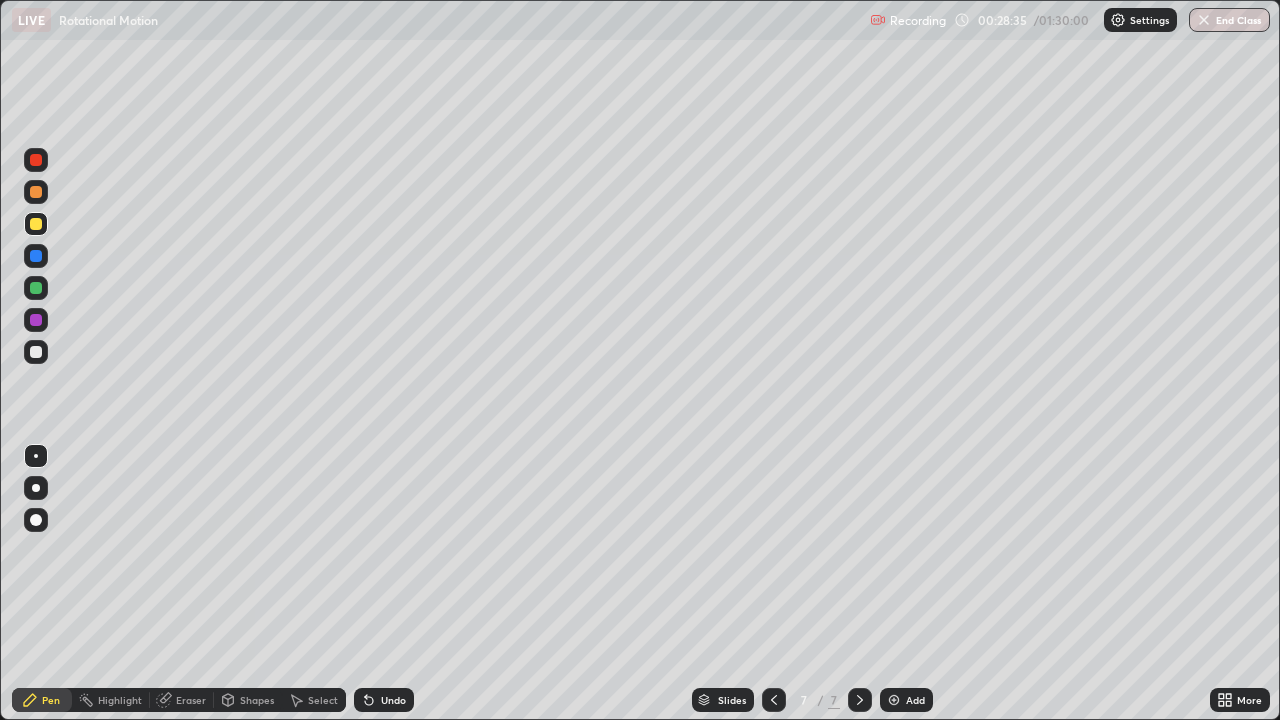 click at bounding box center (36, 352) 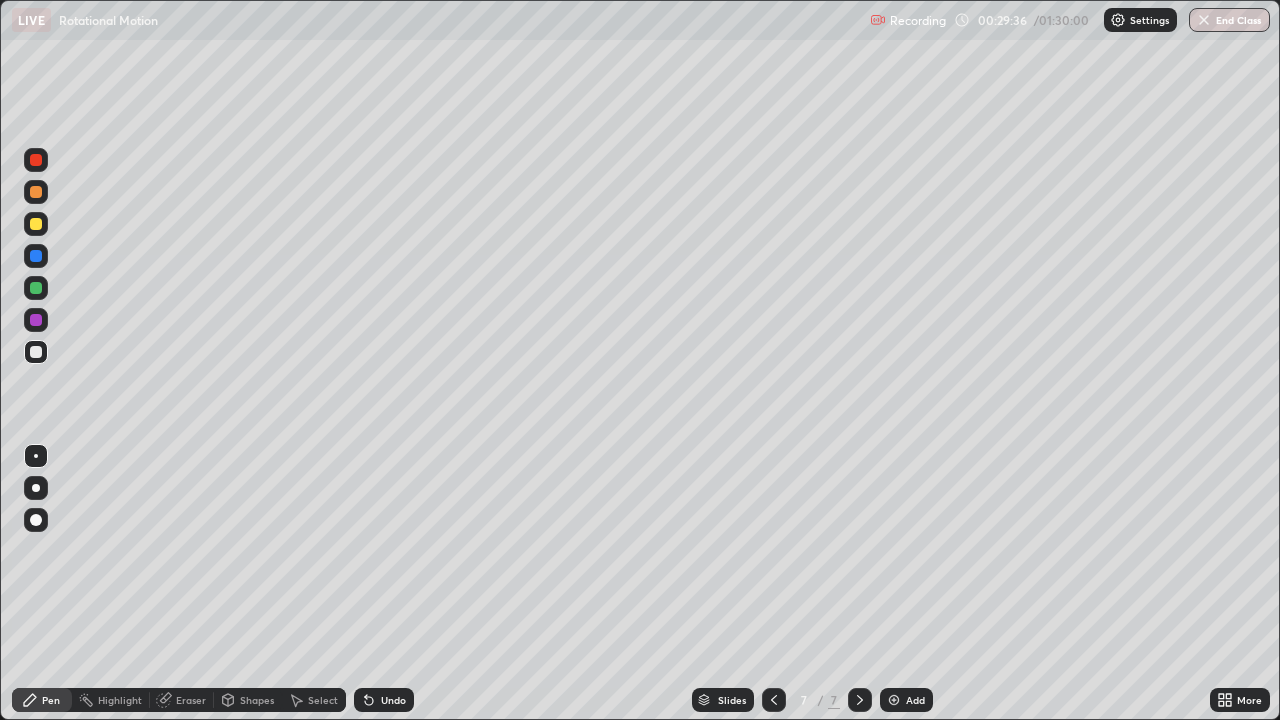 click on "Shapes" at bounding box center (257, 700) 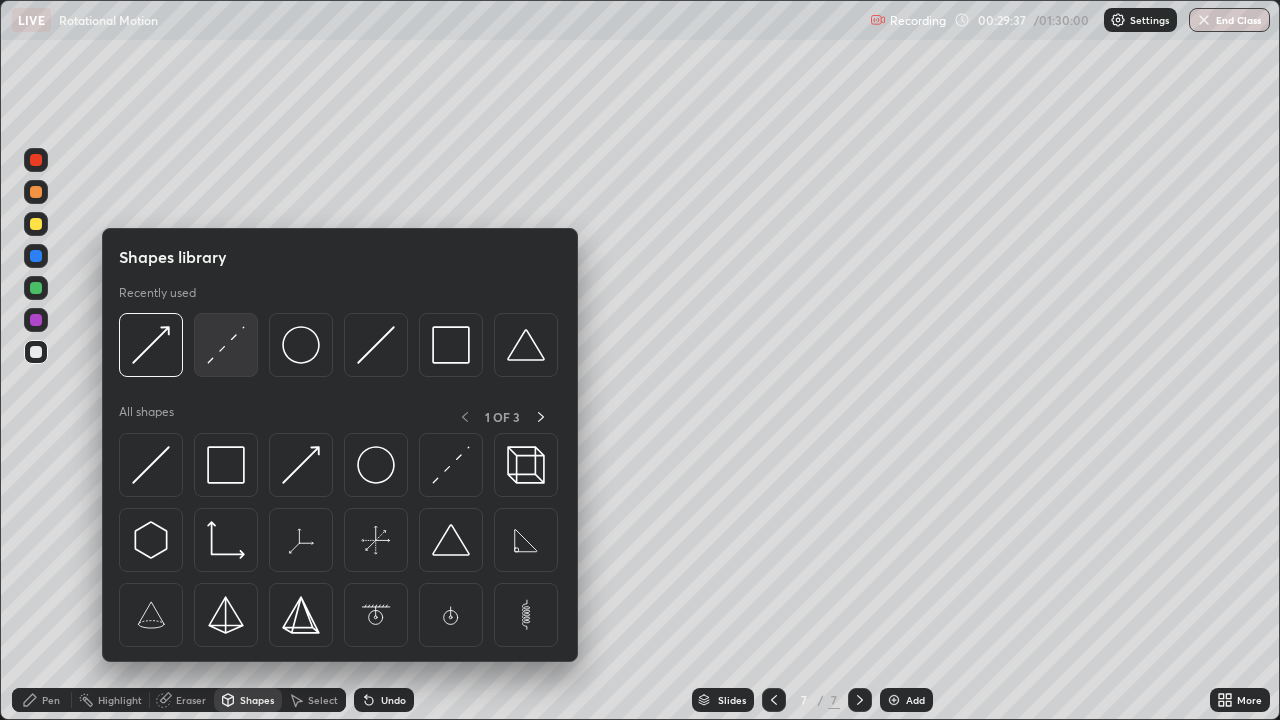 click at bounding box center [226, 345] 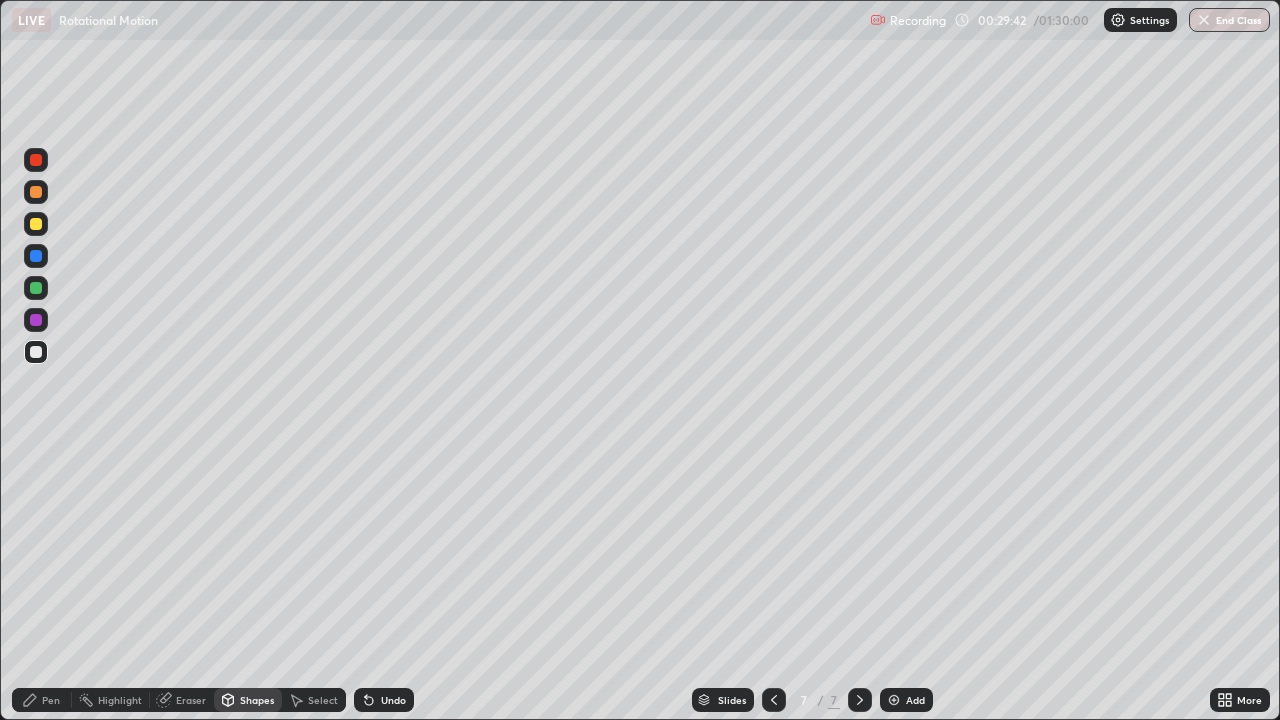 click on "Pen" at bounding box center (51, 700) 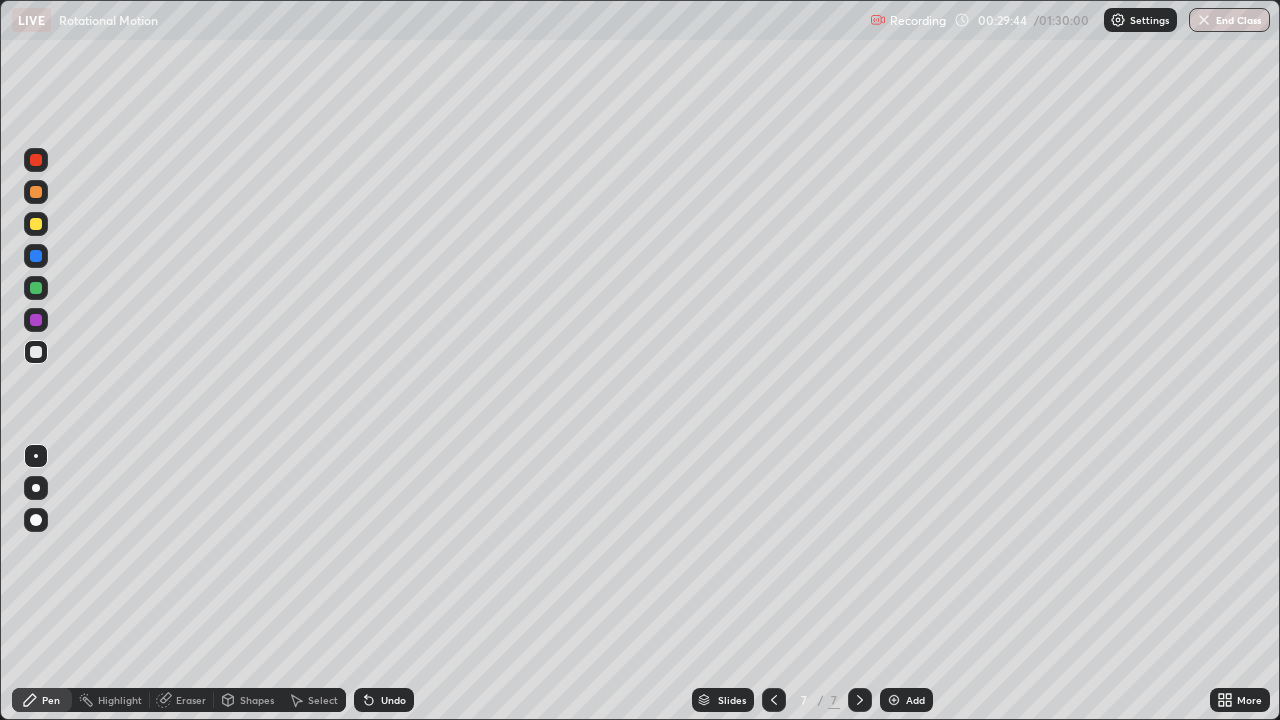 click at bounding box center [36, 224] 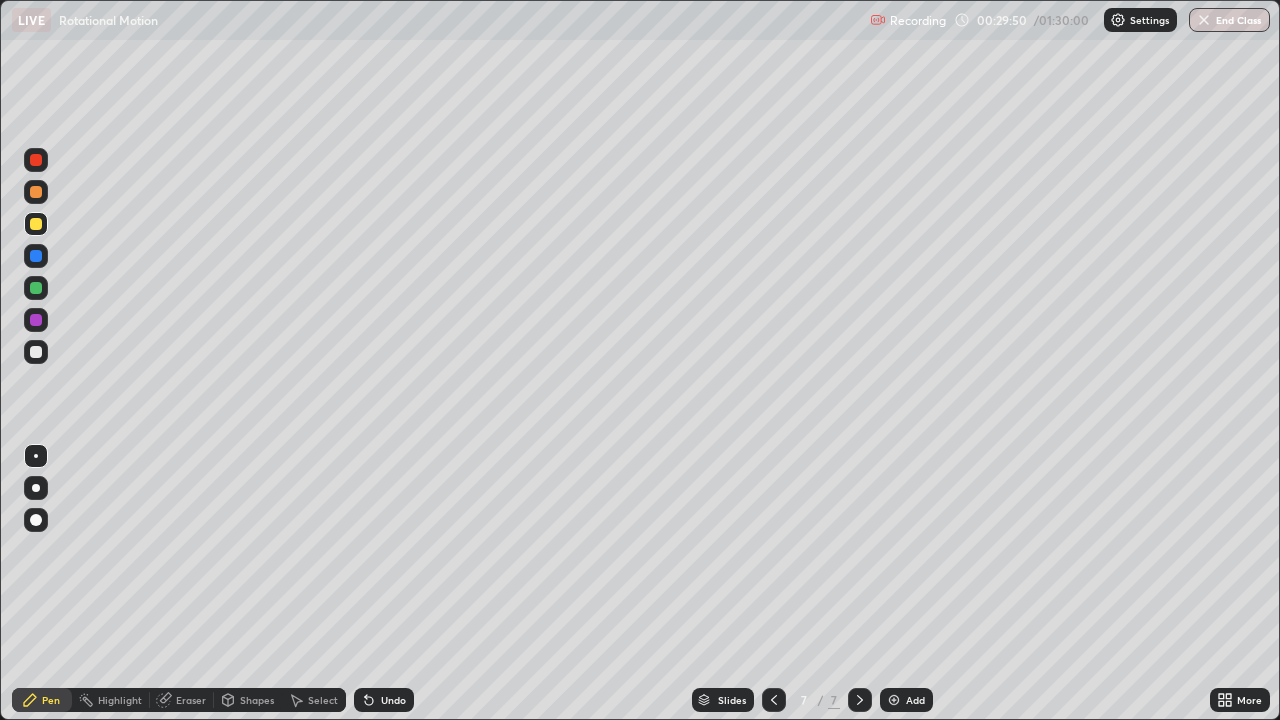 click at bounding box center (36, 488) 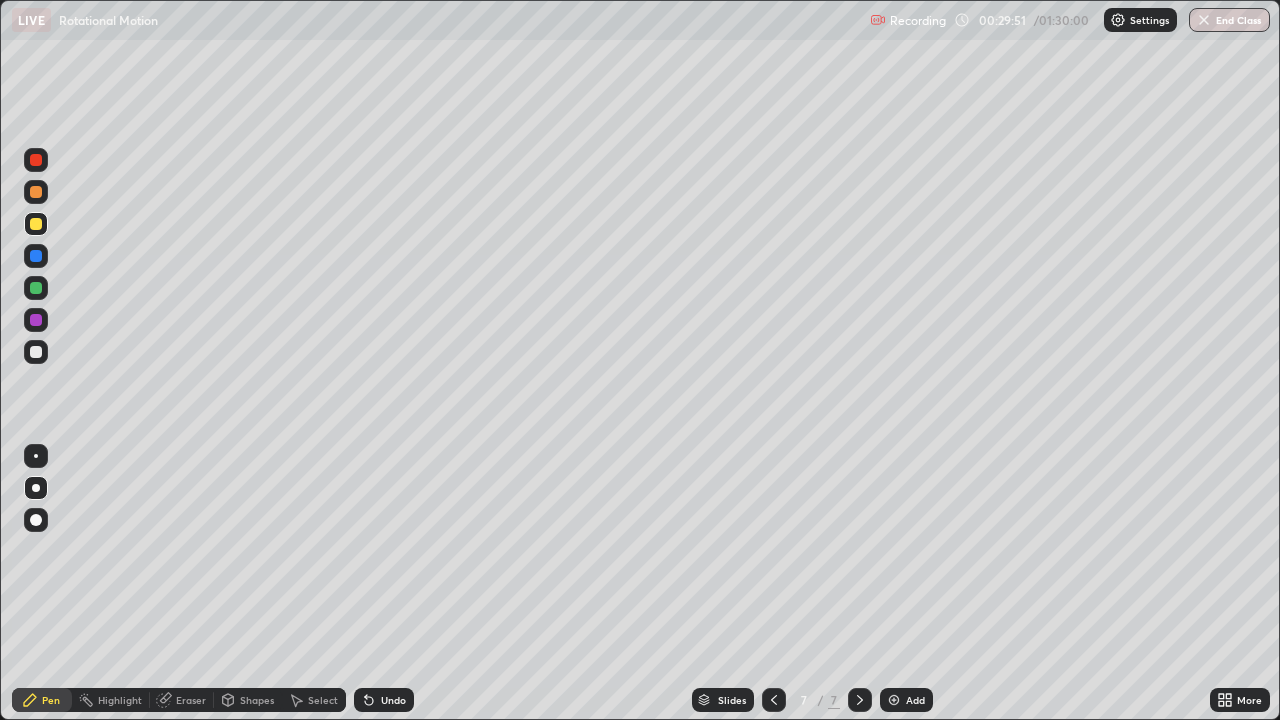 click on "Shapes" at bounding box center (257, 700) 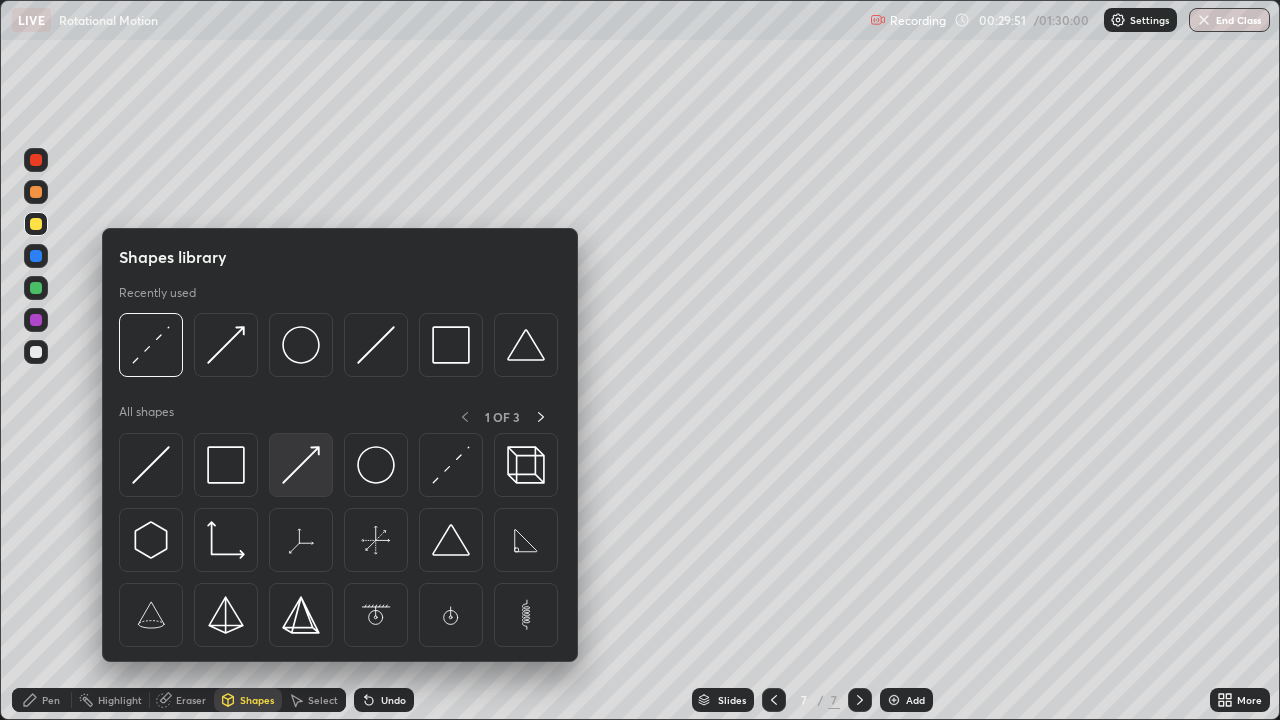 click at bounding box center [301, 465] 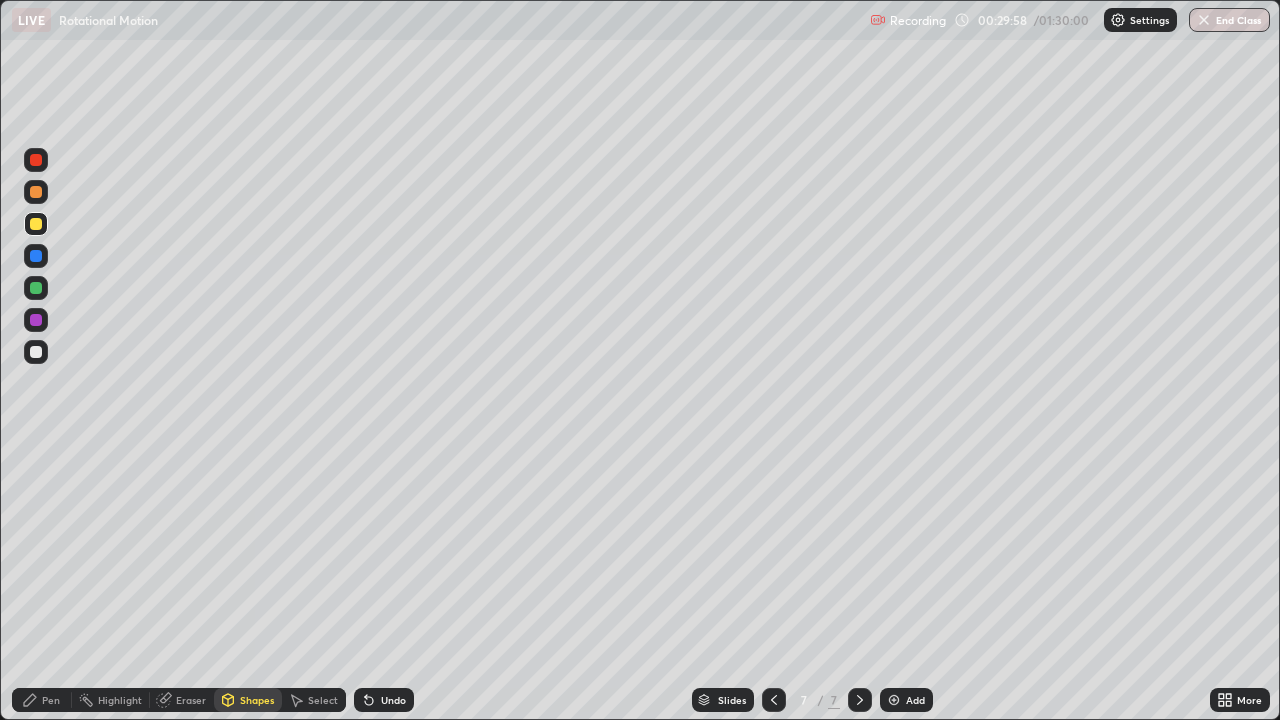 click on "Pen" at bounding box center (51, 700) 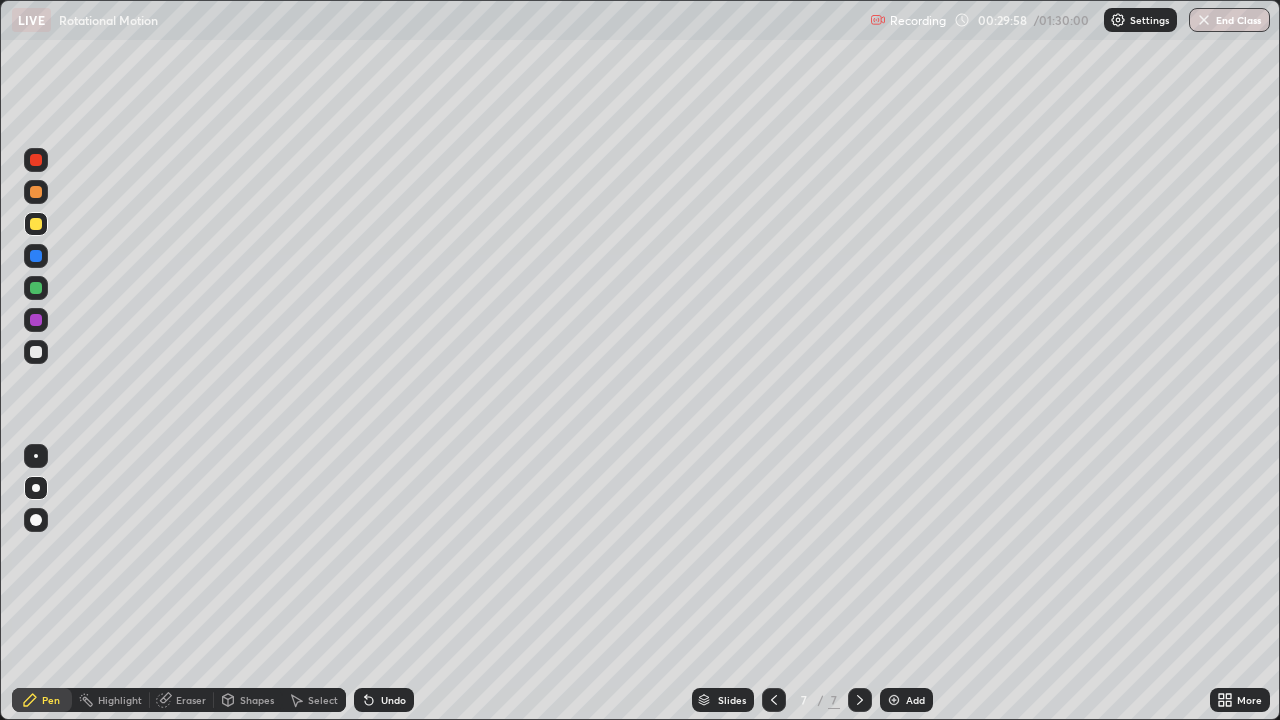 click at bounding box center (36, 456) 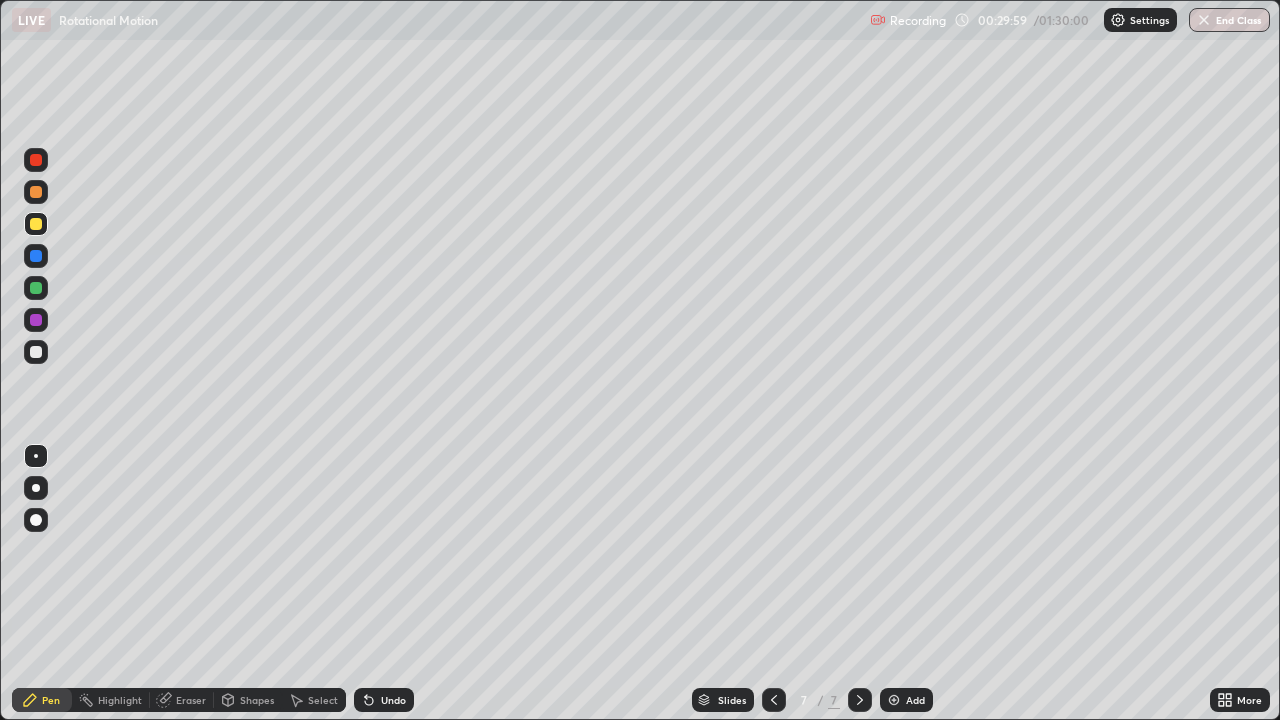 click at bounding box center [36, 288] 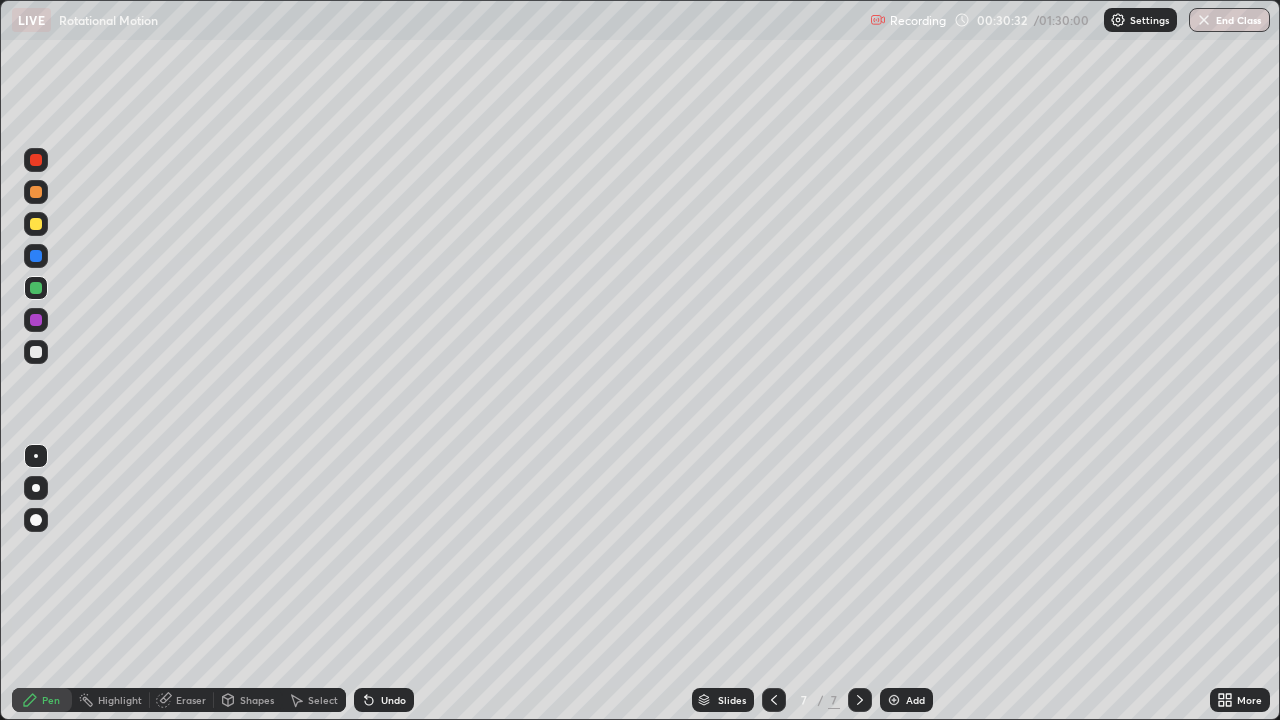 click at bounding box center (36, 224) 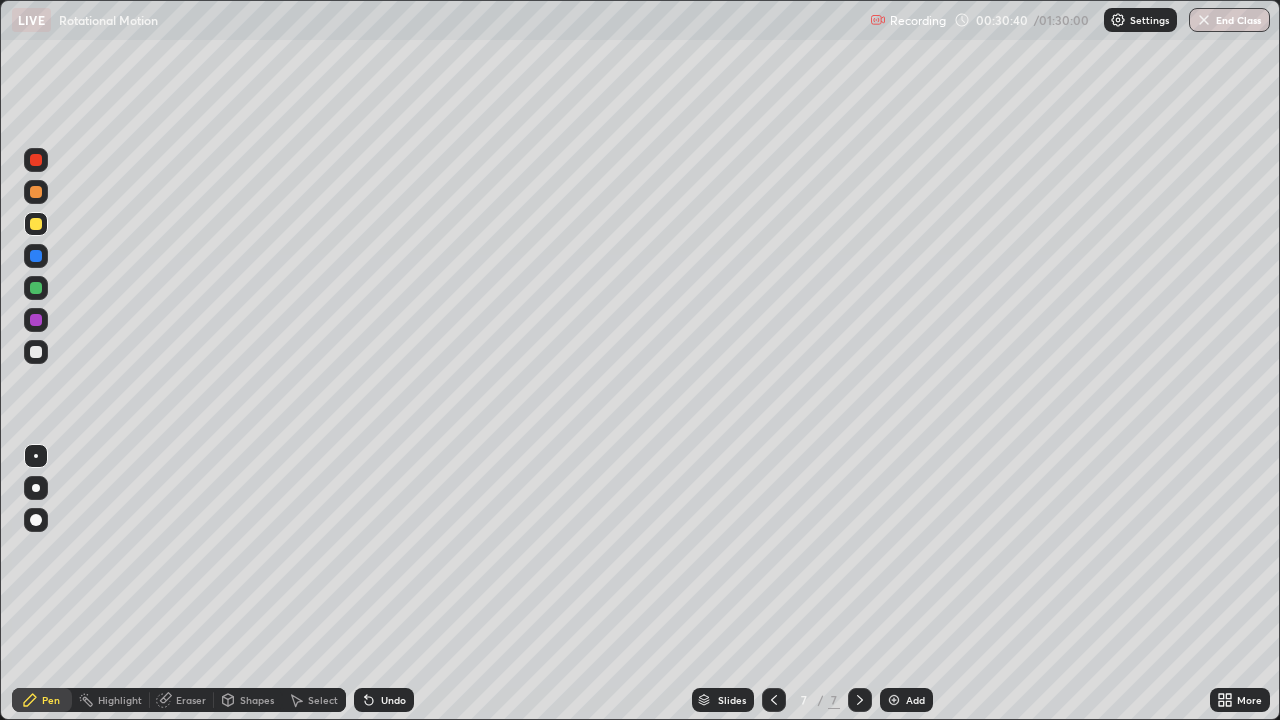 click on "Shapes" at bounding box center [257, 700] 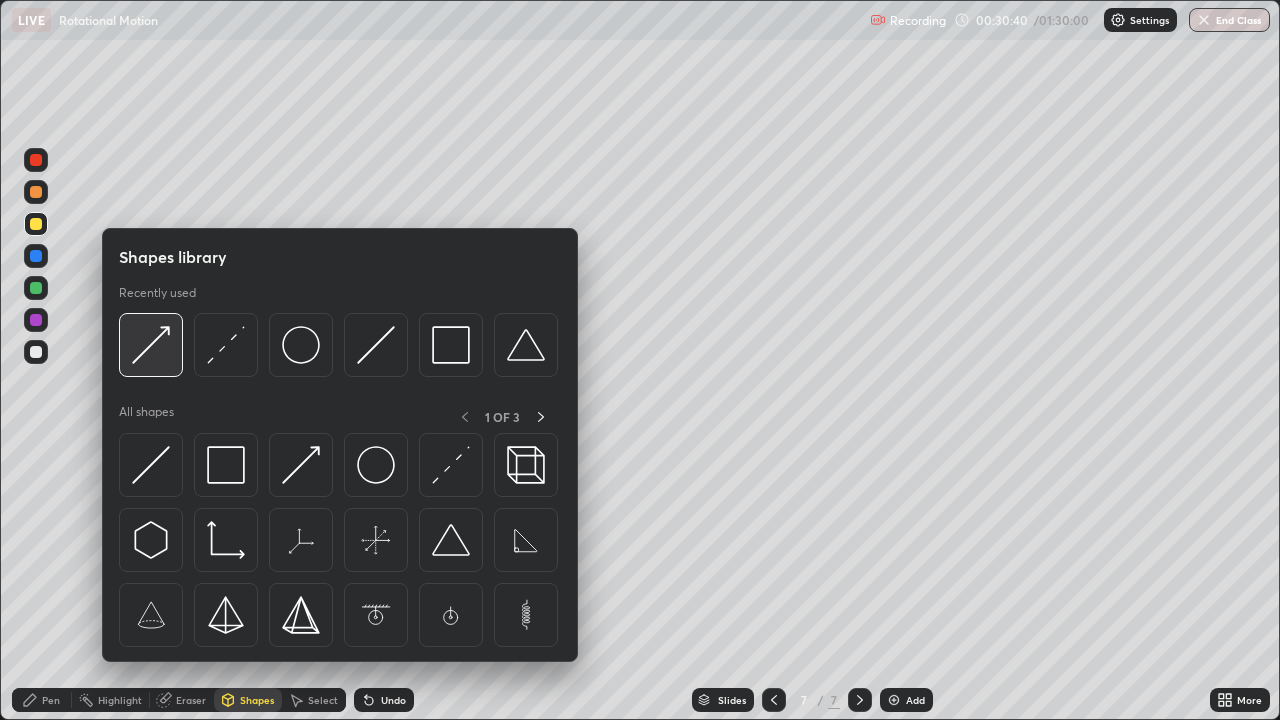 click at bounding box center (151, 345) 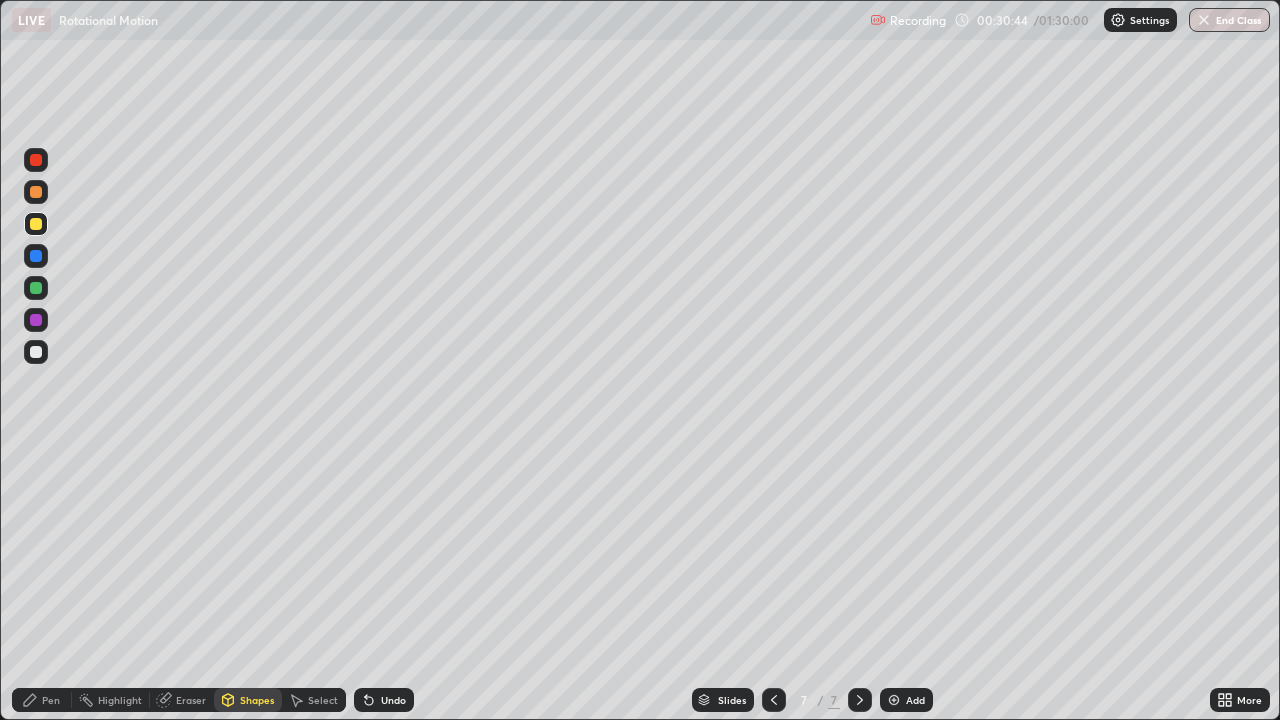 click on "Shapes" at bounding box center (257, 700) 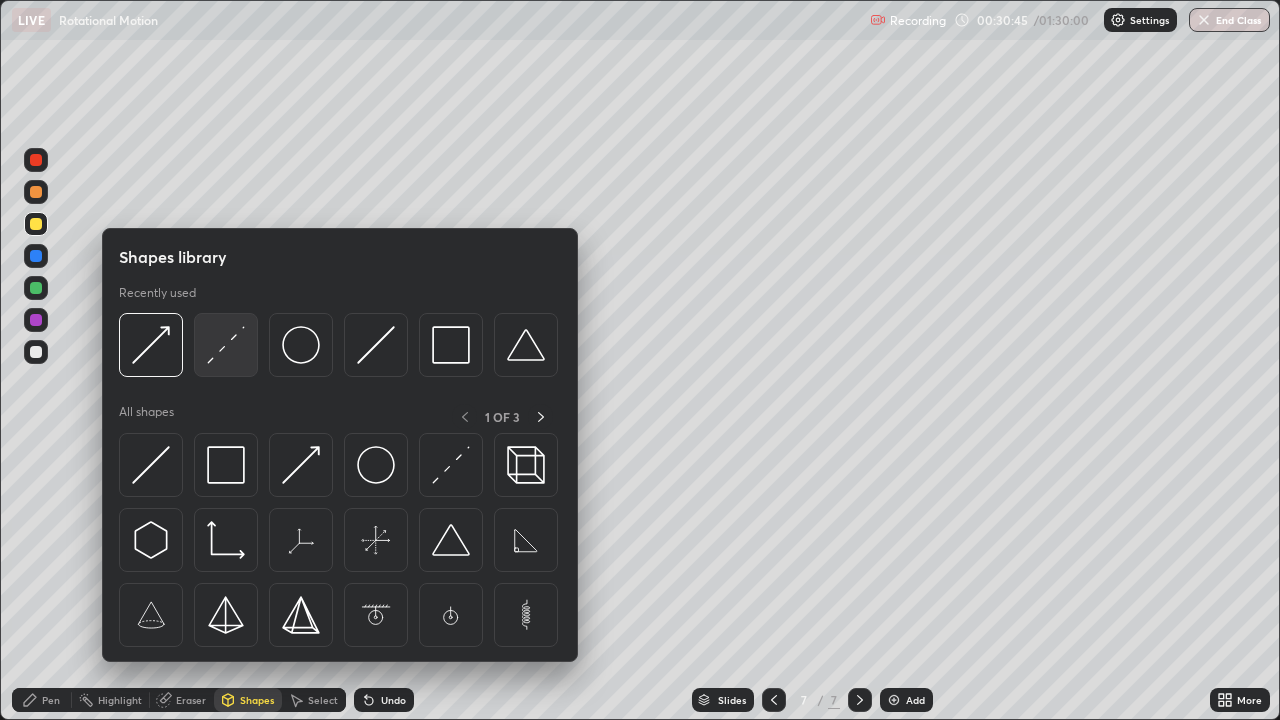 click at bounding box center [226, 345] 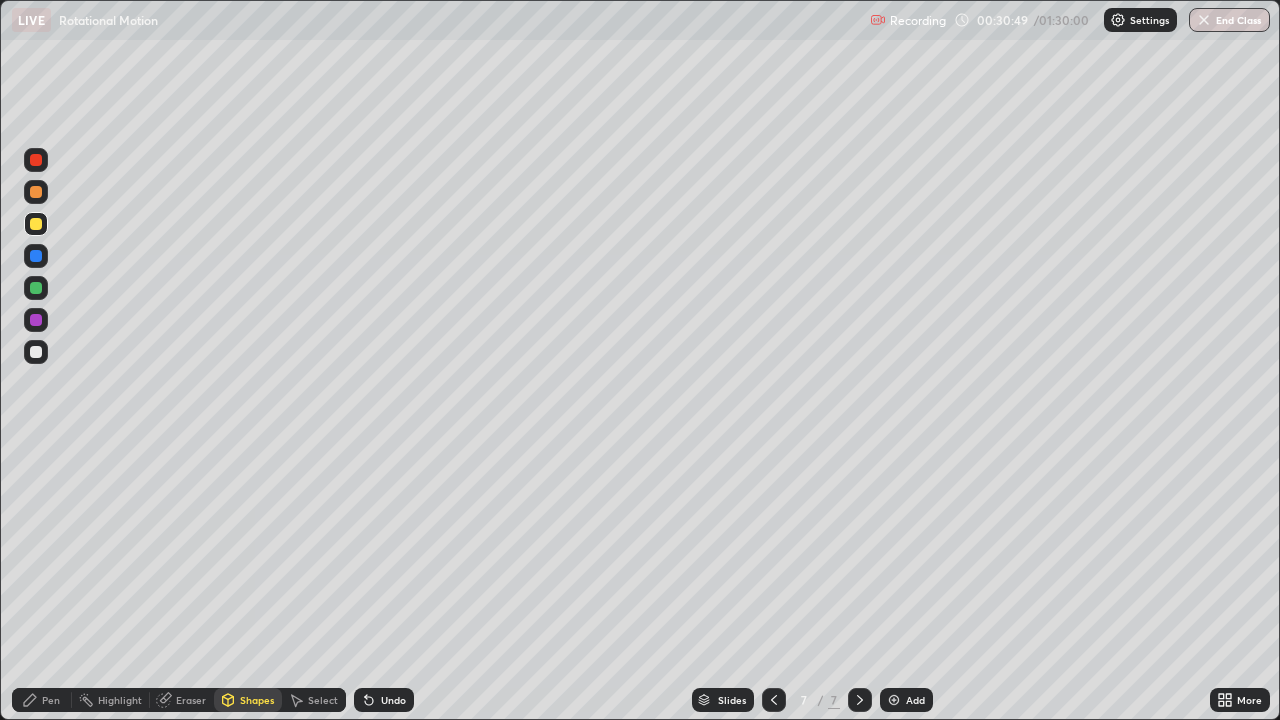 click on "Pen" at bounding box center [42, 700] 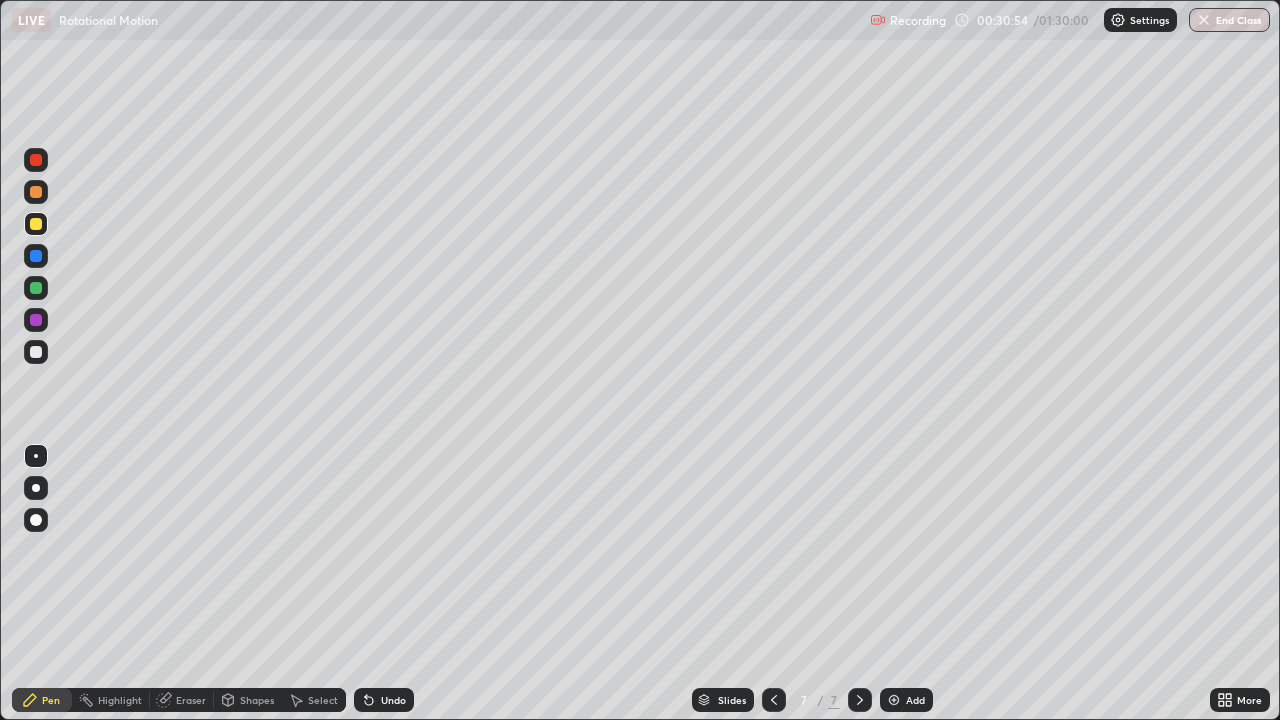 click on "Shapes" at bounding box center (257, 700) 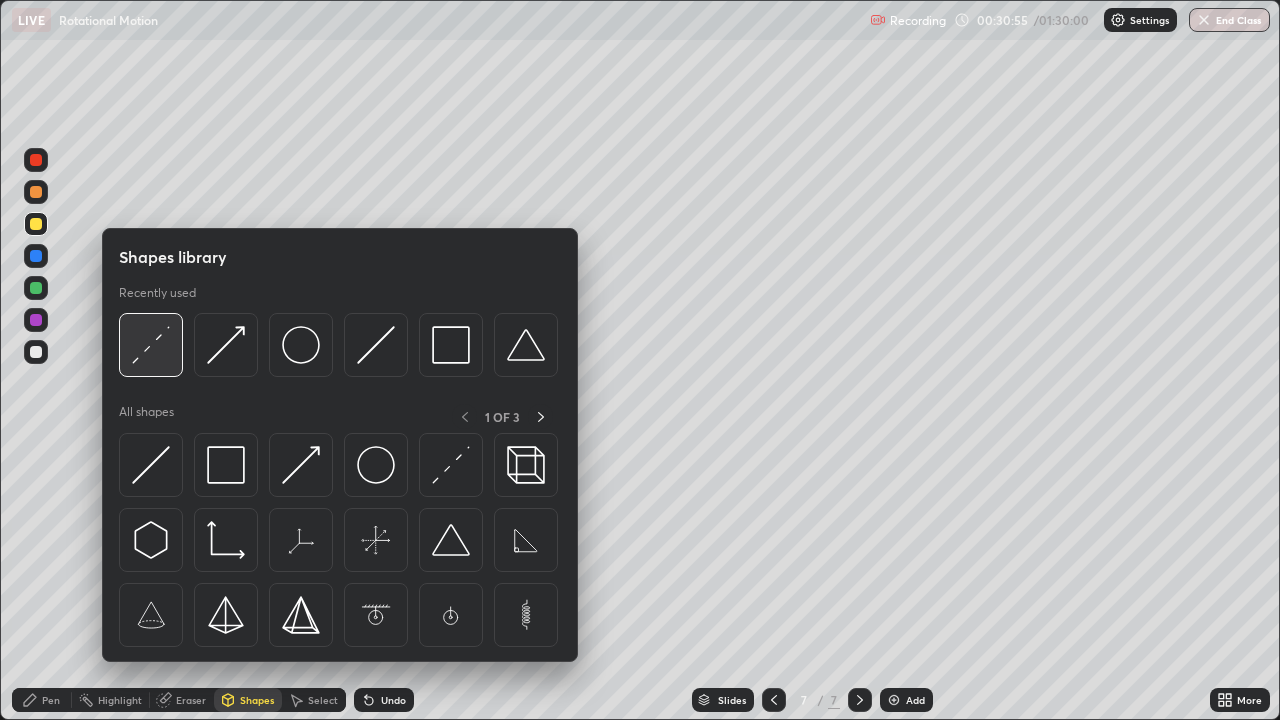 click at bounding box center [151, 345] 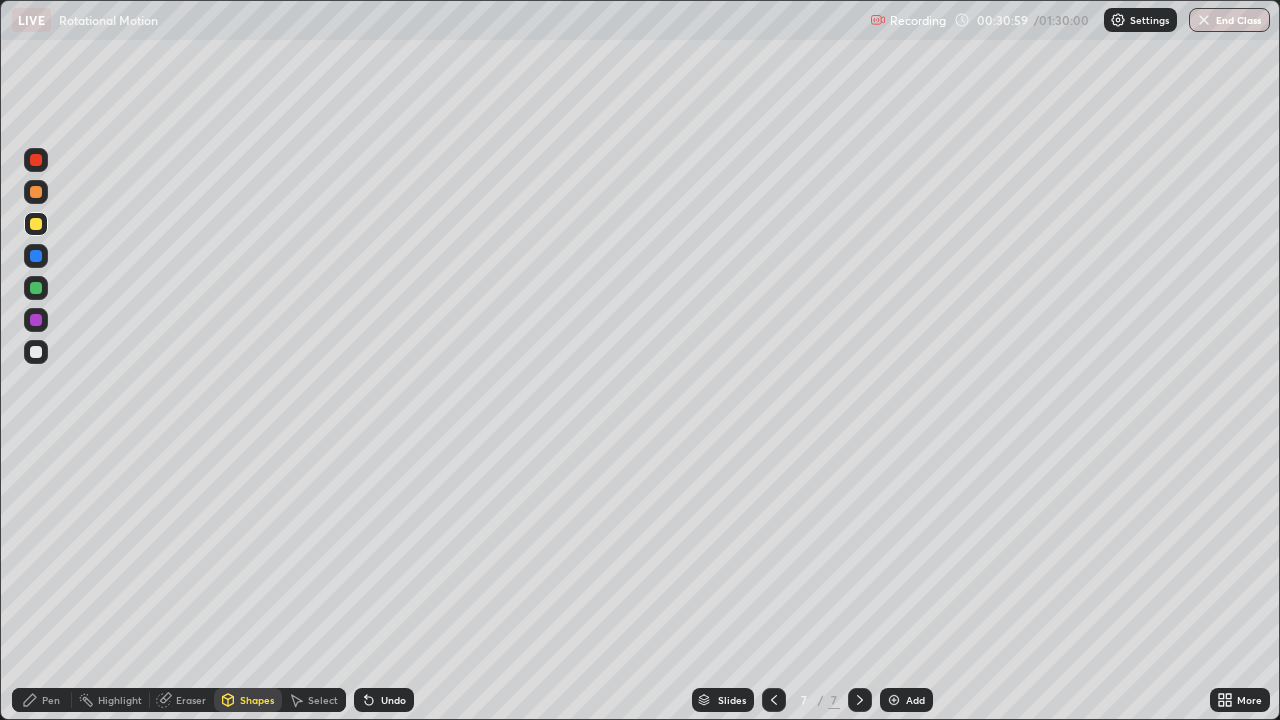 click on "Shapes" at bounding box center [257, 700] 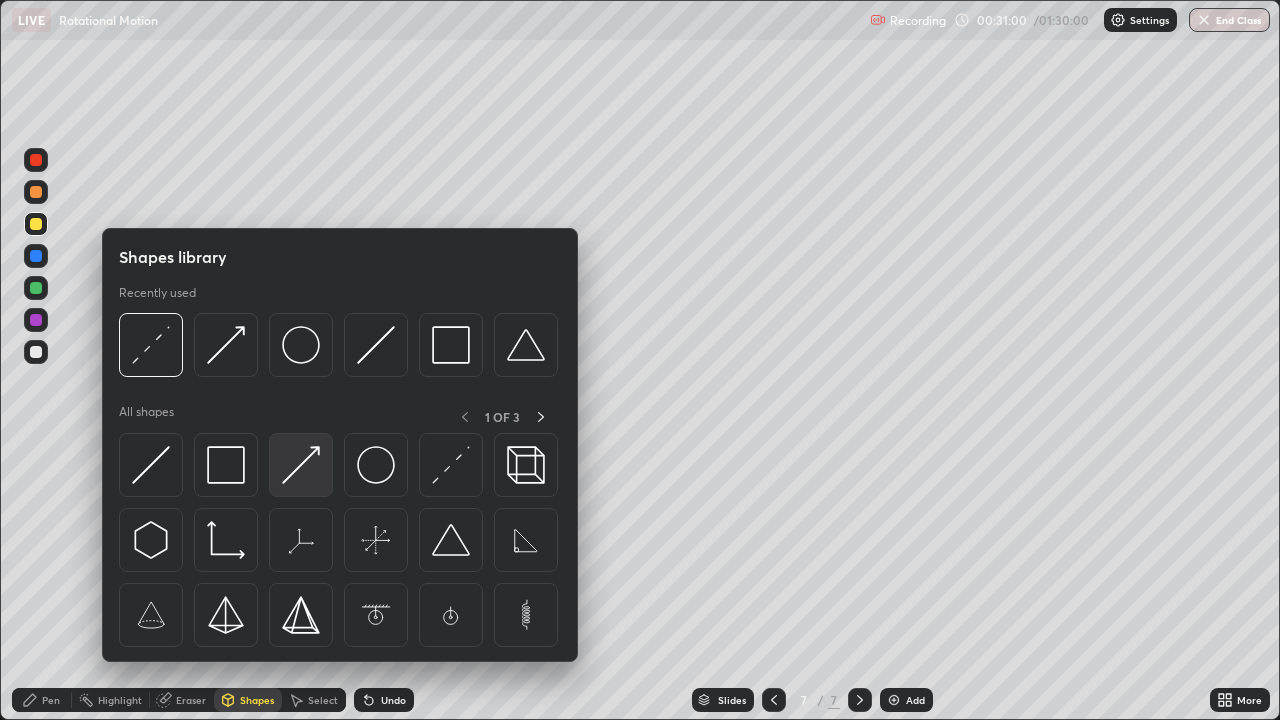 click at bounding box center (301, 465) 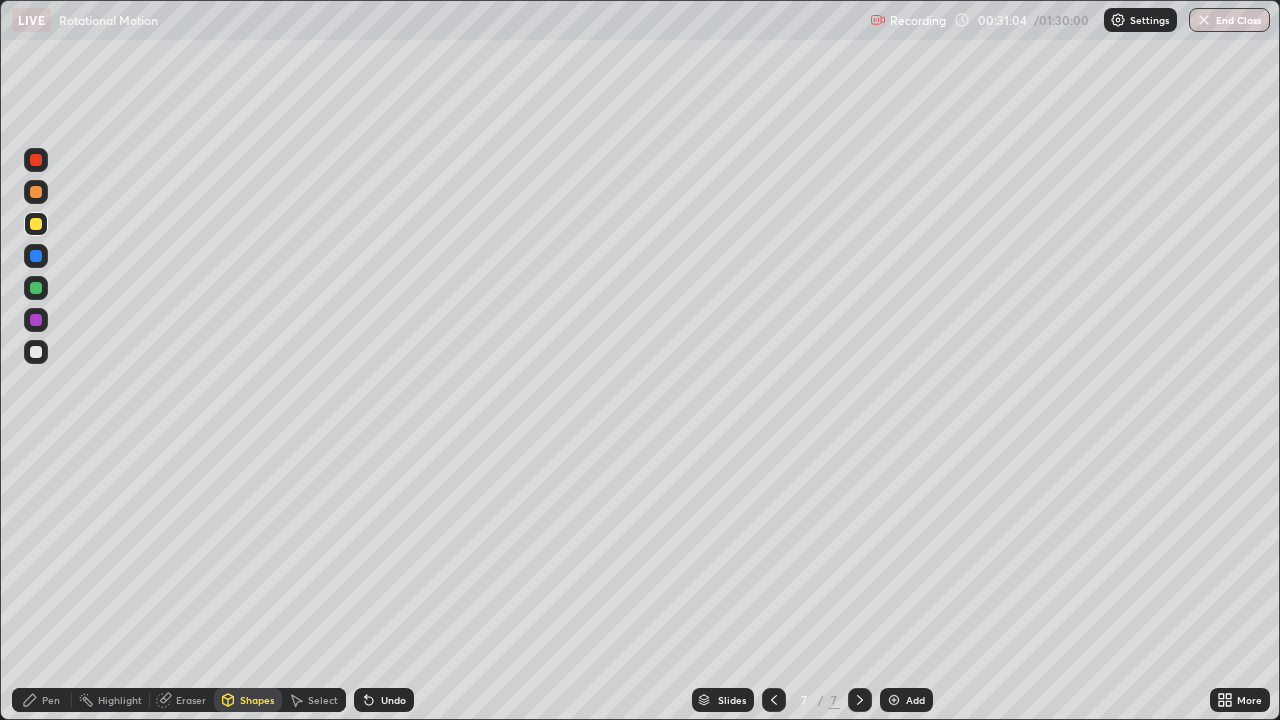 click on "Pen" at bounding box center [42, 700] 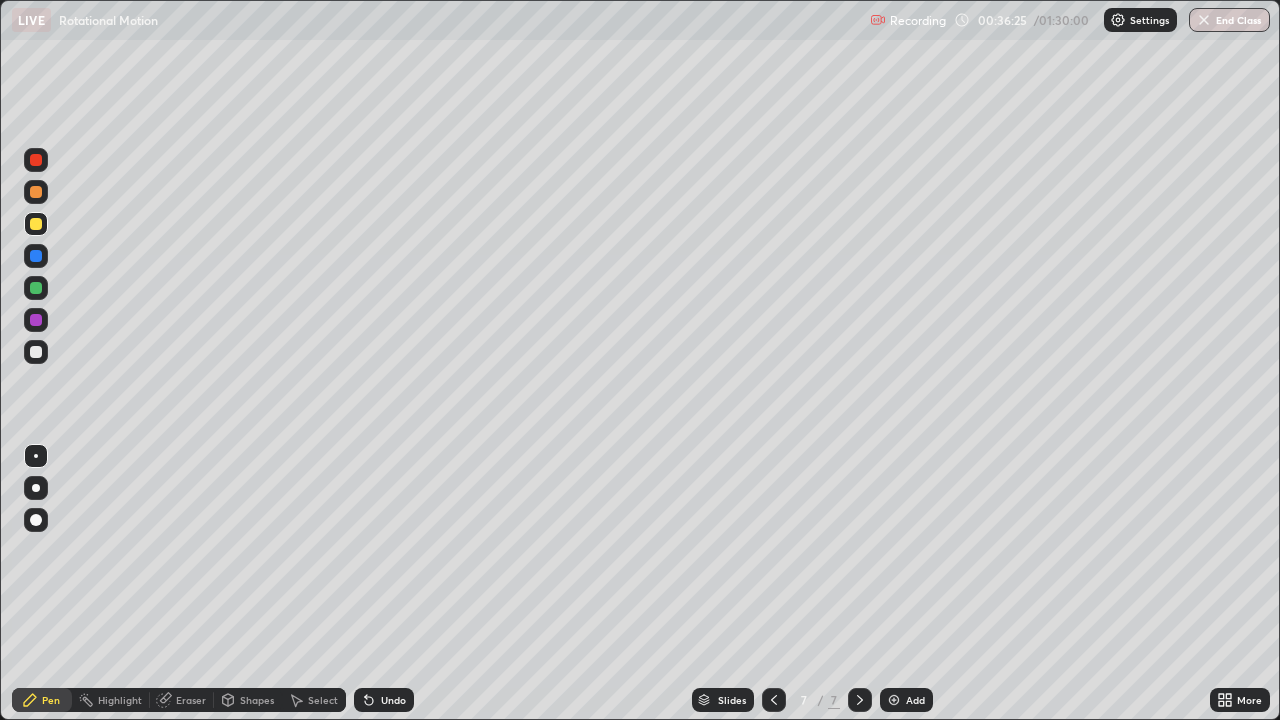 click at bounding box center (894, 700) 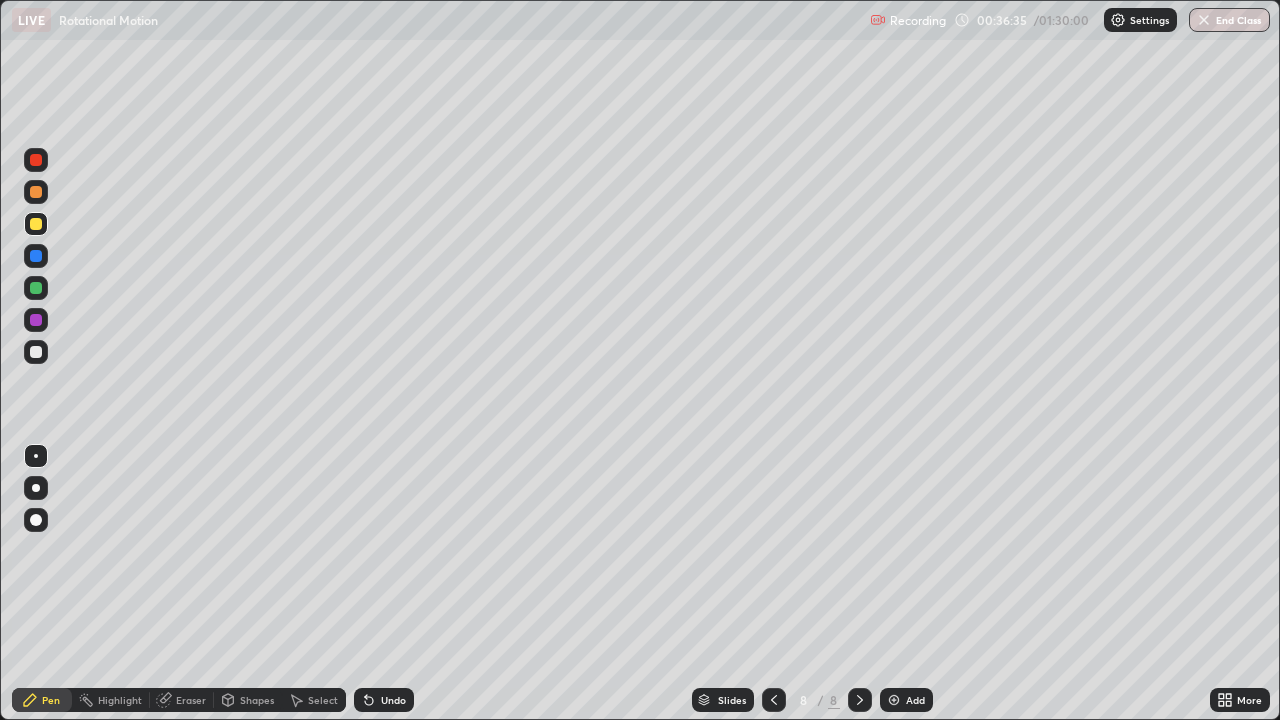 click on "Shapes" at bounding box center [257, 700] 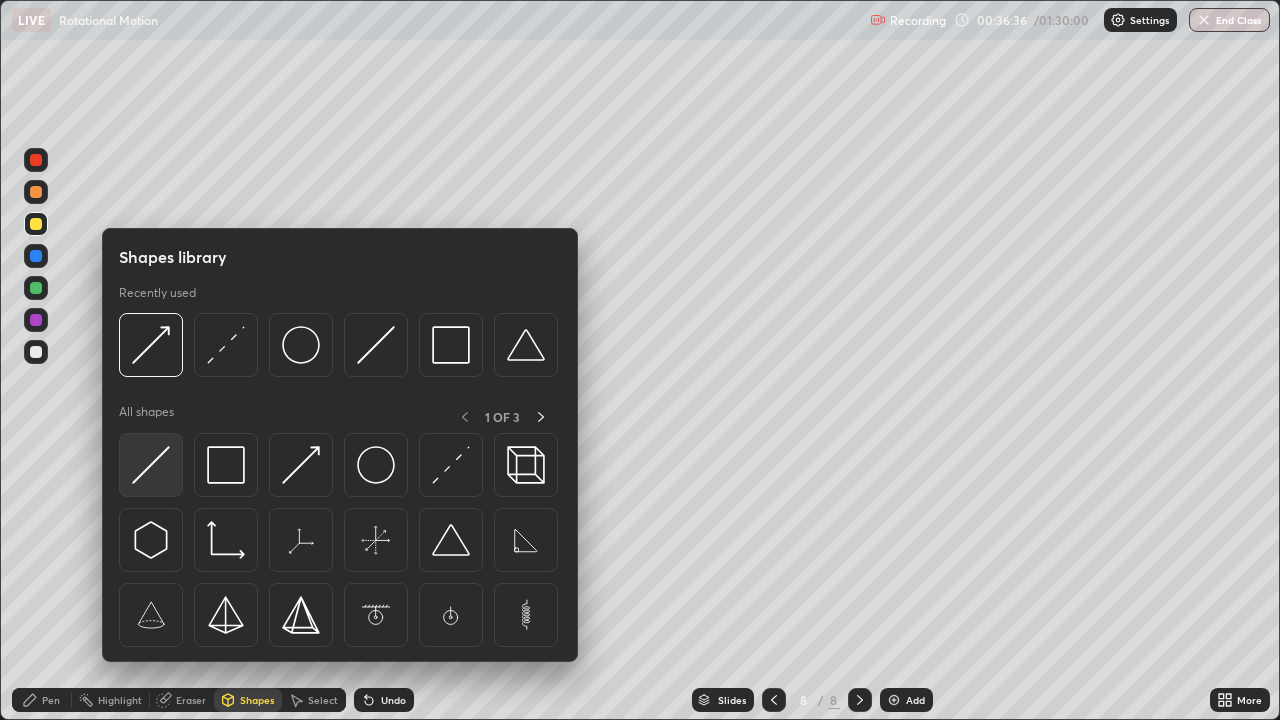 click at bounding box center (151, 465) 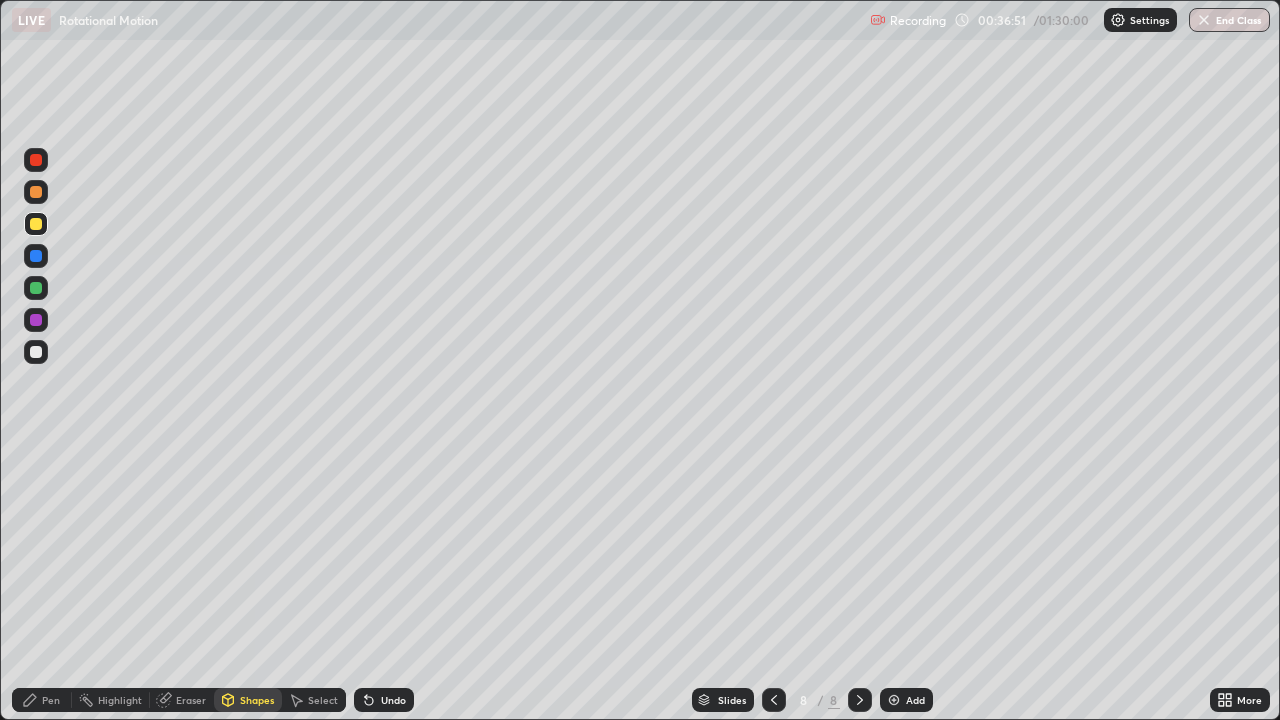 click 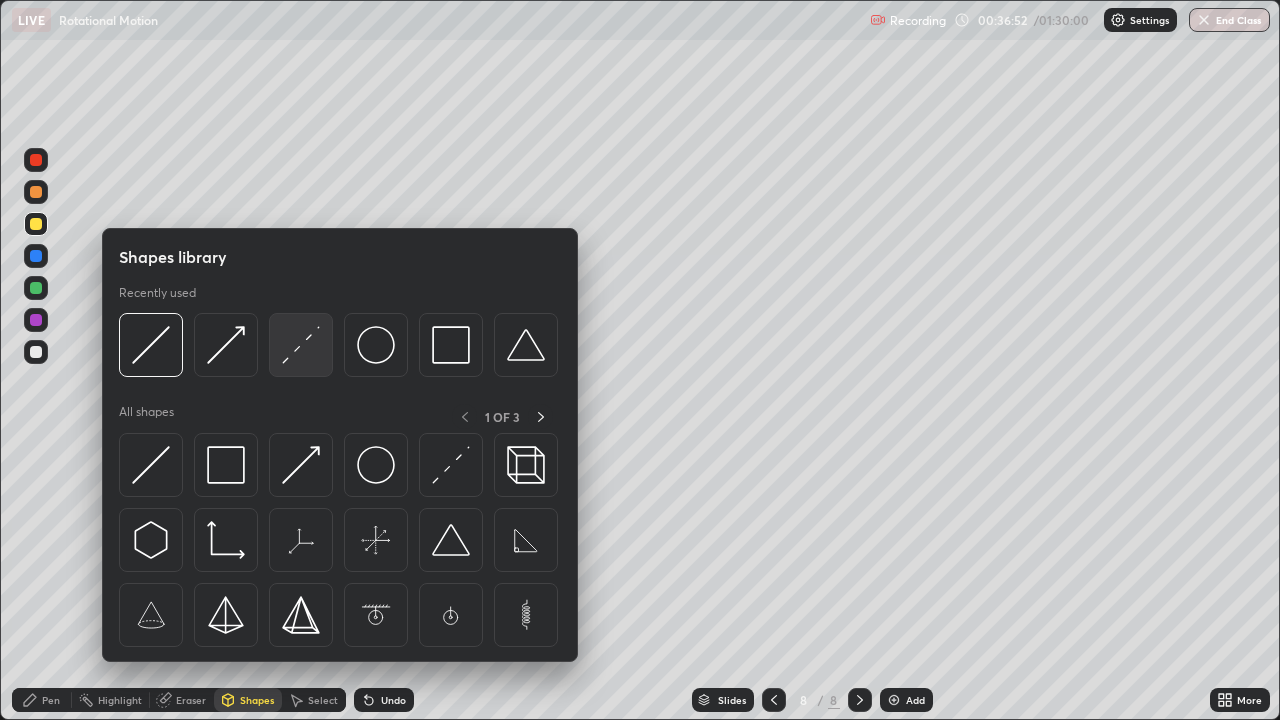 click at bounding box center [301, 345] 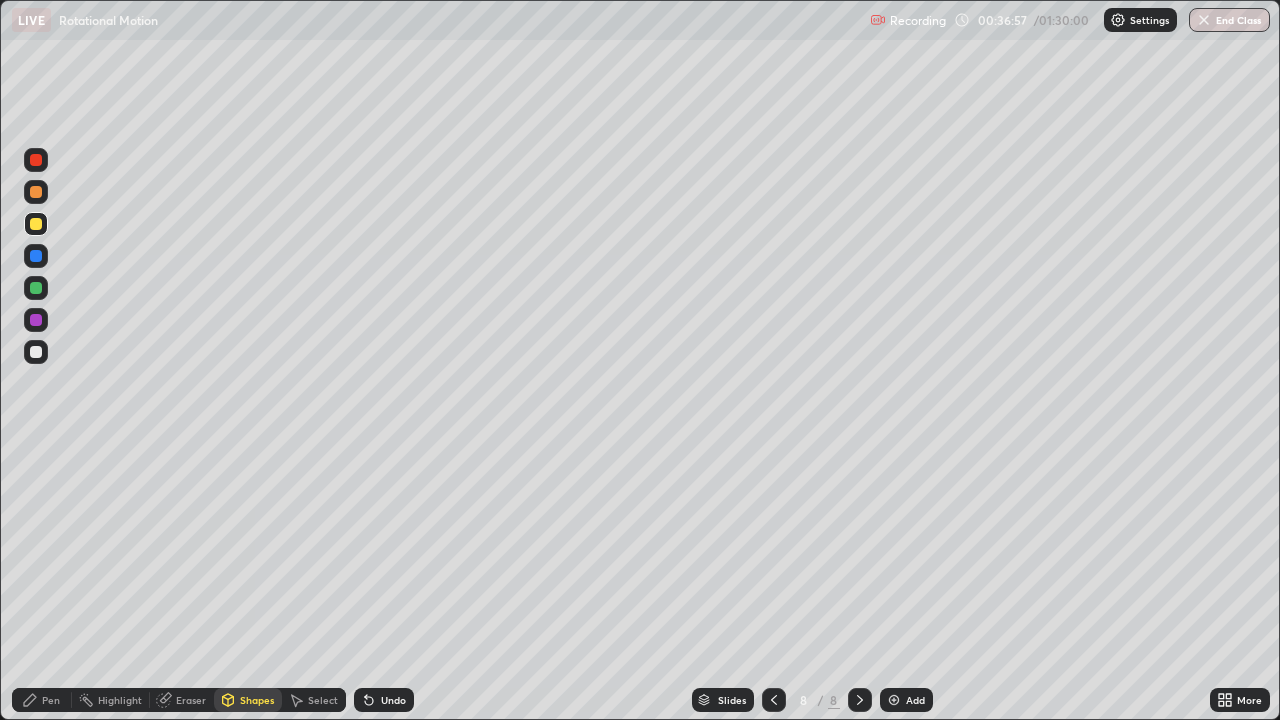 click on "Pen" at bounding box center (51, 700) 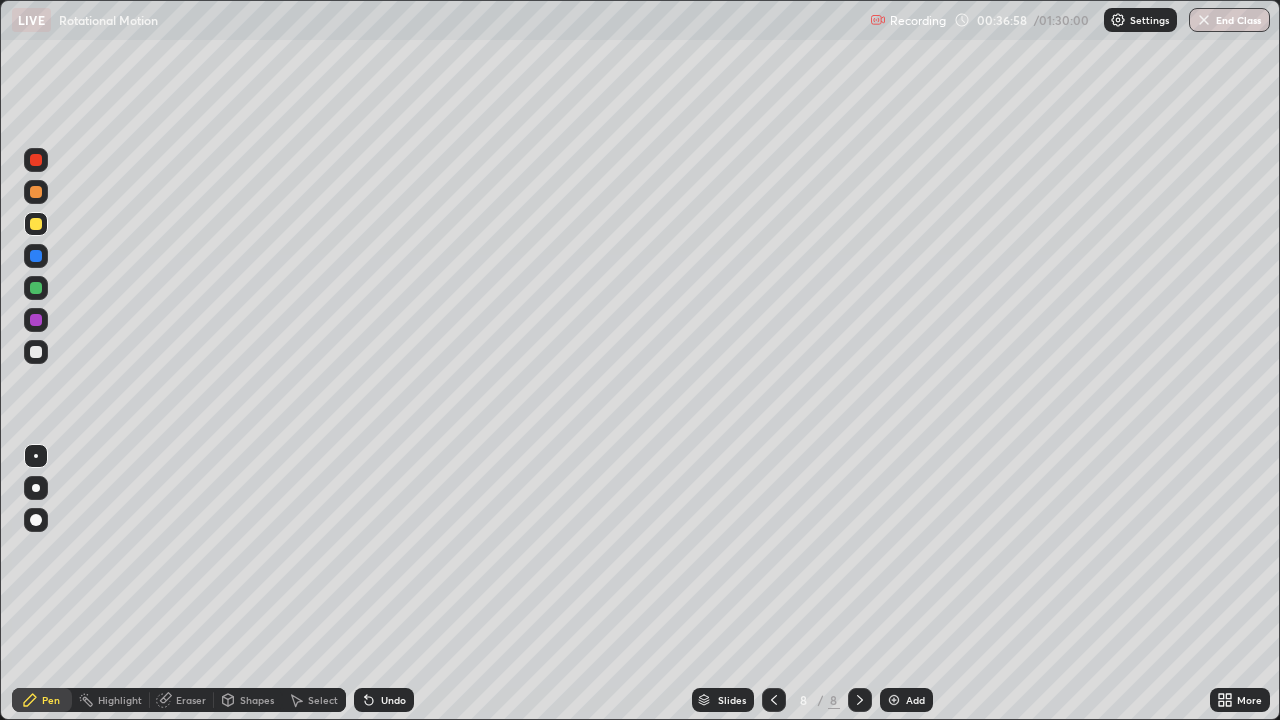 click at bounding box center (36, 352) 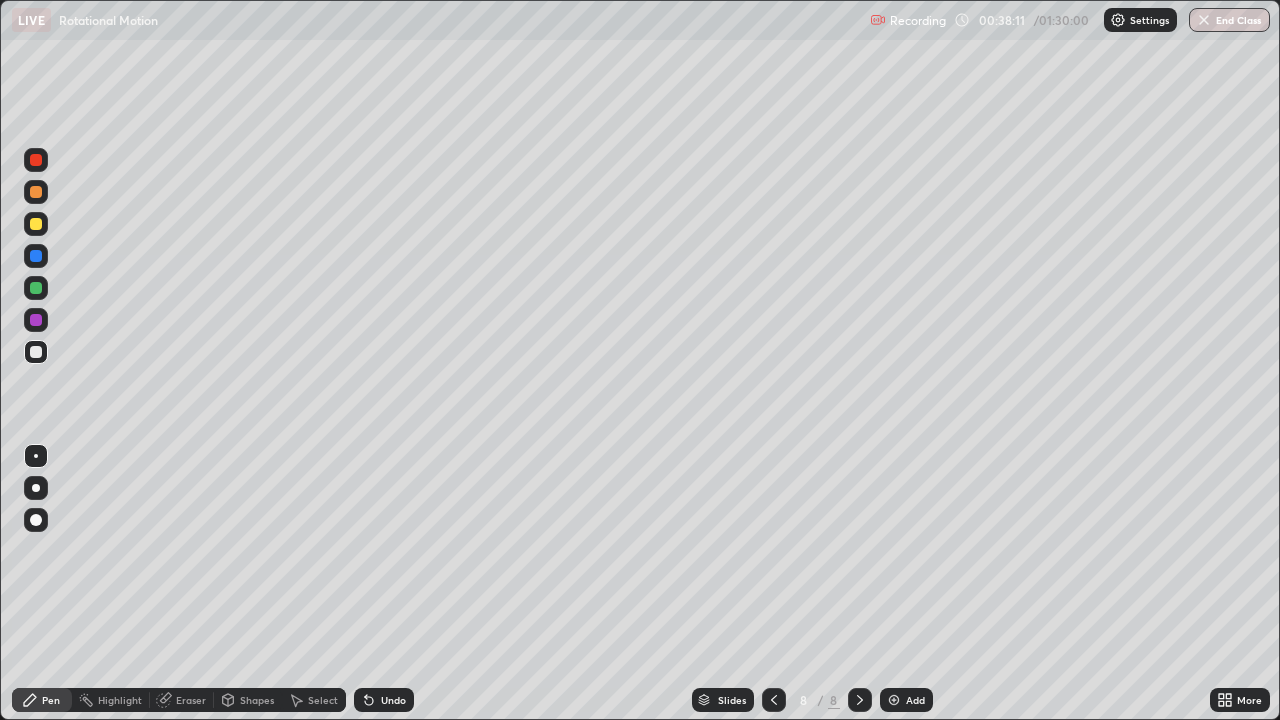 click on "Select" at bounding box center (323, 700) 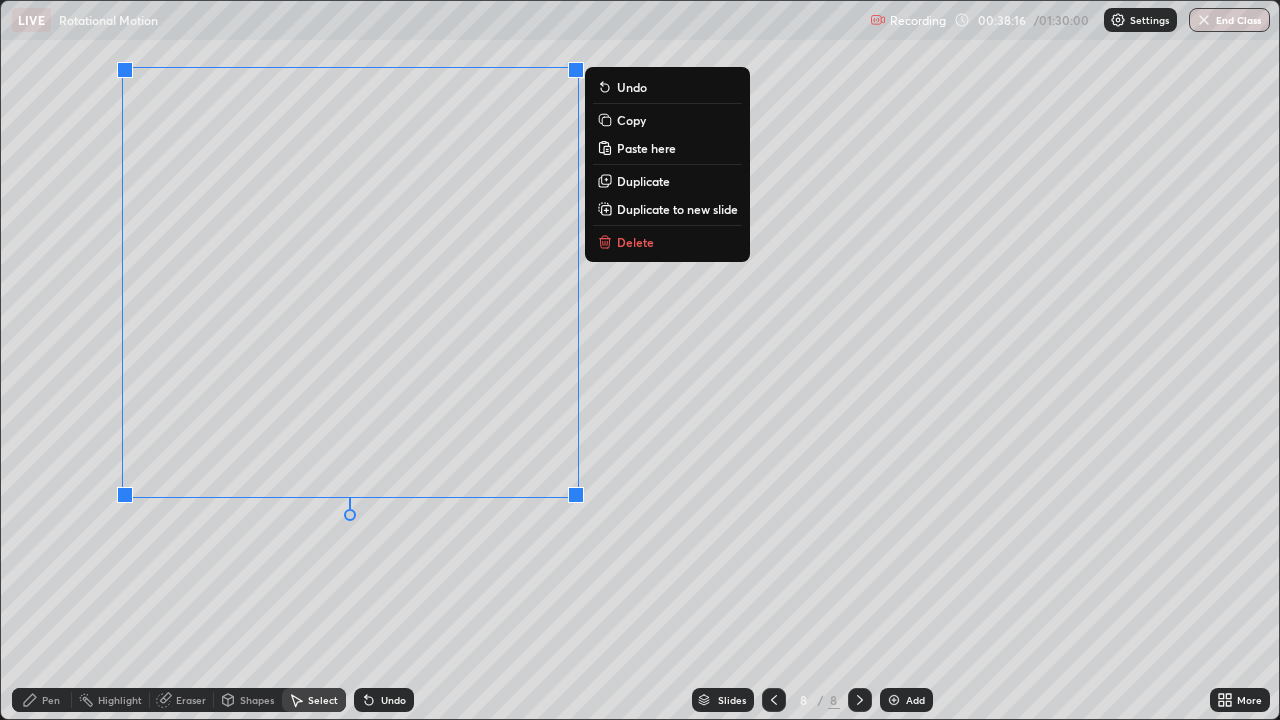 click on "Duplicate to new slide" at bounding box center (677, 209) 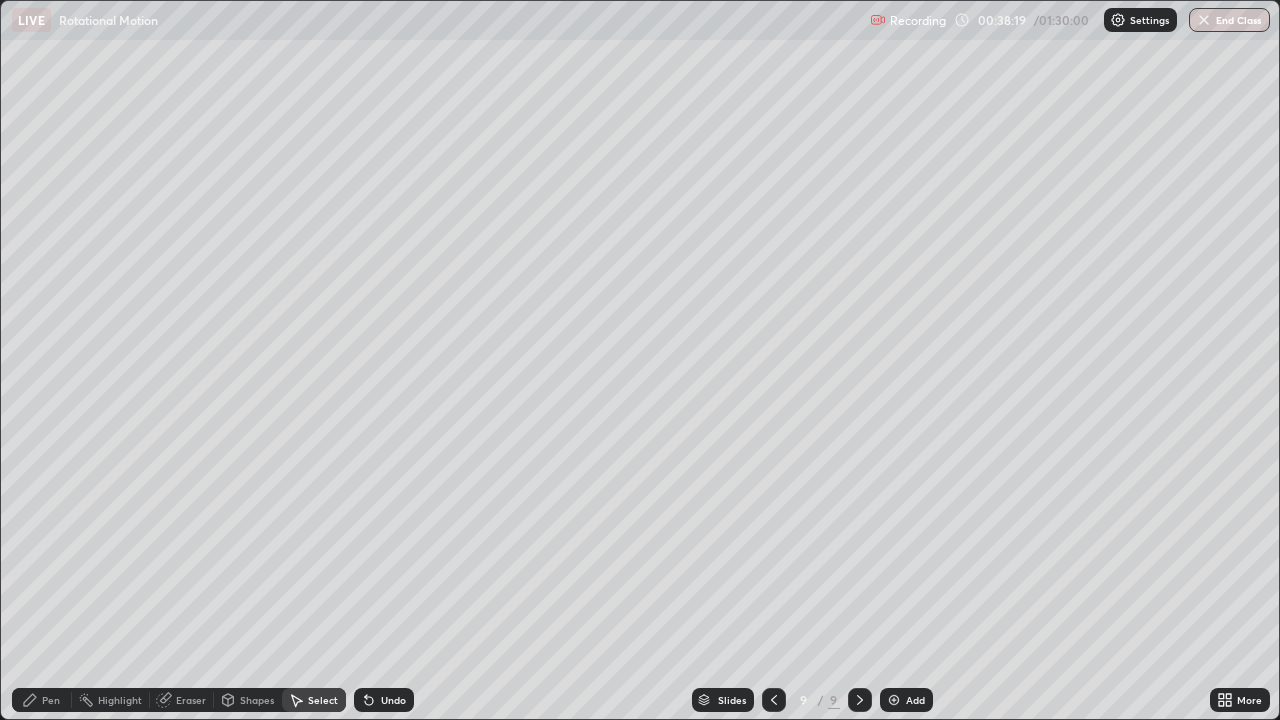 click on "Pen" at bounding box center (42, 700) 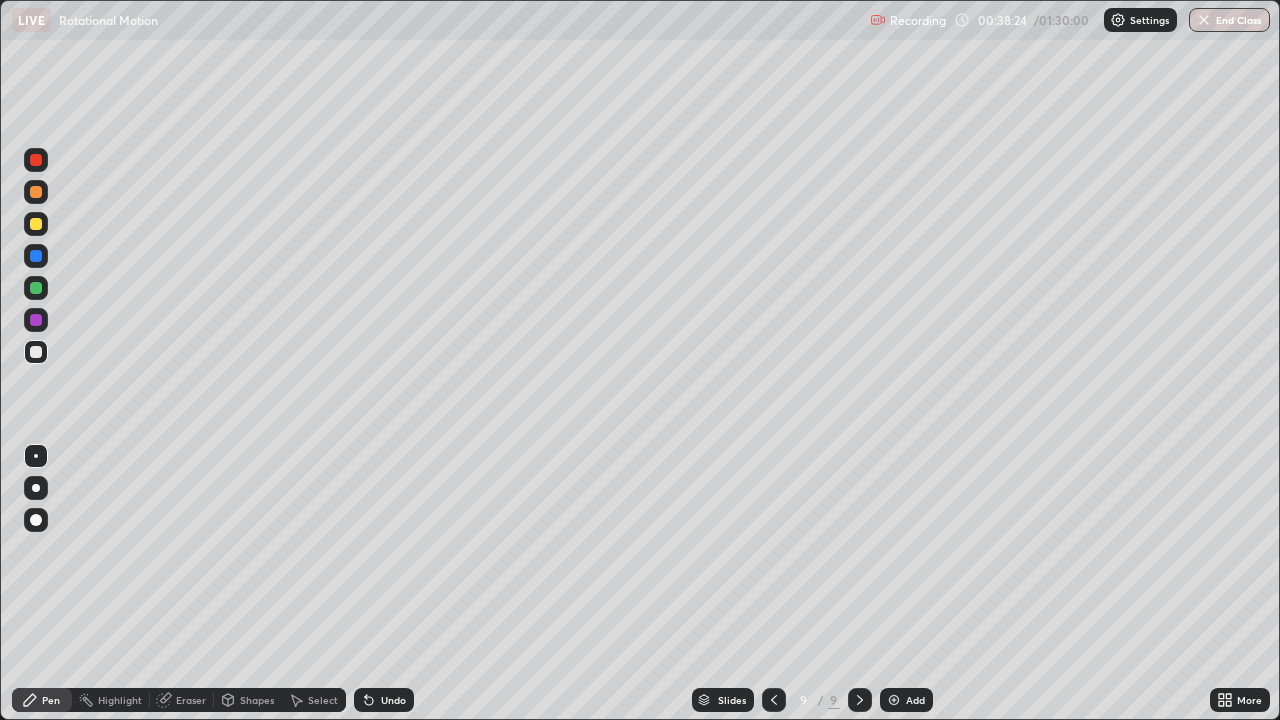 click 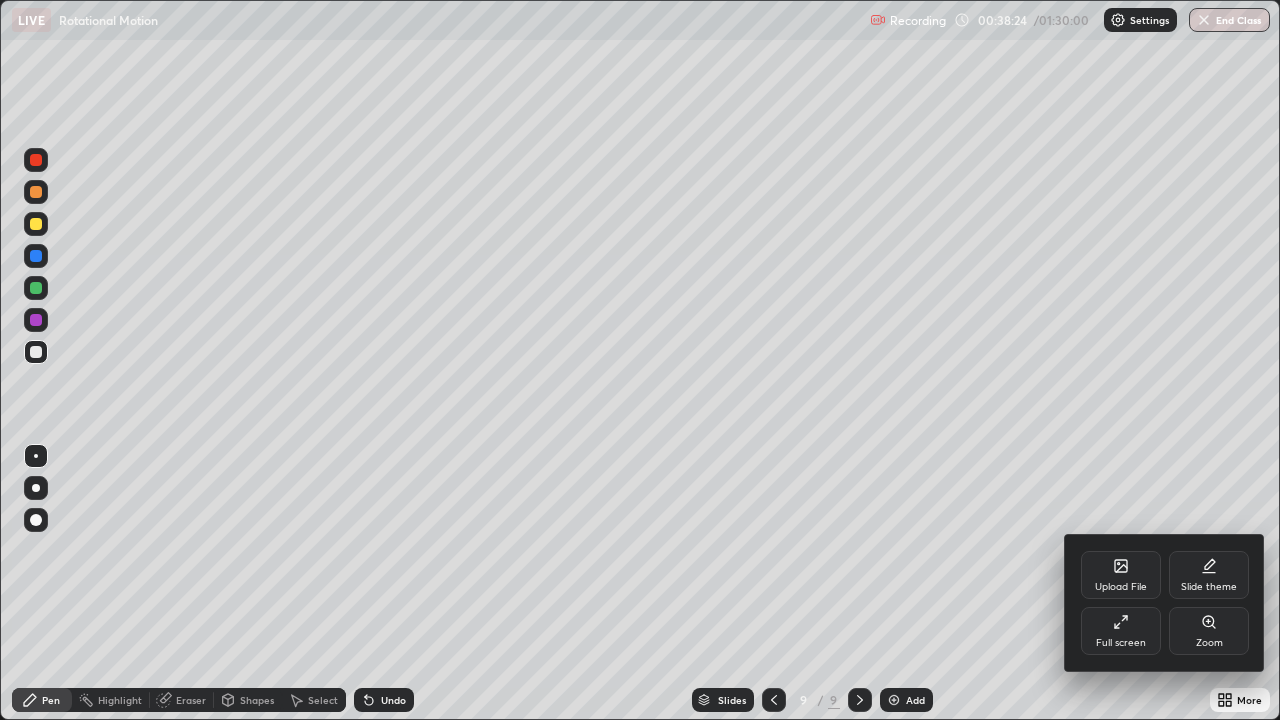 click on "Full screen" at bounding box center (1121, 631) 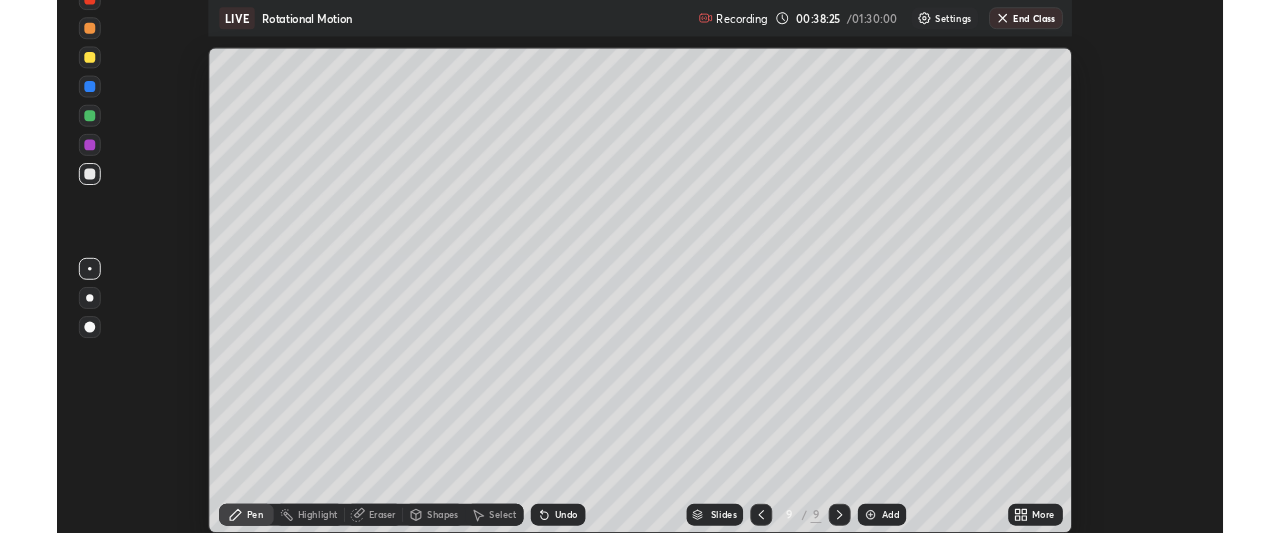 scroll, scrollTop: 533, scrollLeft: 1280, axis: both 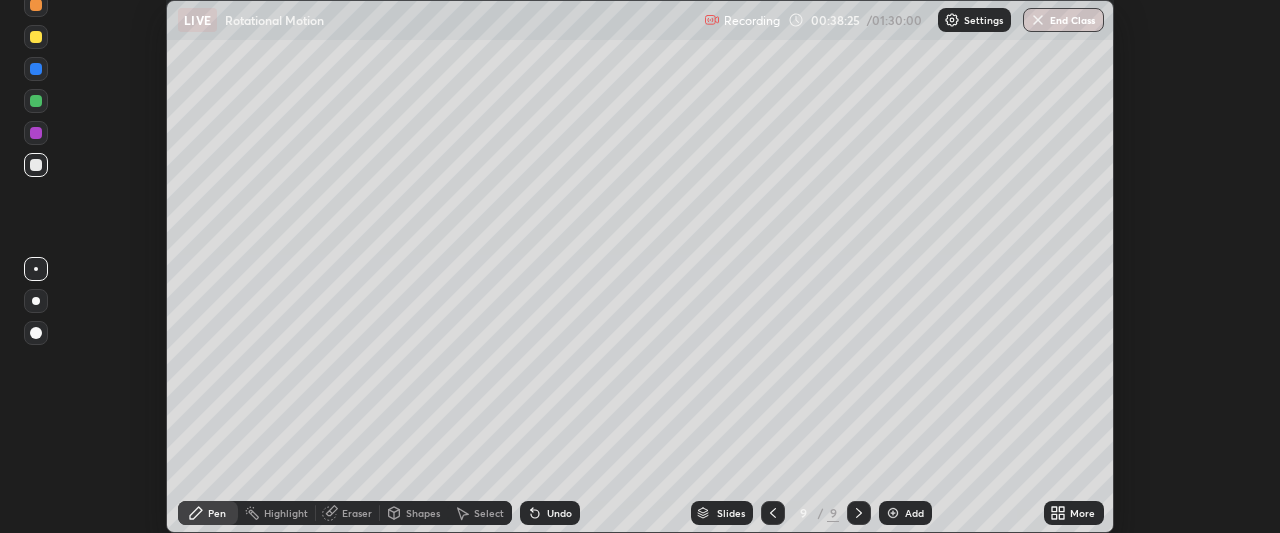 click on "More" at bounding box center [1082, 513] 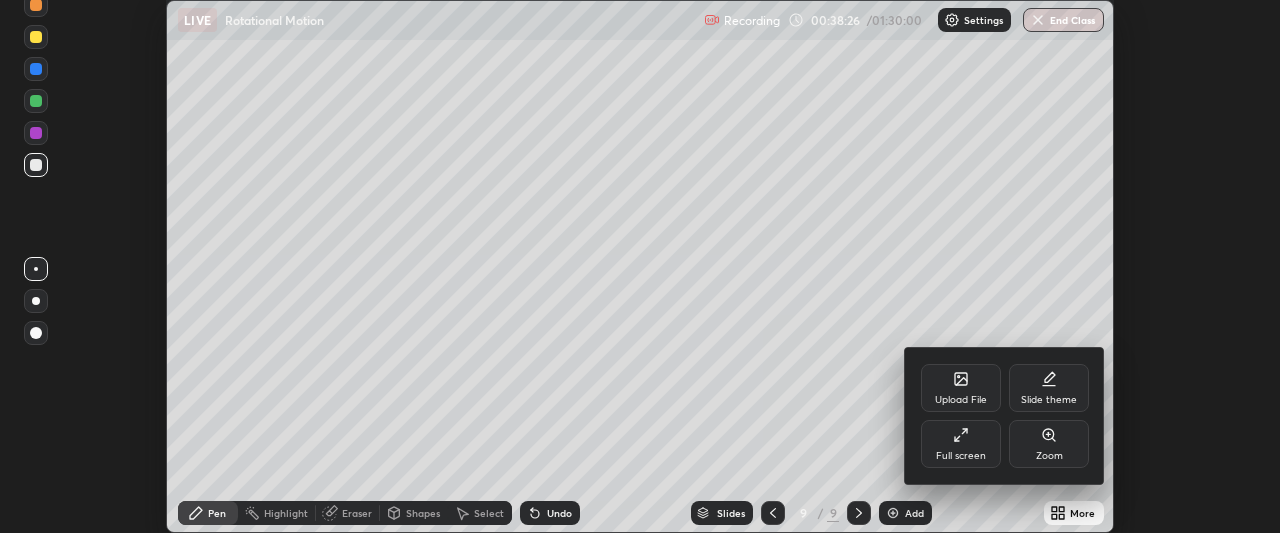 click on "Full screen" at bounding box center [961, 444] 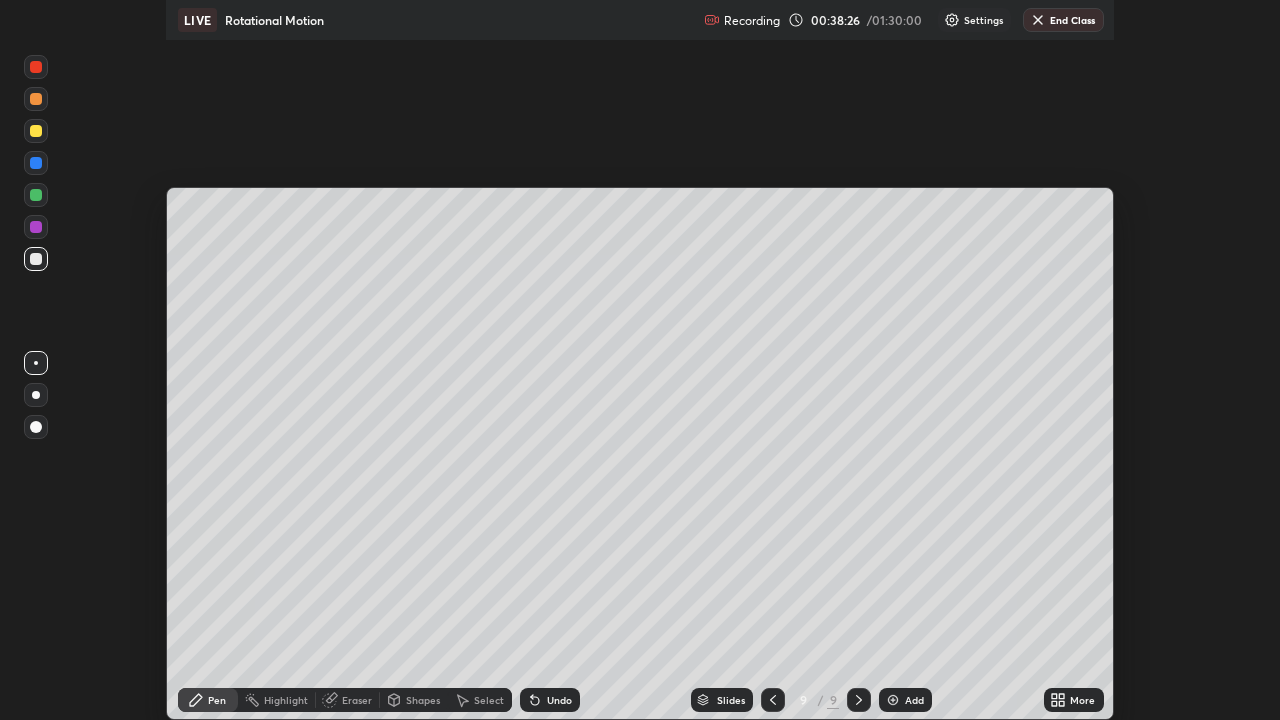scroll, scrollTop: 99280, scrollLeft: 98720, axis: both 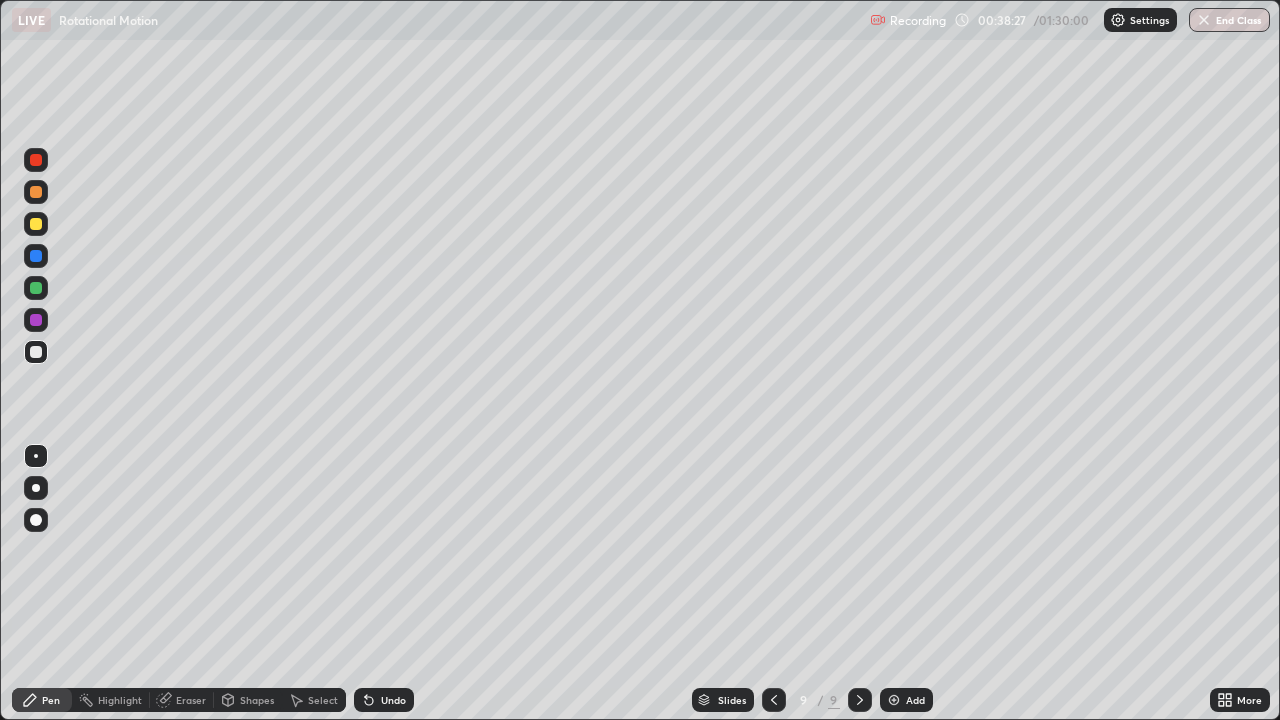 click 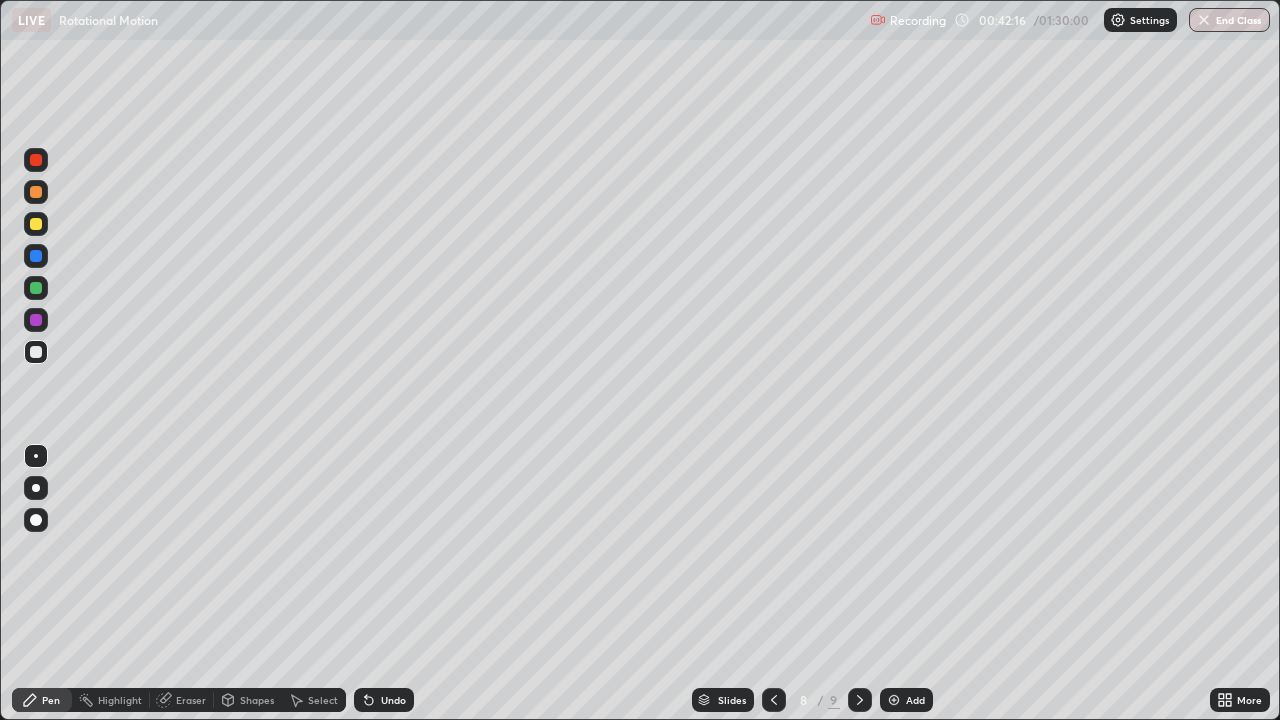 click on "Eraser" at bounding box center [182, 700] 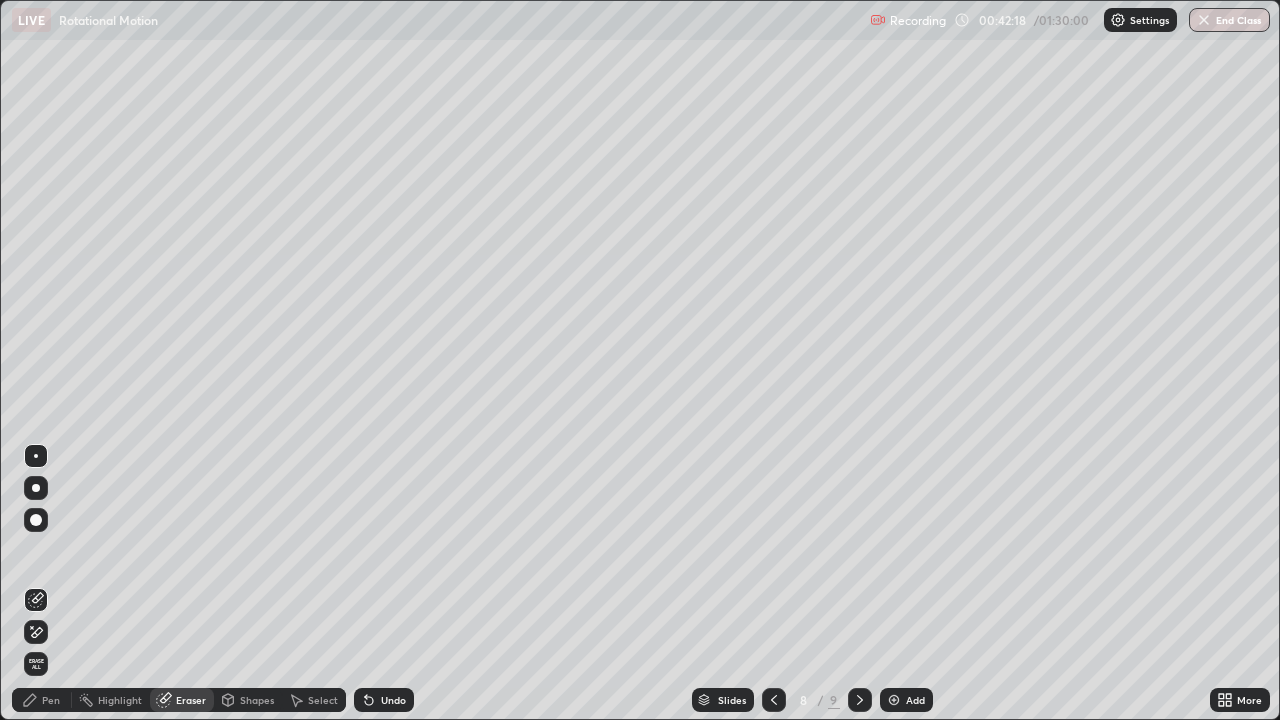 click on "Pen" at bounding box center (51, 700) 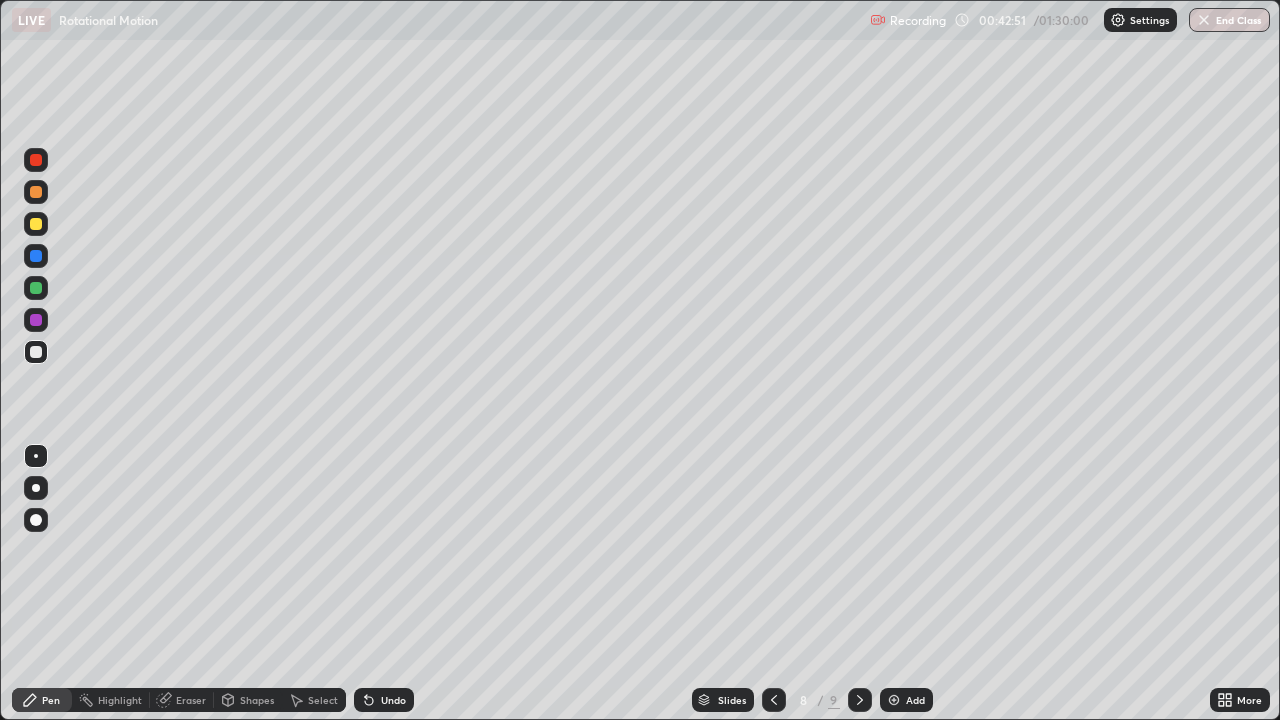 click at bounding box center (36, 256) 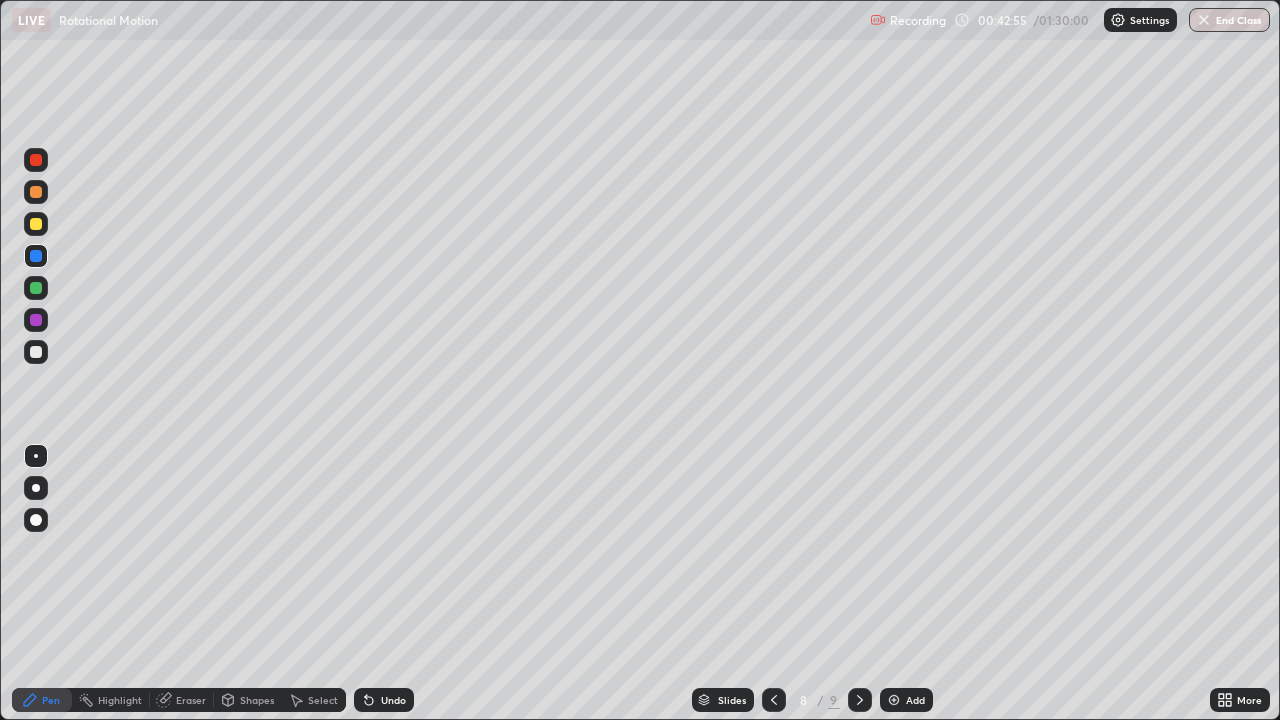 click on "Shapes" at bounding box center [257, 700] 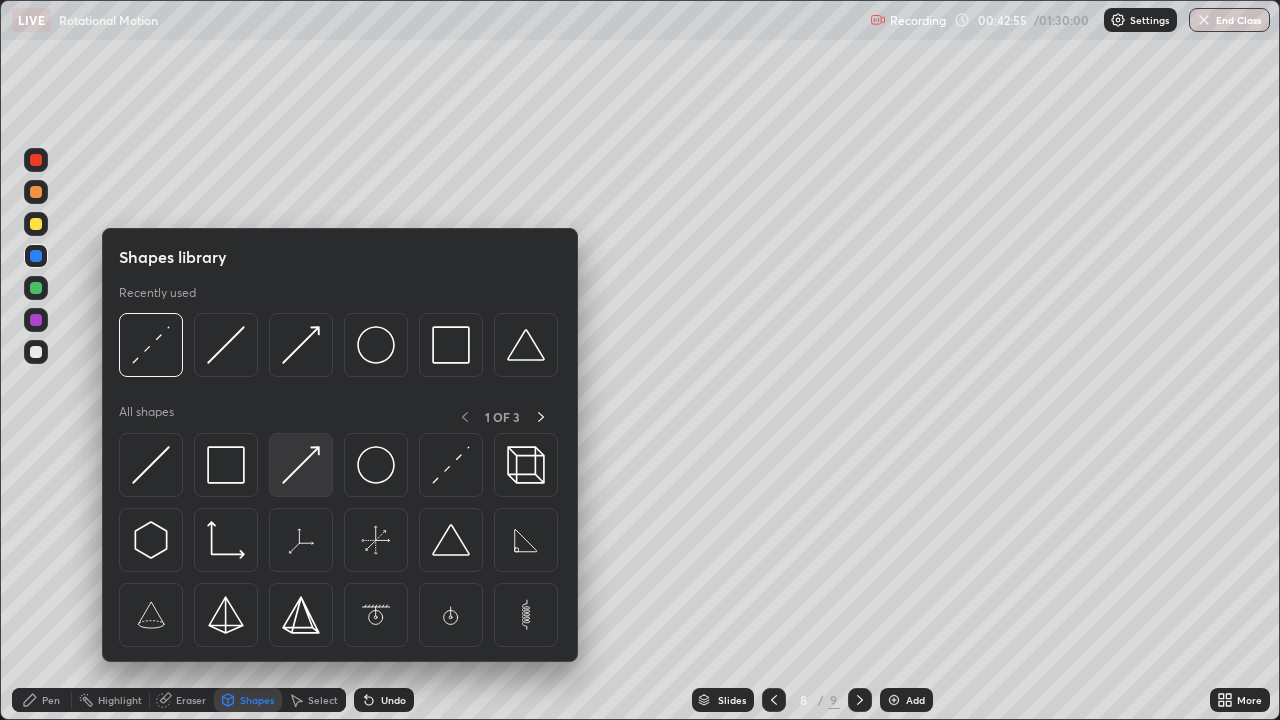 click at bounding box center [301, 465] 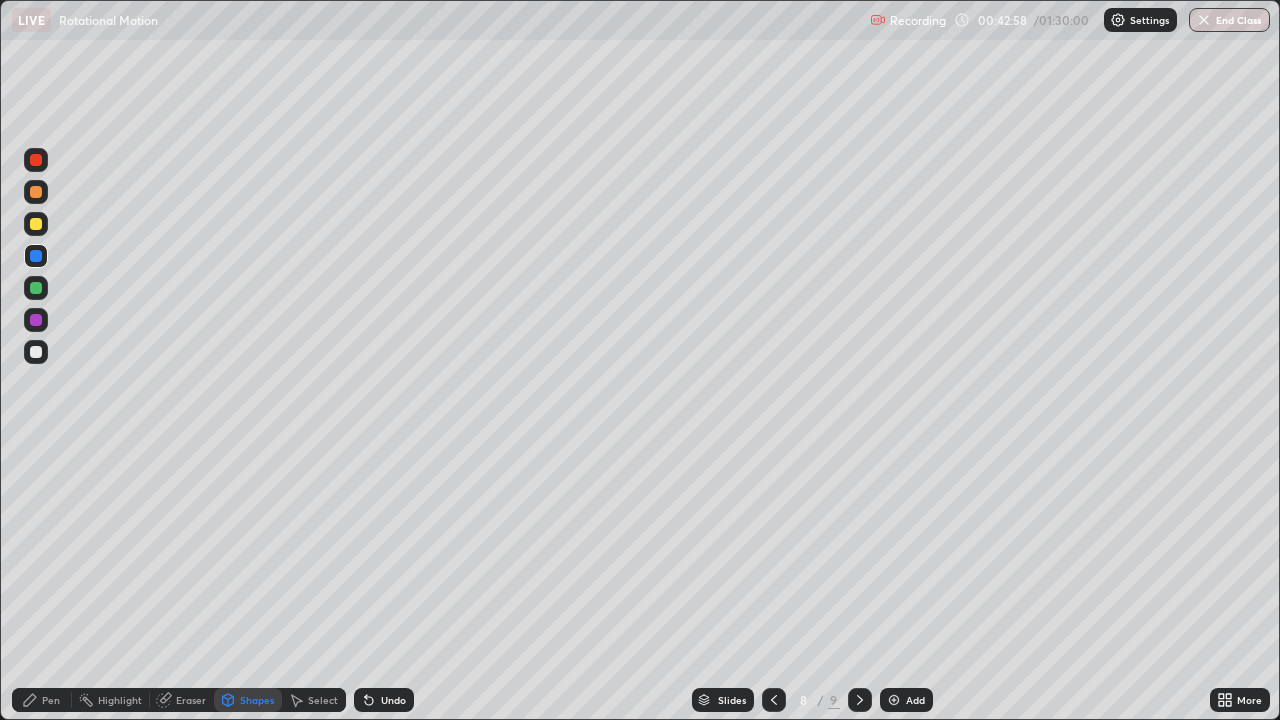 click on "Pen" at bounding box center [42, 700] 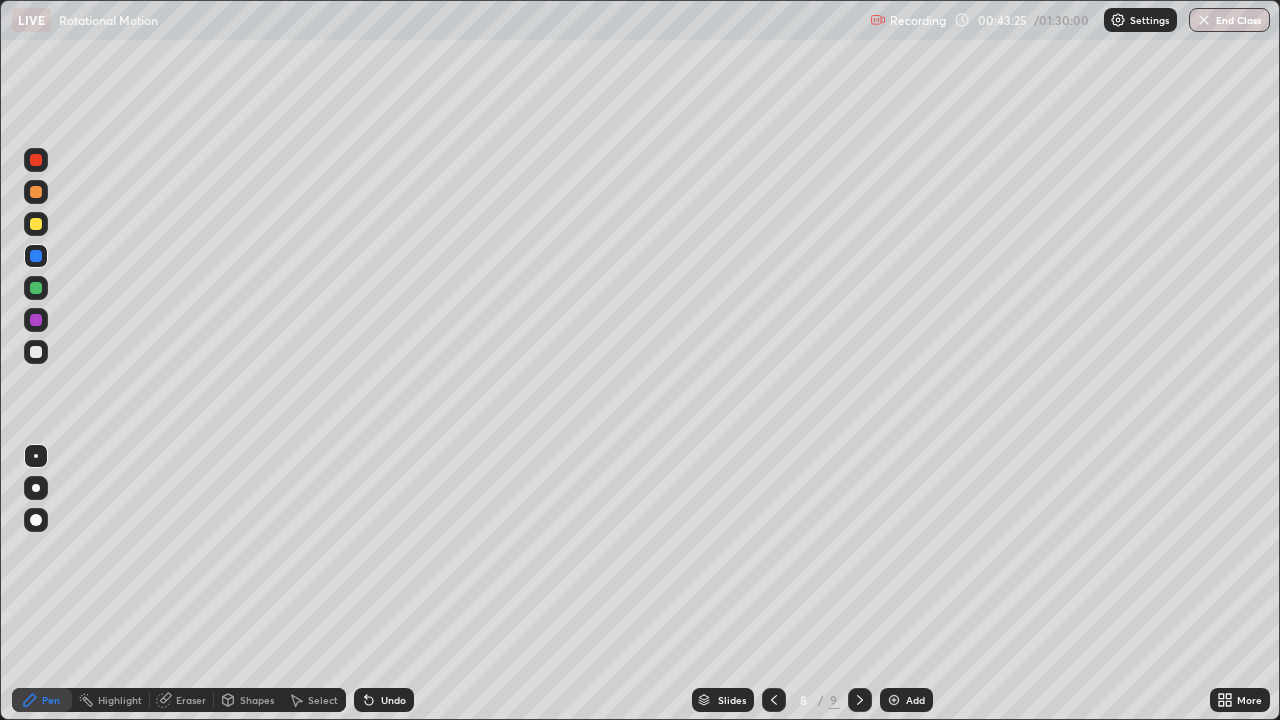 click on "Shapes" at bounding box center (257, 700) 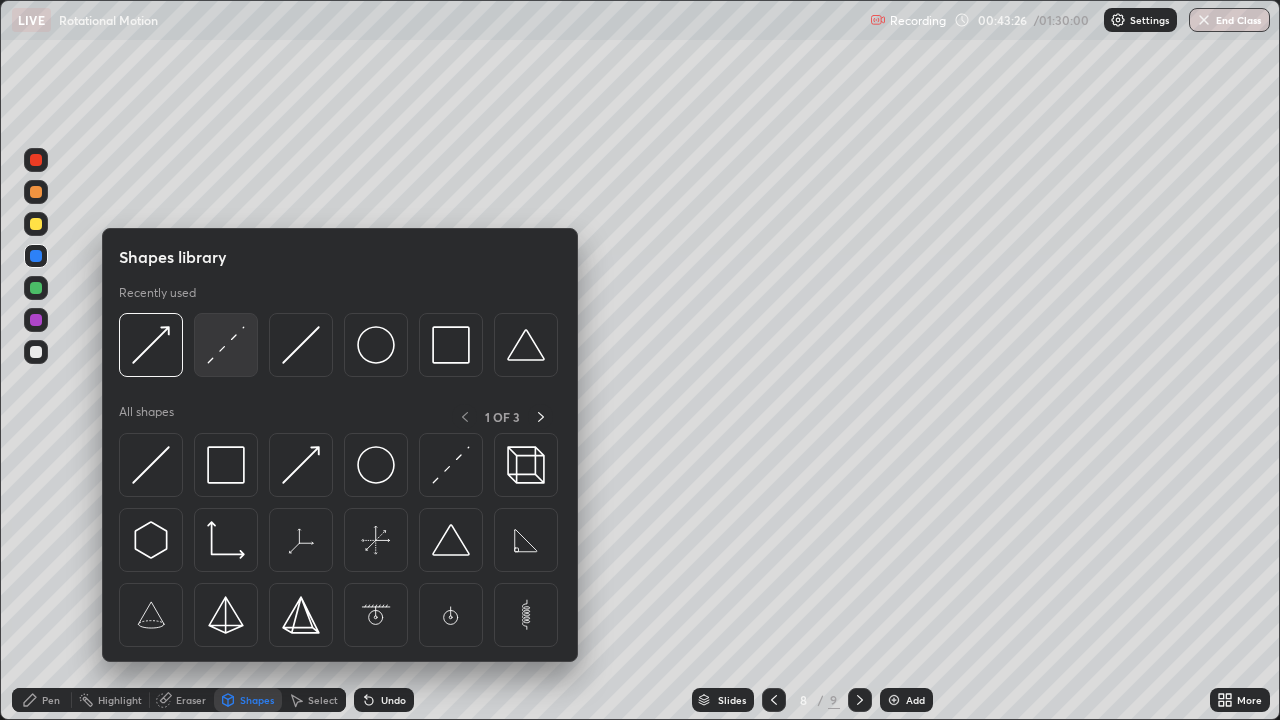 click at bounding box center (226, 345) 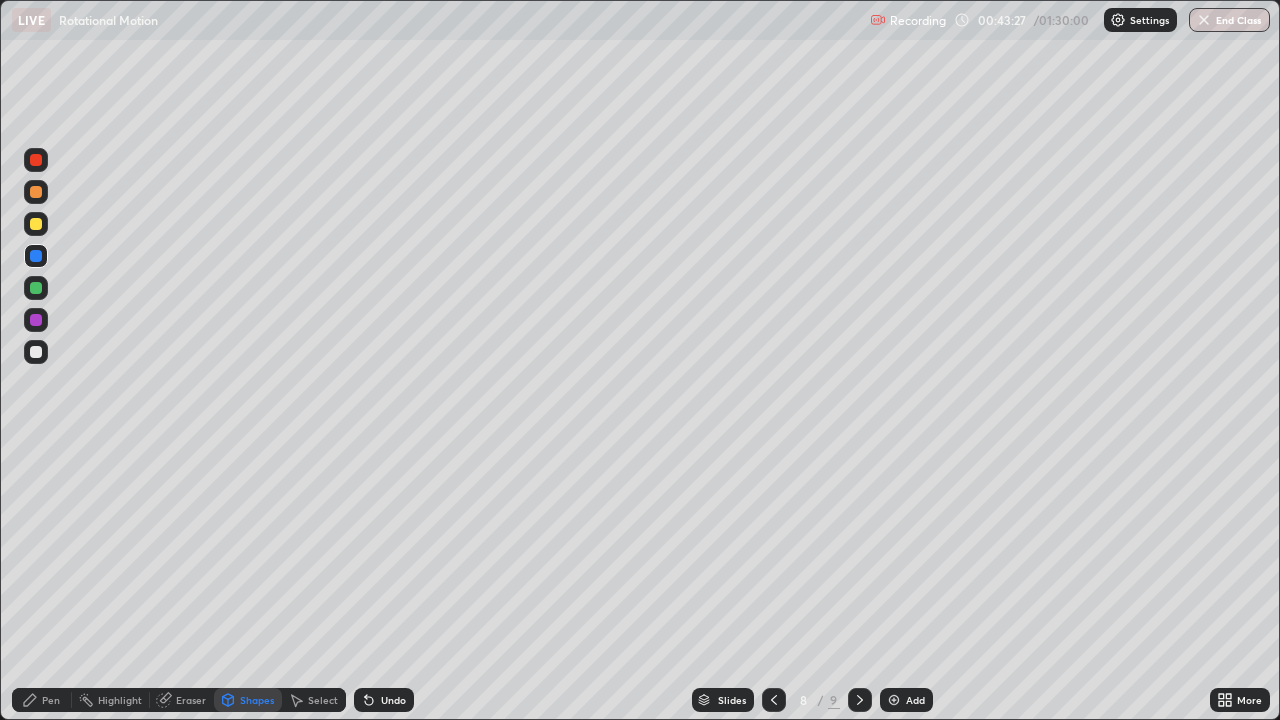 click at bounding box center (36, 352) 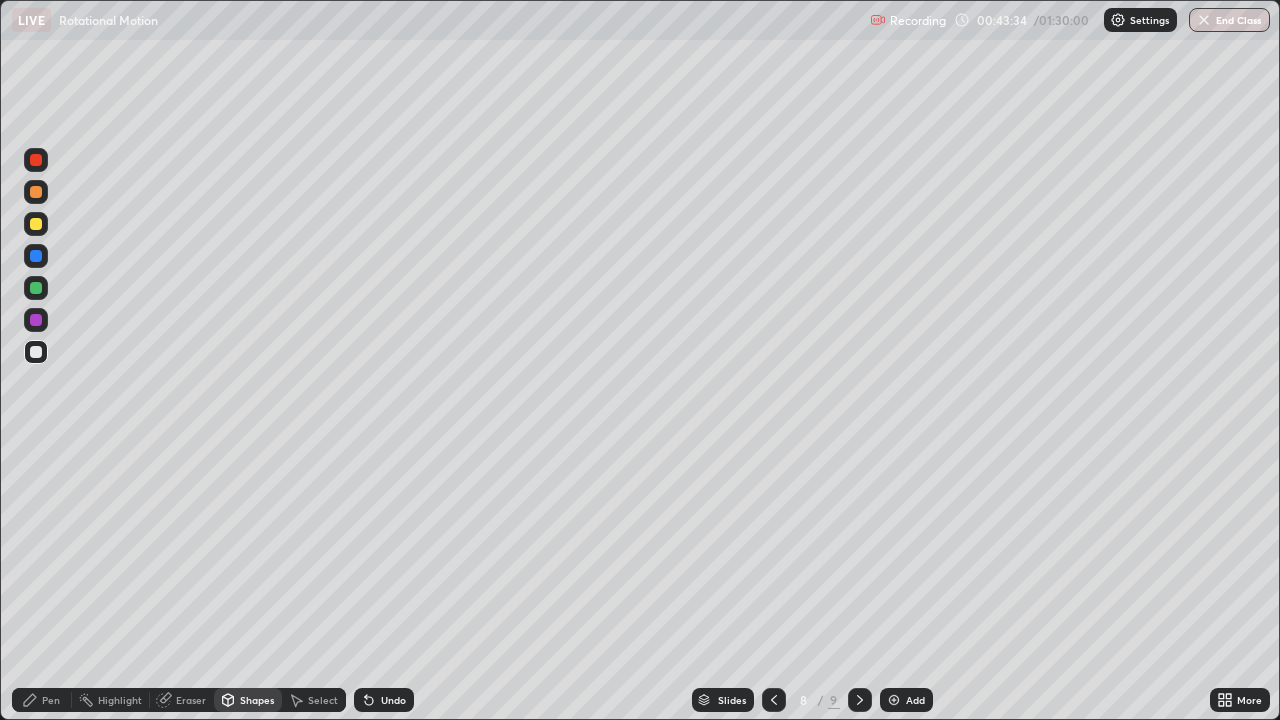 click on "Pen" at bounding box center [51, 700] 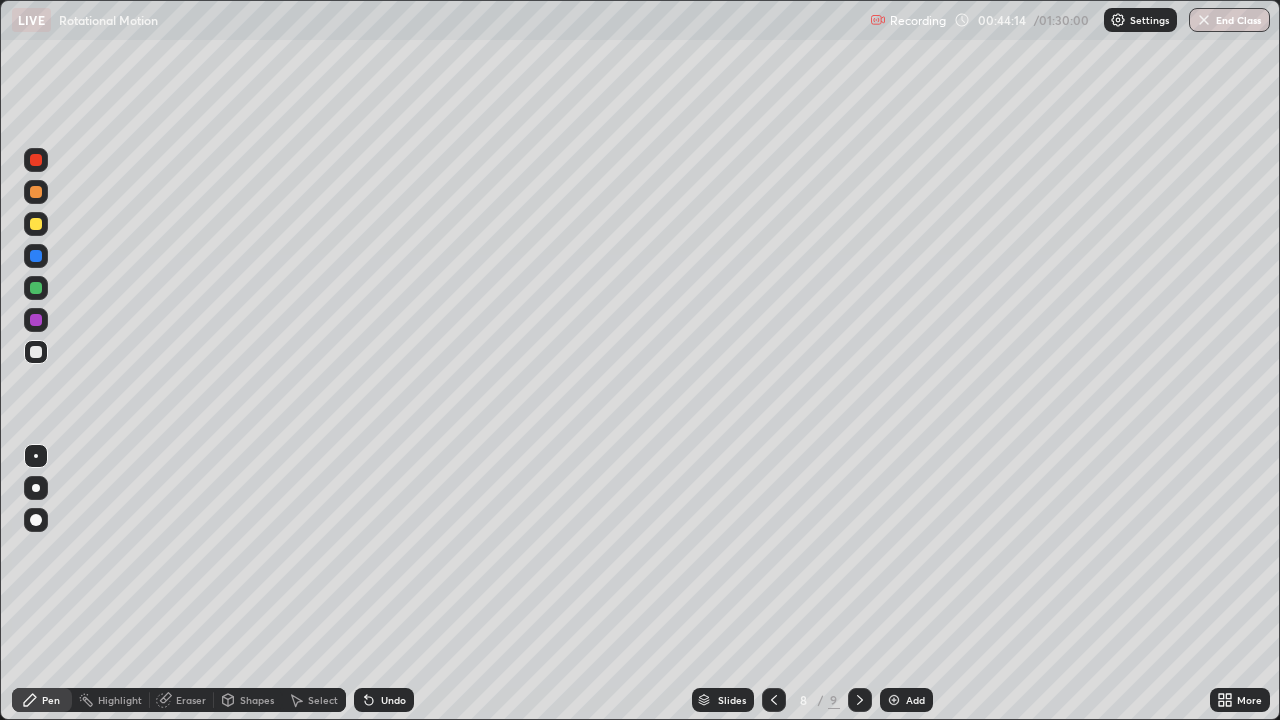 click at bounding box center [36, 256] 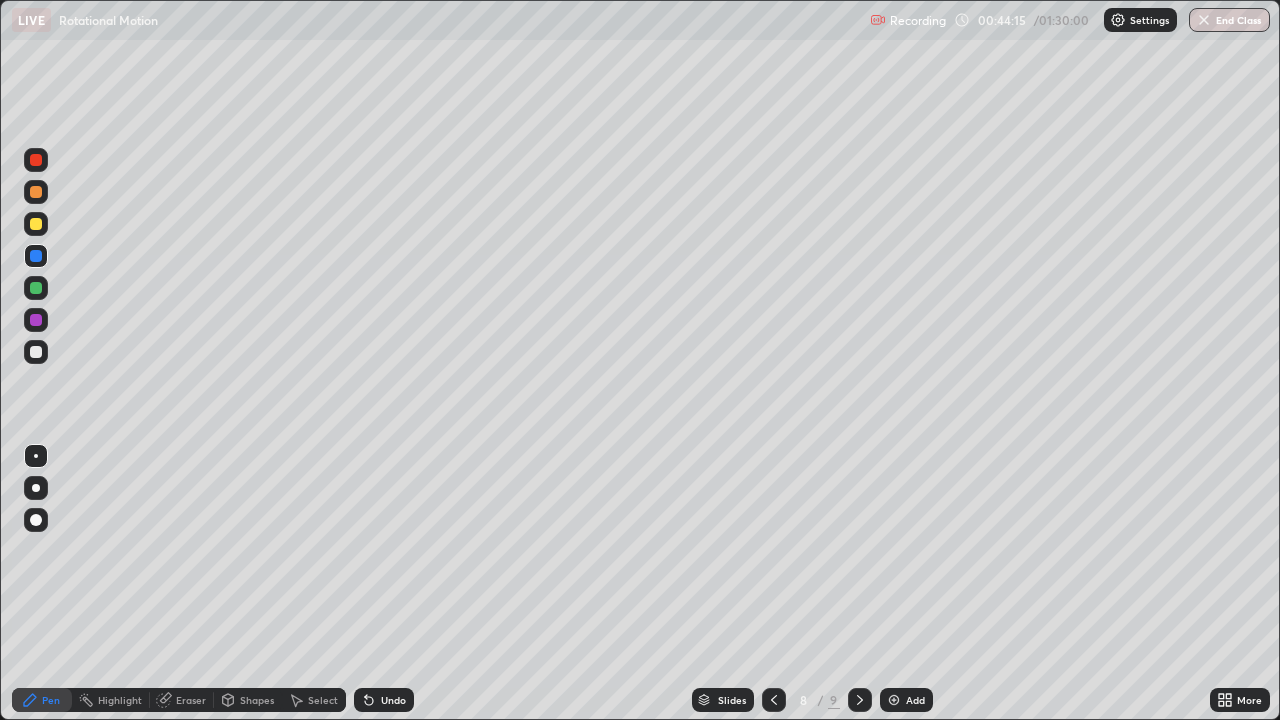 click at bounding box center [36, 288] 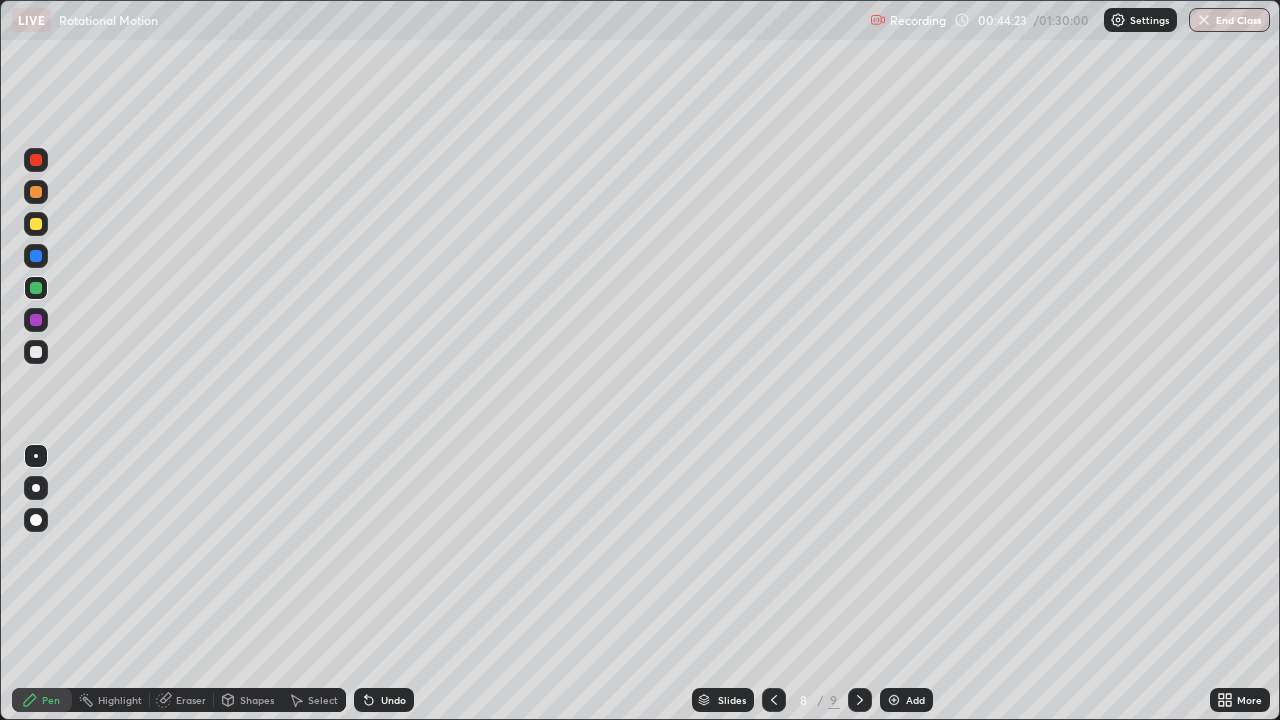 click 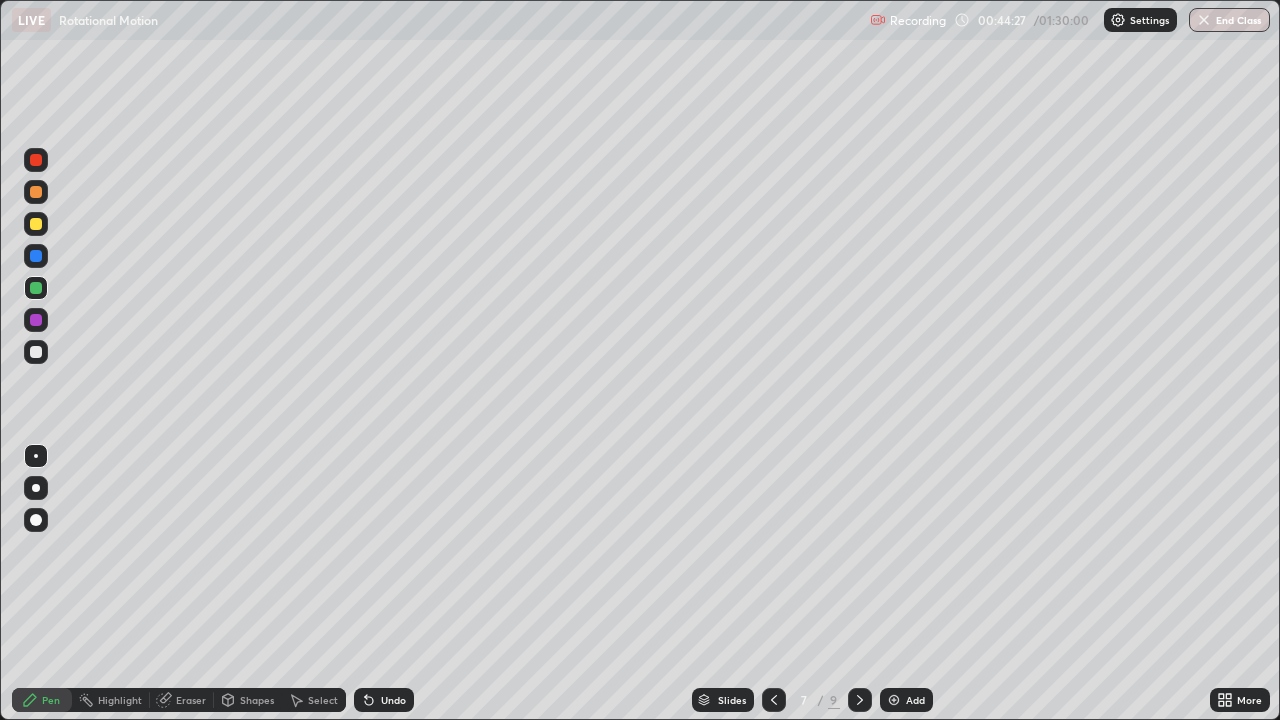 click 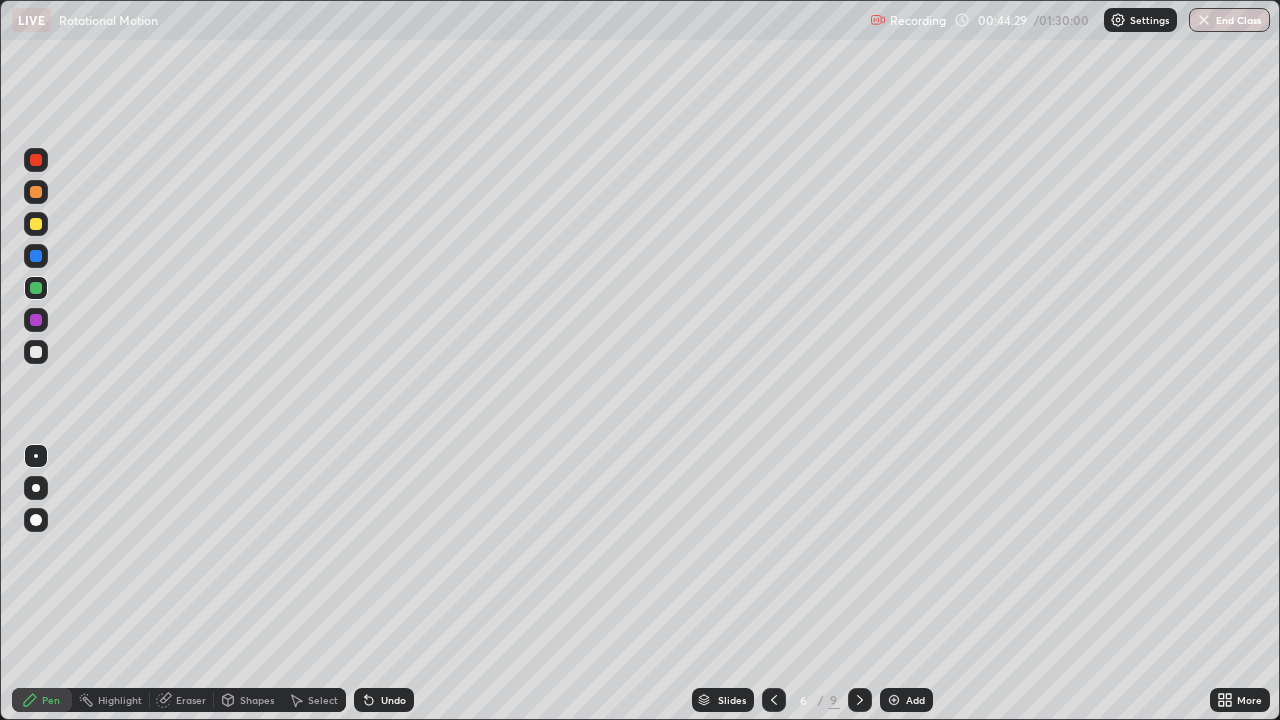 click 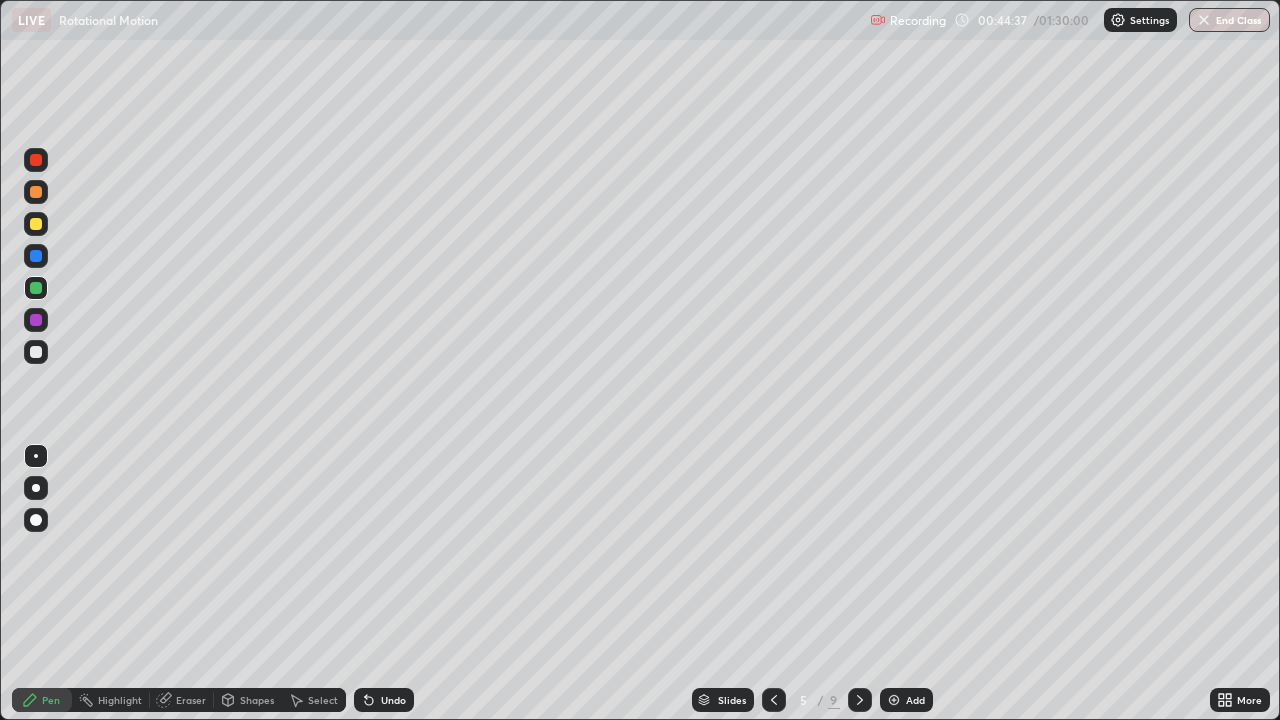click 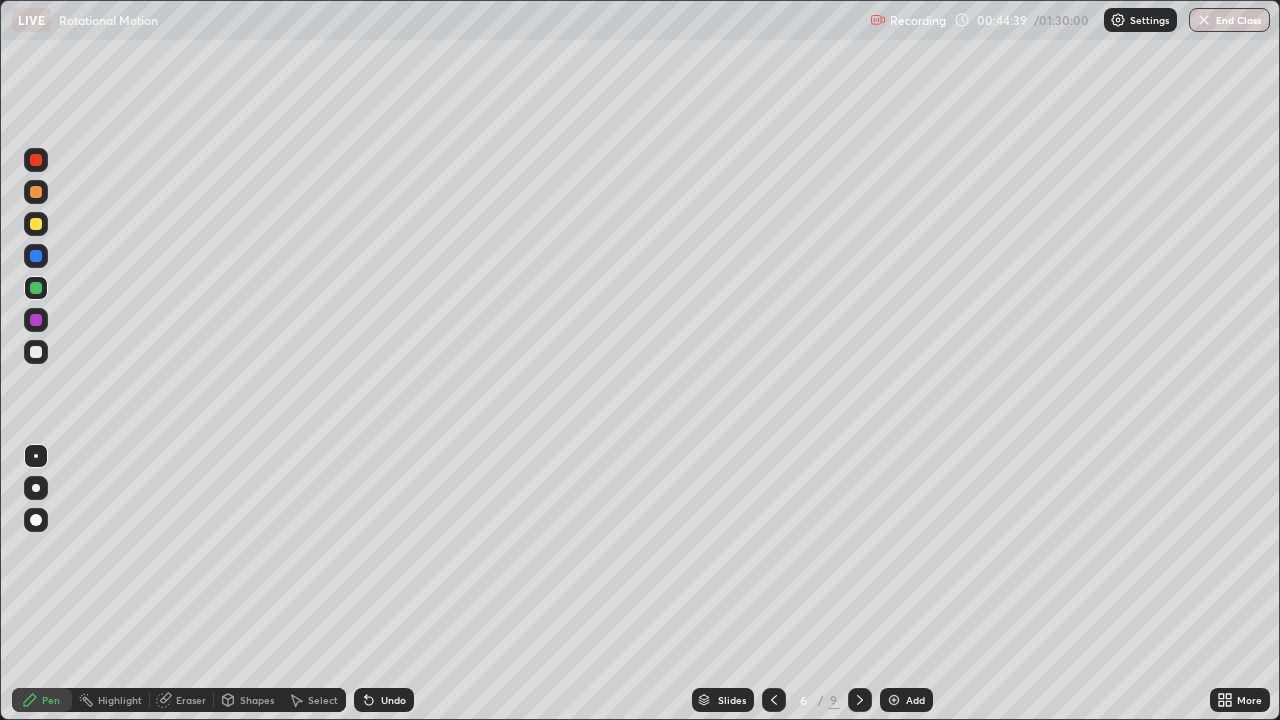 click at bounding box center (860, 700) 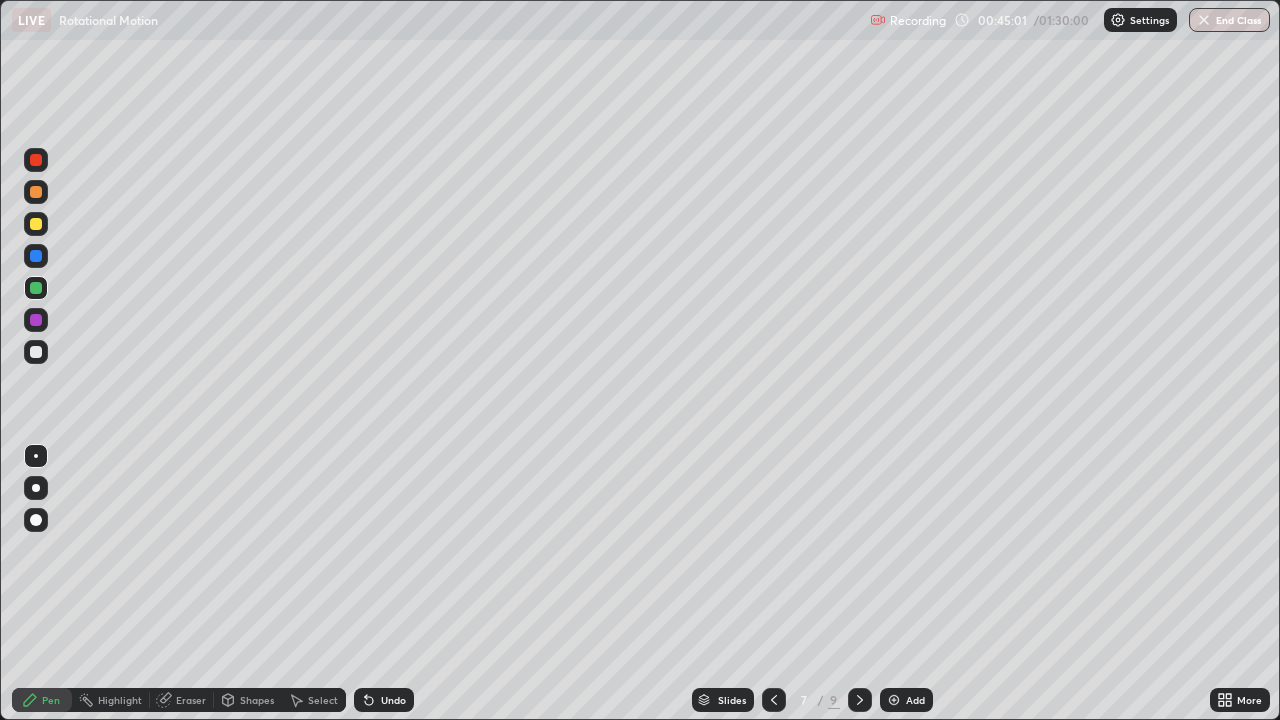click at bounding box center (860, 700) 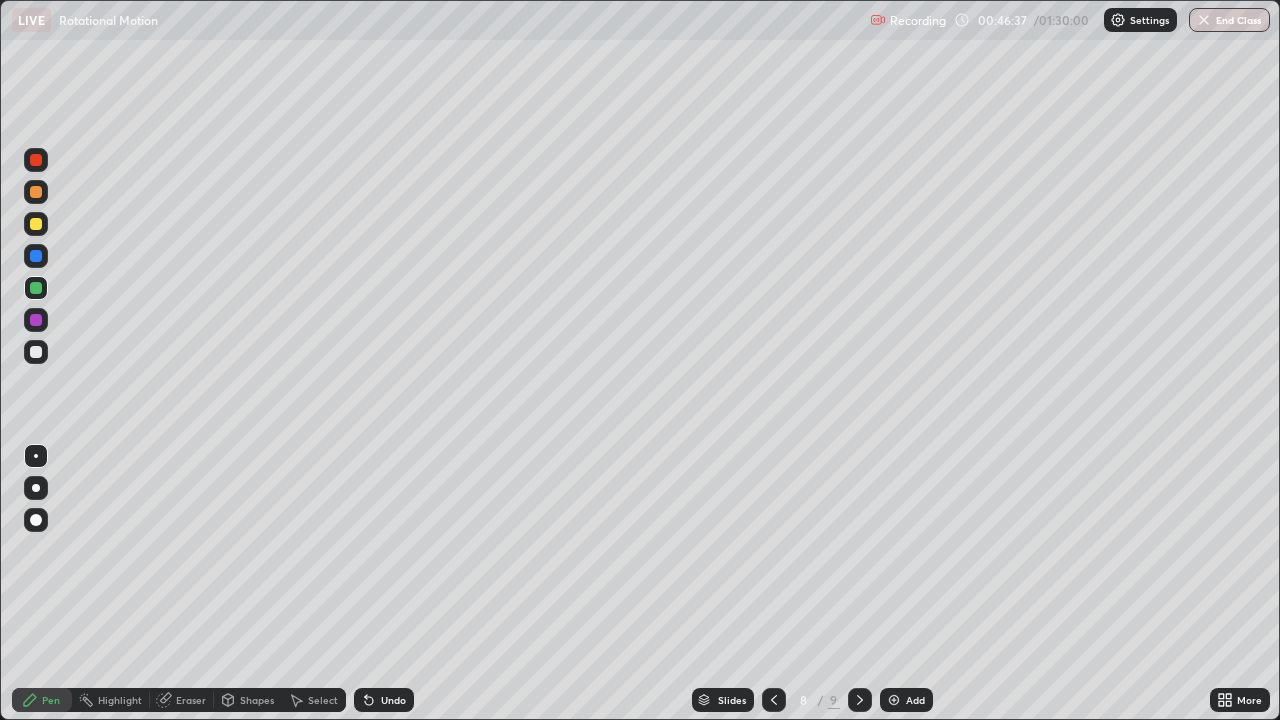 click at bounding box center (36, 256) 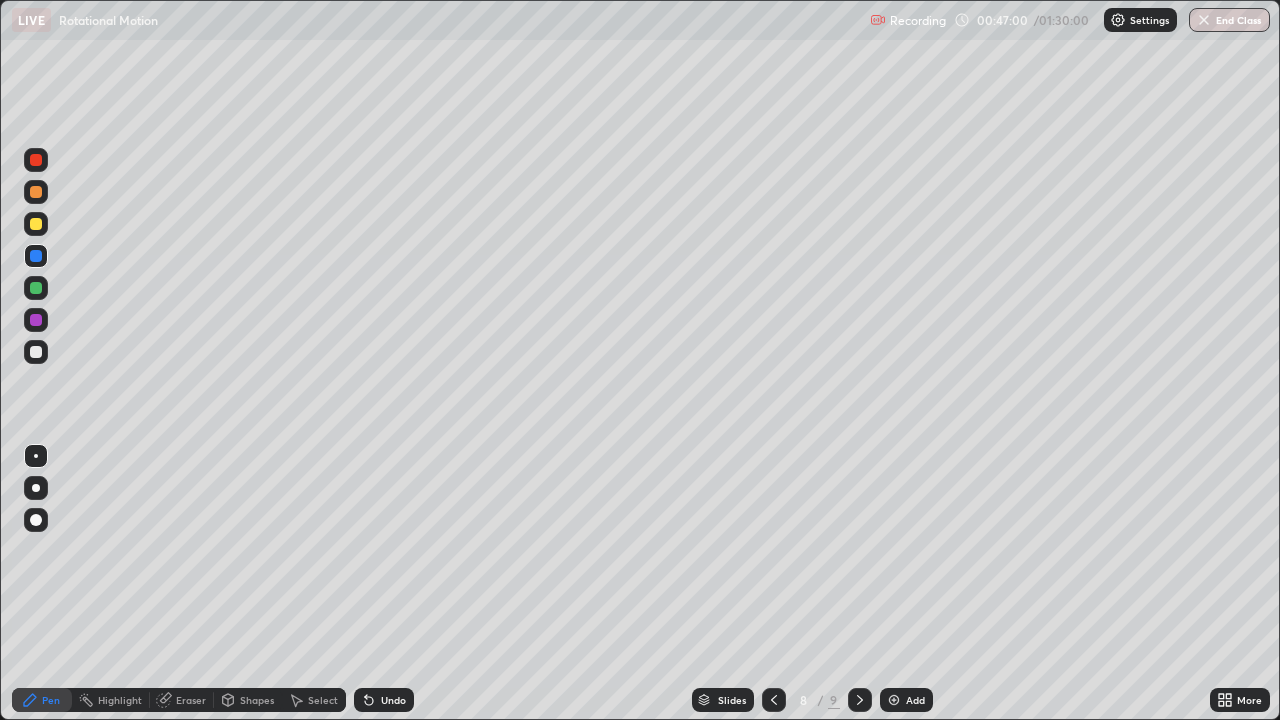 click at bounding box center [36, 288] 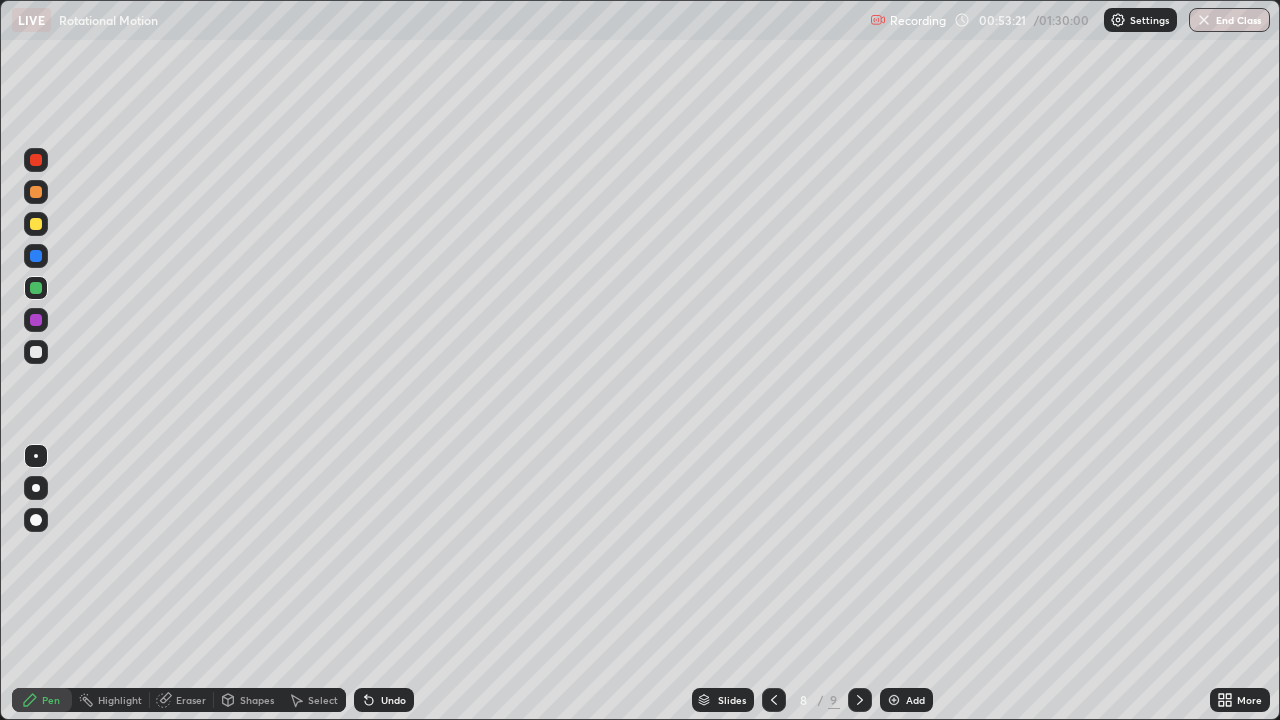 click 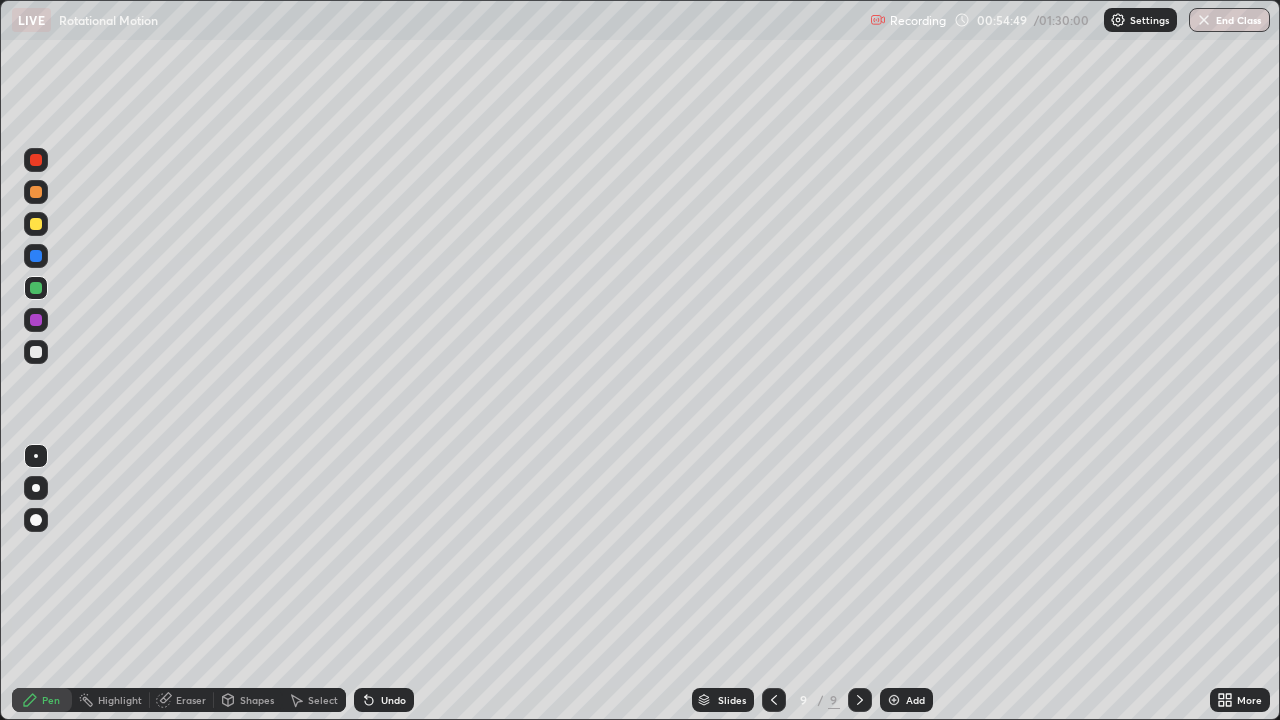 click at bounding box center [36, 256] 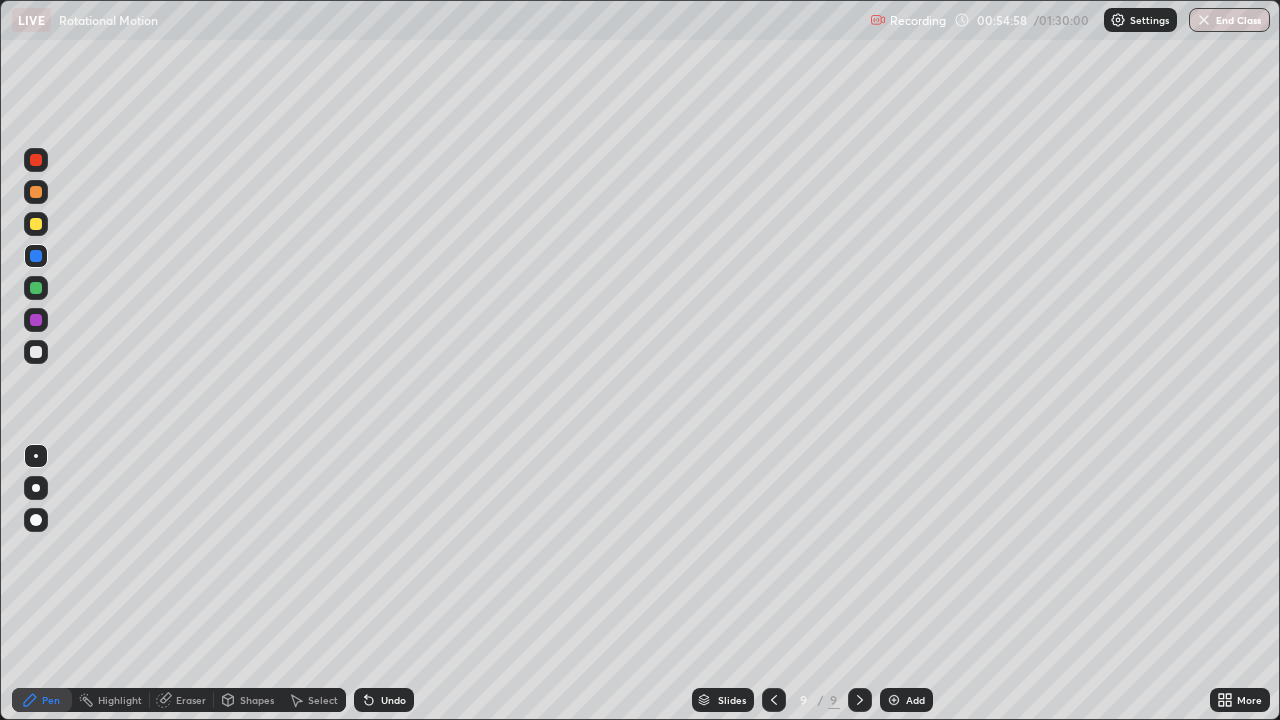click on "Undo" at bounding box center (393, 700) 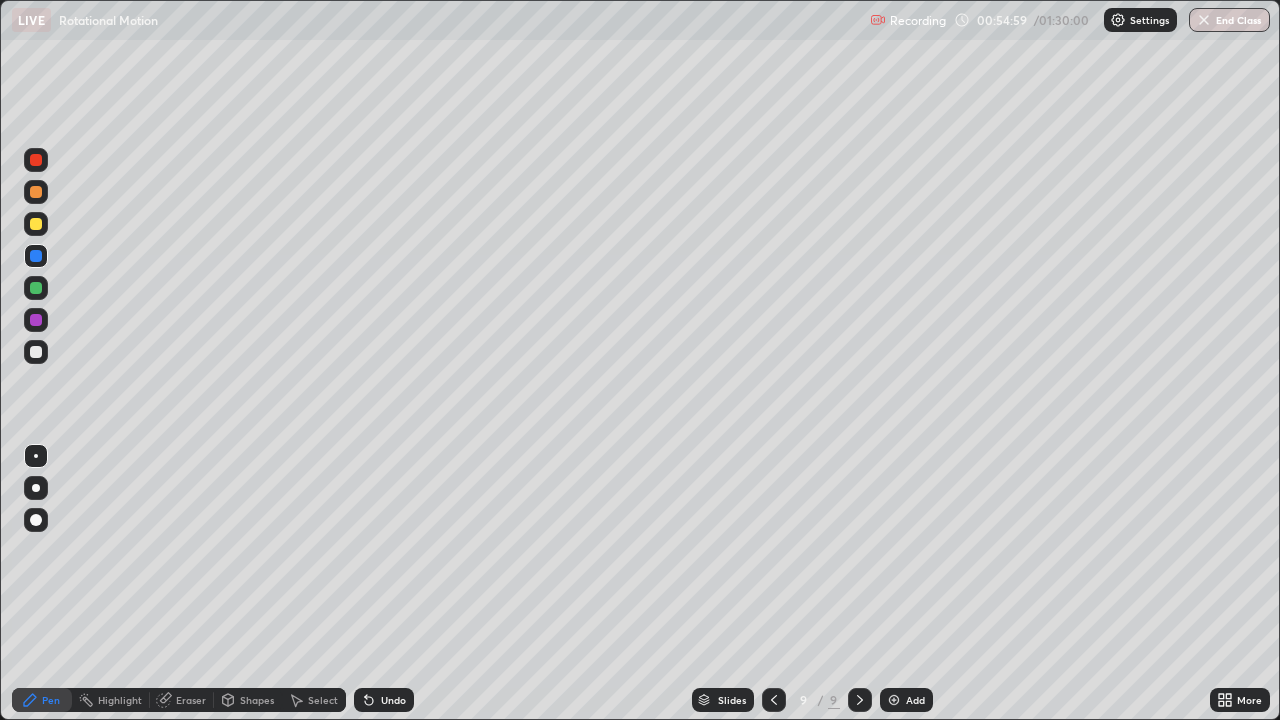 click on "Shapes" at bounding box center [257, 700] 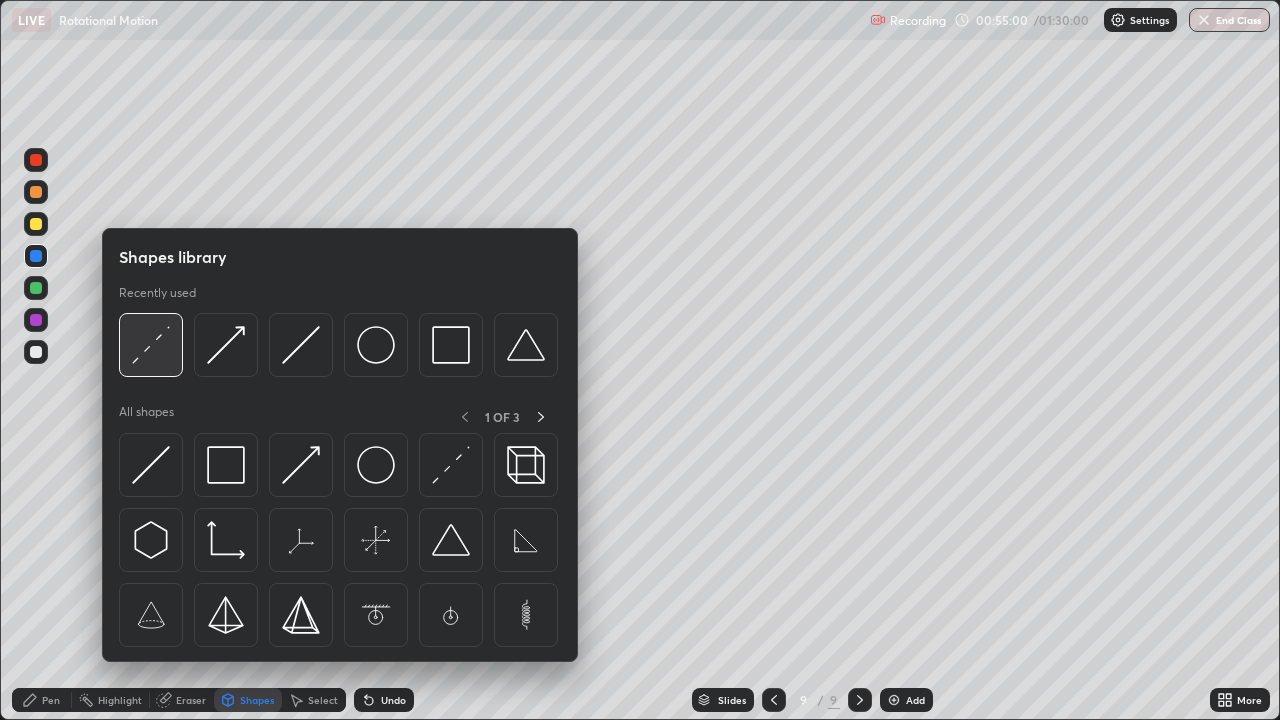 click at bounding box center [151, 345] 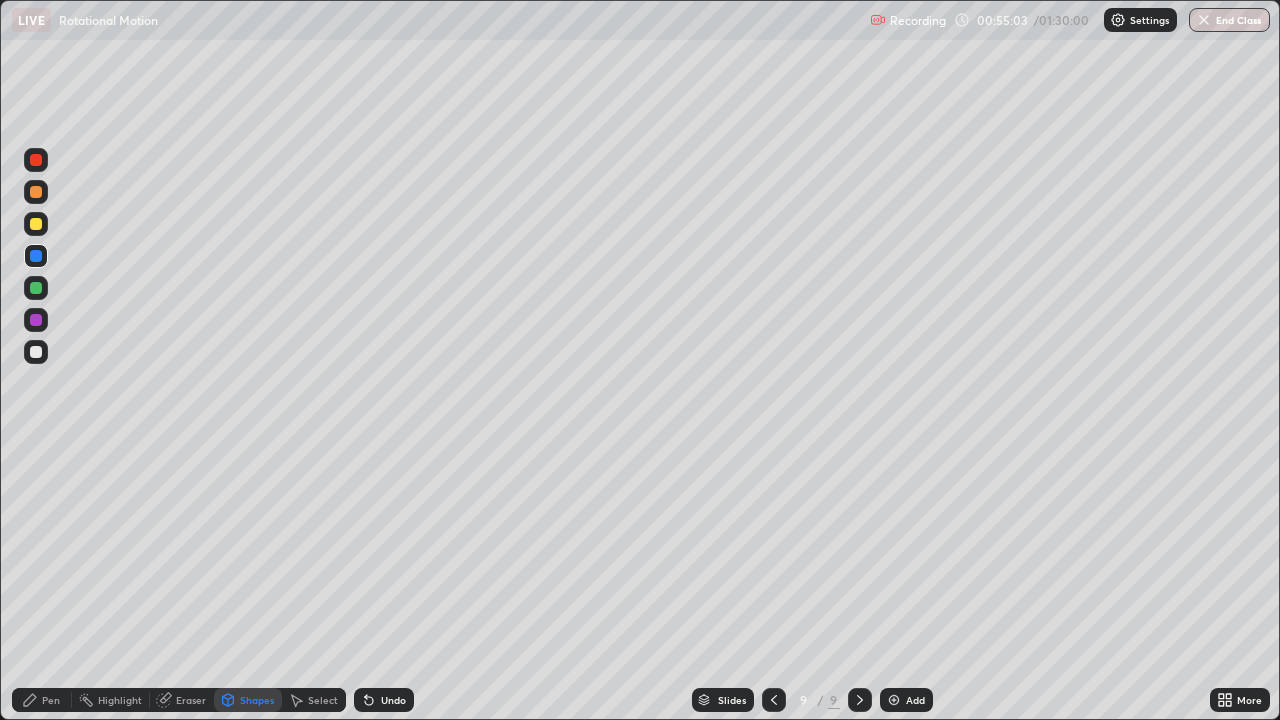 click on "Undo" at bounding box center (393, 700) 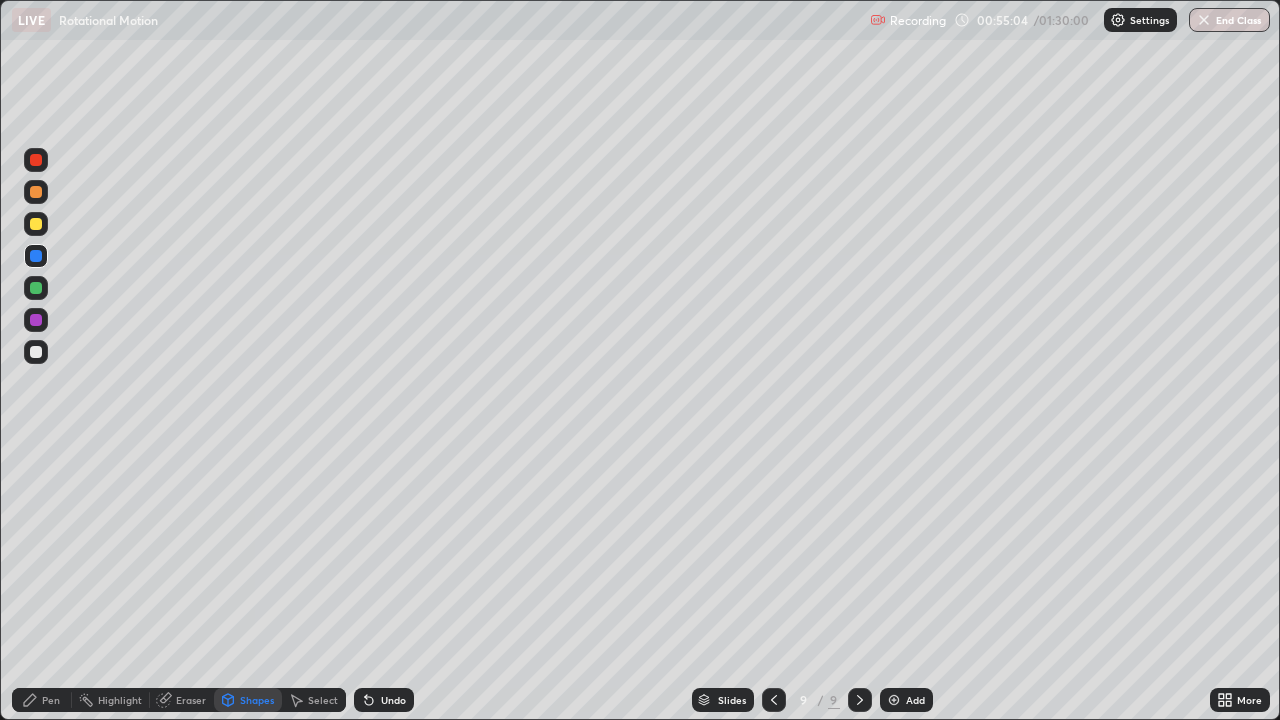 click on "Undo" at bounding box center (384, 700) 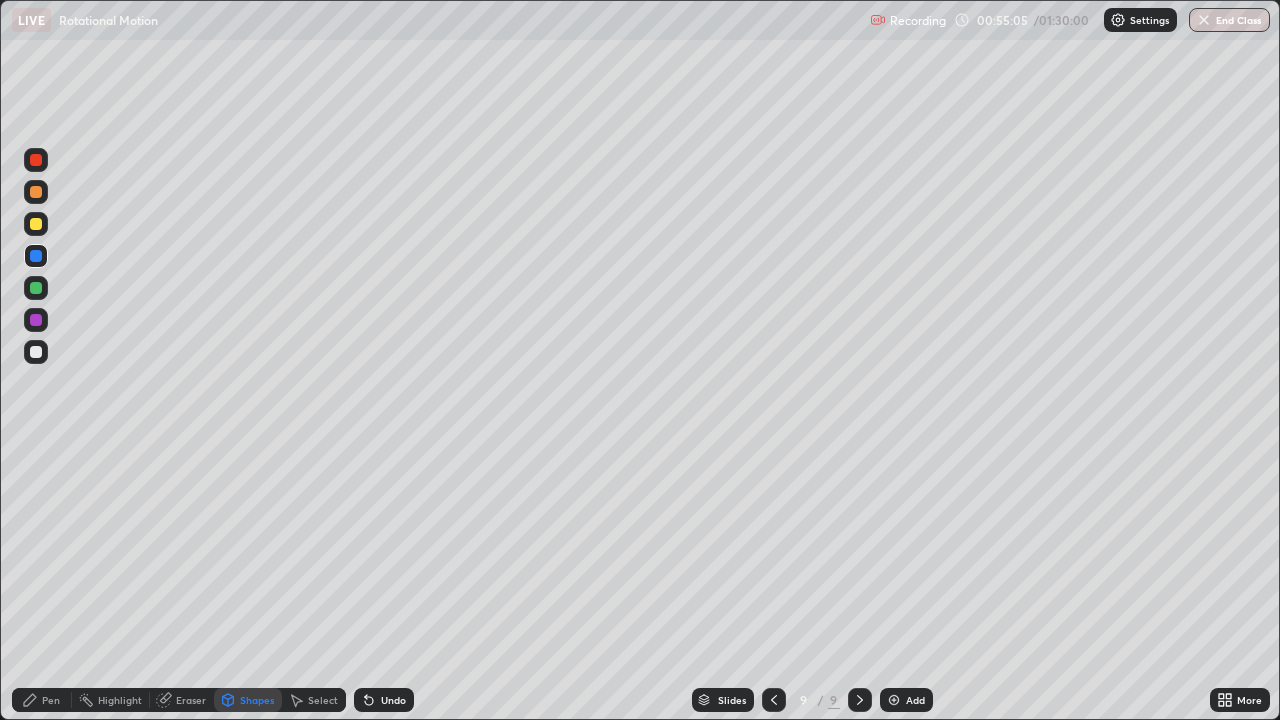 click at bounding box center [36, 352] 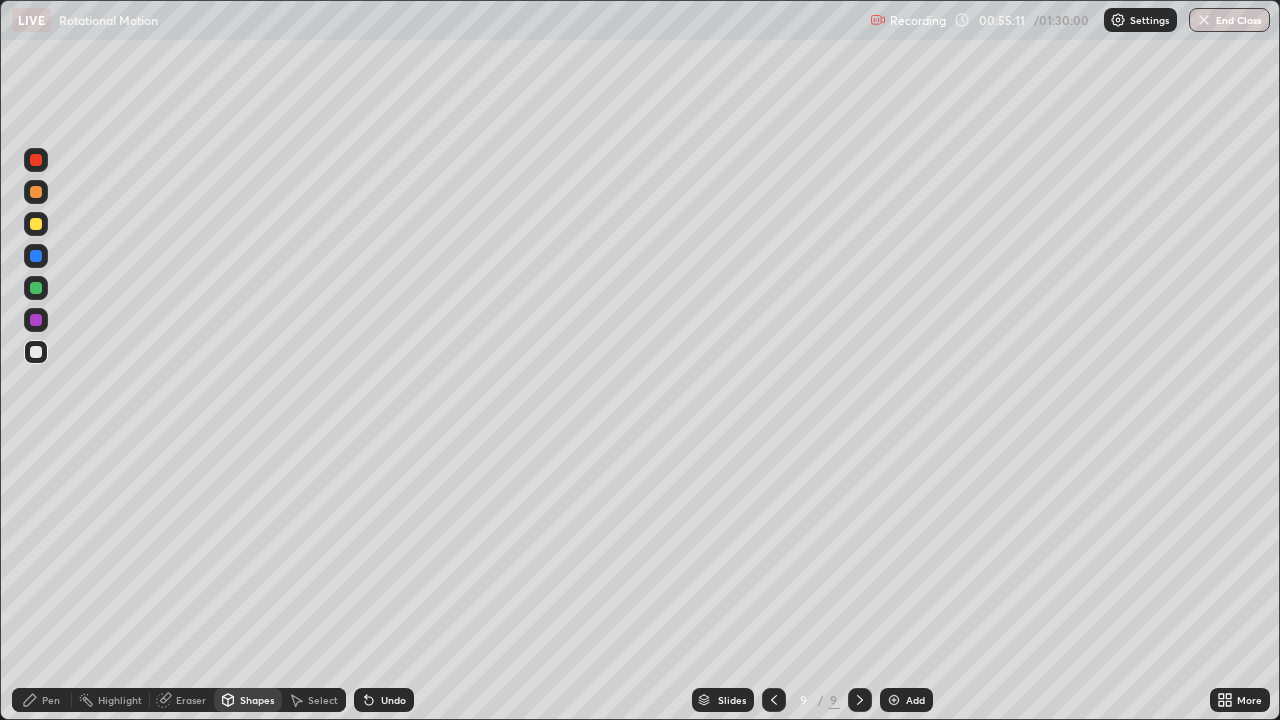 click on "Pen" at bounding box center [51, 700] 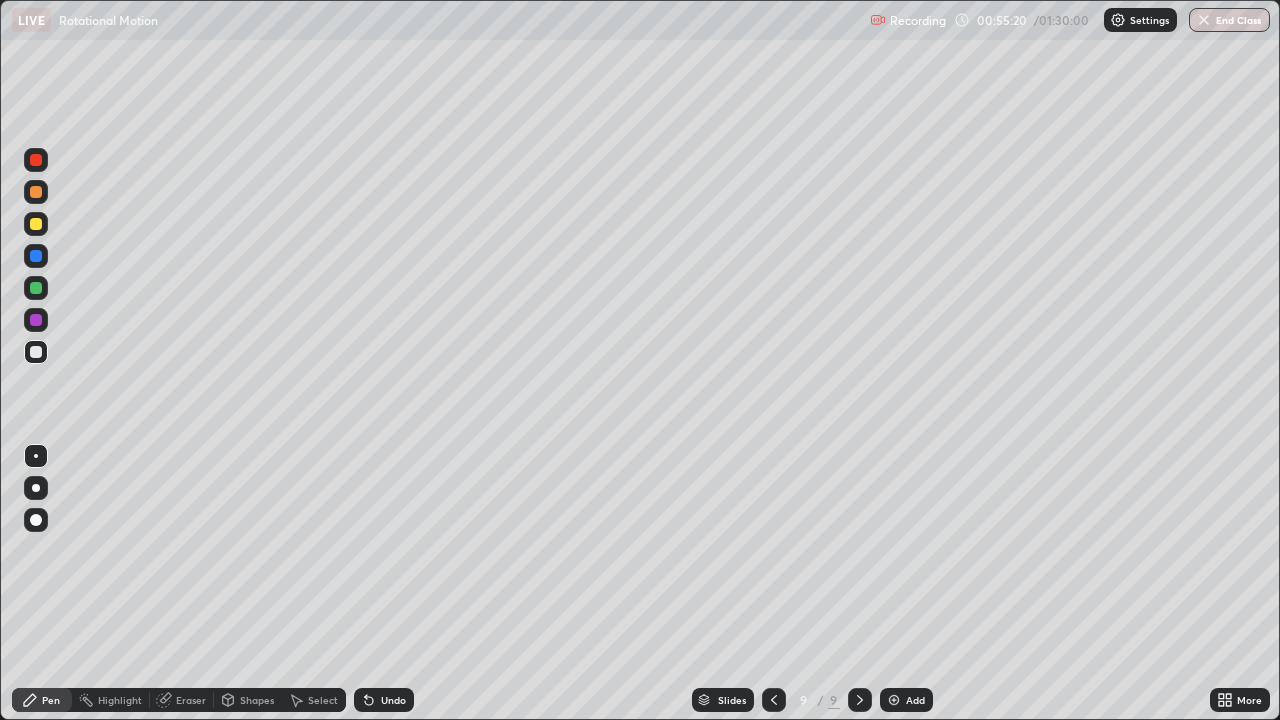 click on "Shapes" at bounding box center (248, 700) 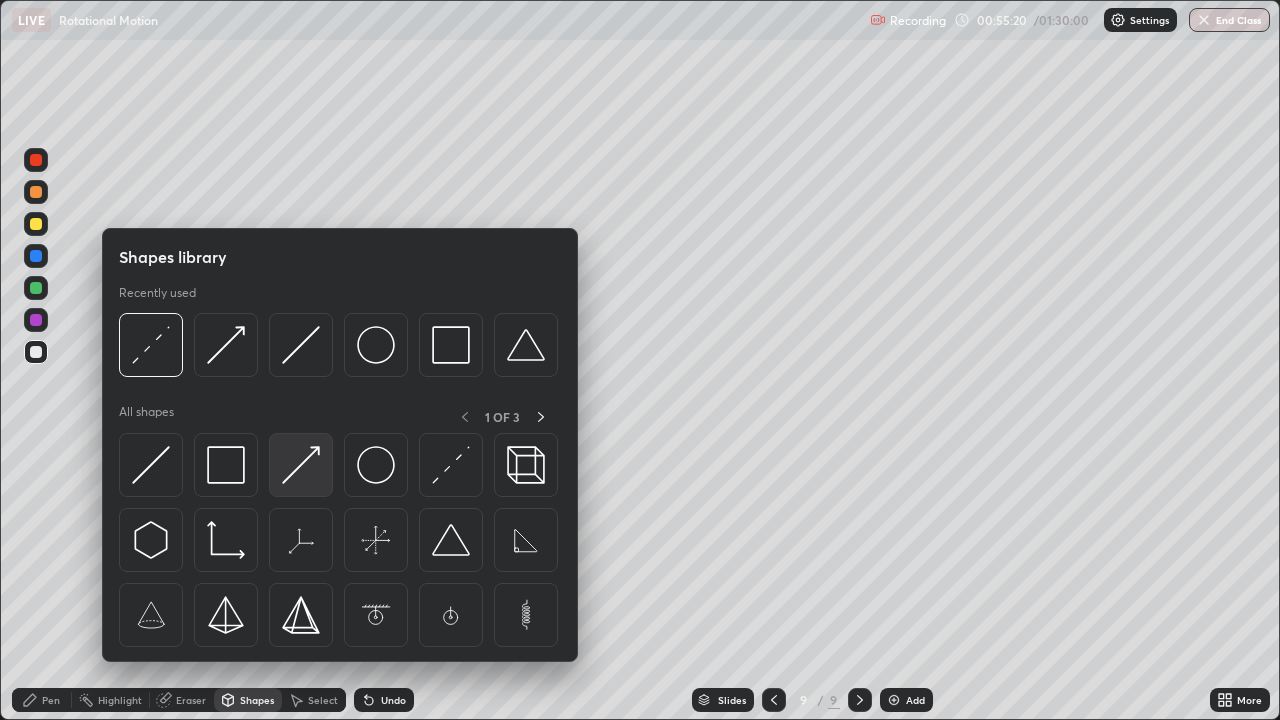 click at bounding box center [301, 465] 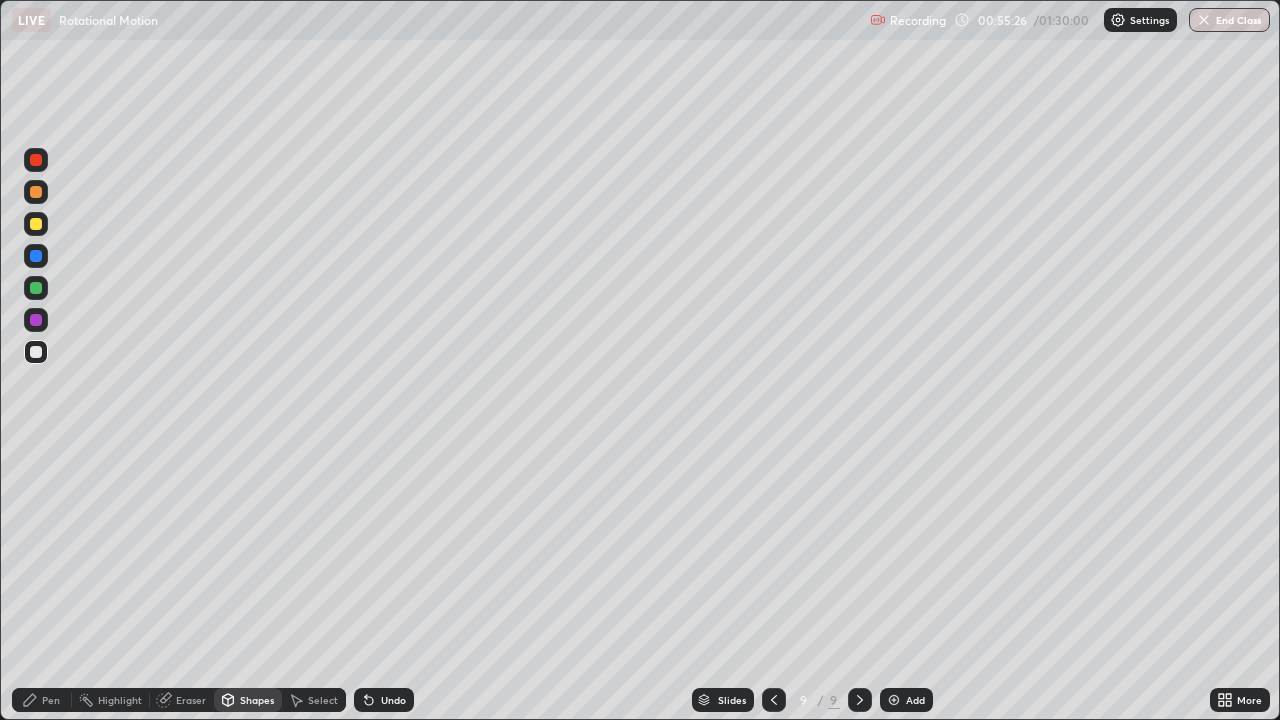 click on "Pen" at bounding box center (42, 700) 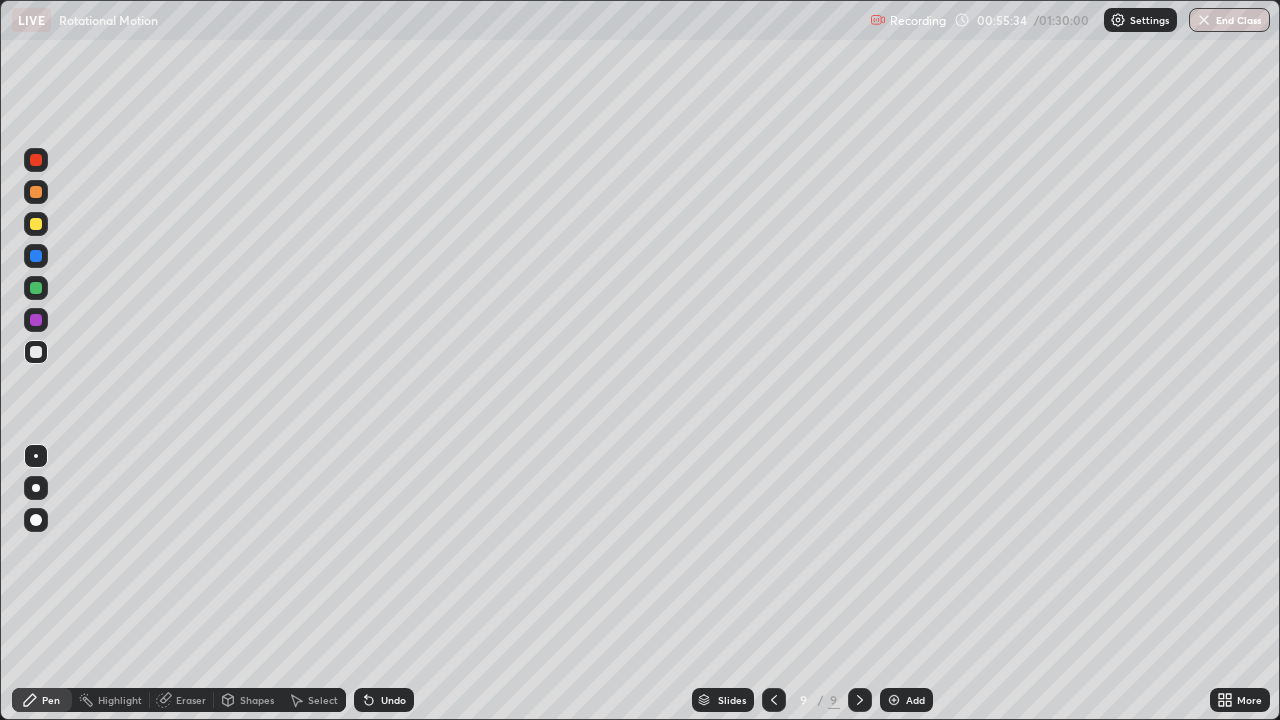 click 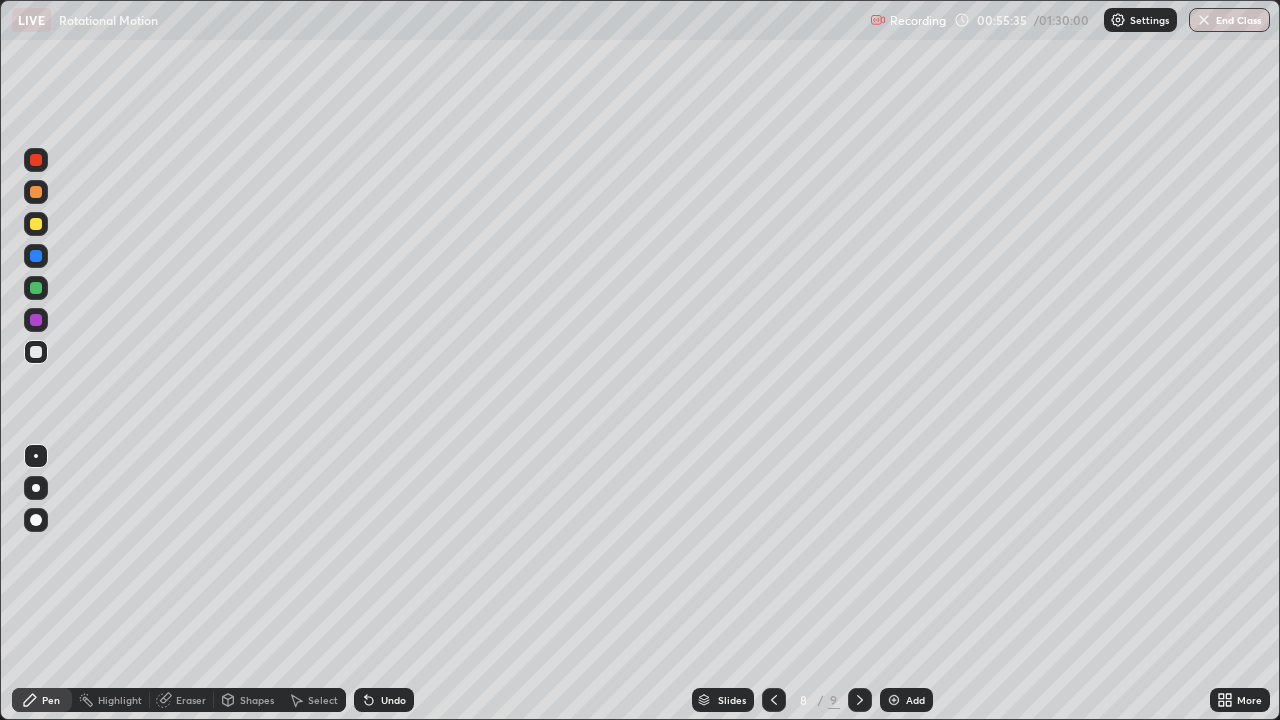 click at bounding box center (774, 700) 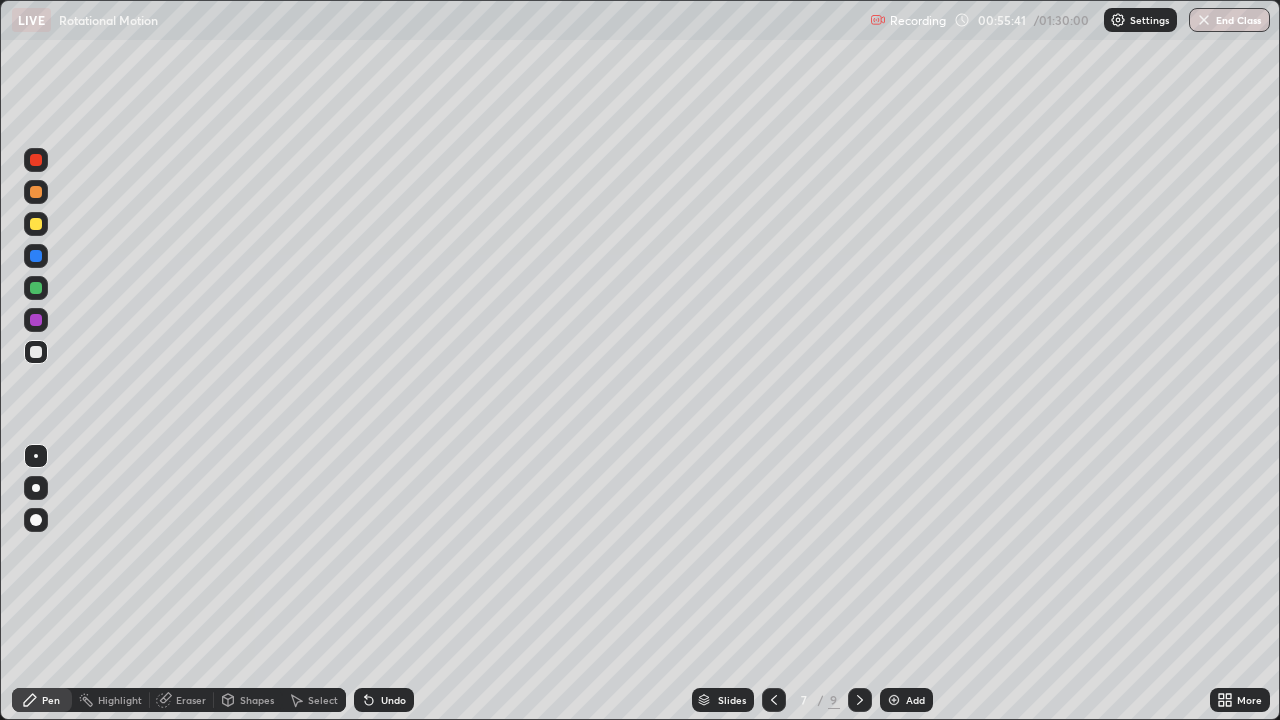 click 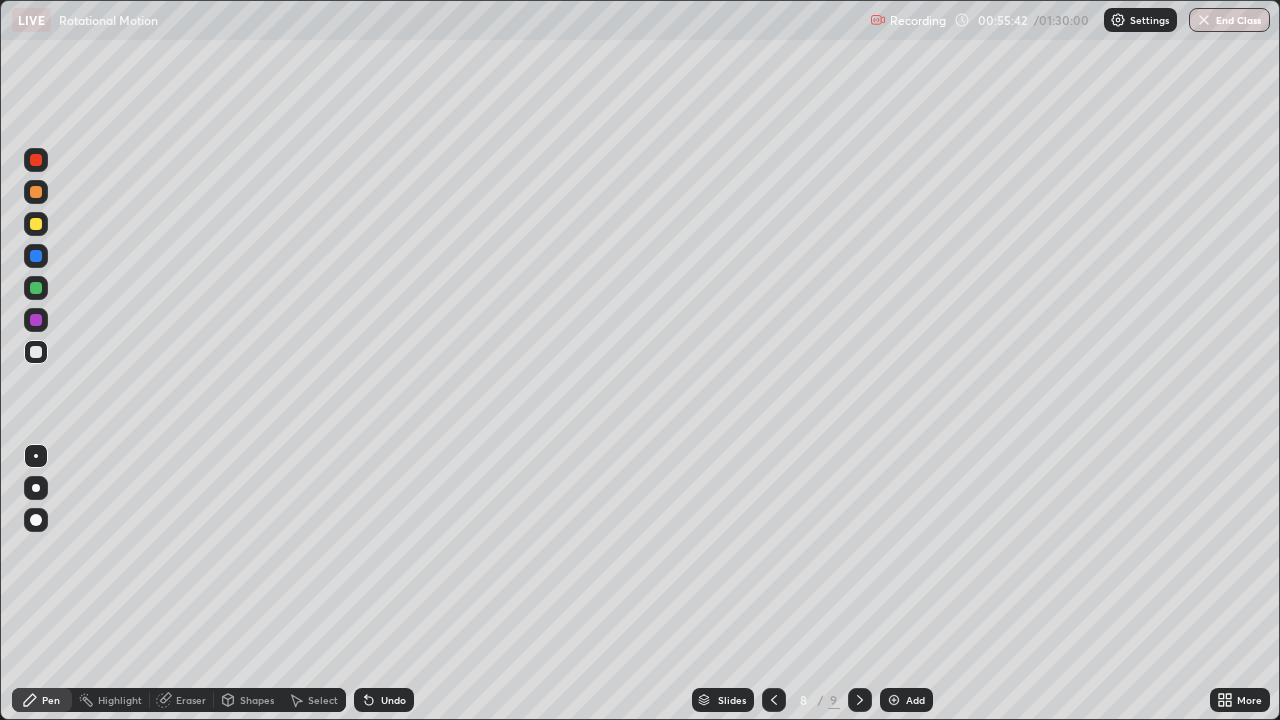click at bounding box center (860, 700) 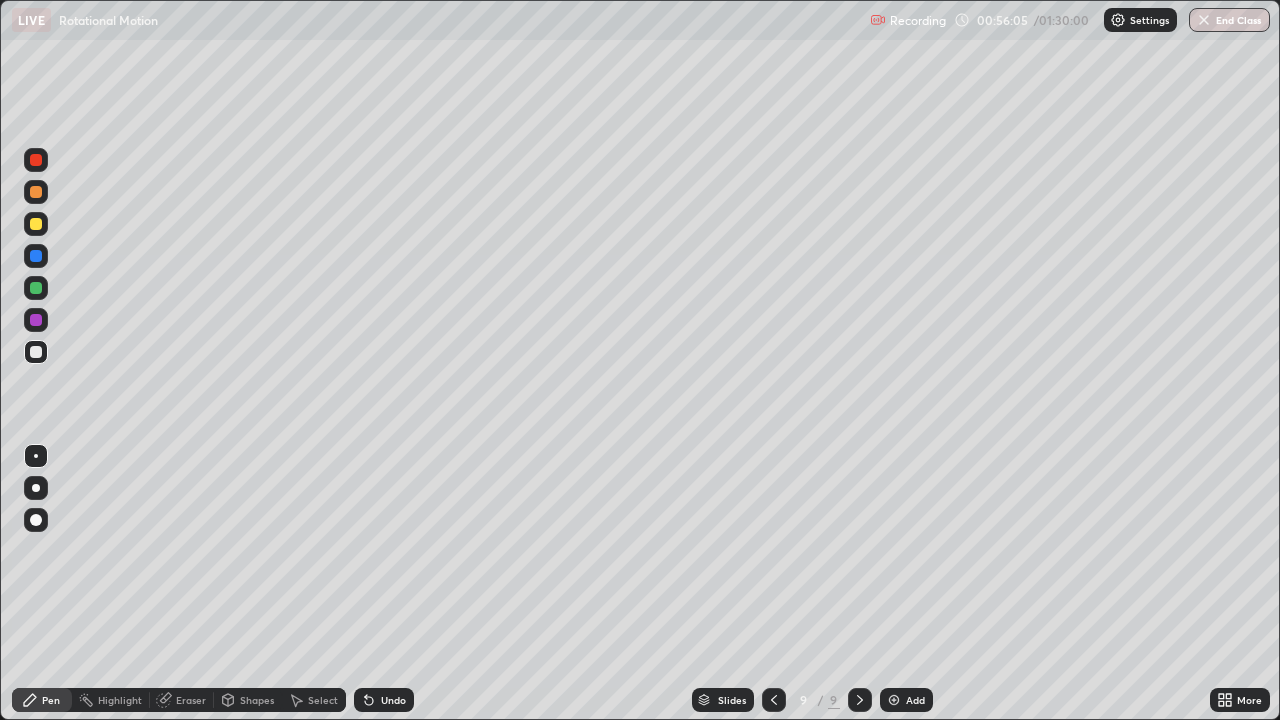 click on "Undo" at bounding box center [393, 700] 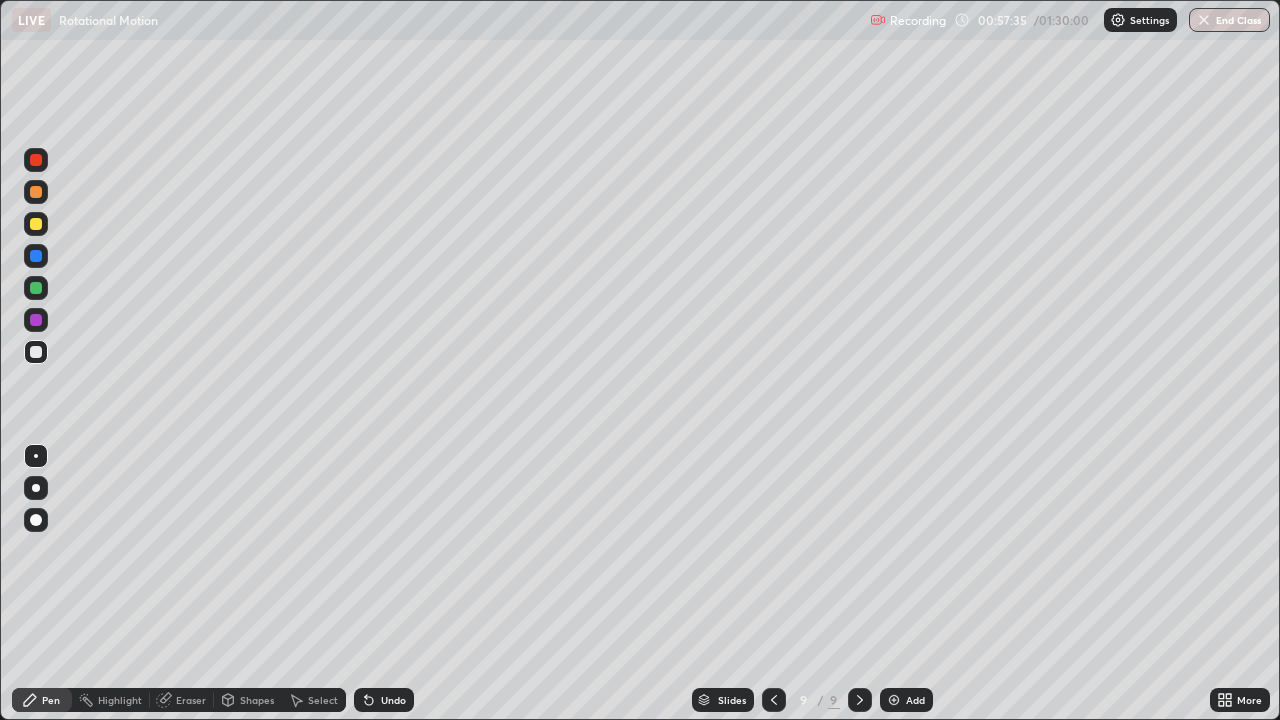 click at bounding box center [36, 224] 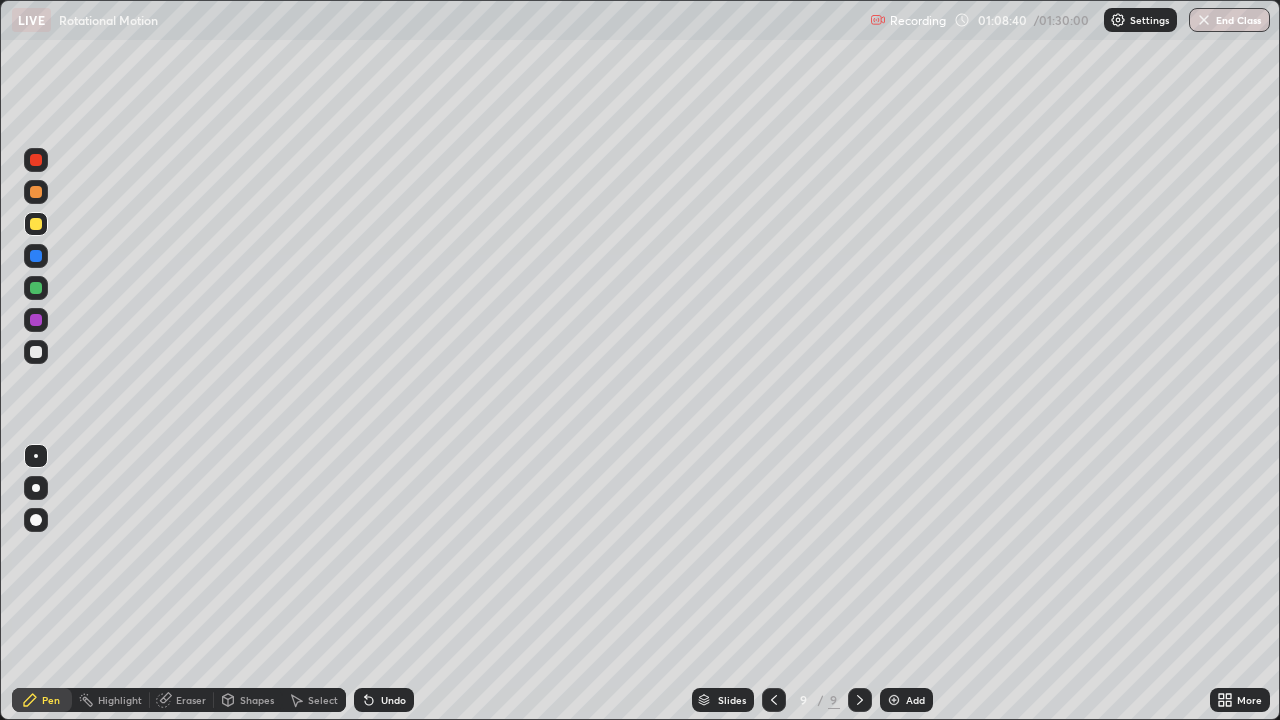 click at bounding box center (894, 700) 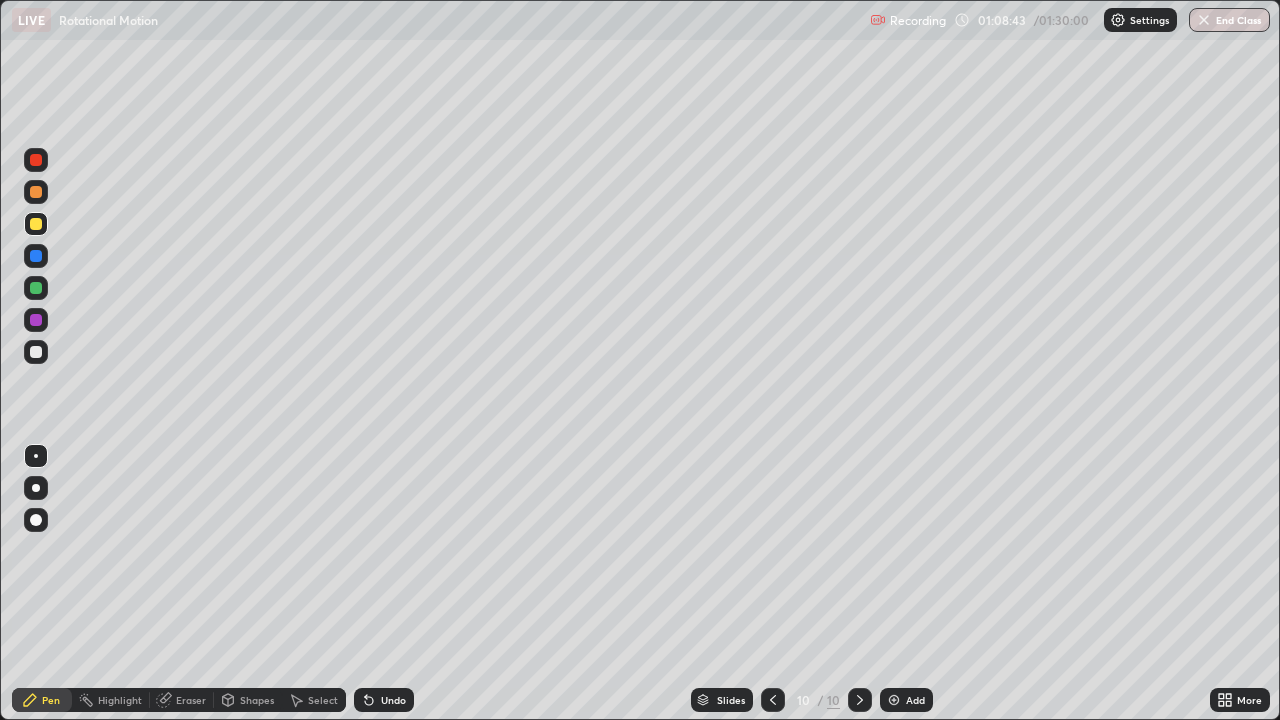 click at bounding box center (36, 352) 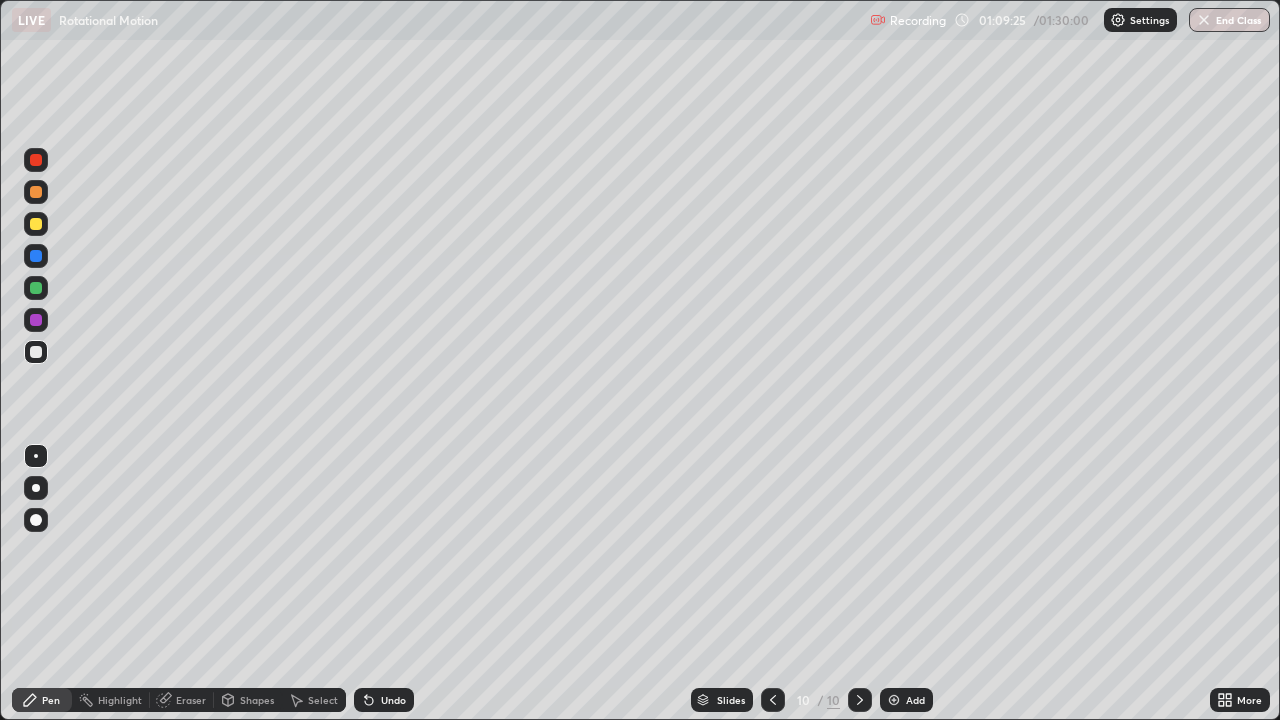 click on "Shapes" at bounding box center (248, 700) 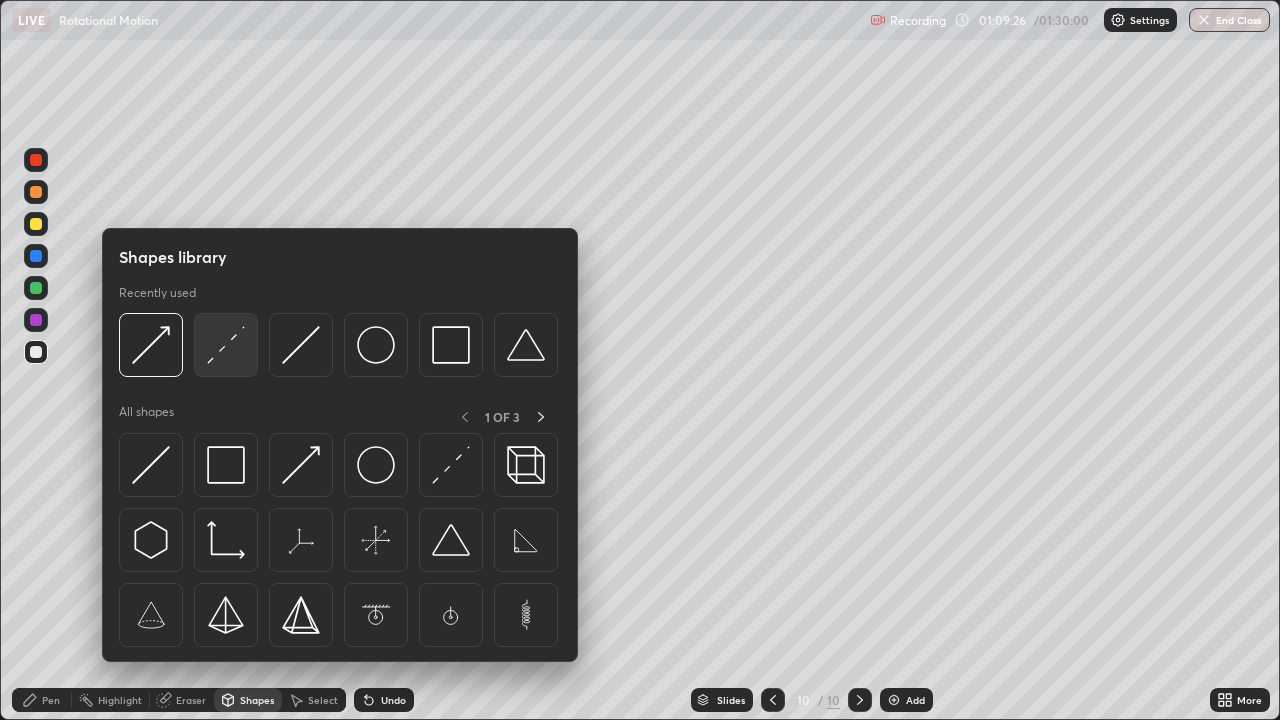 click at bounding box center (226, 345) 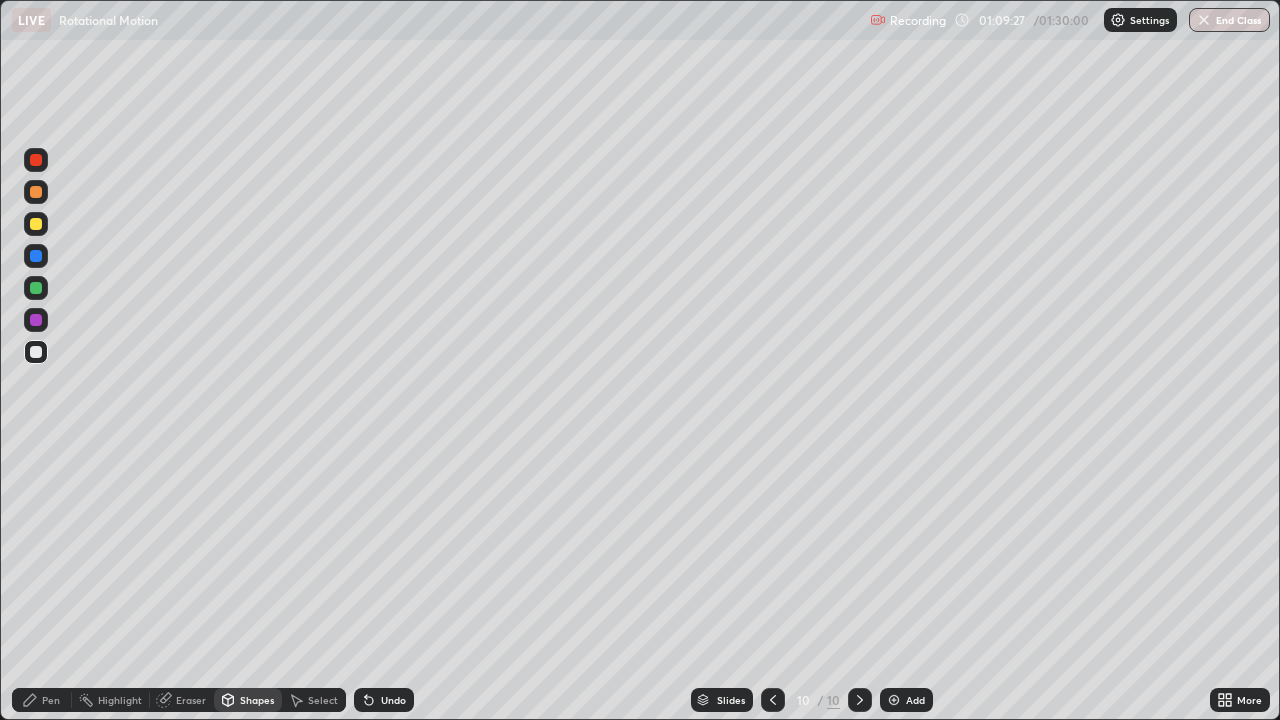 click at bounding box center [36, 256] 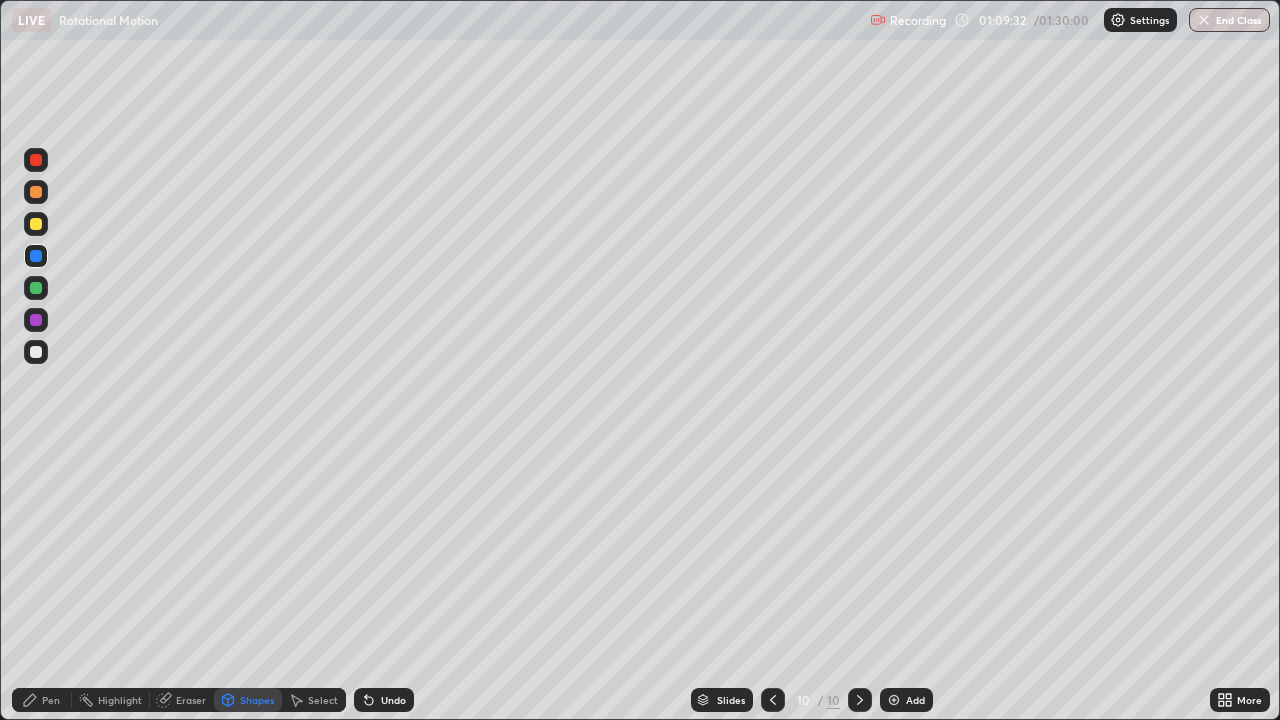 click at bounding box center (36, 352) 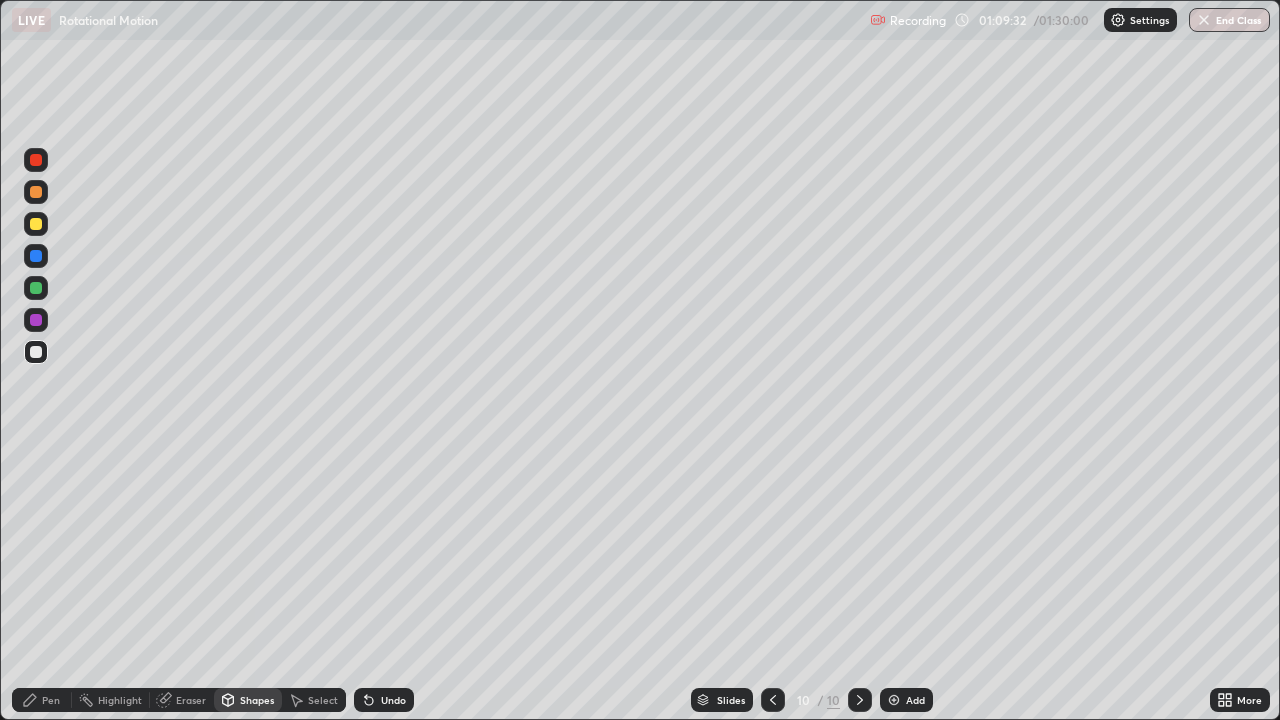 click on "Pen" at bounding box center [51, 700] 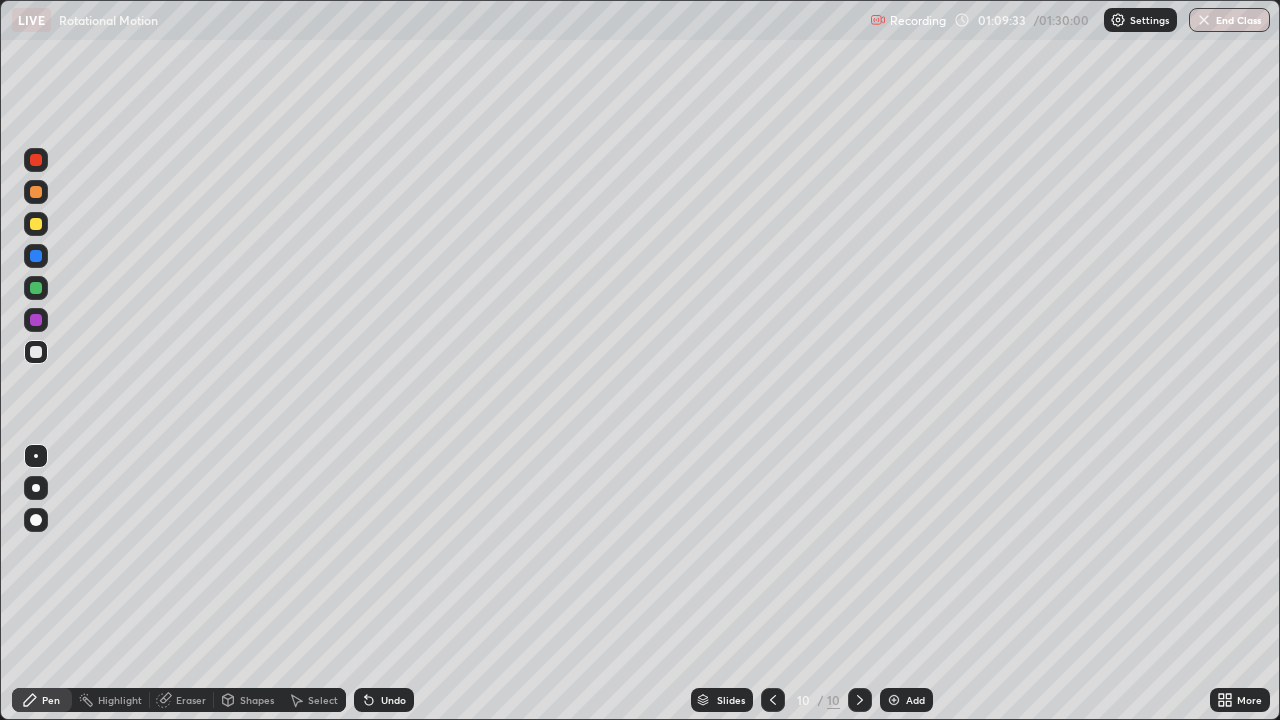 click on "Eraser" at bounding box center [191, 700] 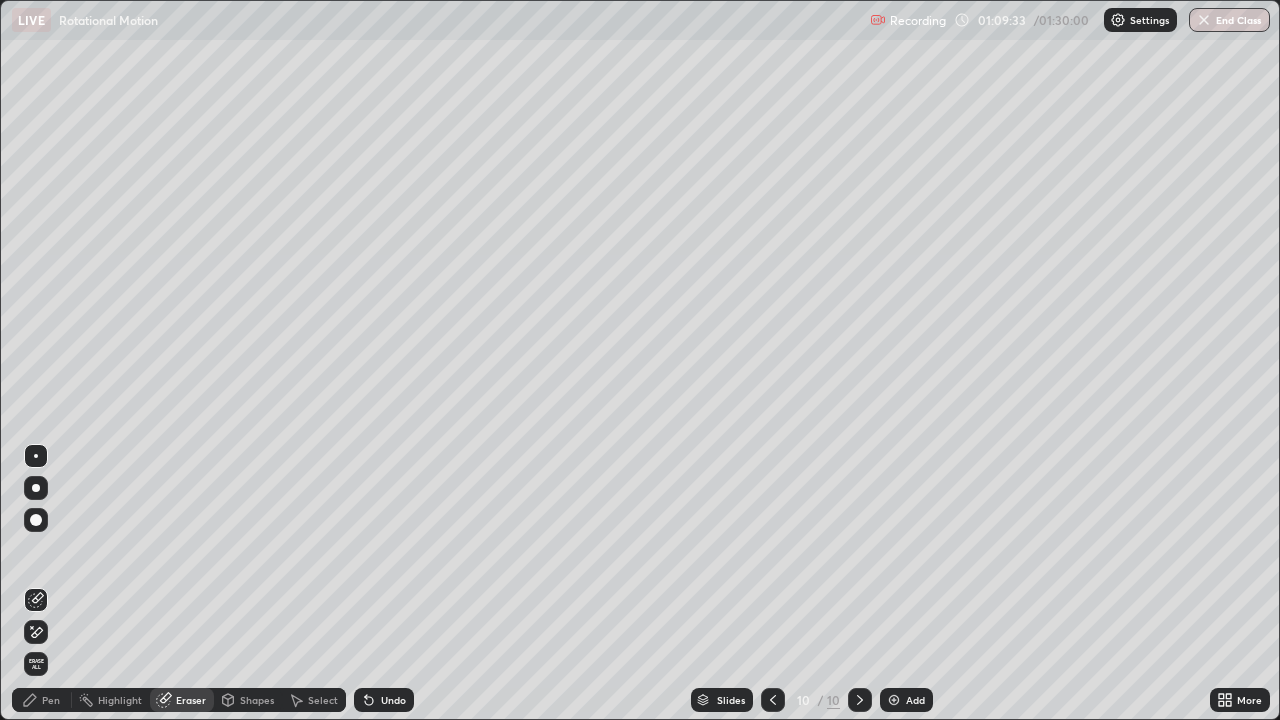 click on "Shapes" at bounding box center (248, 700) 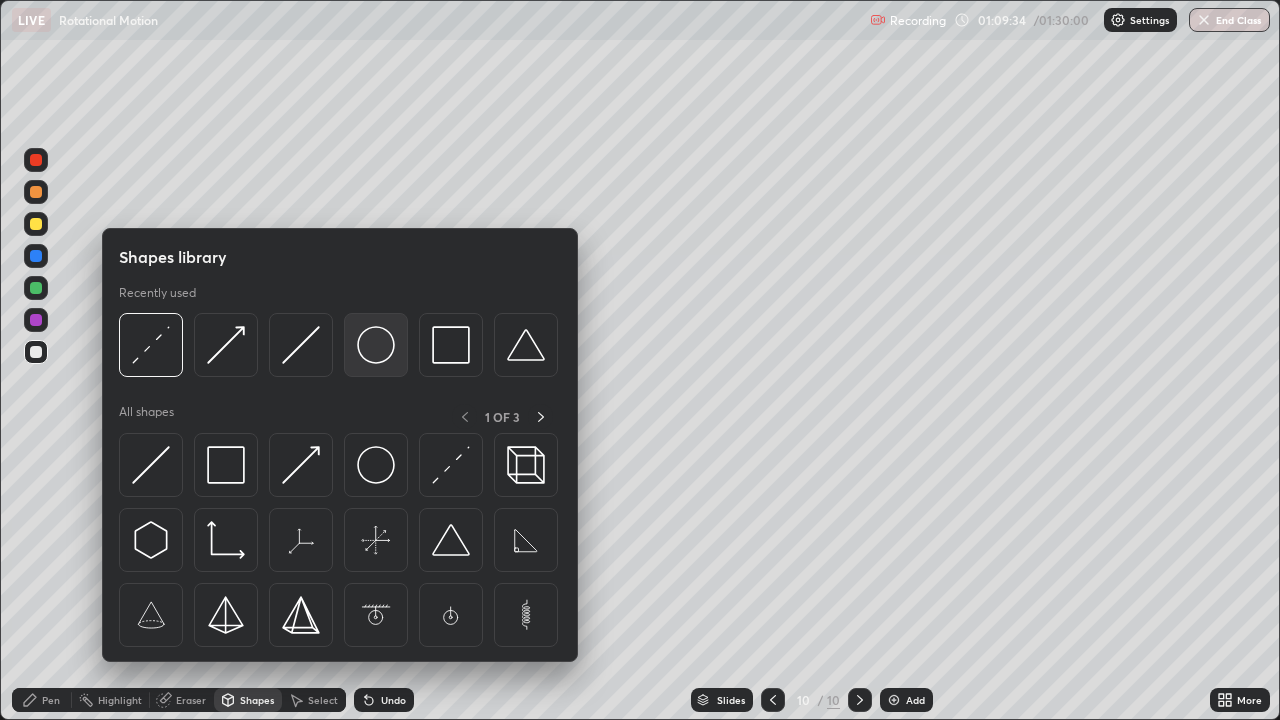 click at bounding box center [376, 345] 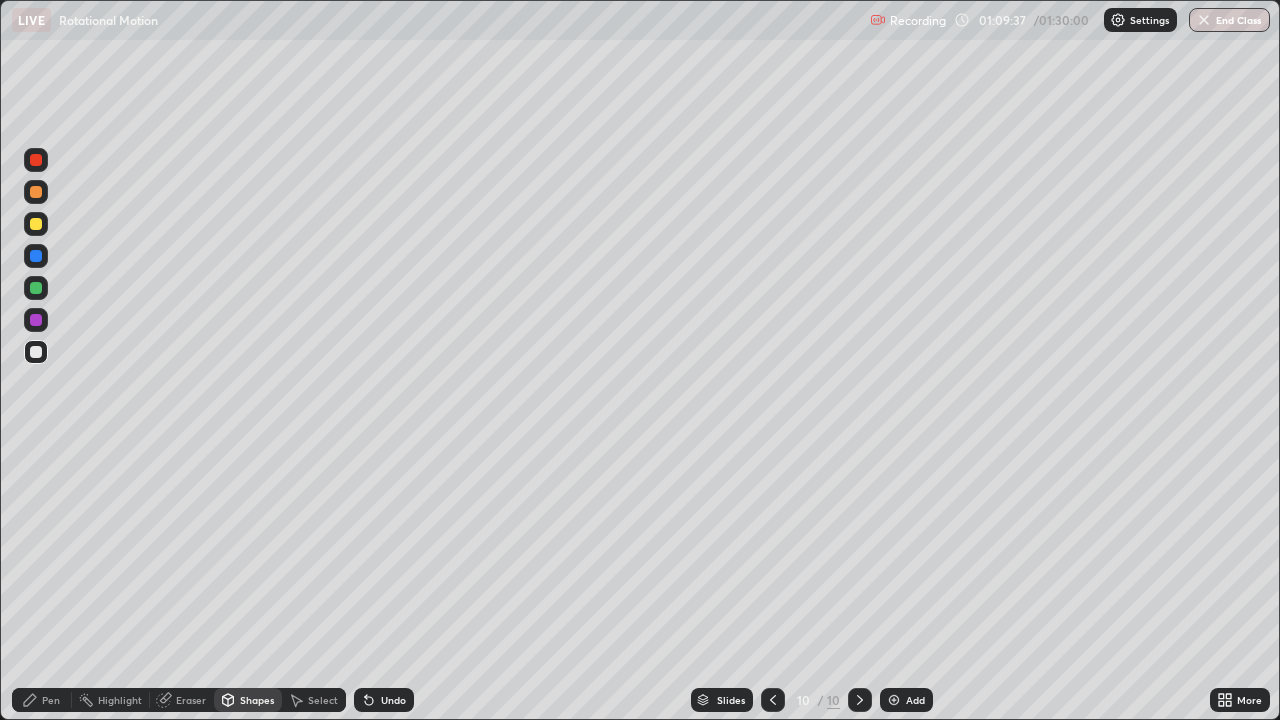 click on "Undo" at bounding box center (384, 700) 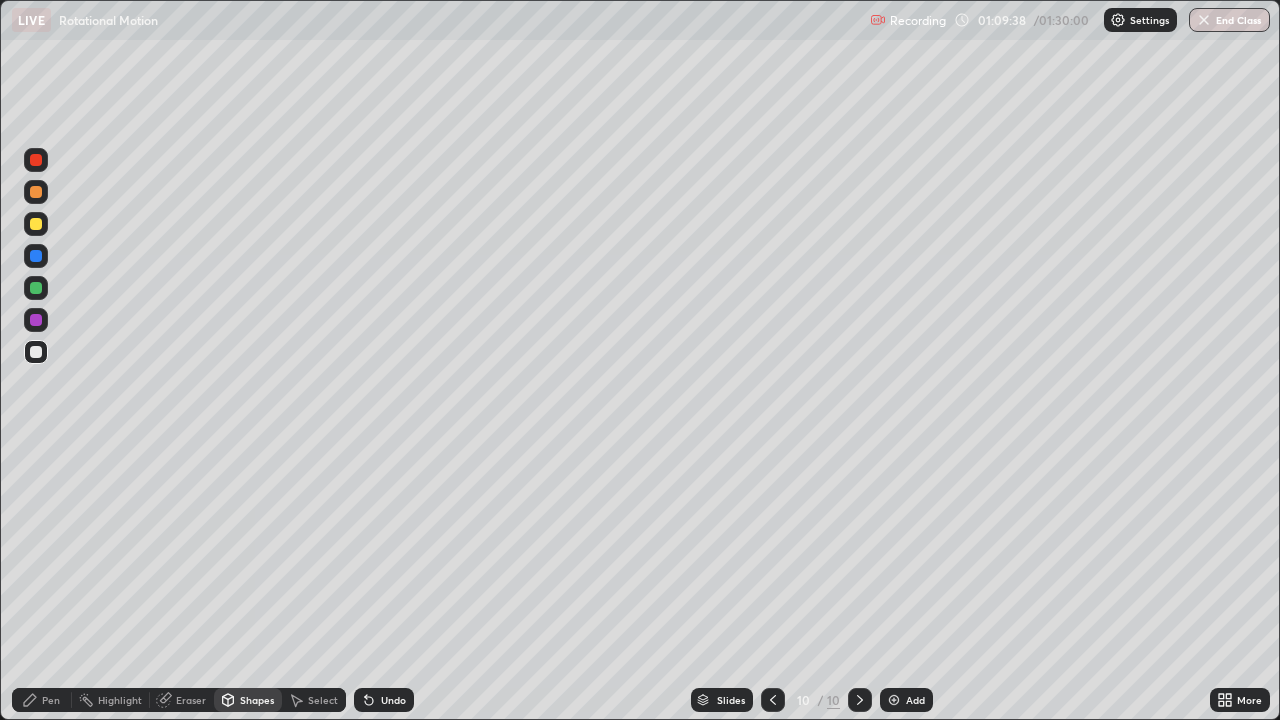 click on "Shapes" at bounding box center (257, 700) 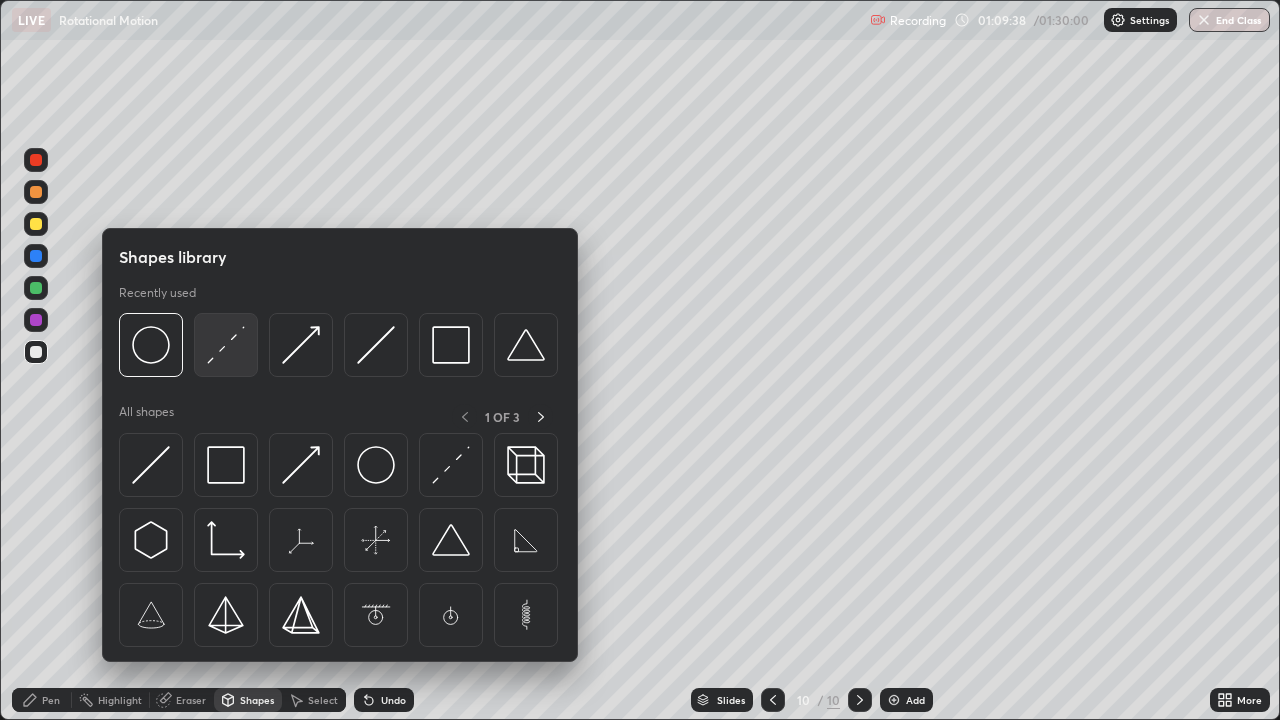 click at bounding box center (226, 345) 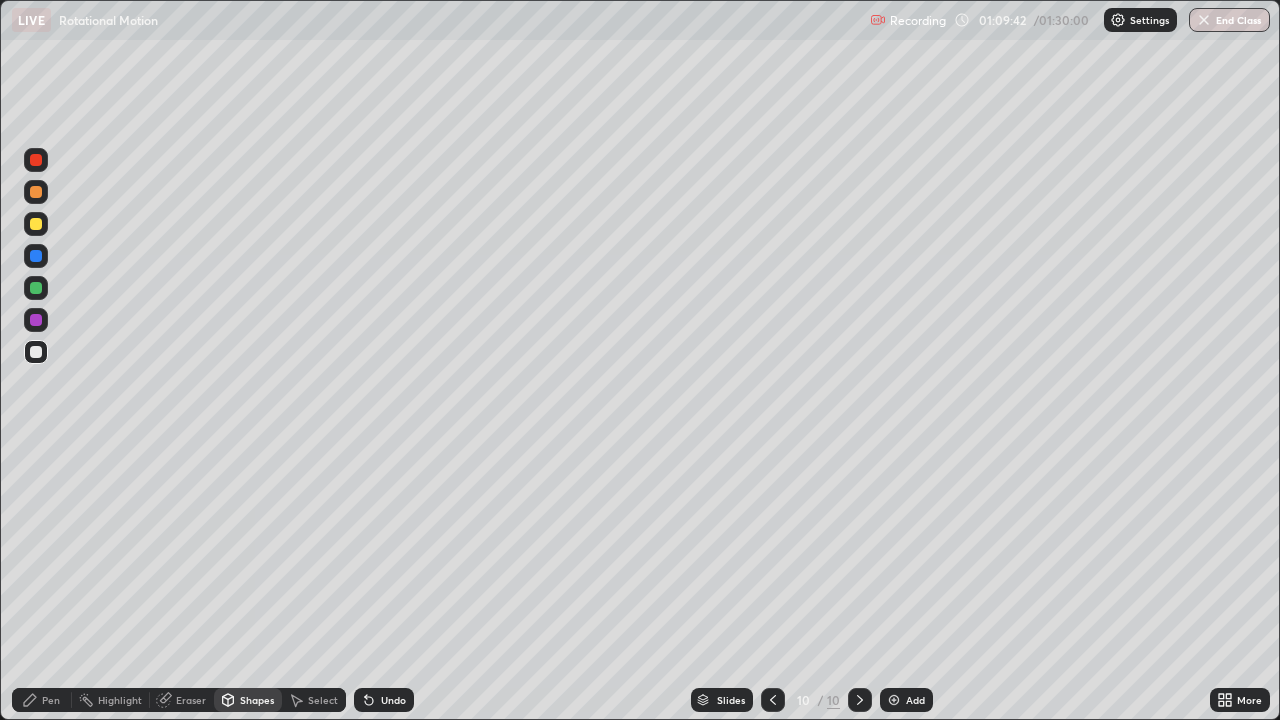 click on "Pen" at bounding box center [42, 700] 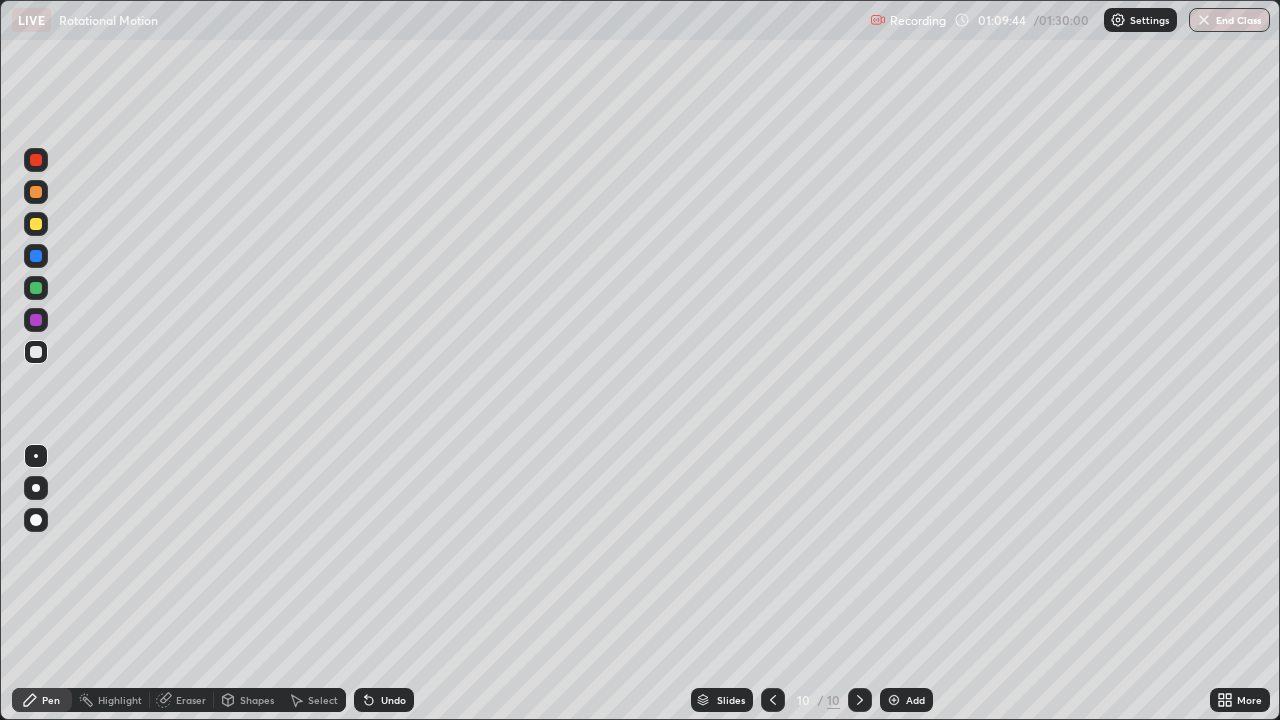 click at bounding box center [36, 256] 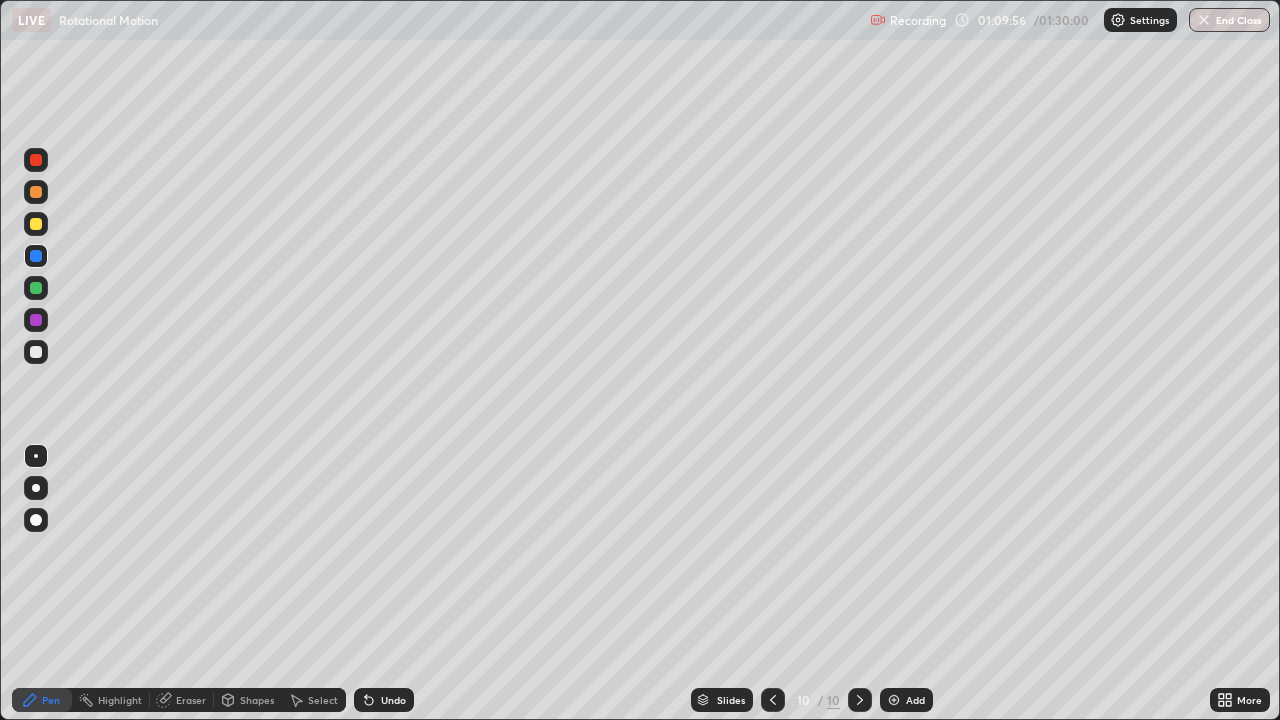 click on "Undo" at bounding box center [393, 700] 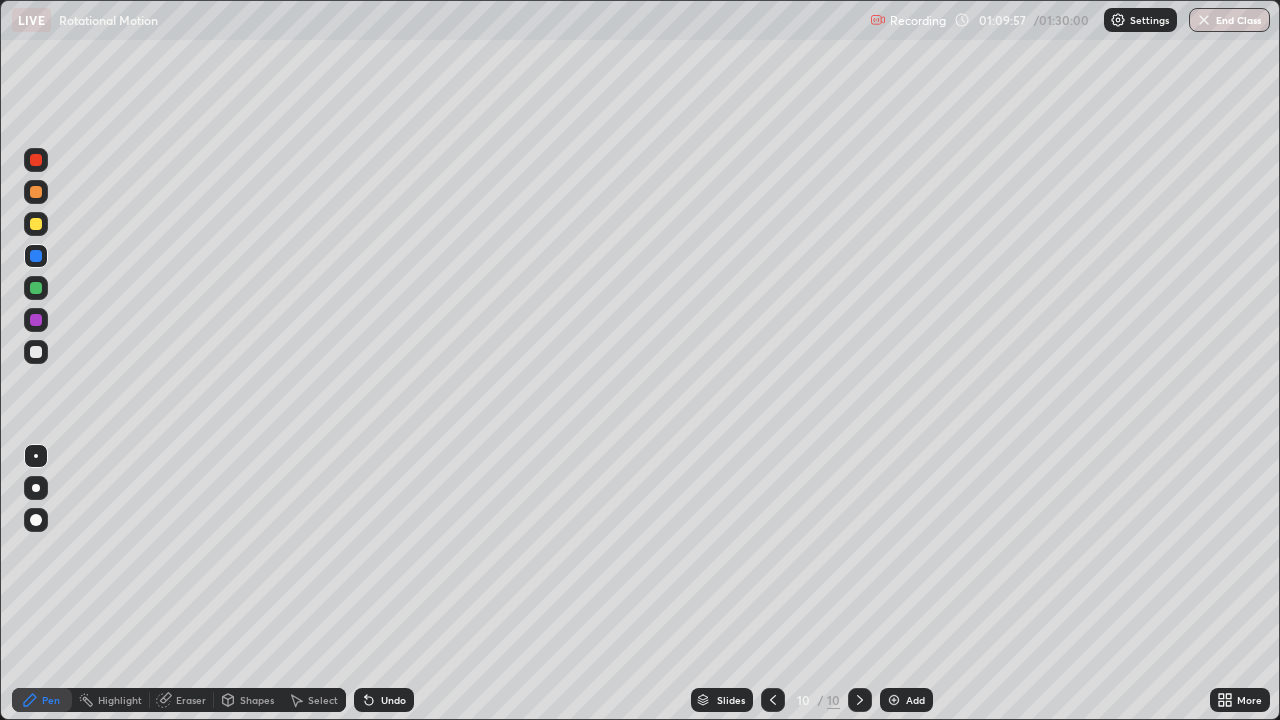 click at bounding box center [36, 352] 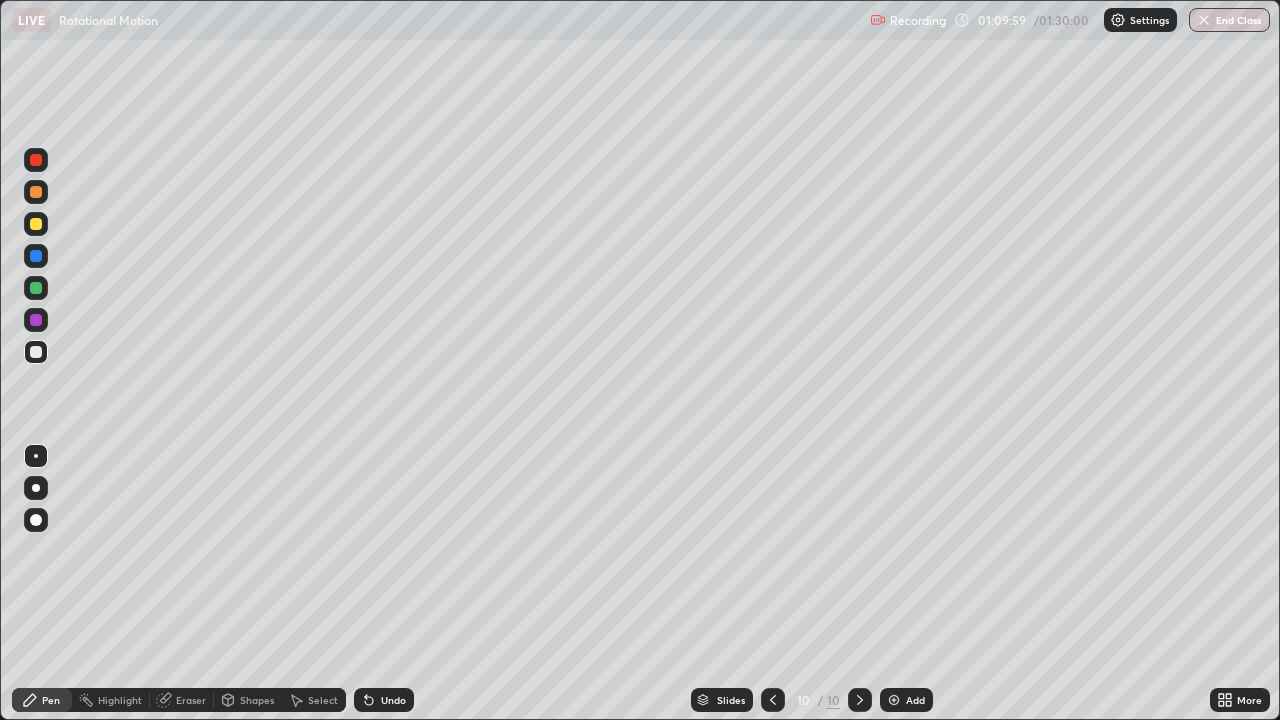 click at bounding box center (36, 256) 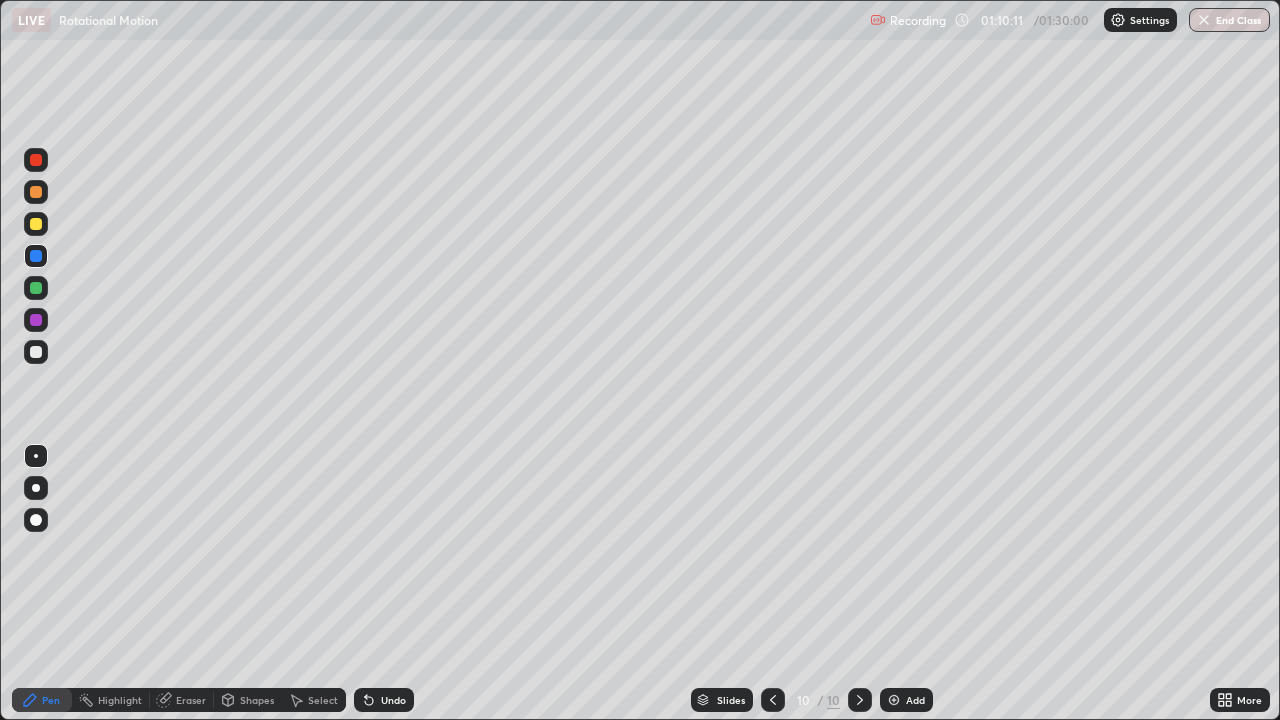 click at bounding box center (36, 224) 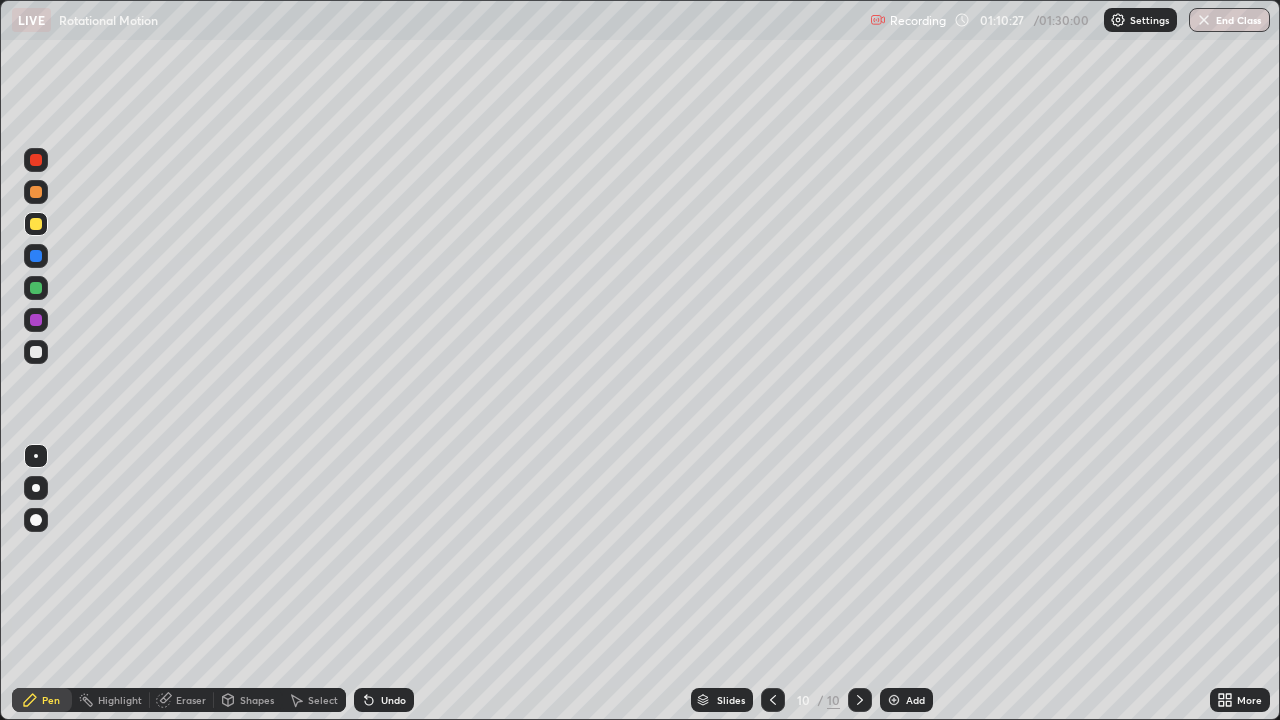 click at bounding box center (36, 352) 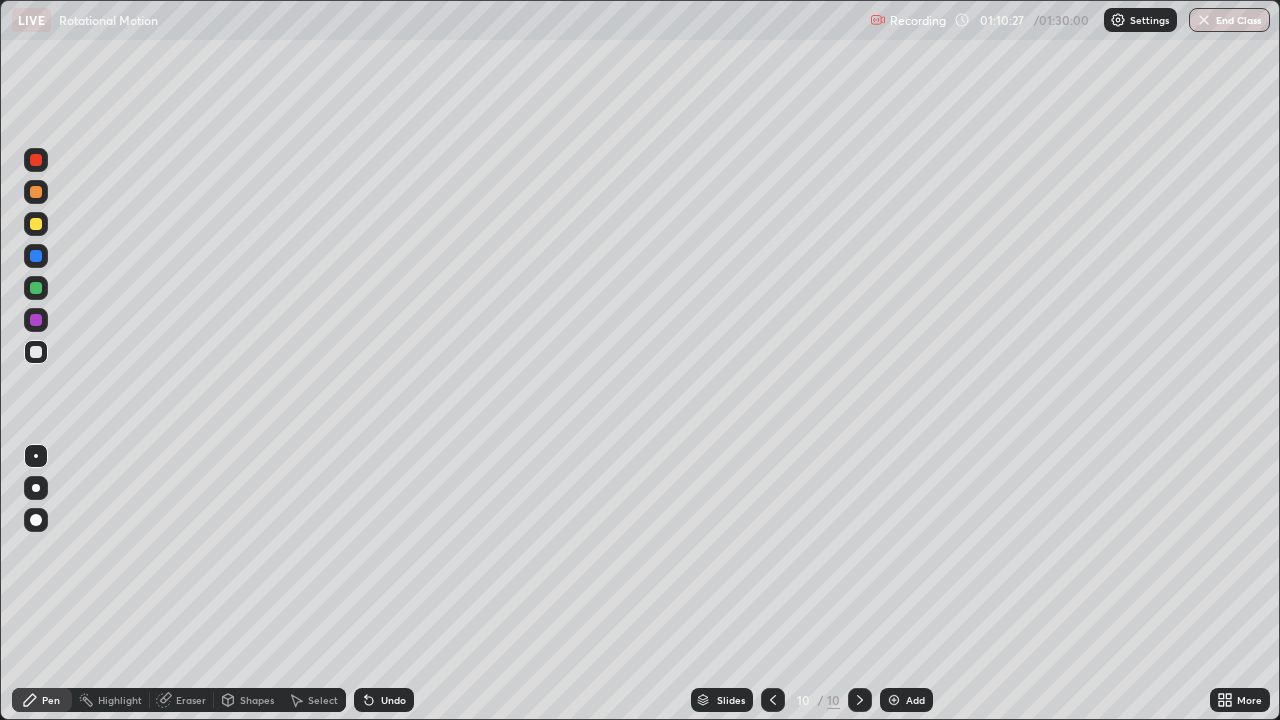 click at bounding box center (36, 488) 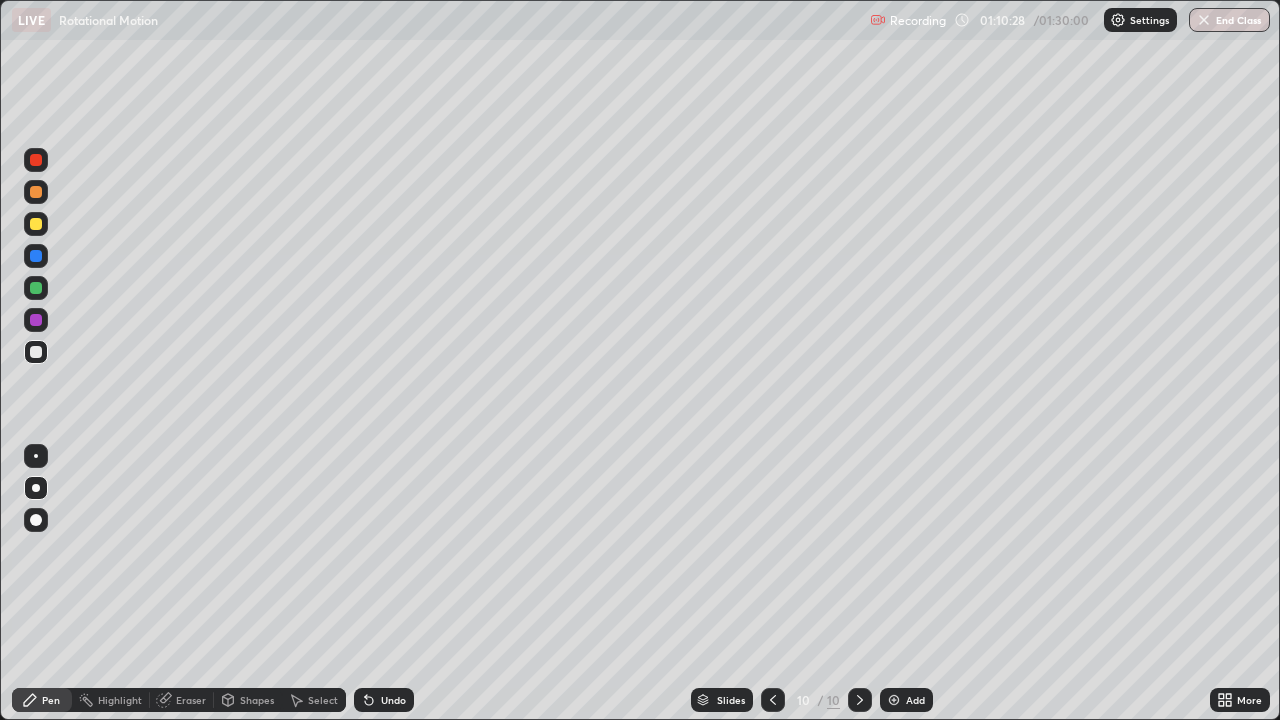 click on "Shapes" at bounding box center (257, 700) 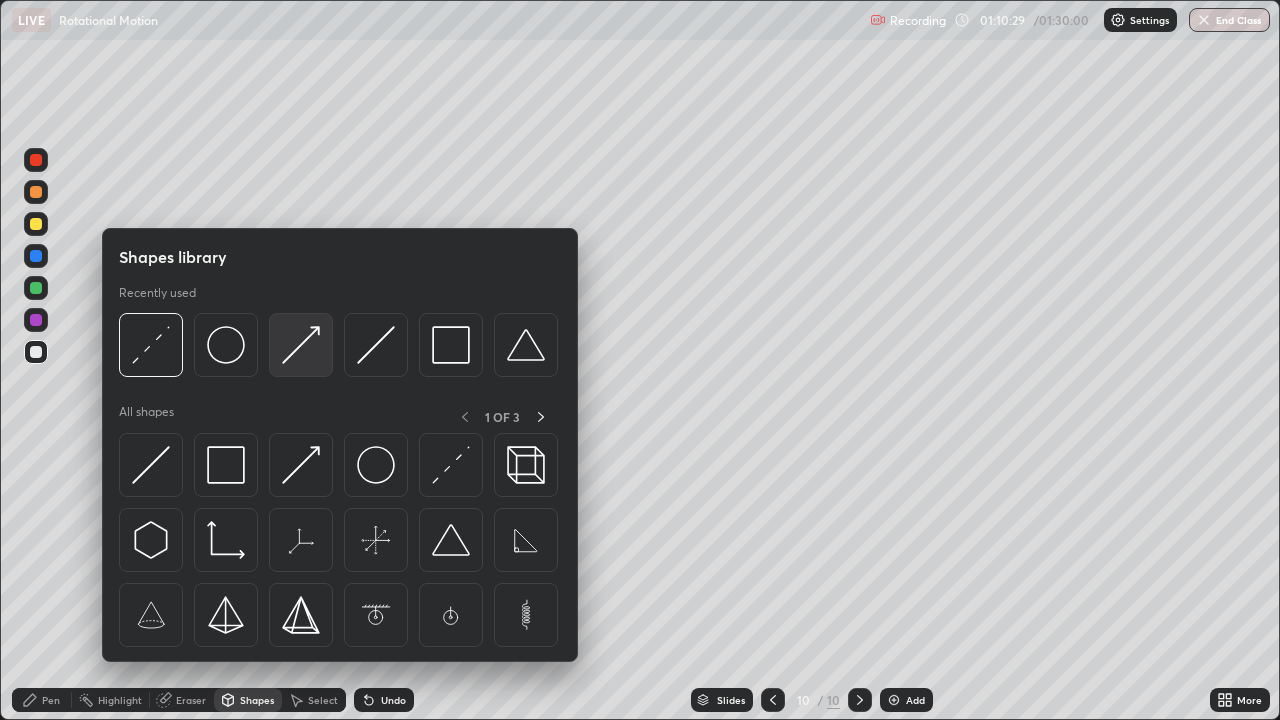click at bounding box center (301, 345) 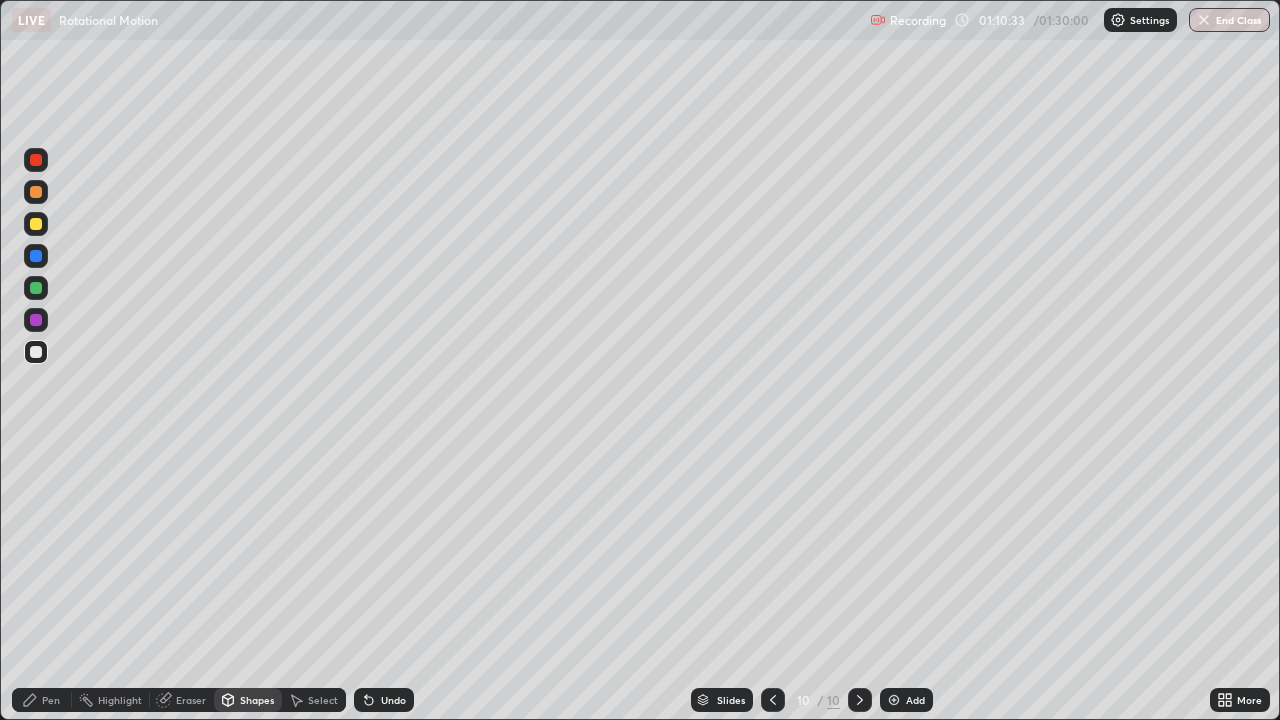 click on "Pen" at bounding box center (51, 700) 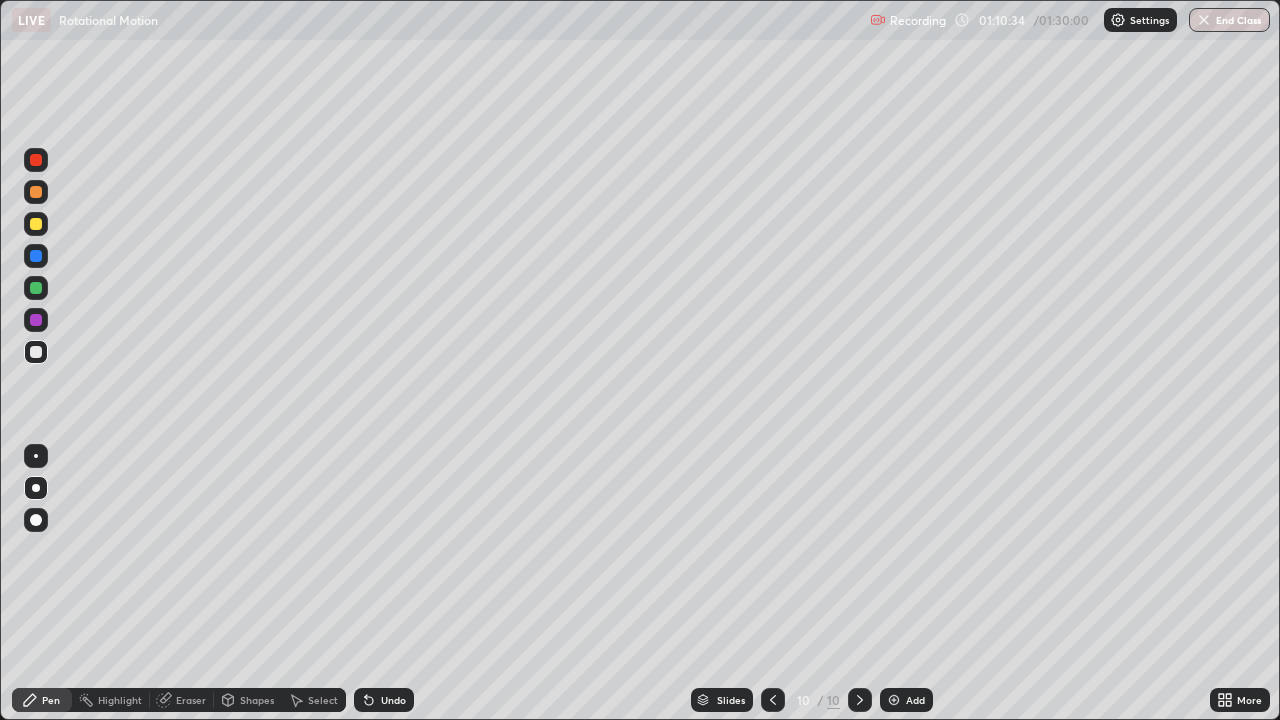 click at bounding box center (36, 456) 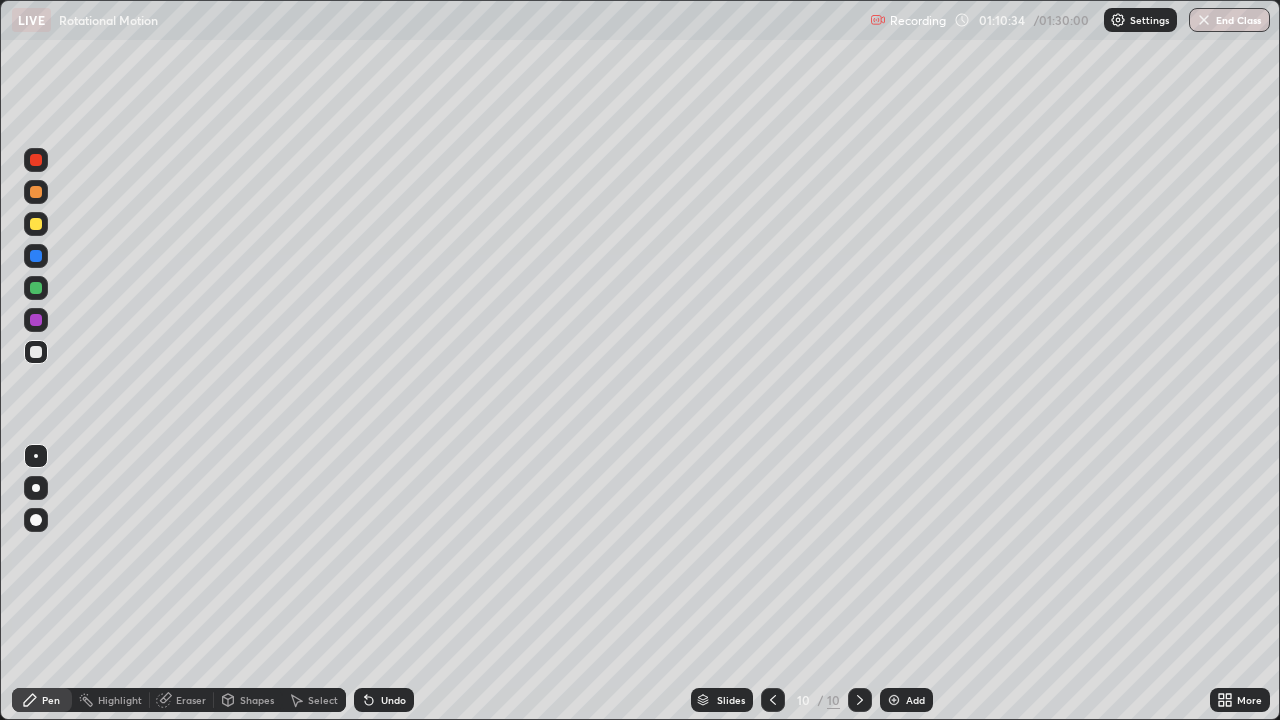 click at bounding box center [36, 256] 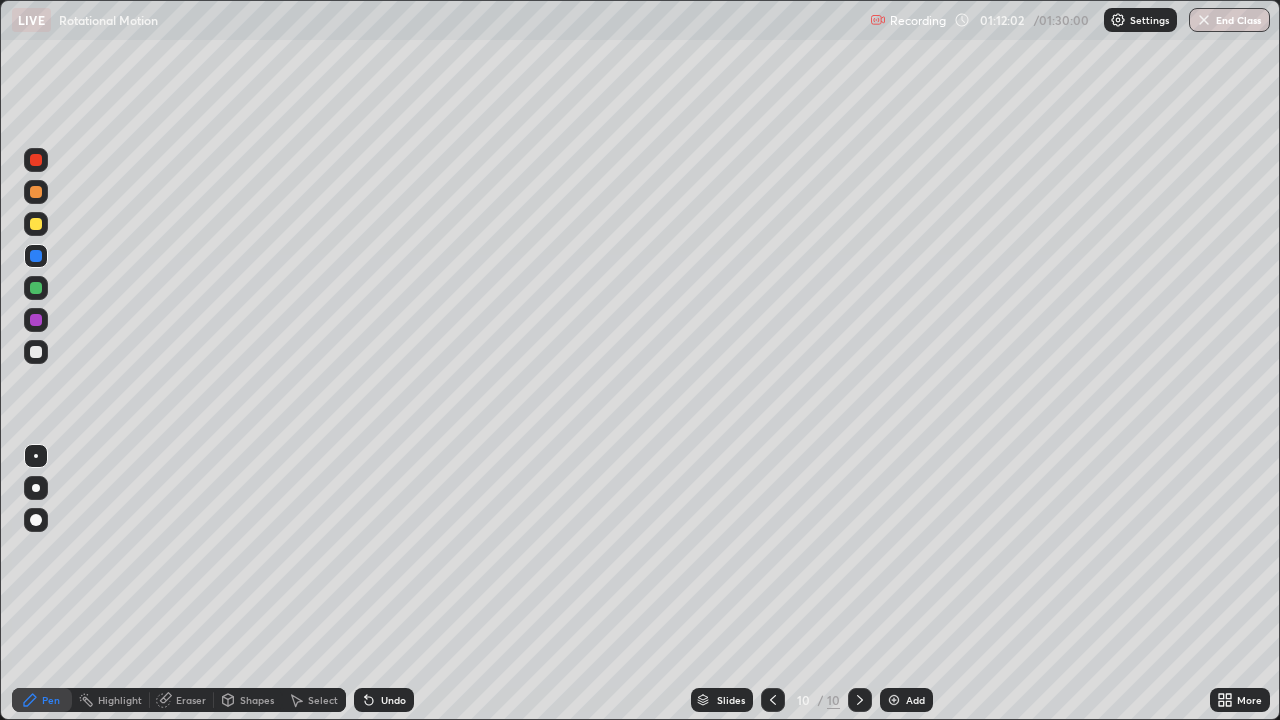 click at bounding box center [36, 224] 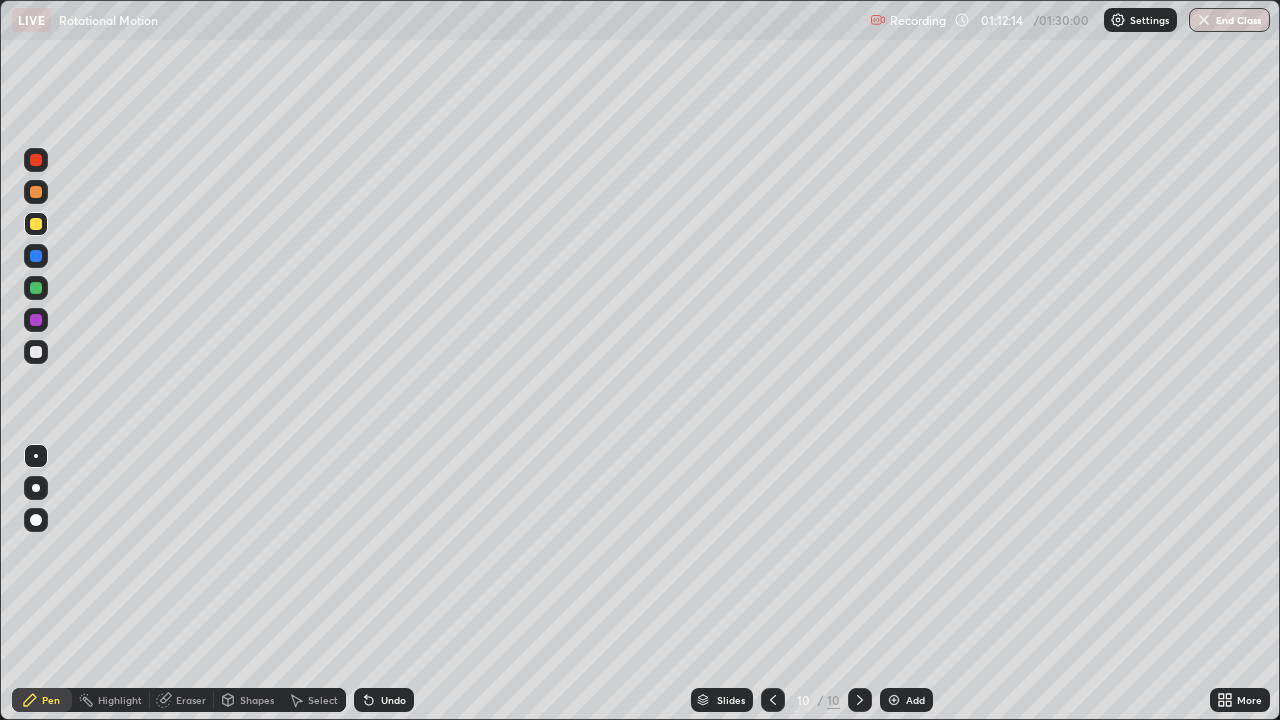 click at bounding box center (36, 288) 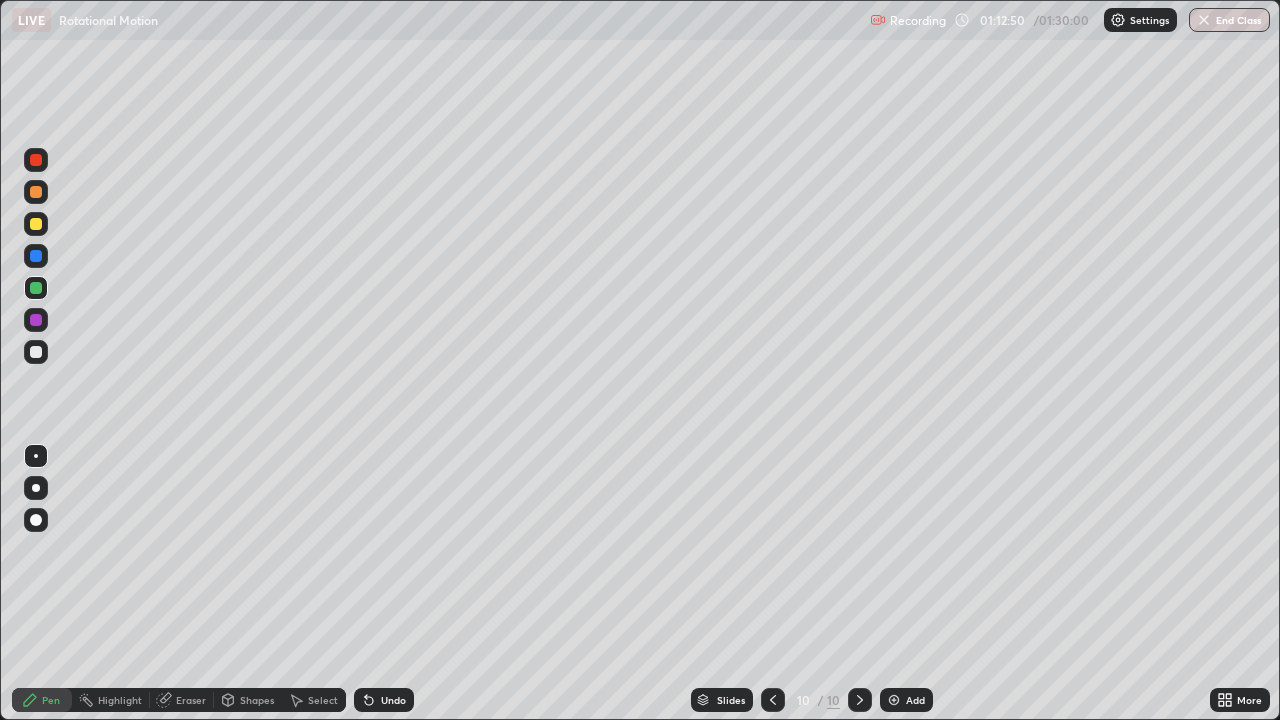 click 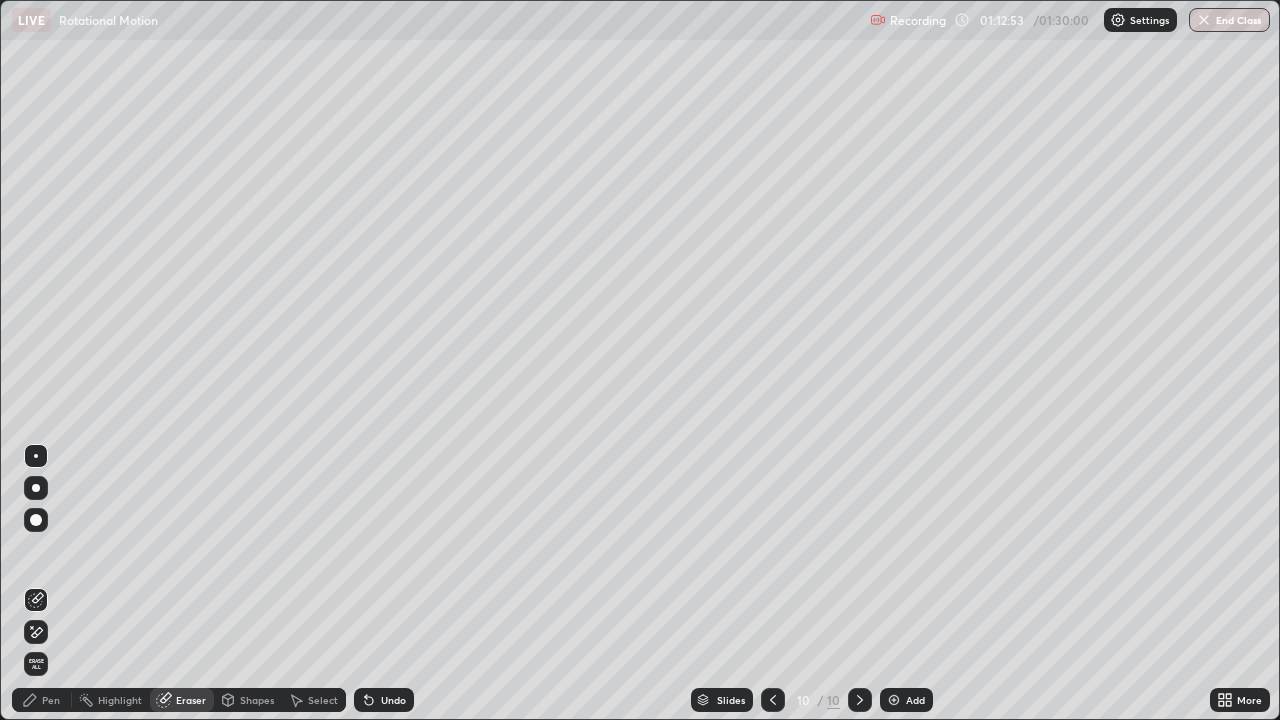 click on "Pen" at bounding box center (51, 700) 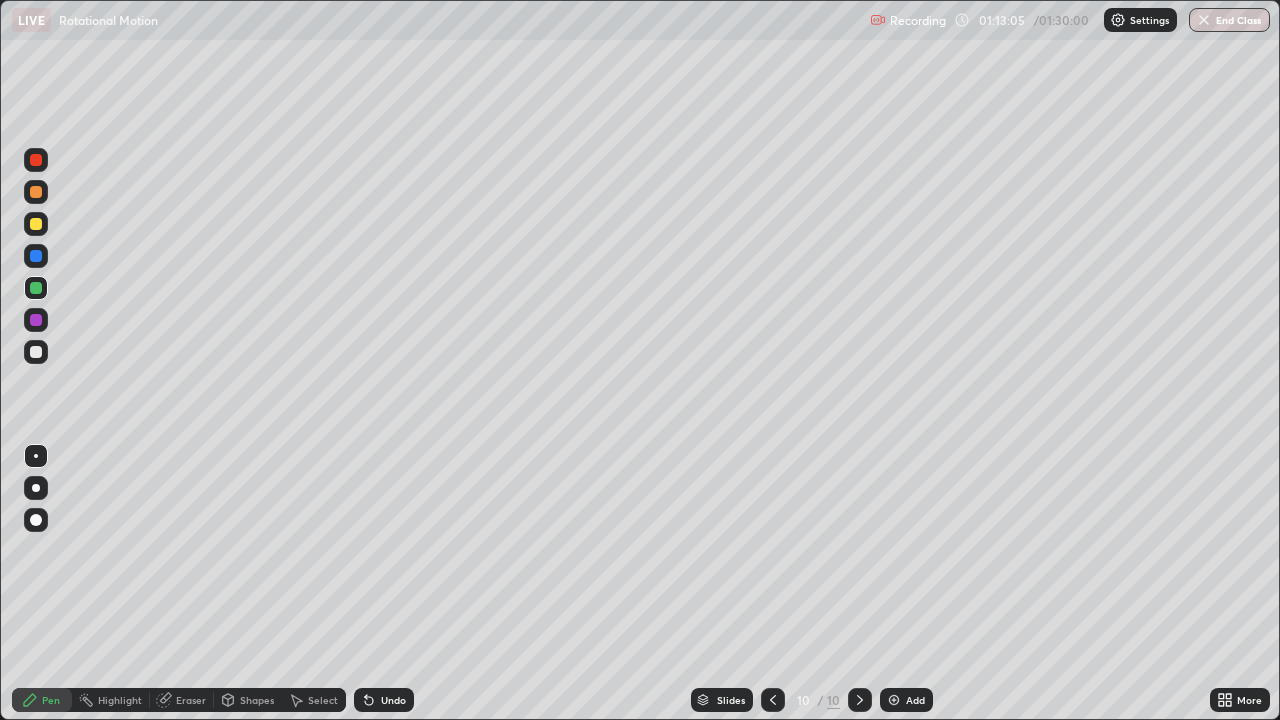 click 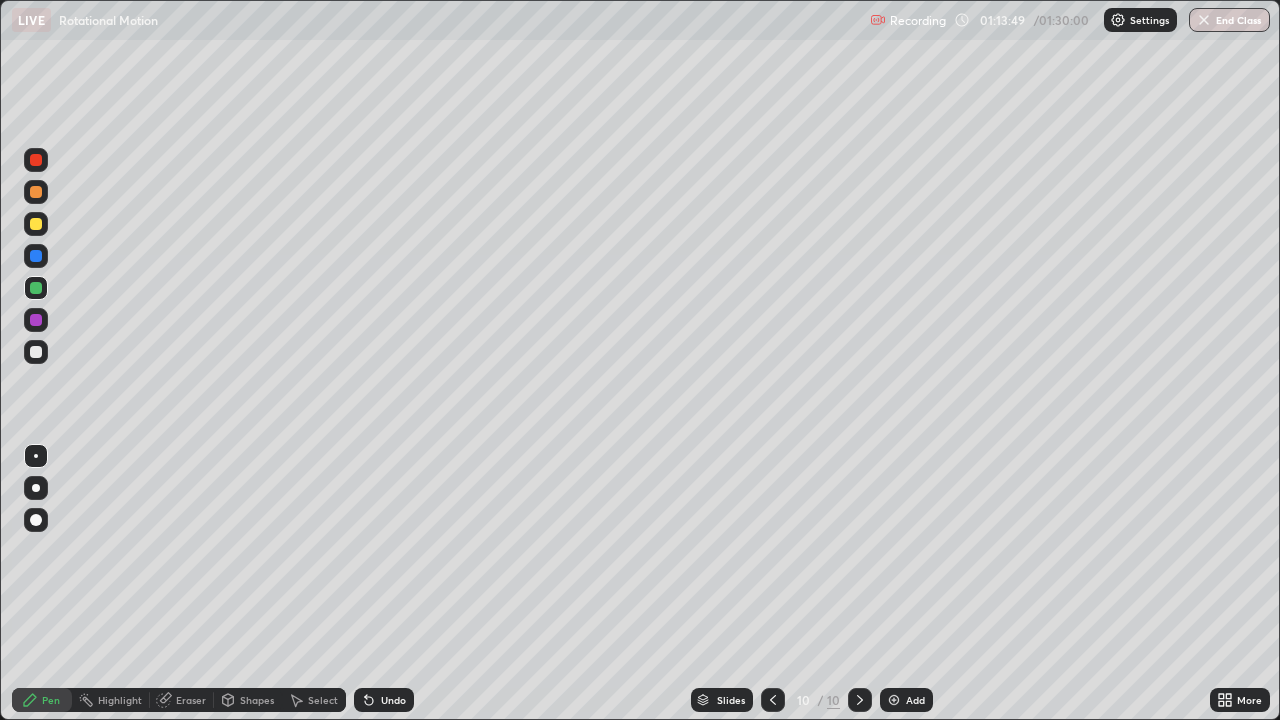 click at bounding box center (36, 488) 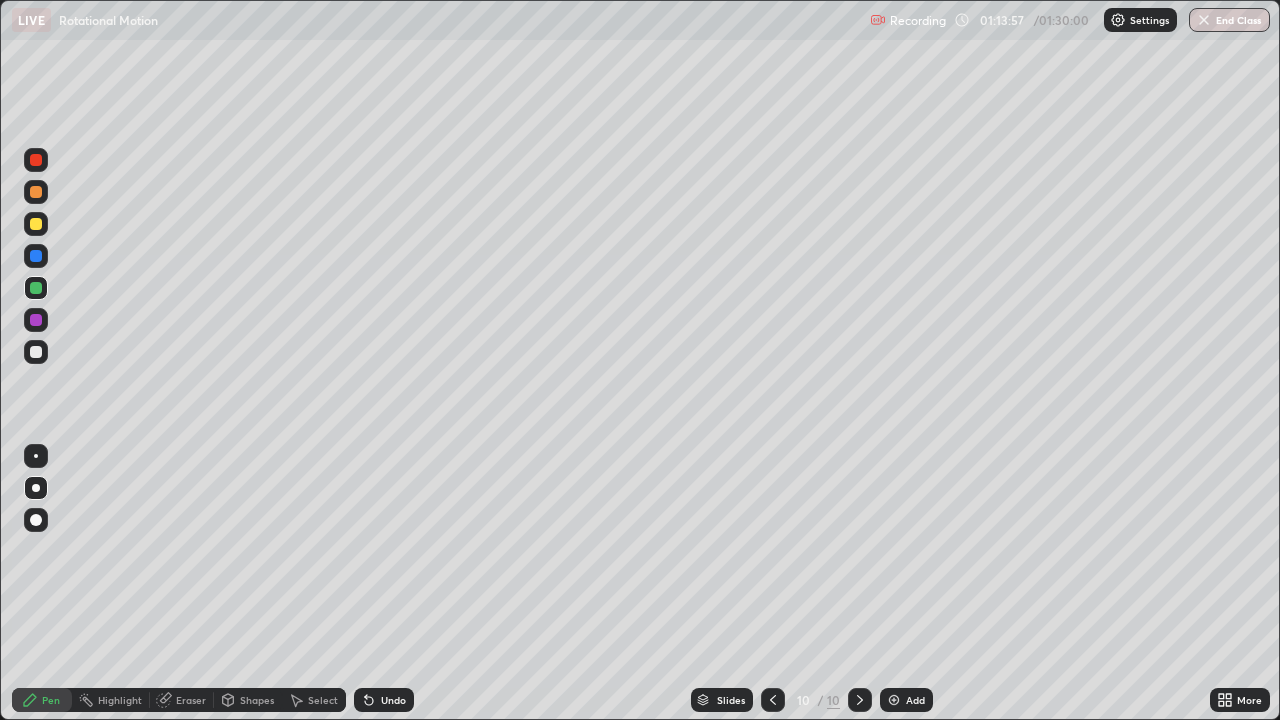 click at bounding box center (36, 352) 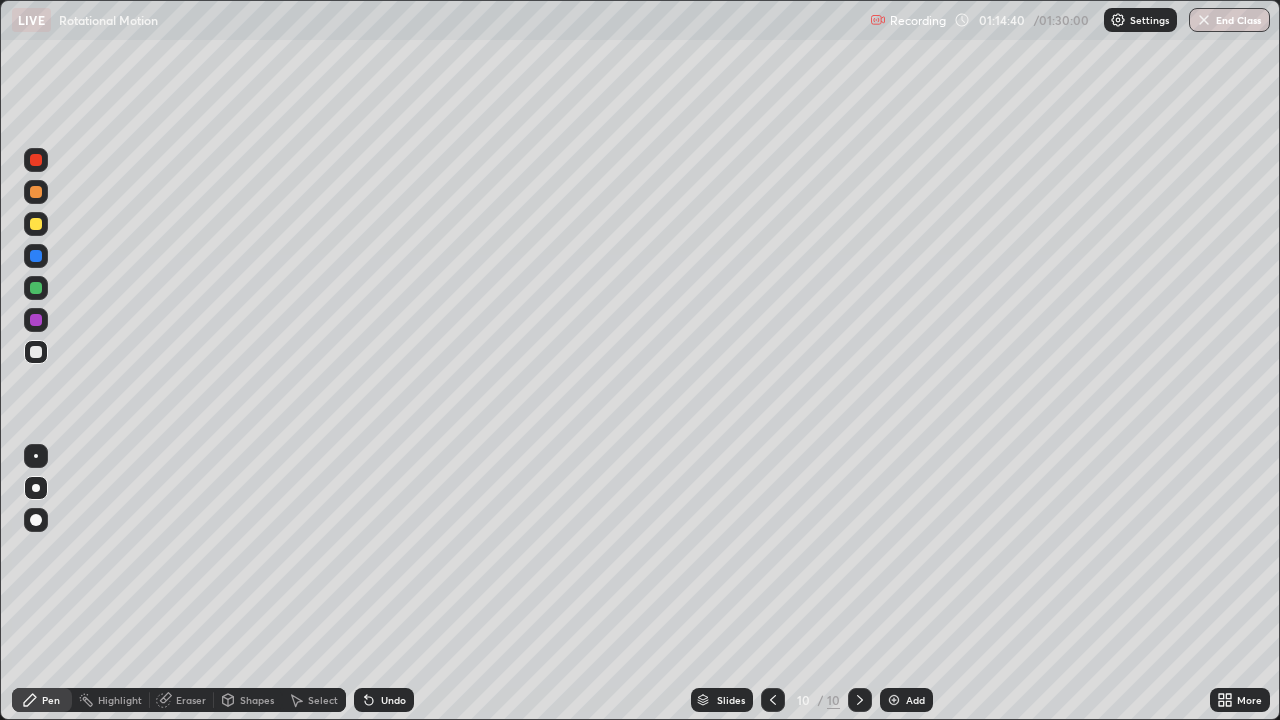 click at bounding box center [36, 352] 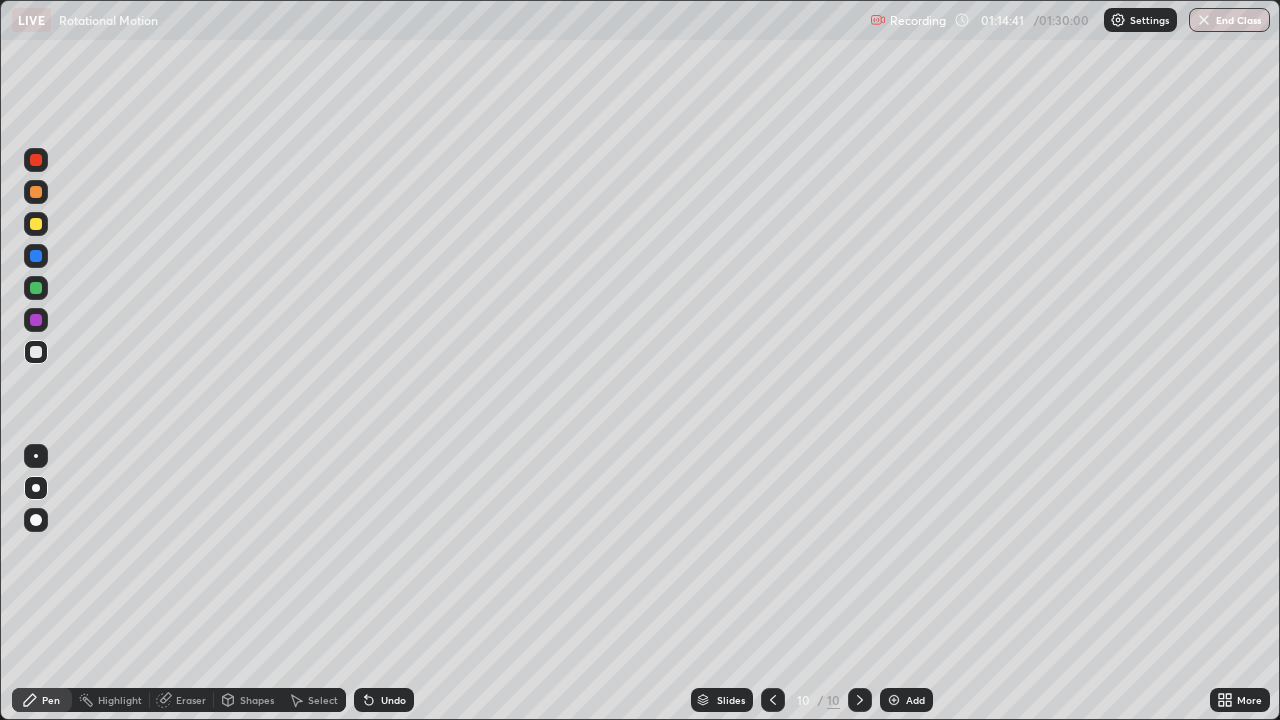 click at bounding box center [36, 456] 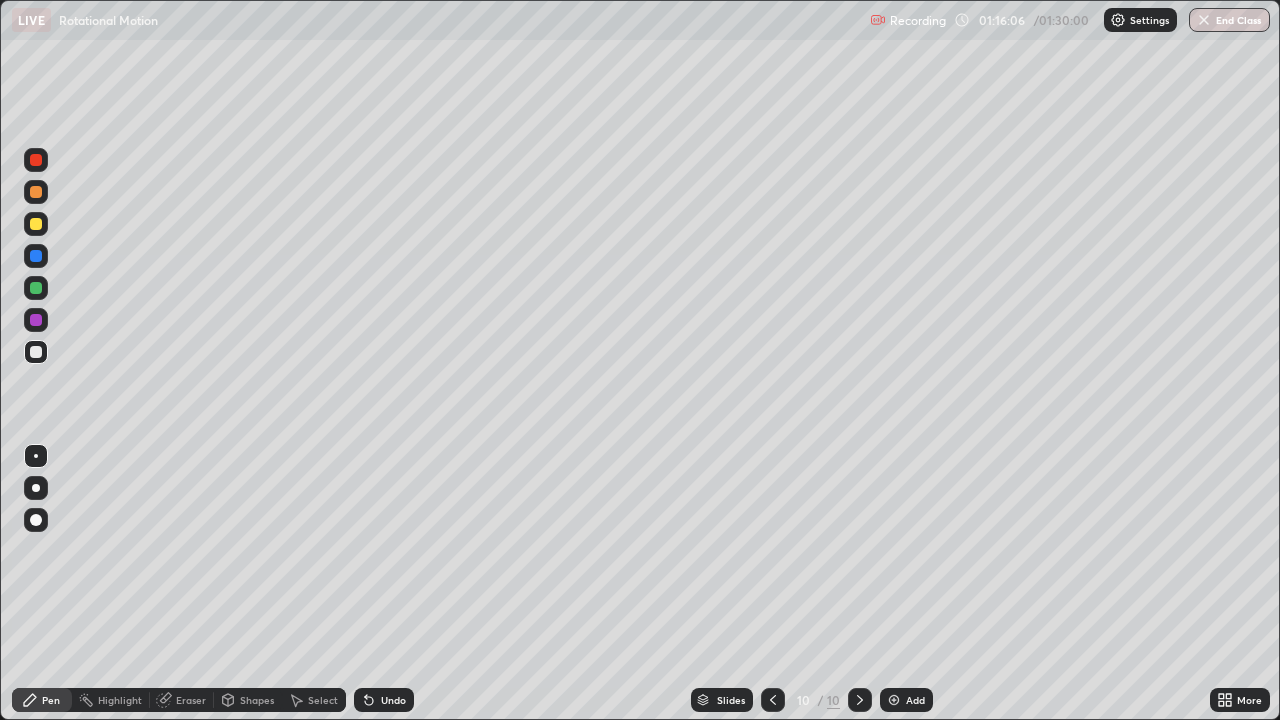 click on "Undo" at bounding box center [384, 700] 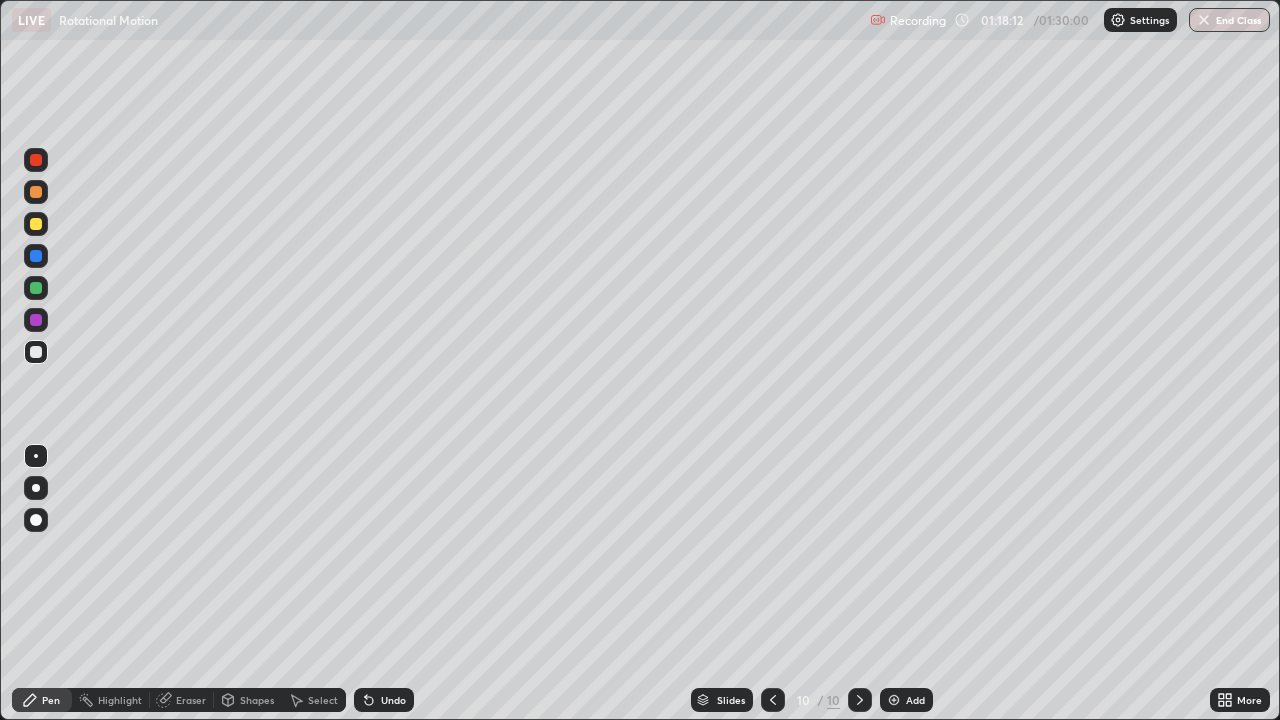 click on "Add" at bounding box center (906, 700) 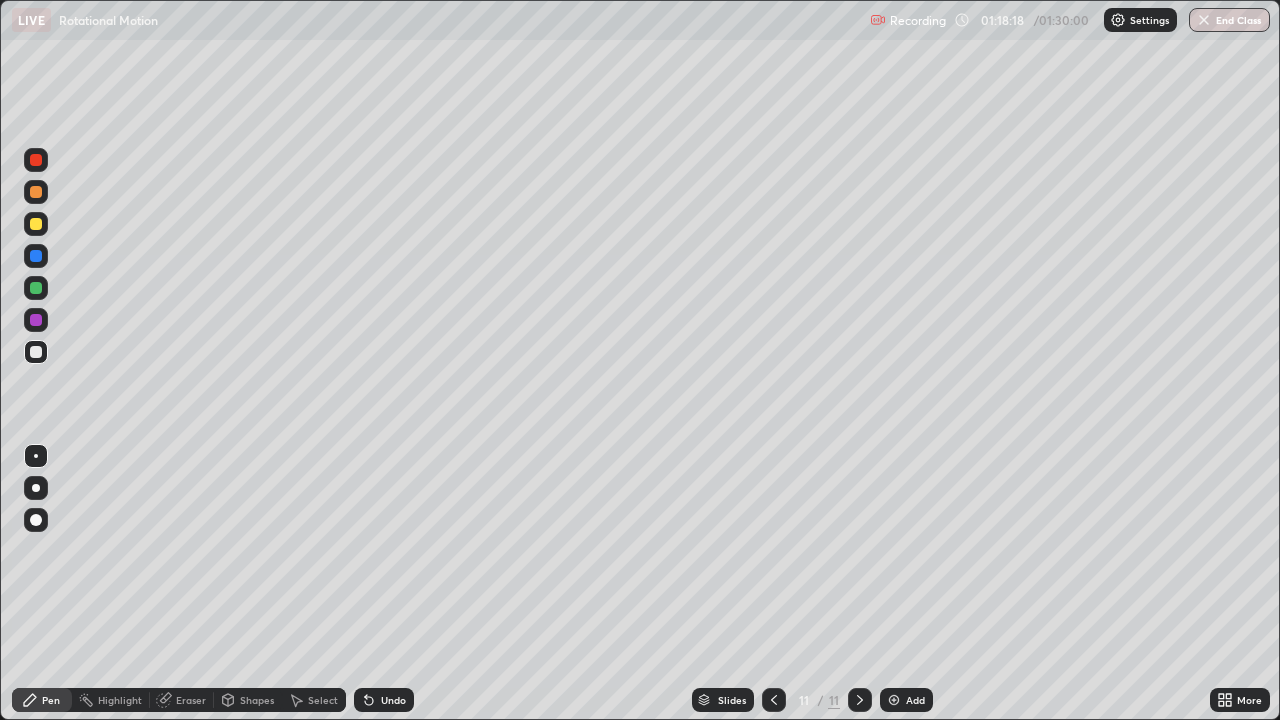 click at bounding box center [774, 700] 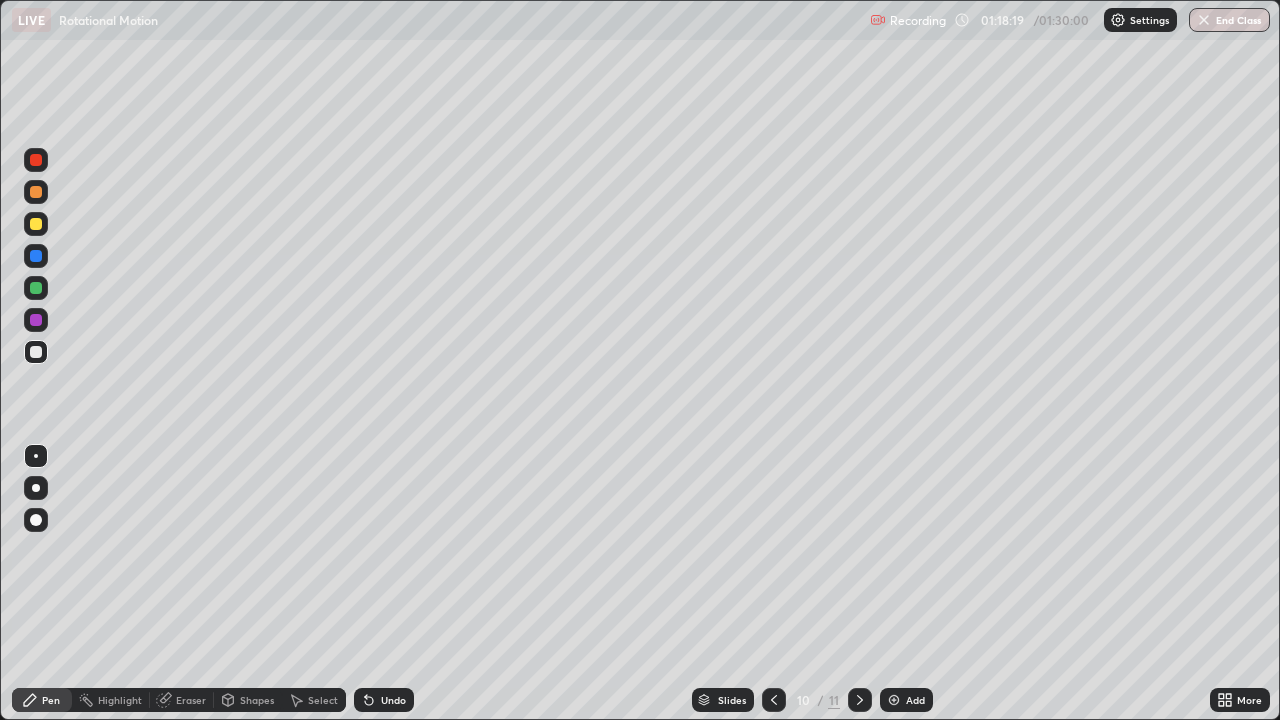 click at bounding box center [860, 700] 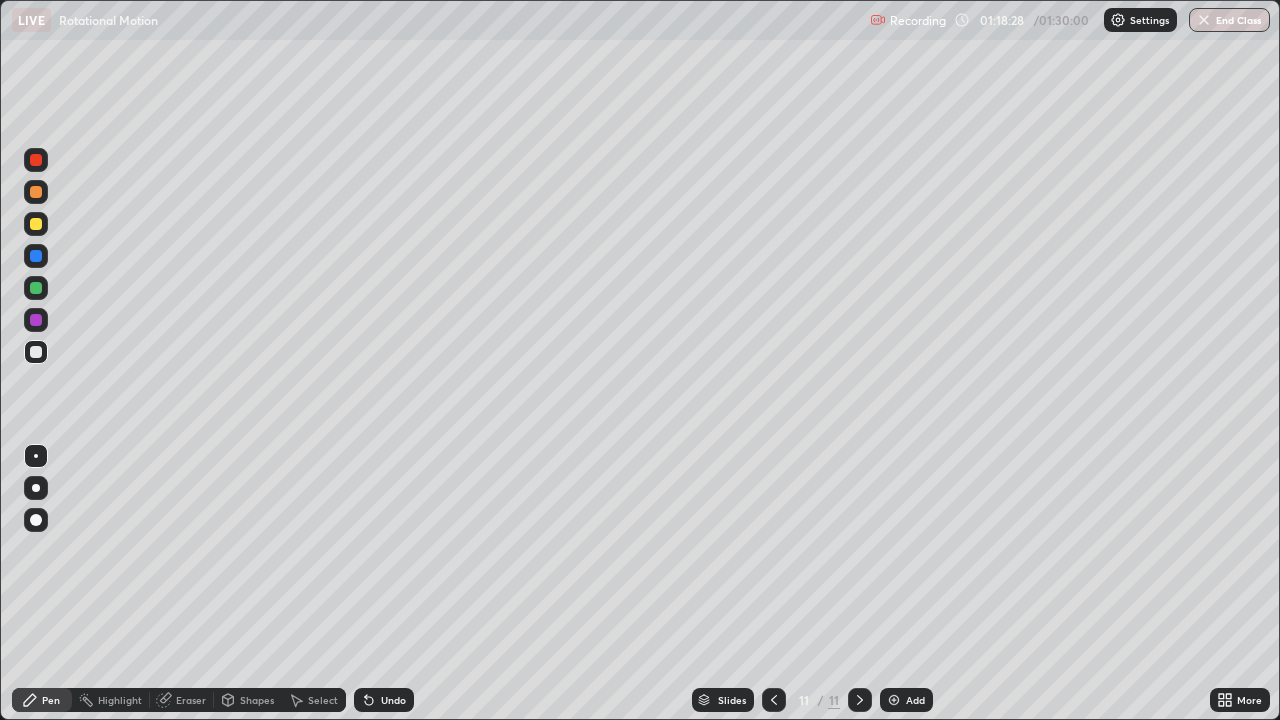 click 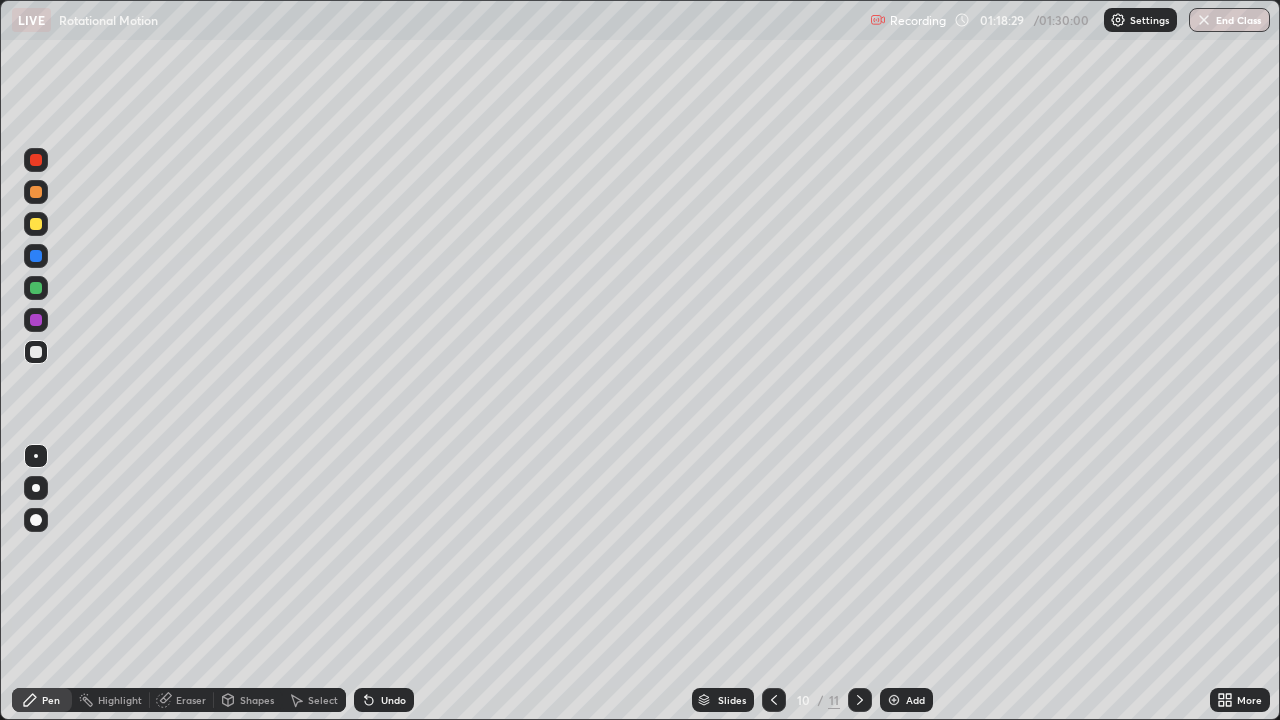 click 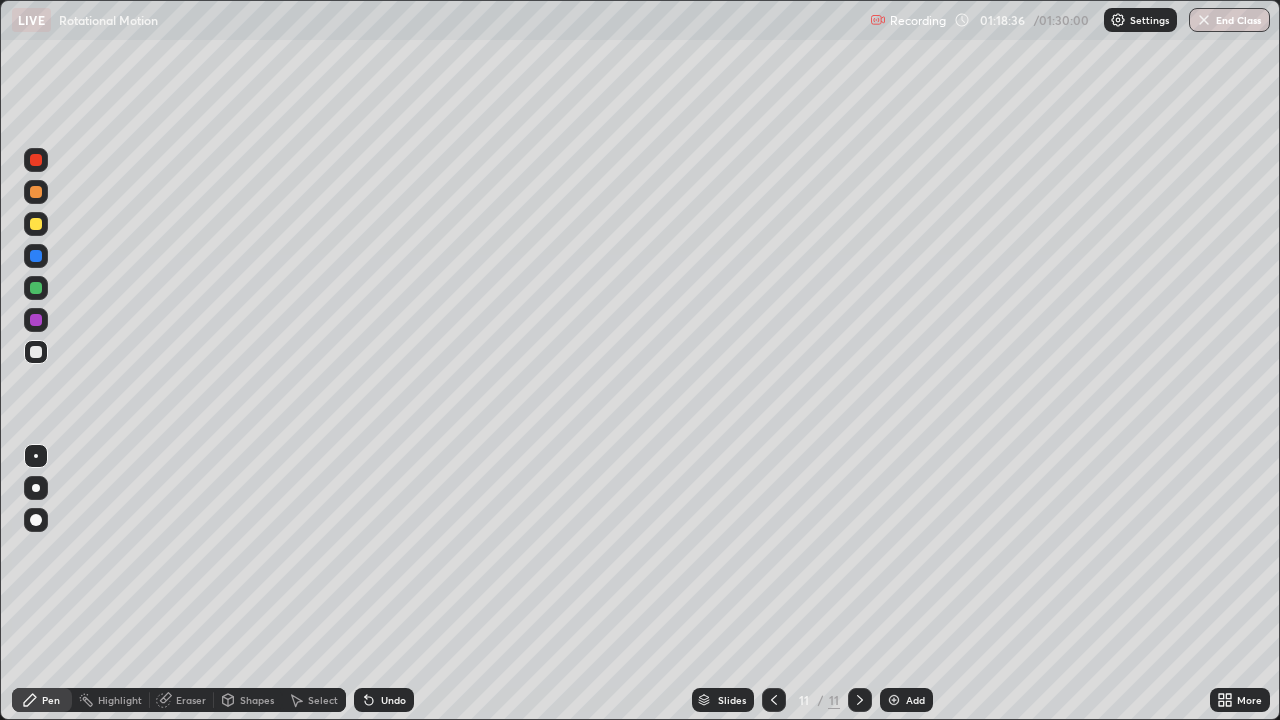 click 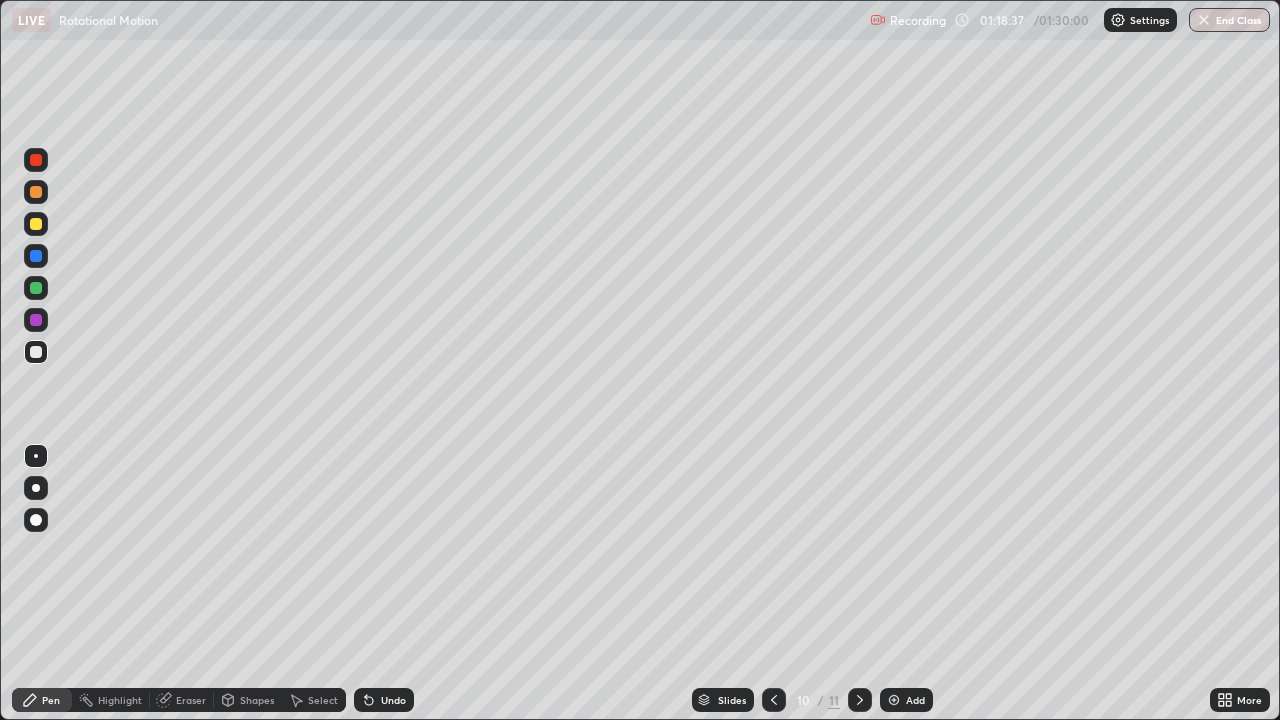 click 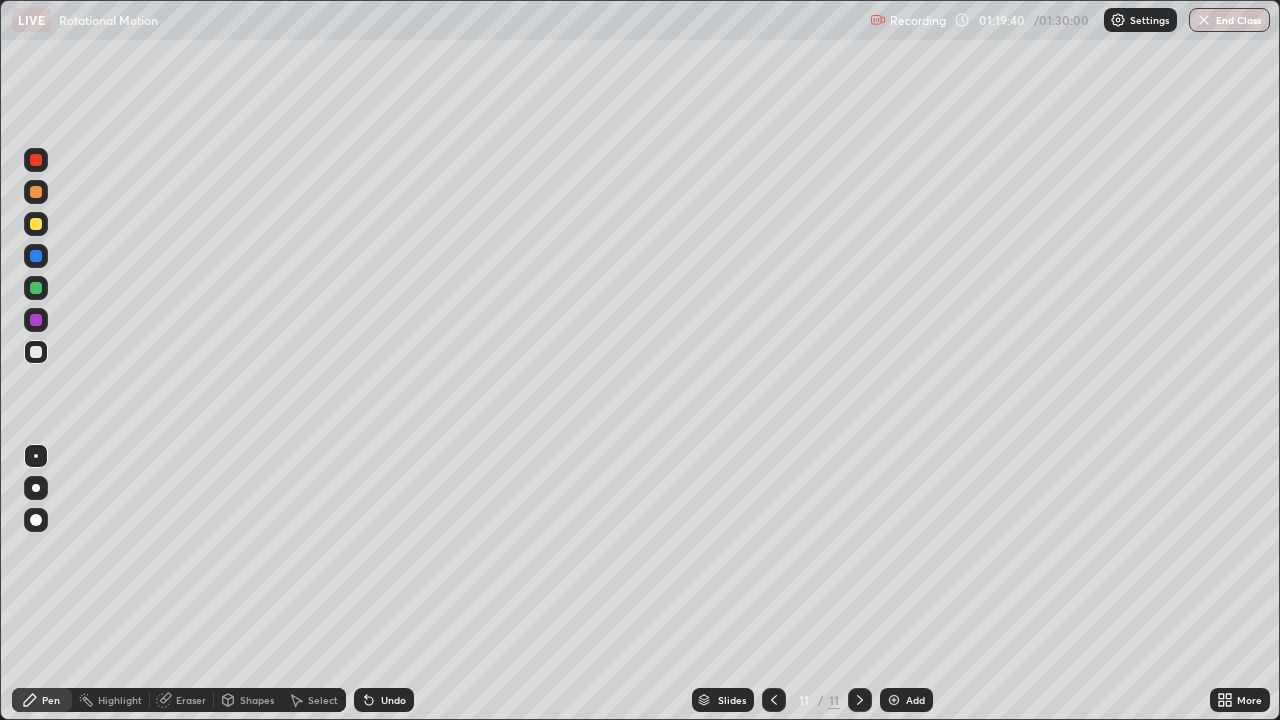 click at bounding box center (774, 700) 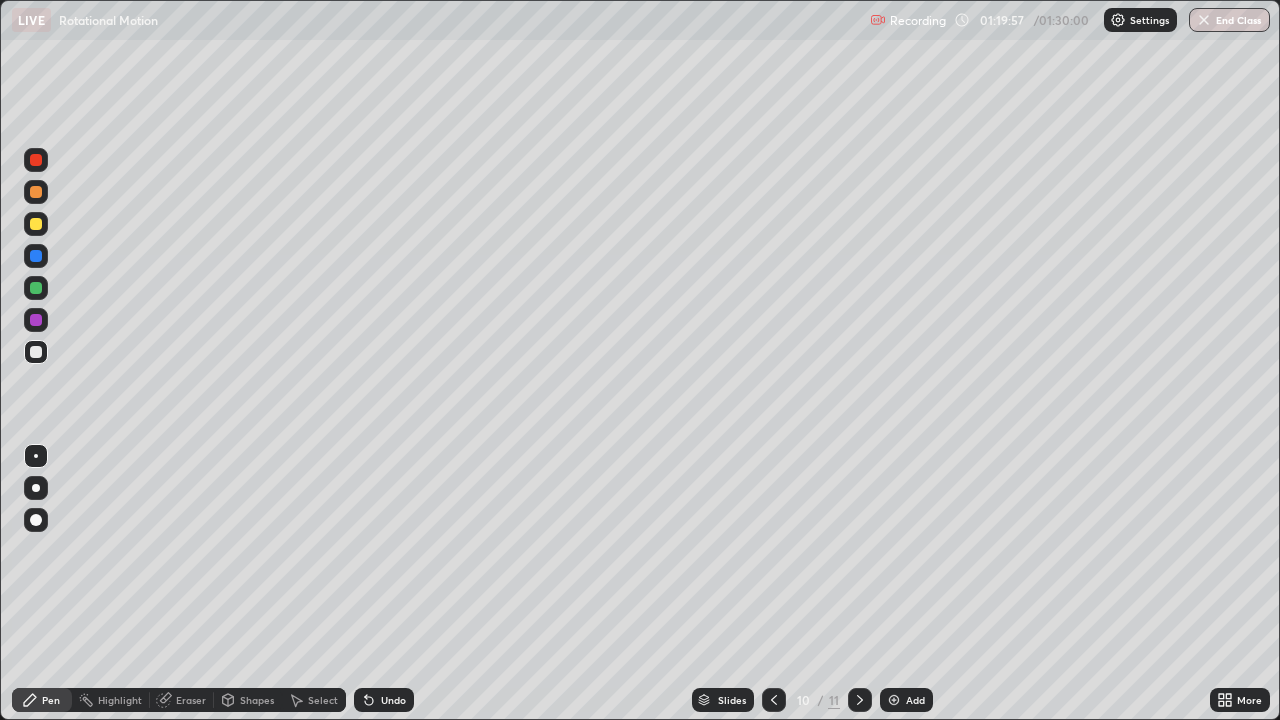 click 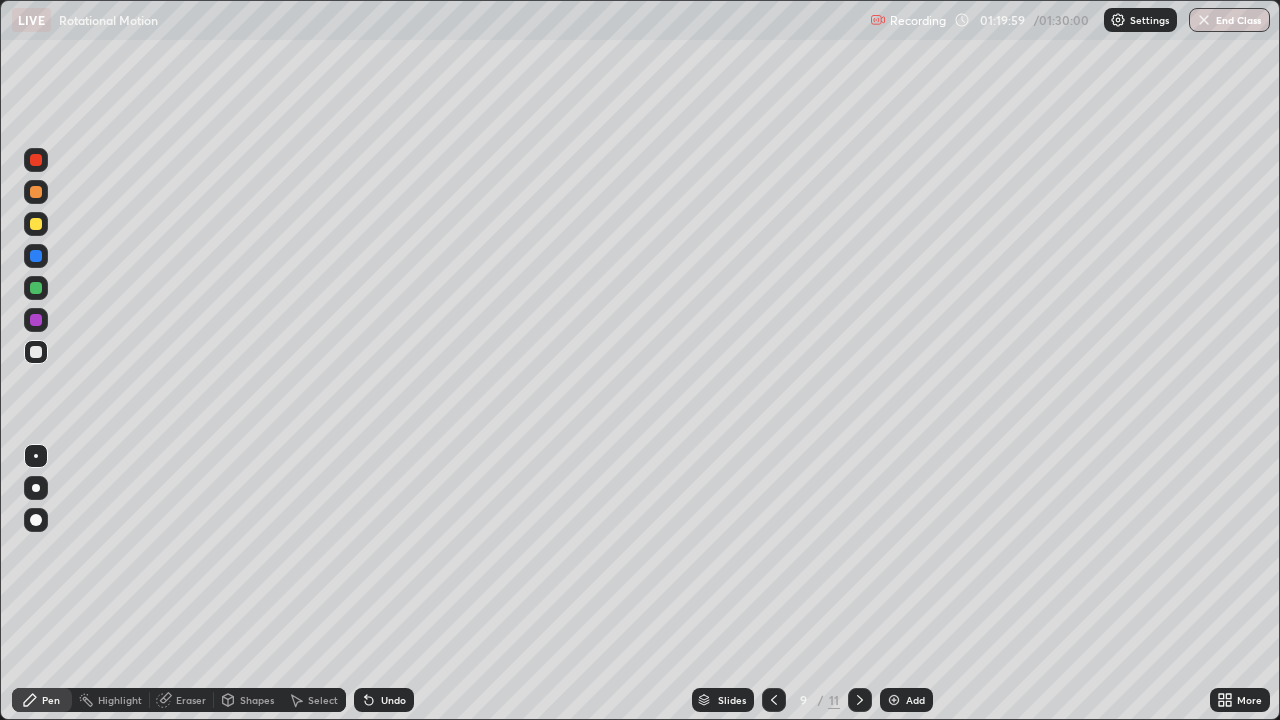 click at bounding box center [860, 700] 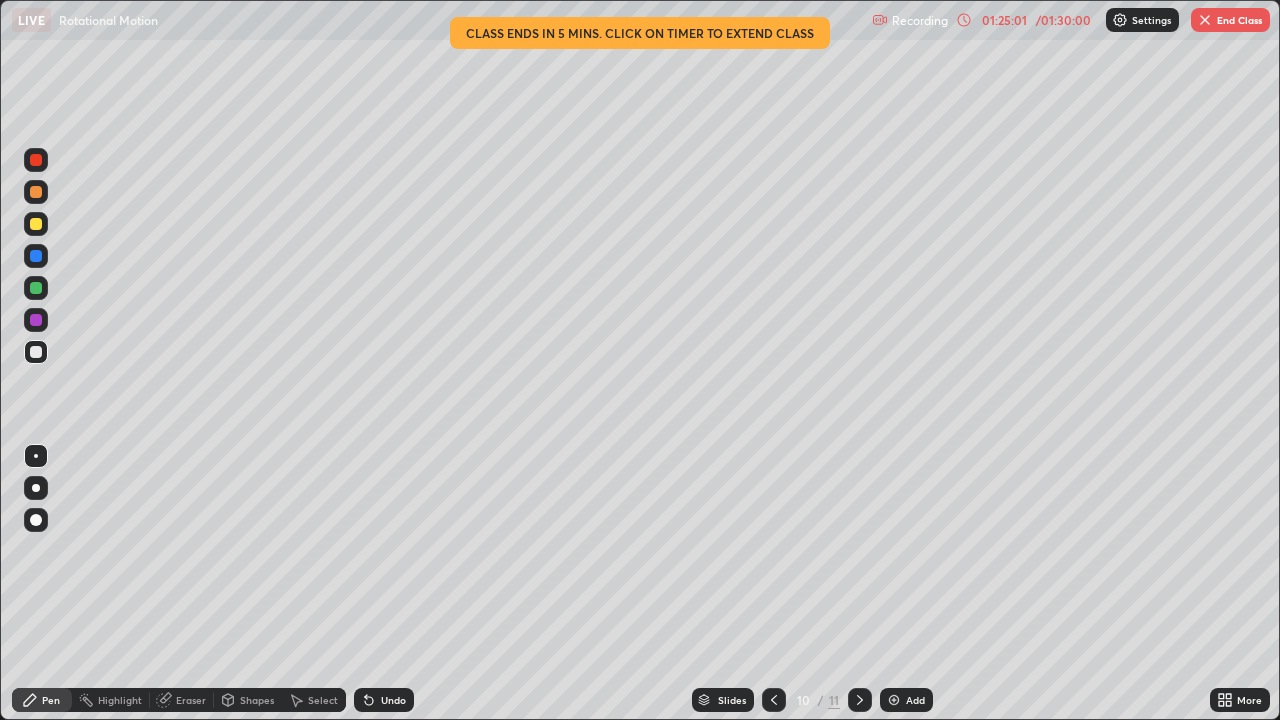 click 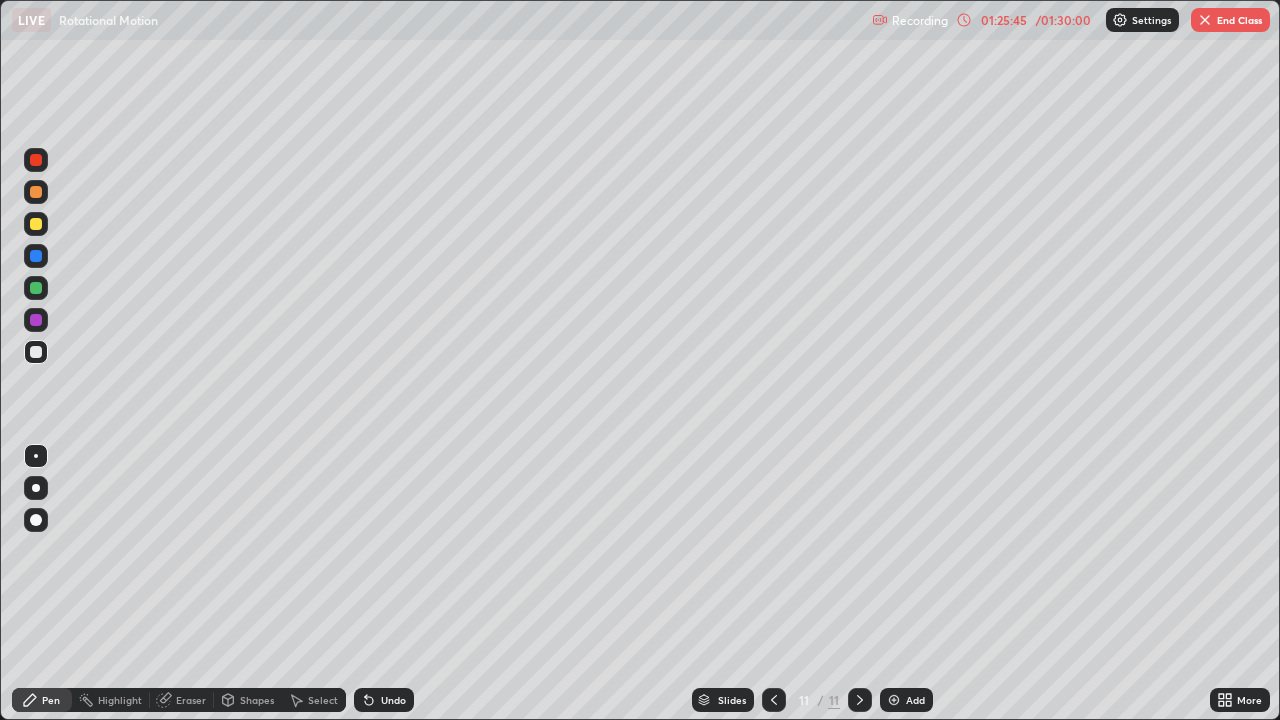 click on "End Class" at bounding box center [1230, 20] 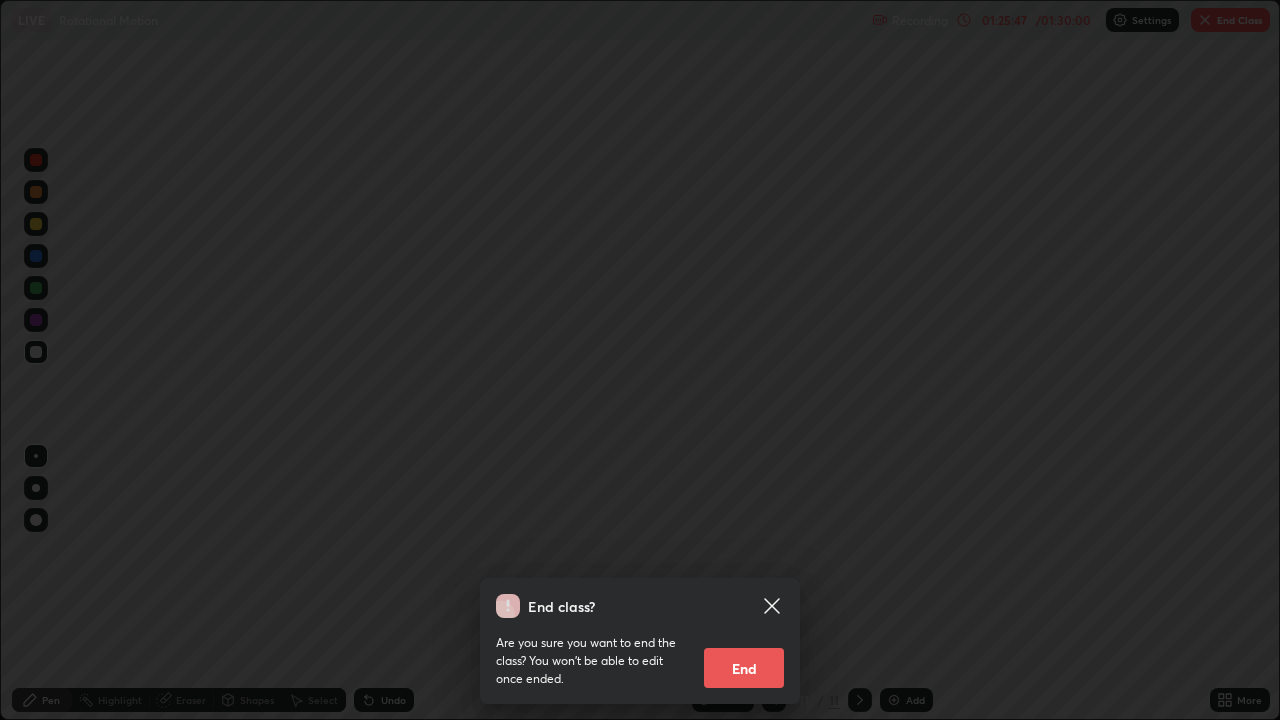 click on "End" at bounding box center (744, 668) 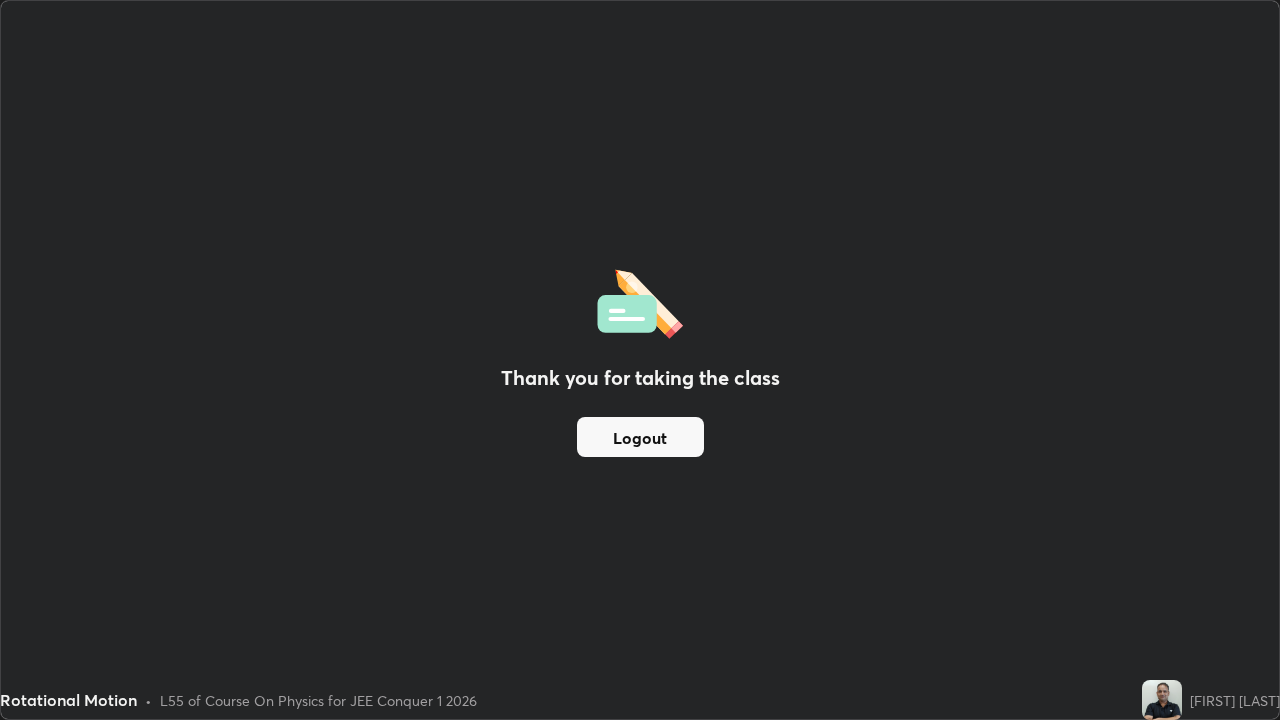 click on "Logout" at bounding box center [640, 437] 